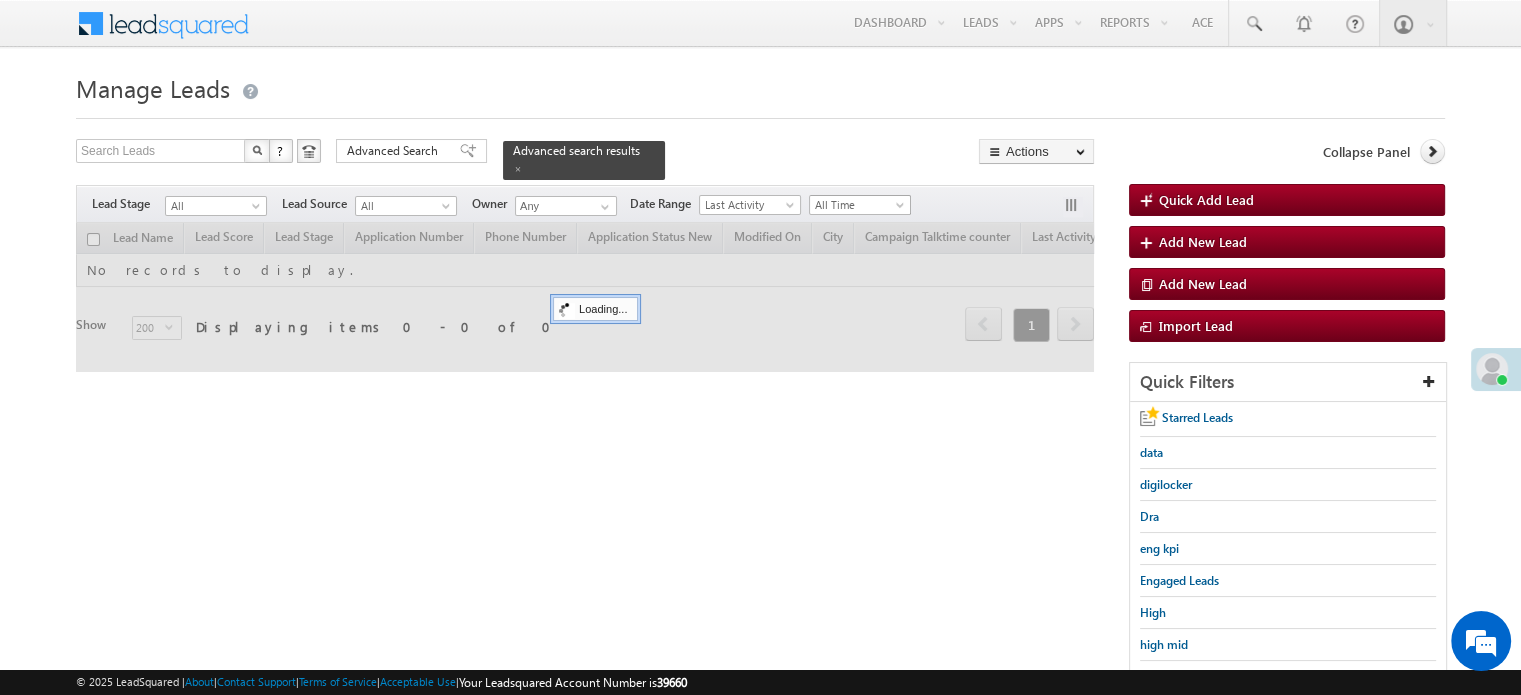scroll, scrollTop: 29, scrollLeft: 0, axis: vertical 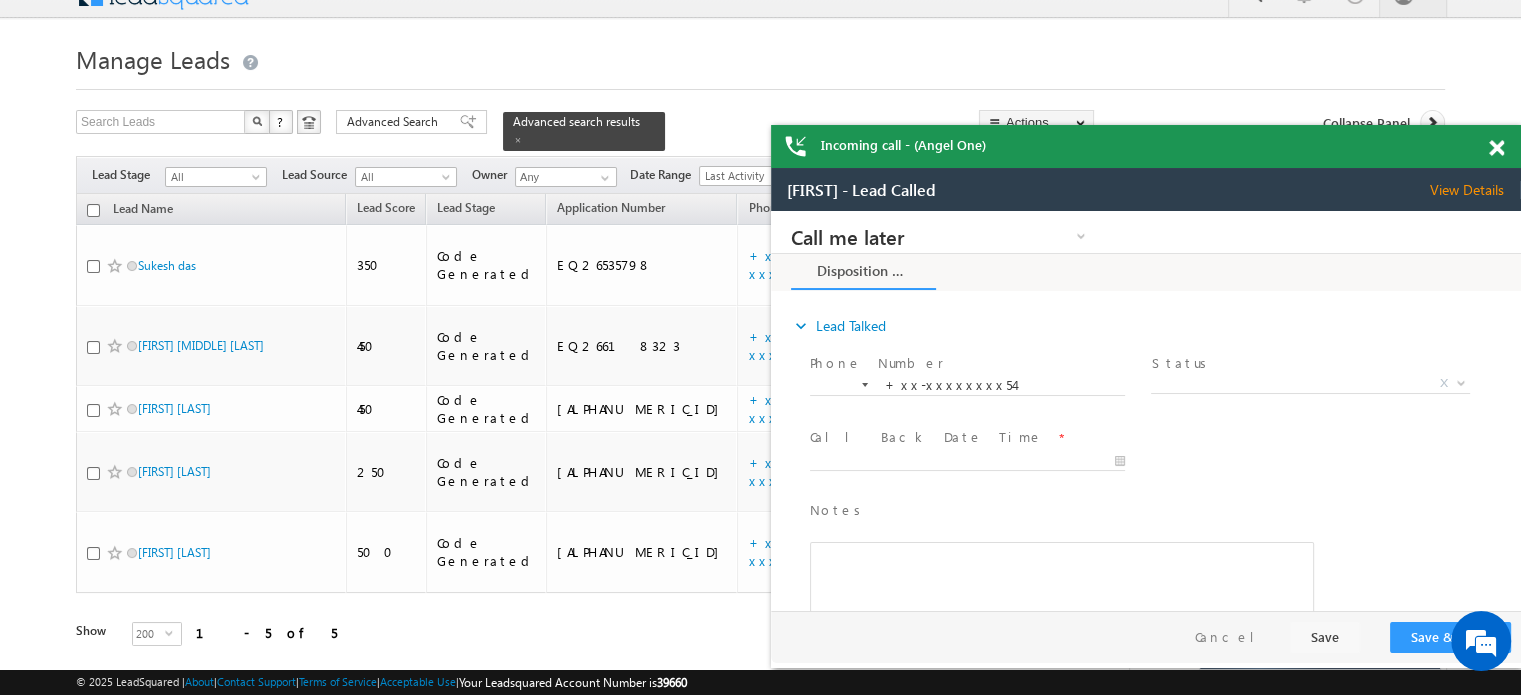 click on "Incoming call -  (Angel One)" at bounding box center (1146, 146) 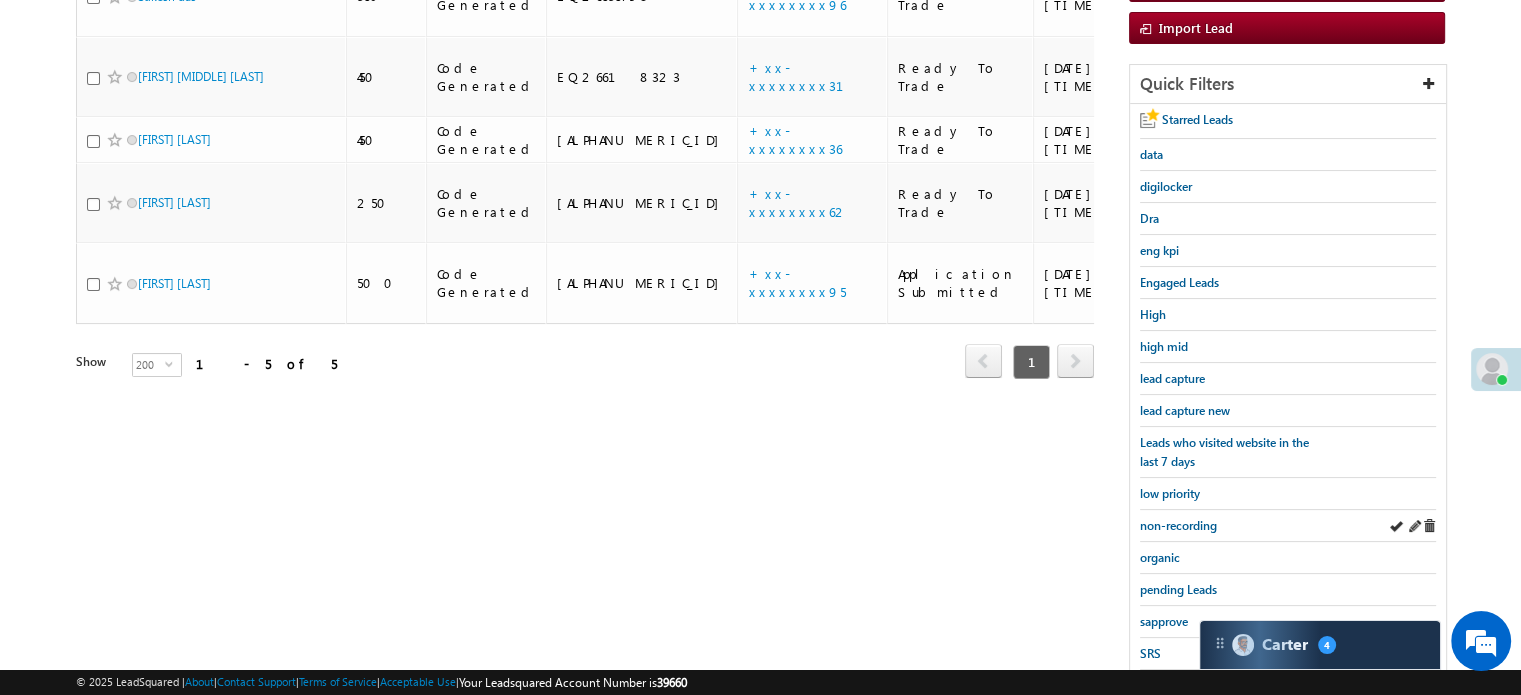 scroll, scrollTop: 429, scrollLeft: 0, axis: vertical 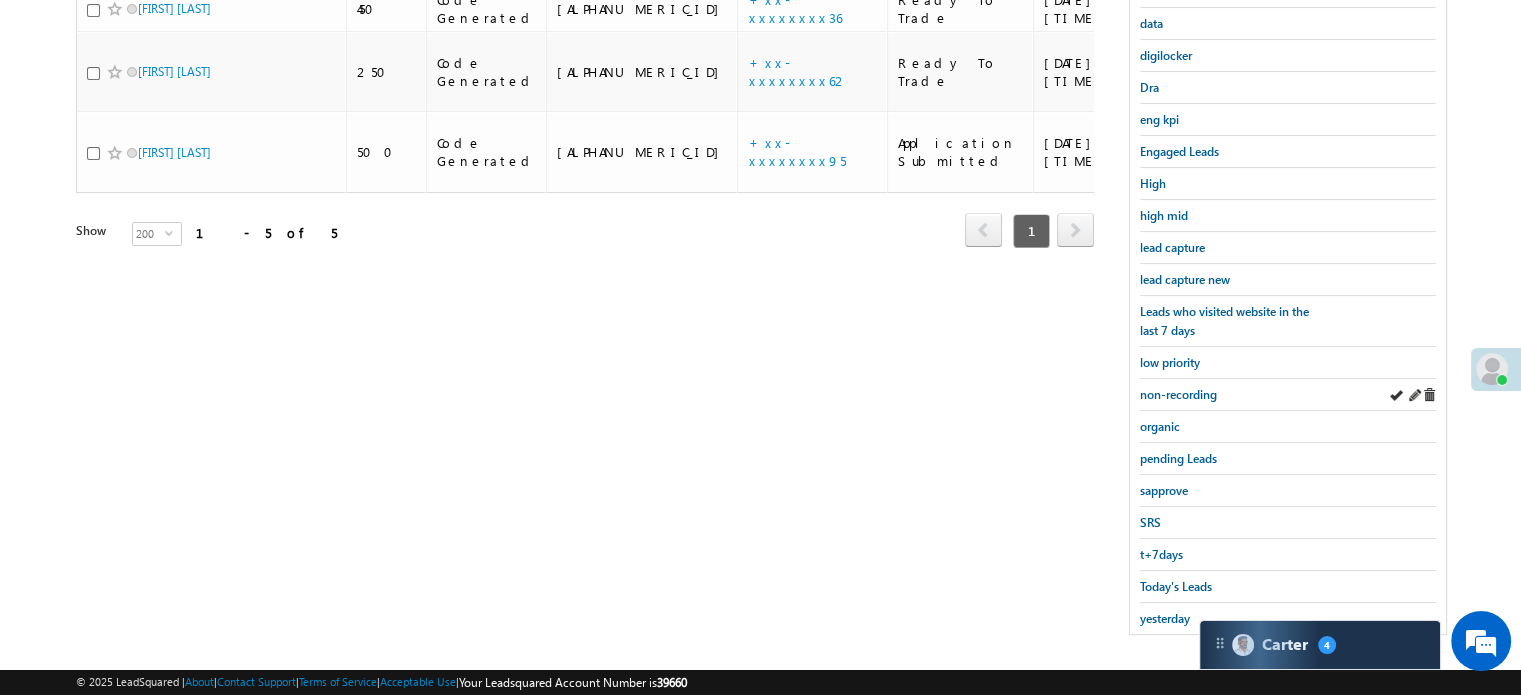 click on "non-recording" at bounding box center [1288, 395] 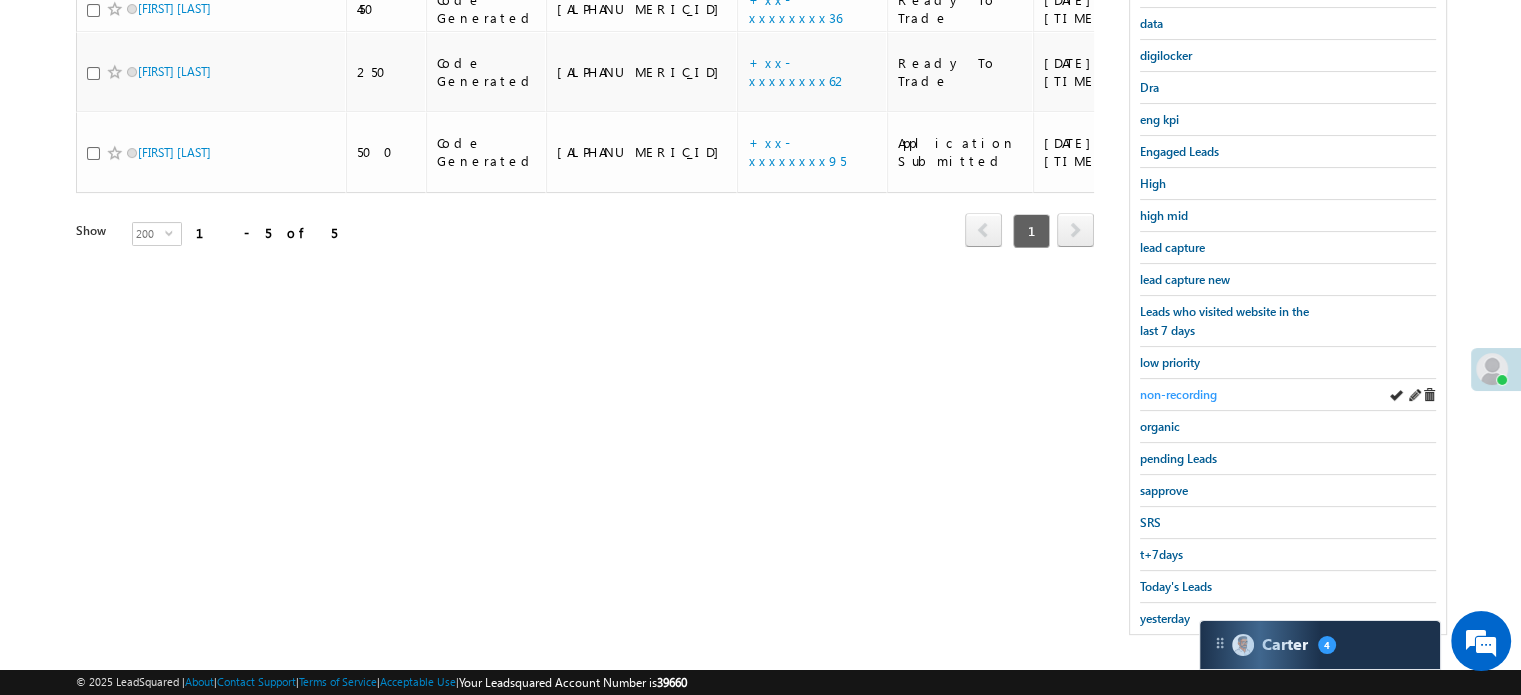 click on "non-recording" at bounding box center [1178, 394] 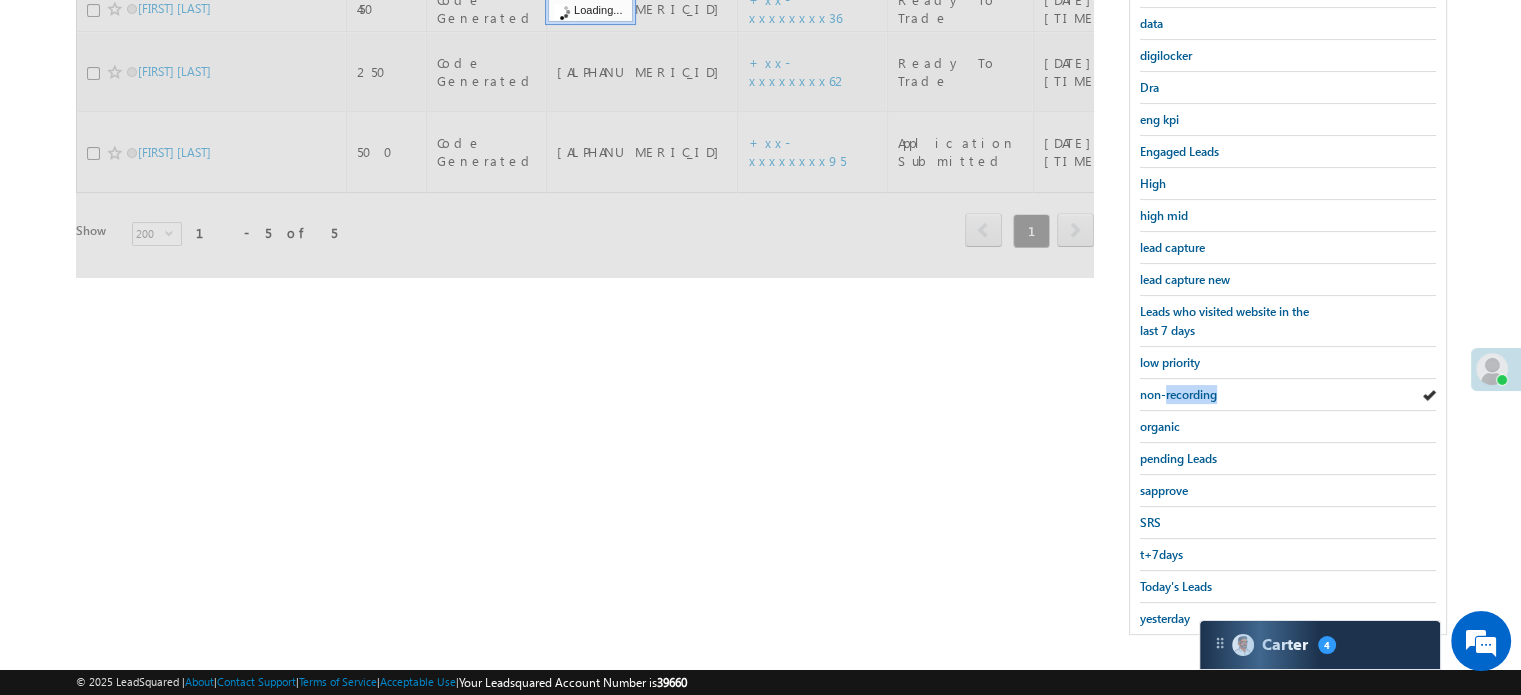 click on "non-recording" at bounding box center (1178, 394) 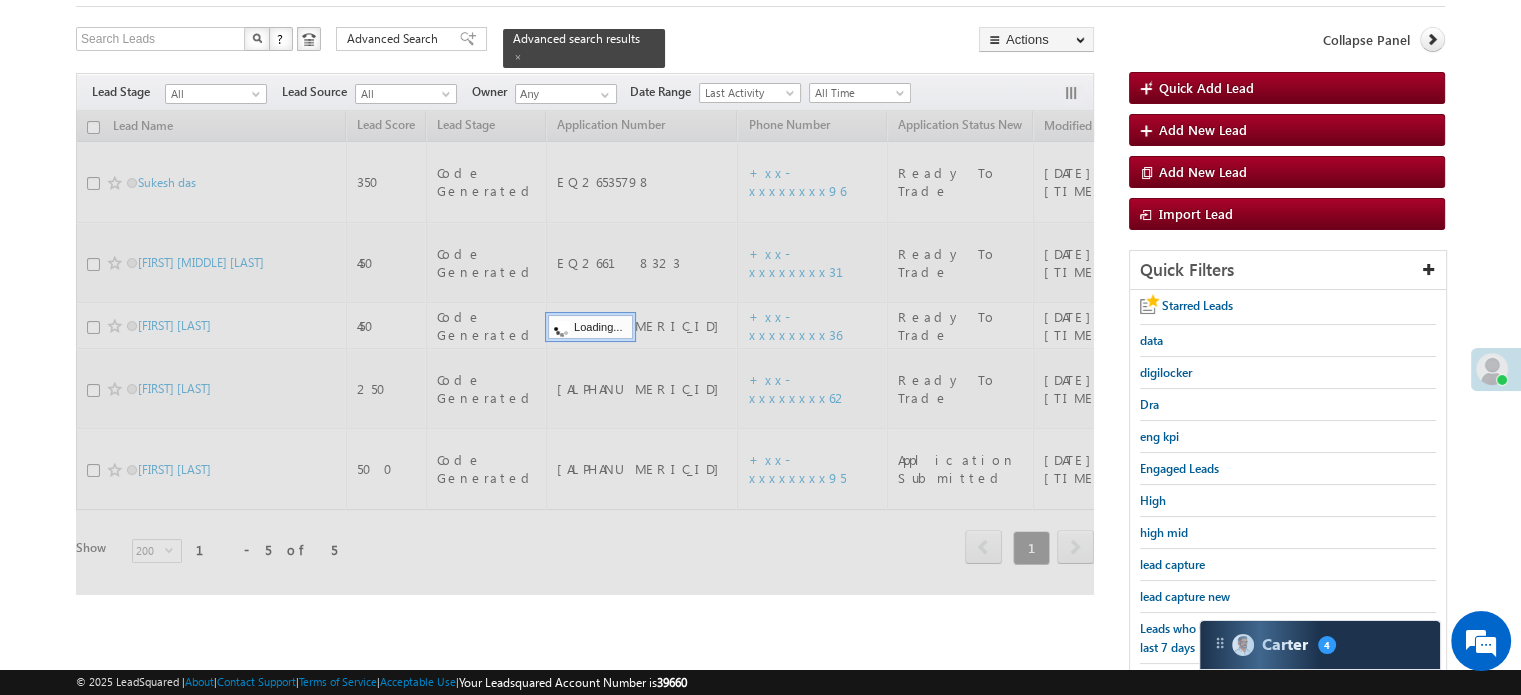 scroll, scrollTop: 0, scrollLeft: 0, axis: both 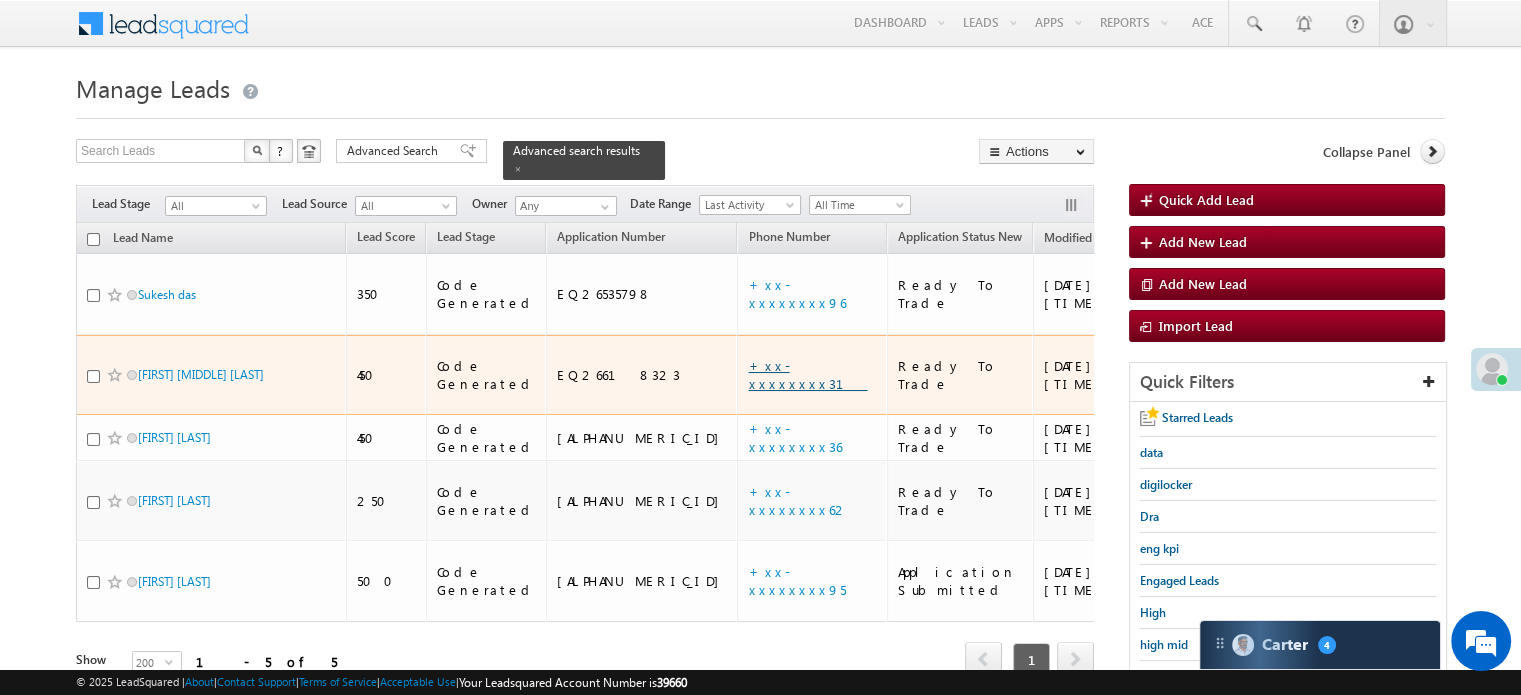 click on "+xx-xxxxxxxx31" at bounding box center [807, 374] 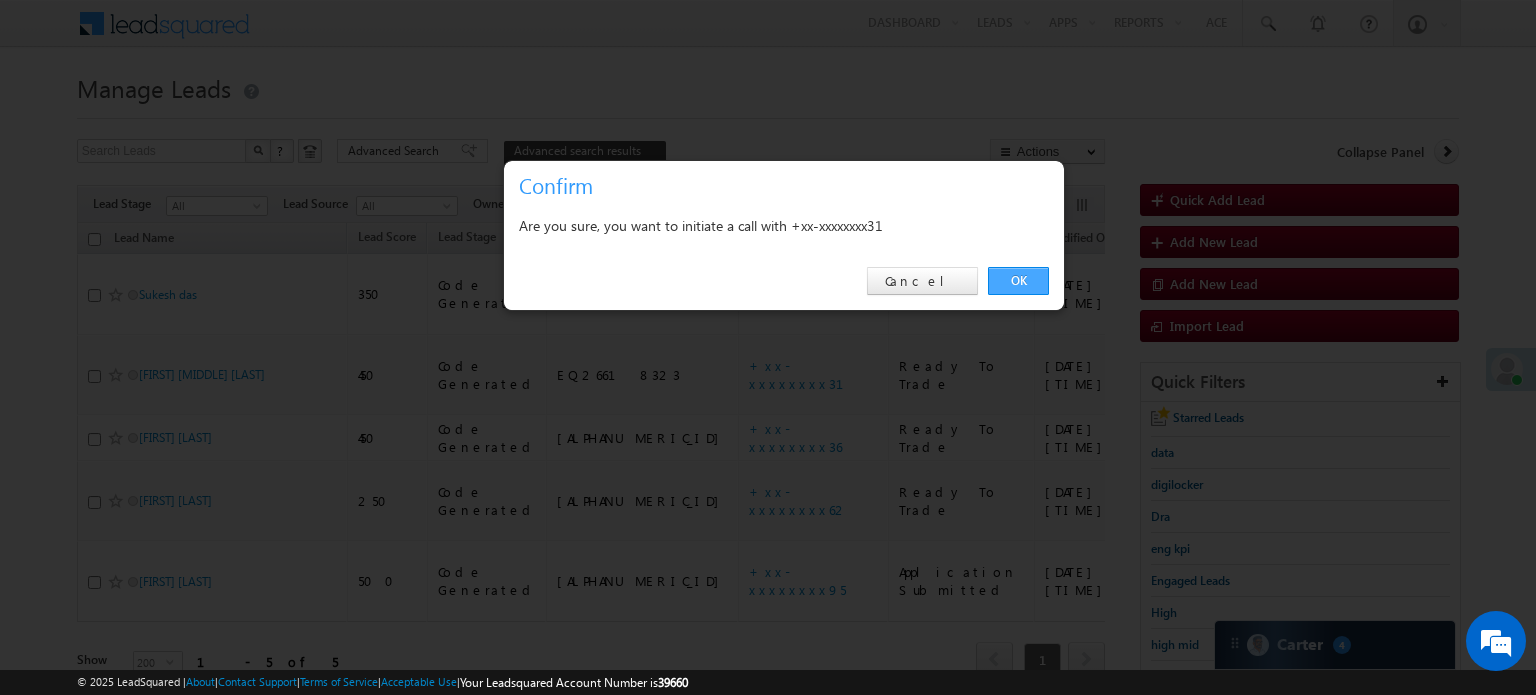 click on "OK" at bounding box center (1018, 281) 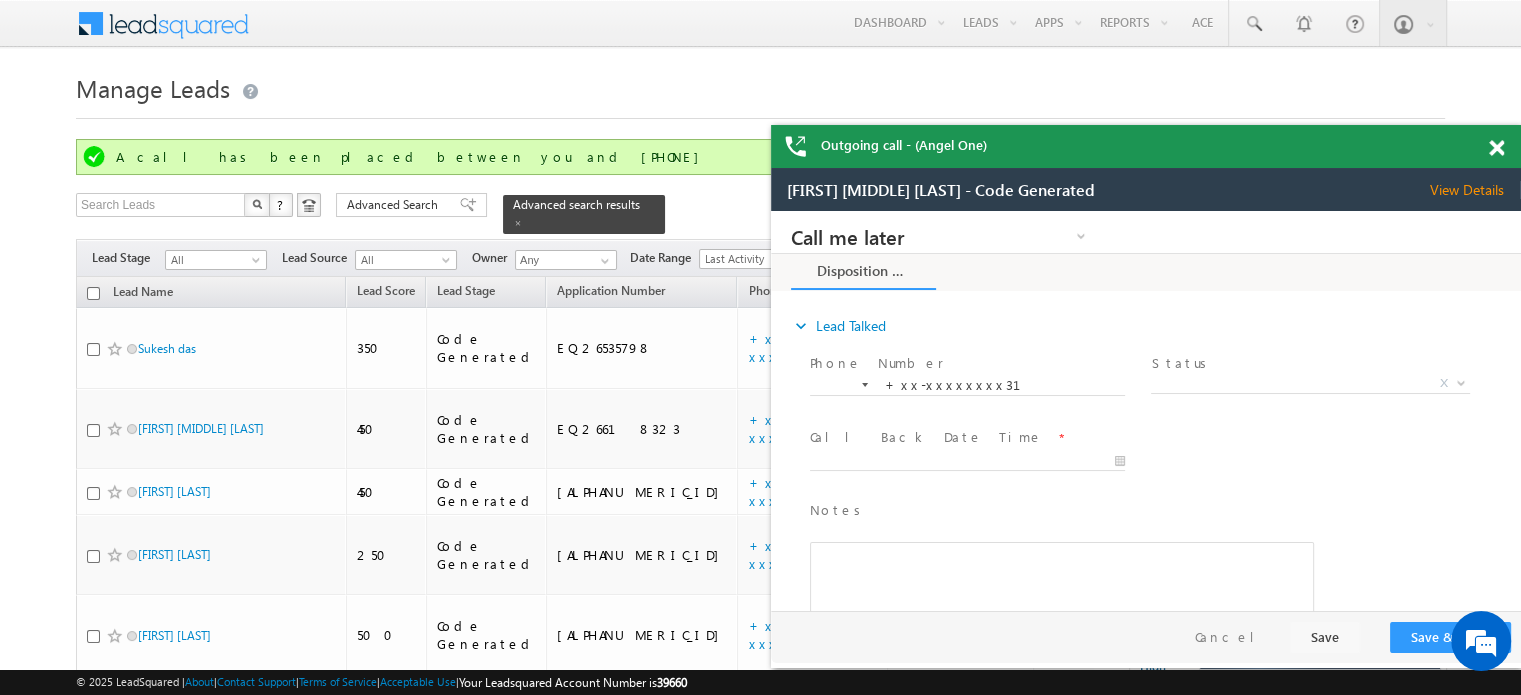 scroll, scrollTop: 0, scrollLeft: 0, axis: both 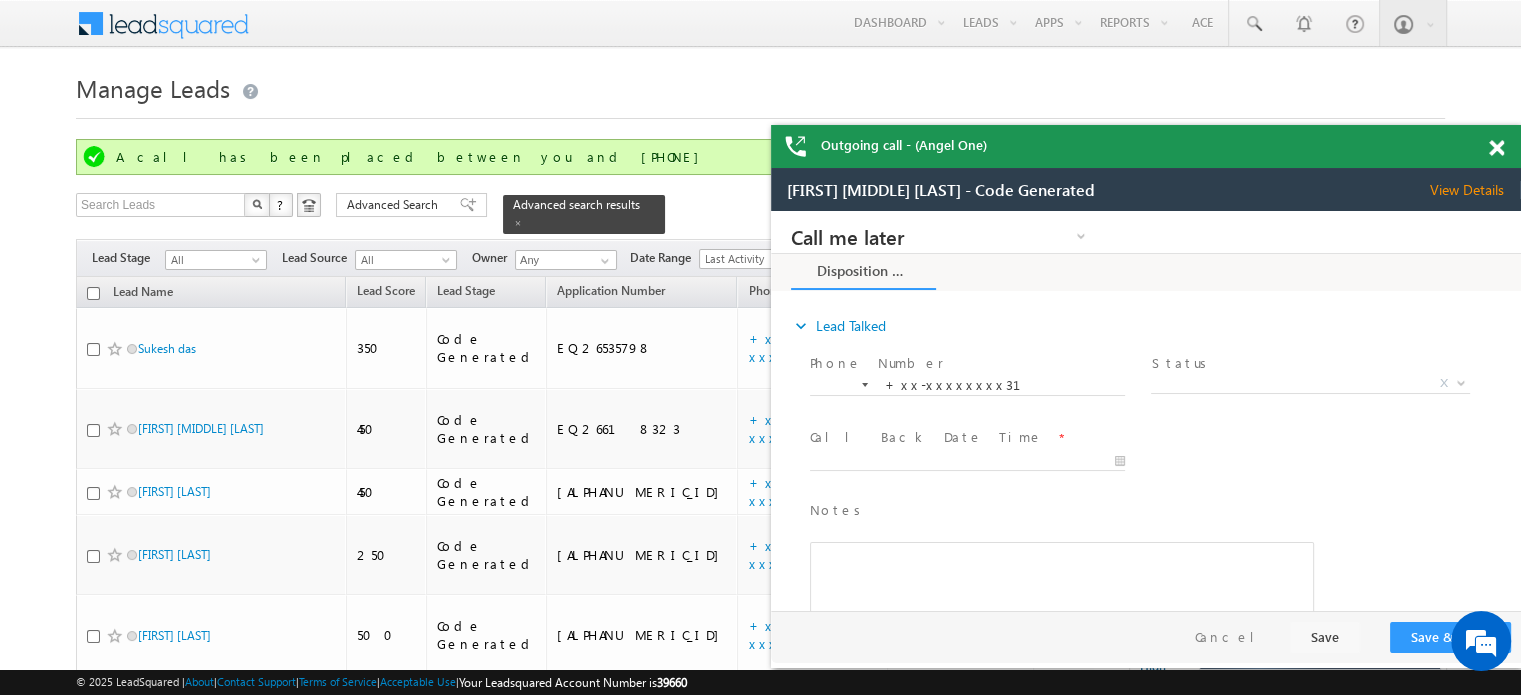 click at bounding box center (1496, 148) 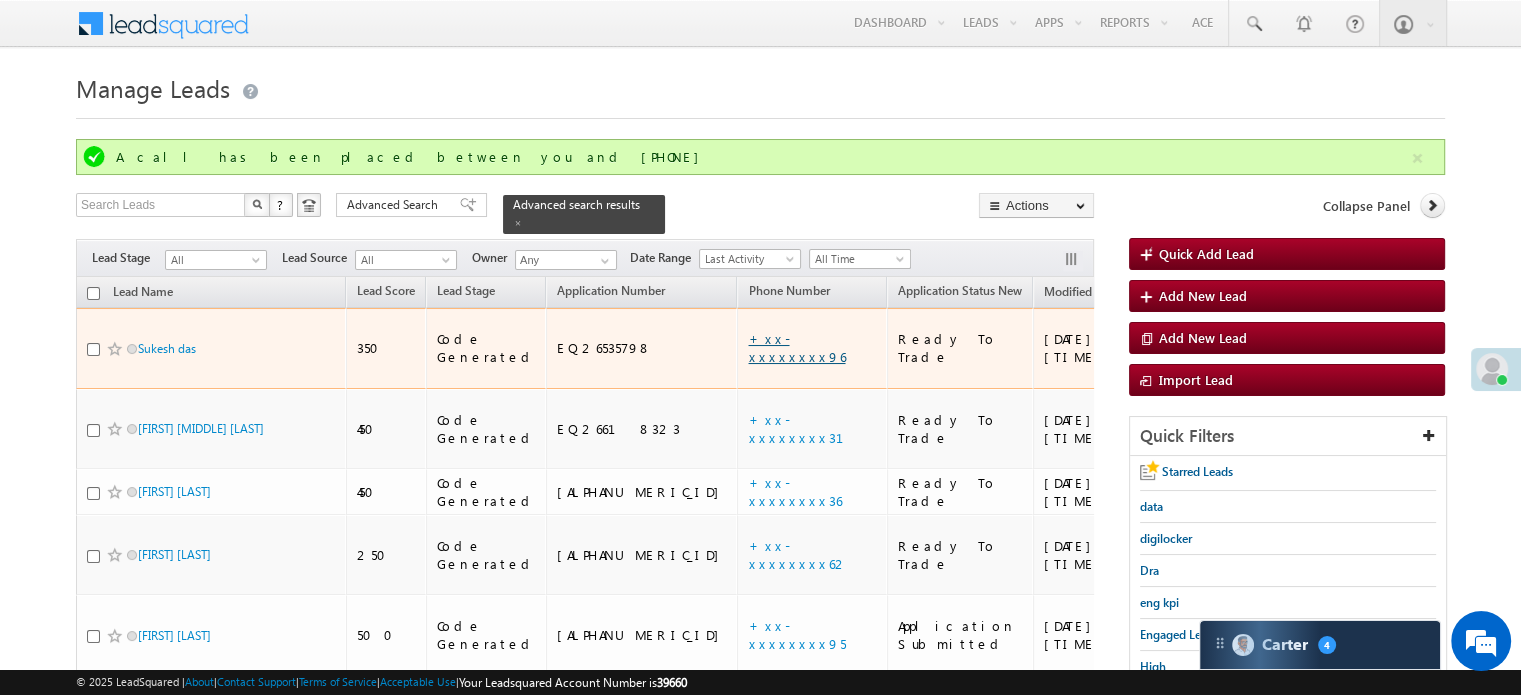 click on "+xx-xxxxxxxx96" at bounding box center [796, 347] 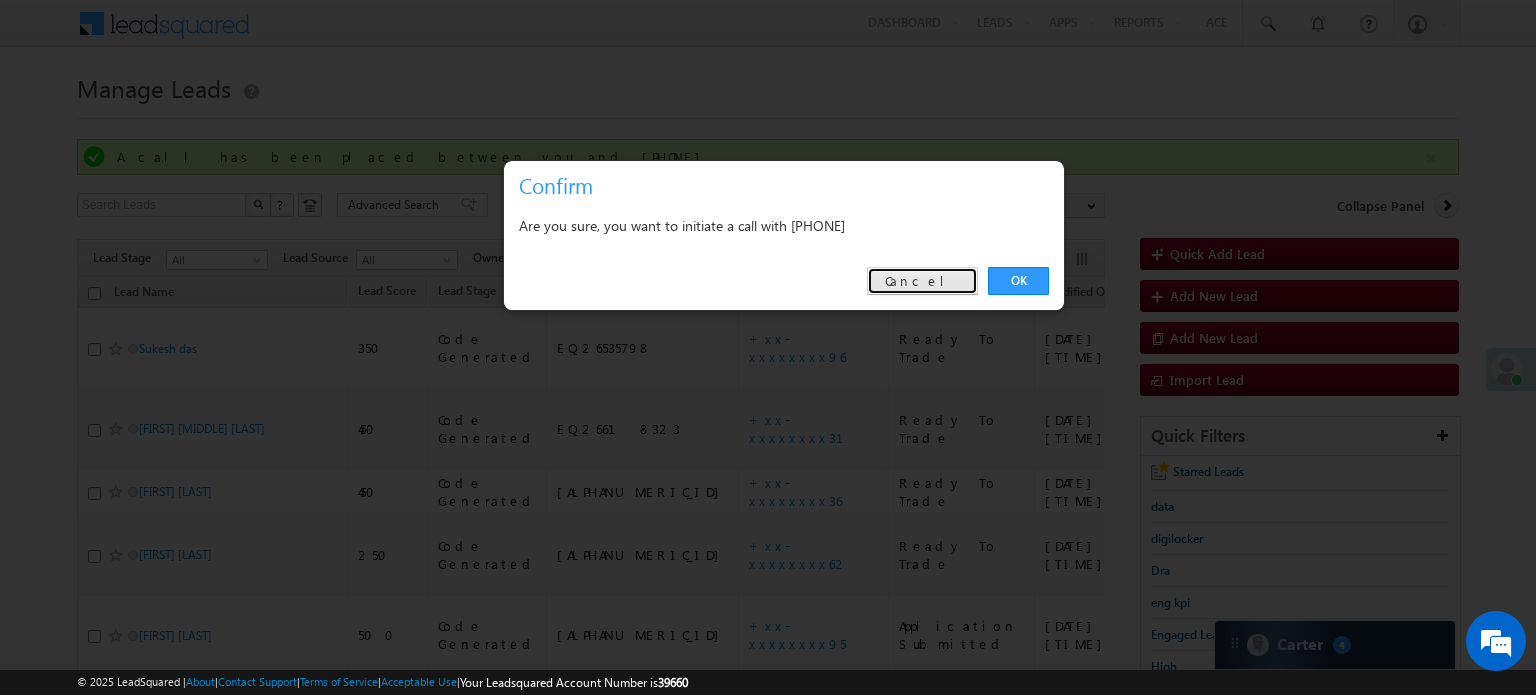 click on "Cancel" at bounding box center (922, 281) 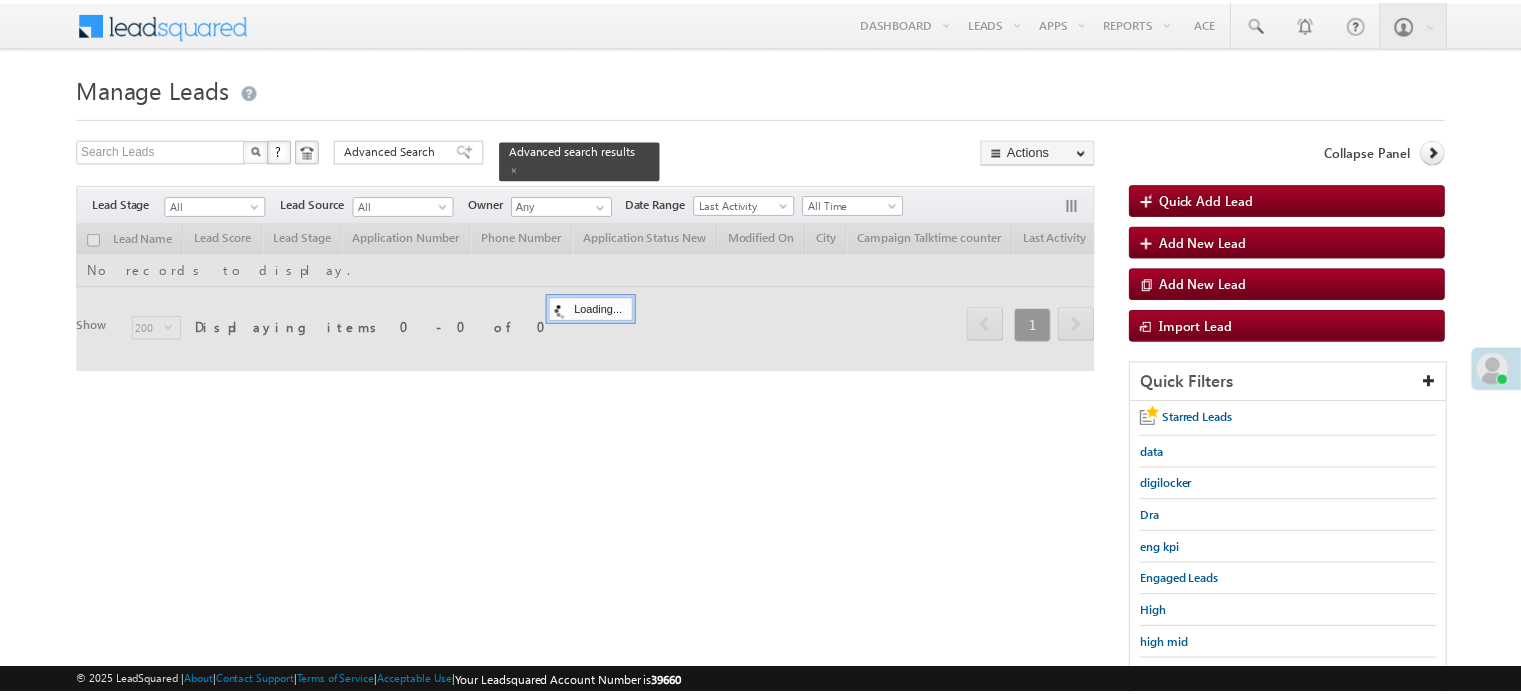 scroll, scrollTop: 0, scrollLeft: 0, axis: both 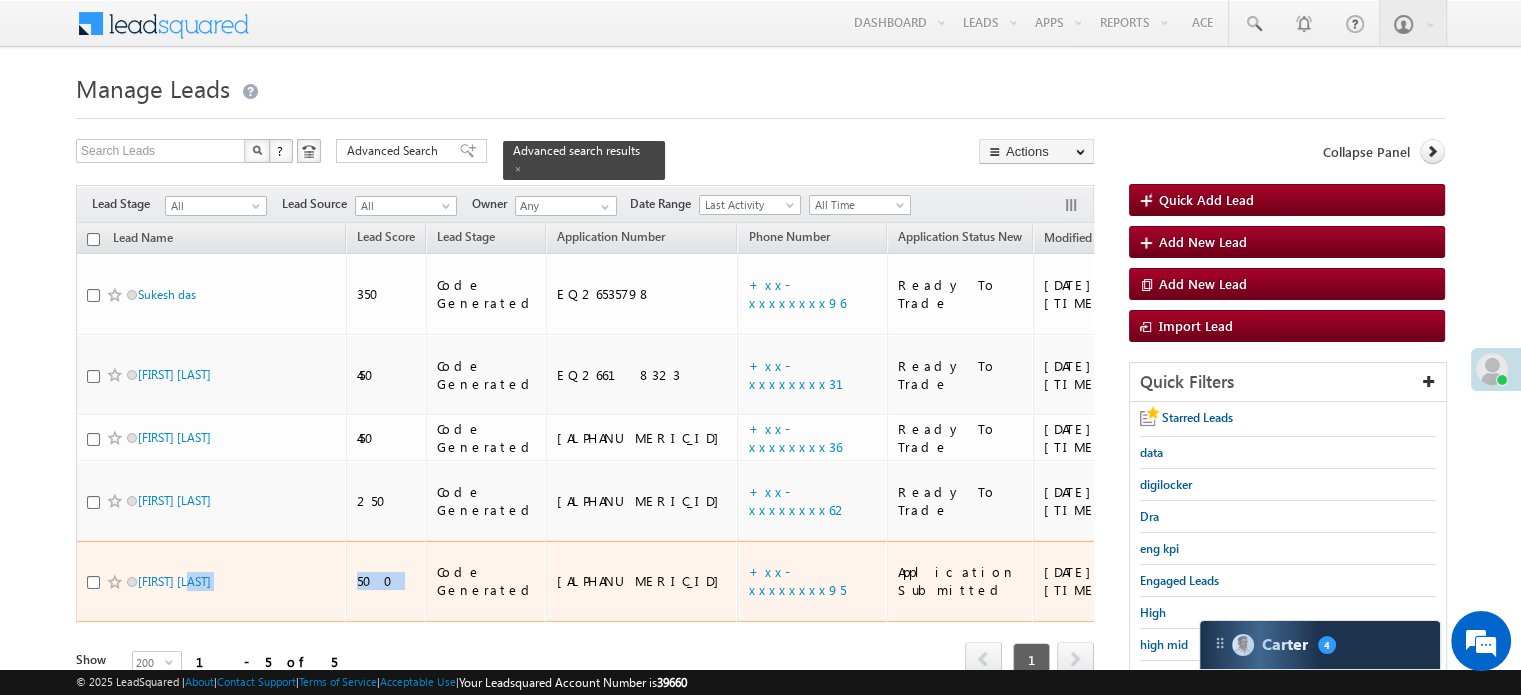 drag, startPoint x: 295, startPoint y: 509, endPoint x: 412, endPoint y: 498, distance: 117.51595 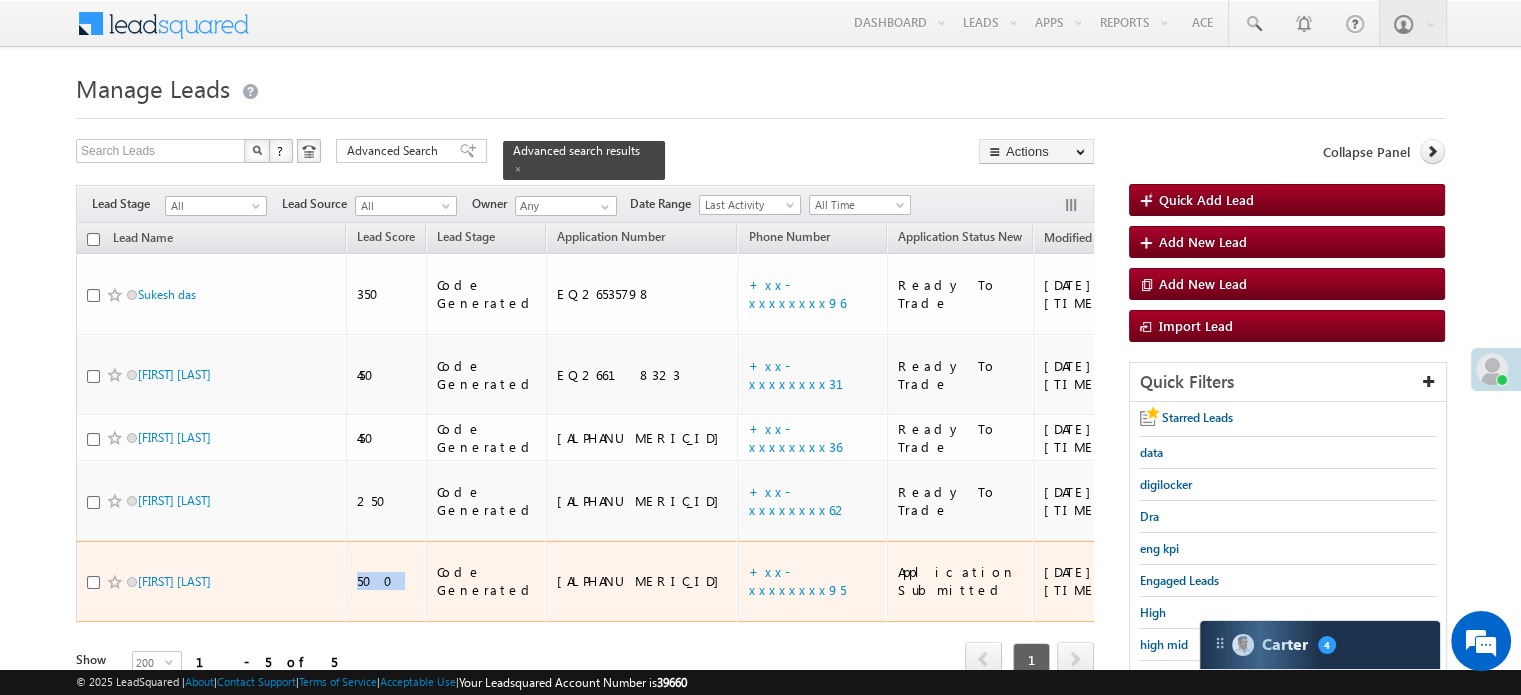 drag, startPoint x: 350, startPoint y: 494, endPoint x: 384, endPoint y: 503, distance: 35.17101 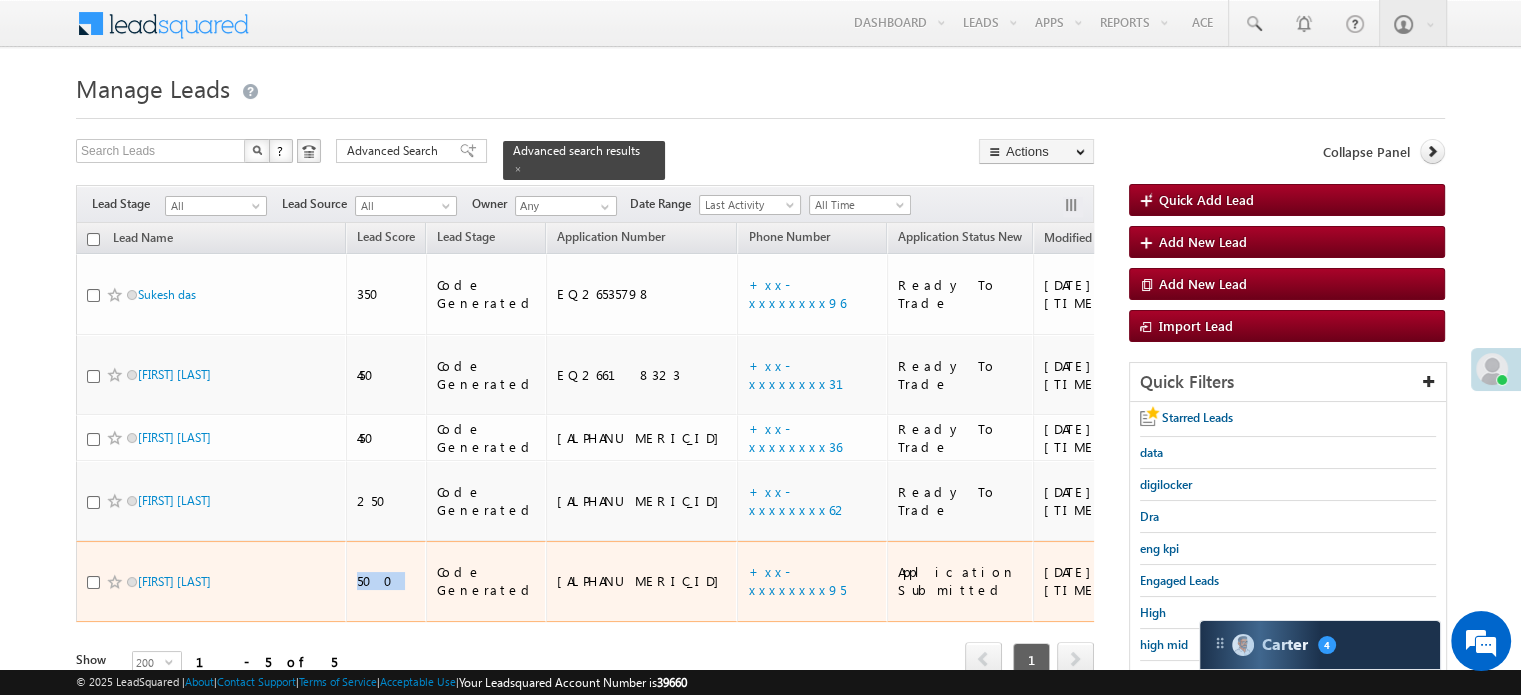 scroll, scrollTop: 0, scrollLeft: 0, axis: both 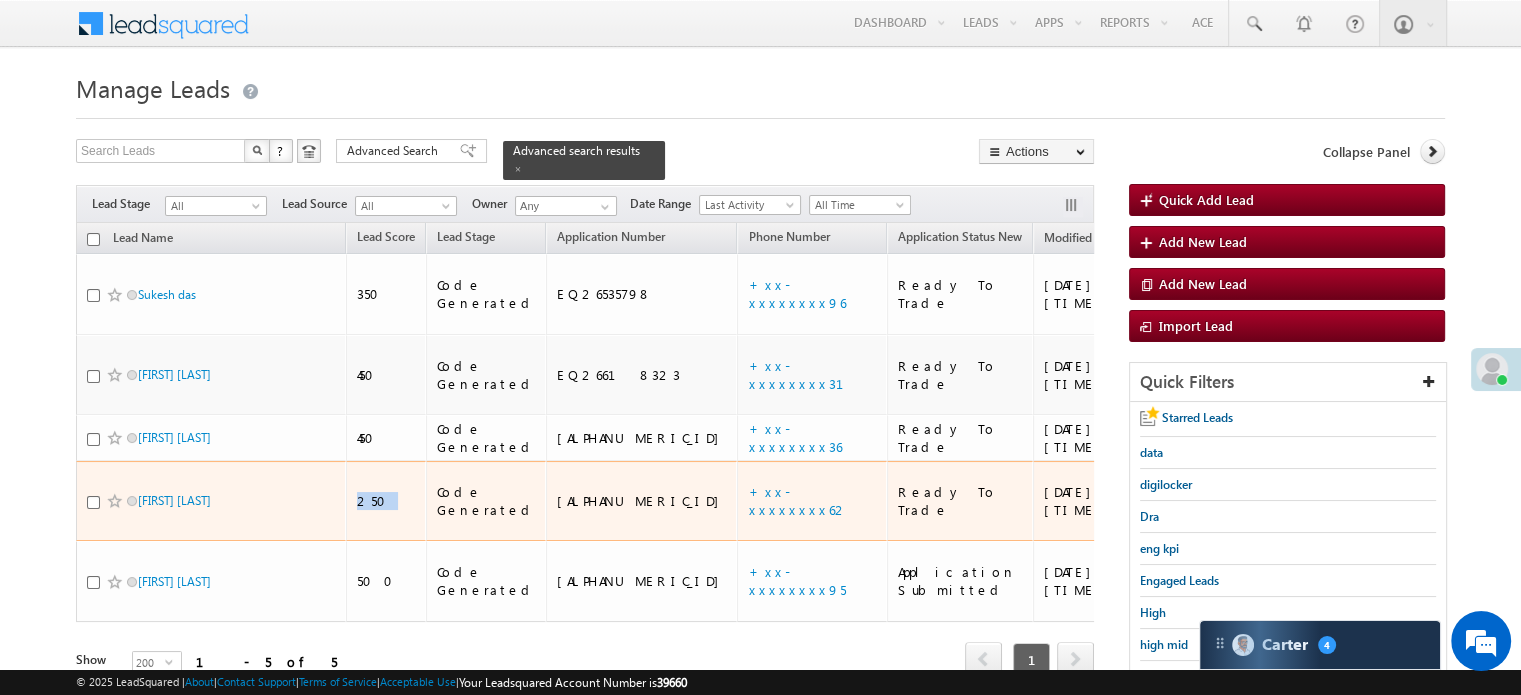 drag, startPoint x: 348, startPoint y: 427, endPoint x: 406, endPoint y: 440, distance: 59.439045 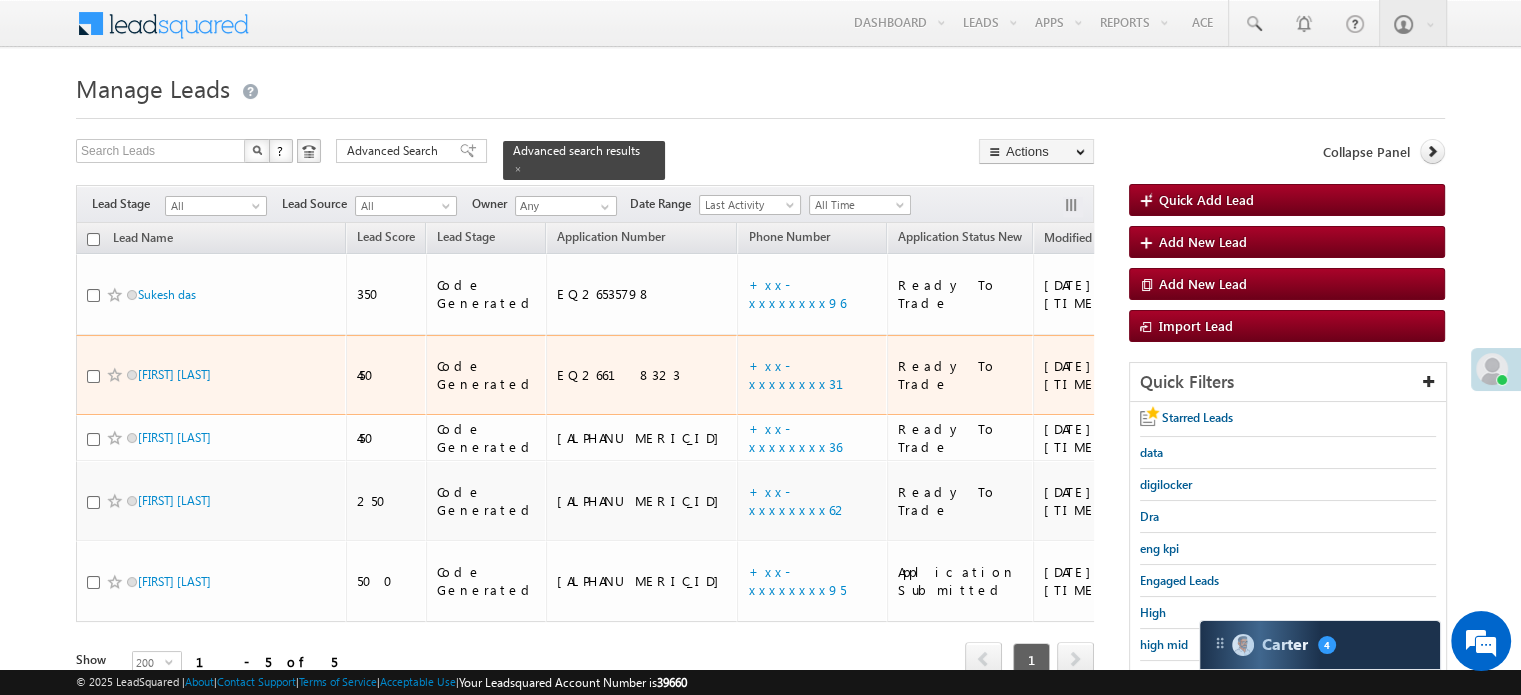 click on "450" at bounding box center (387, 375) 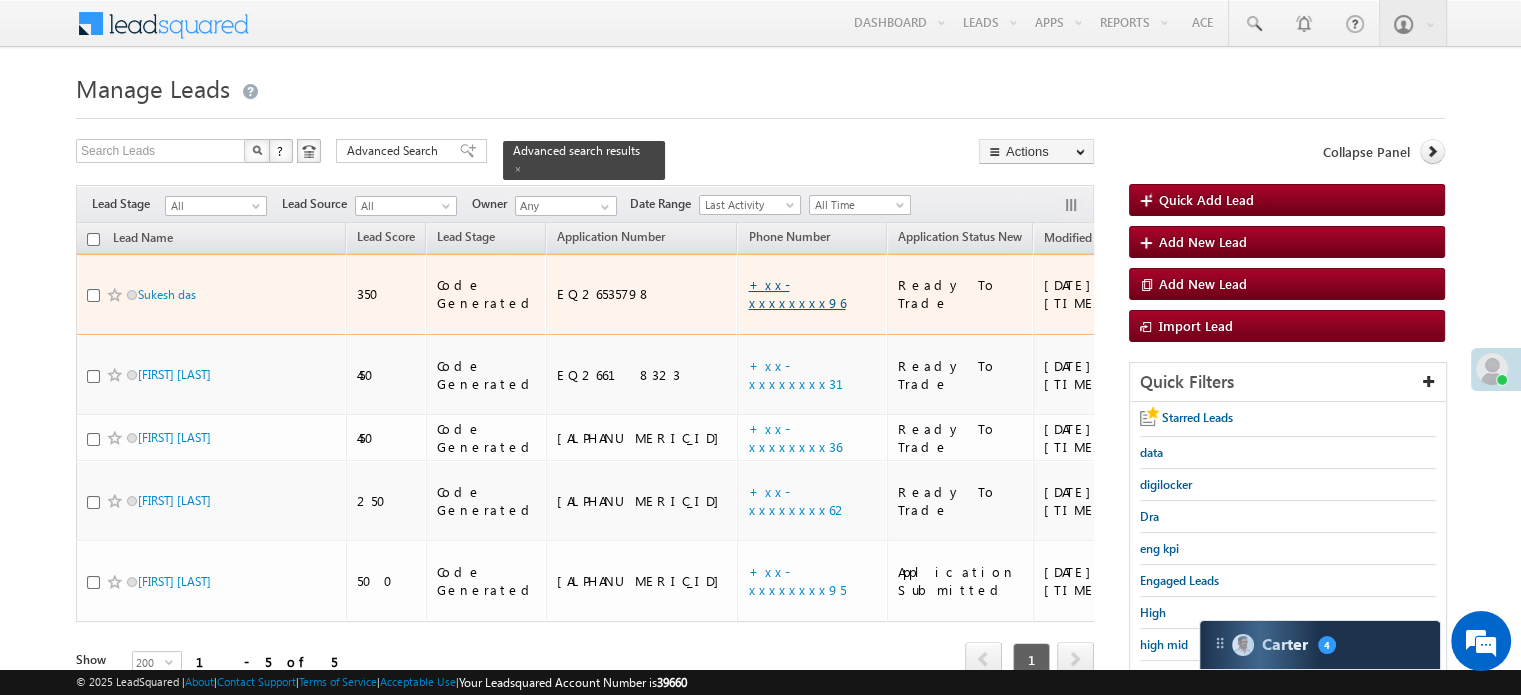click on "+xx-xxxxxxxx96" at bounding box center (796, 293) 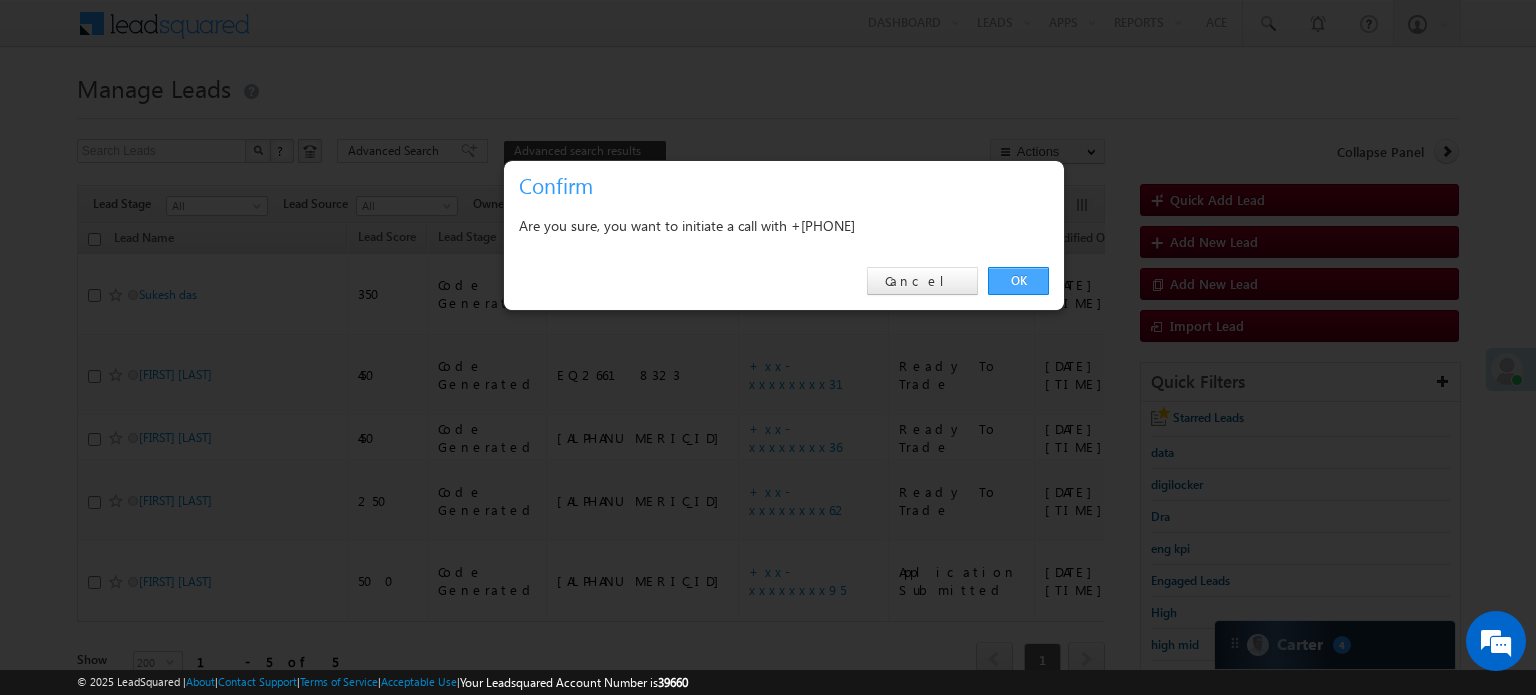 click on "OK" at bounding box center (1018, 281) 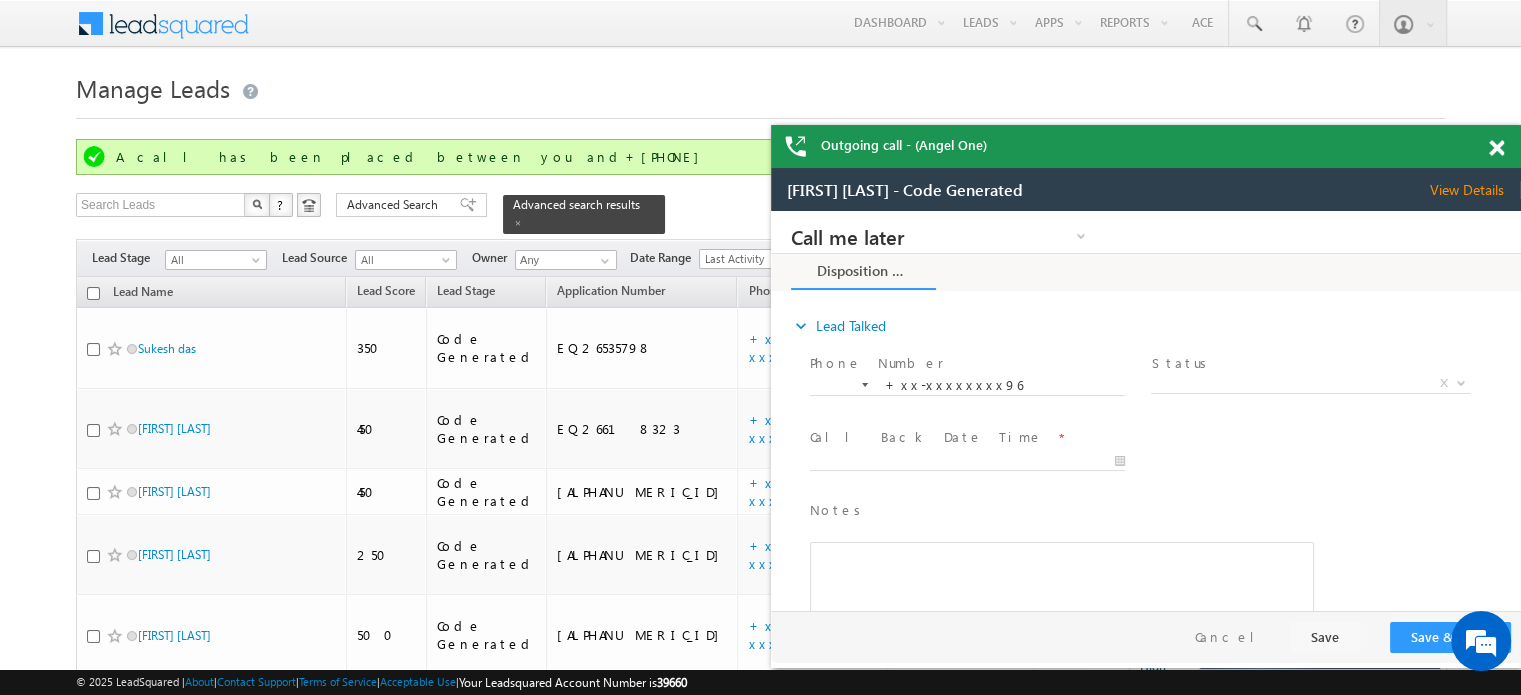 scroll, scrollTop: 0, scrollLeft: 0, axis: both 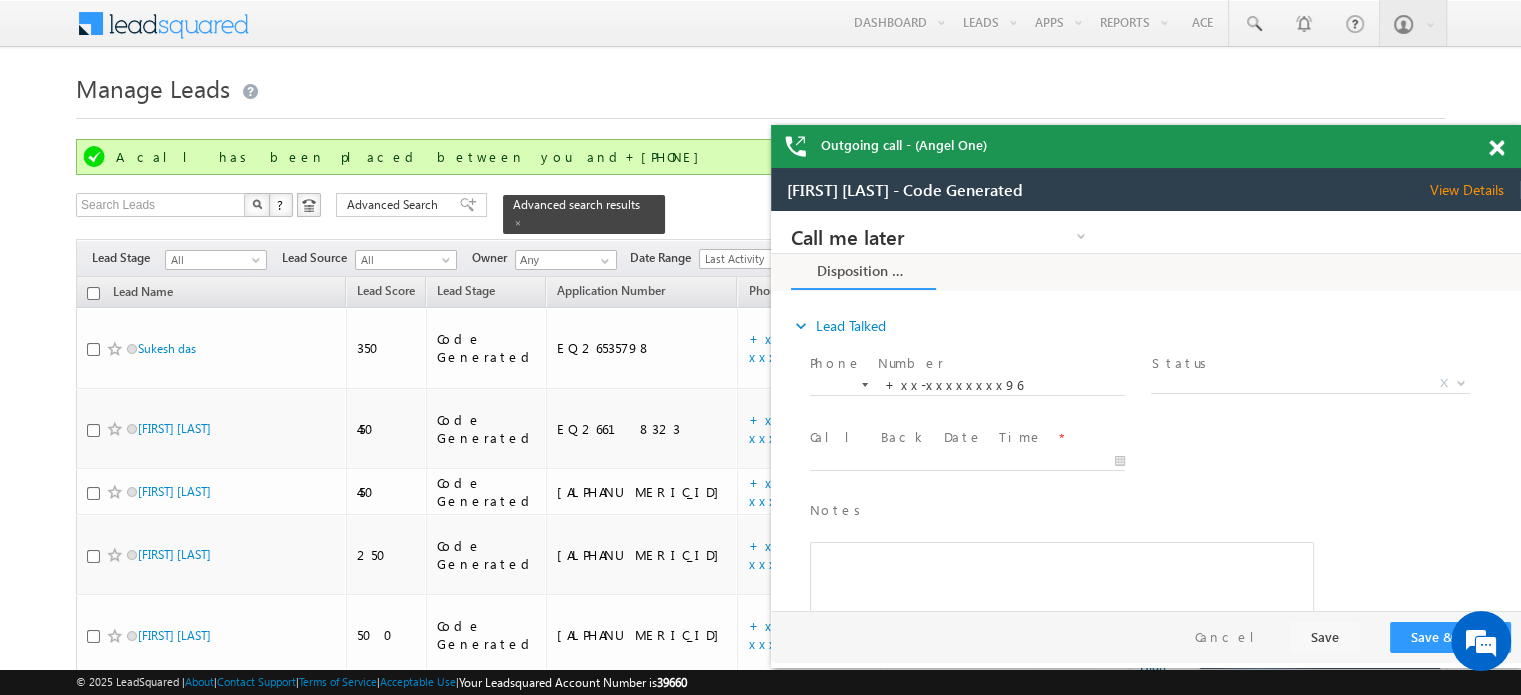 click at bounding box center [1496, 148] 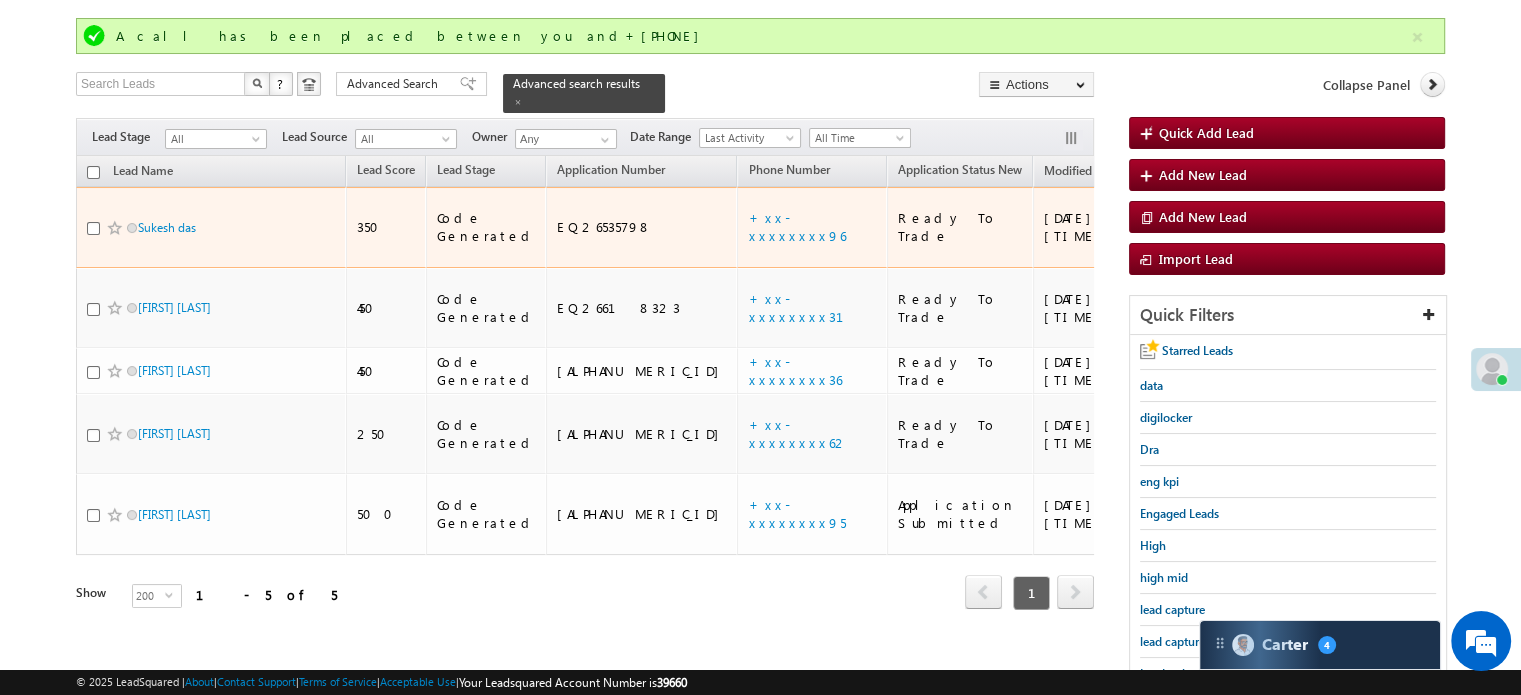 scroll, scrollTop: 200, scrollLeft: 0, axis: vertical 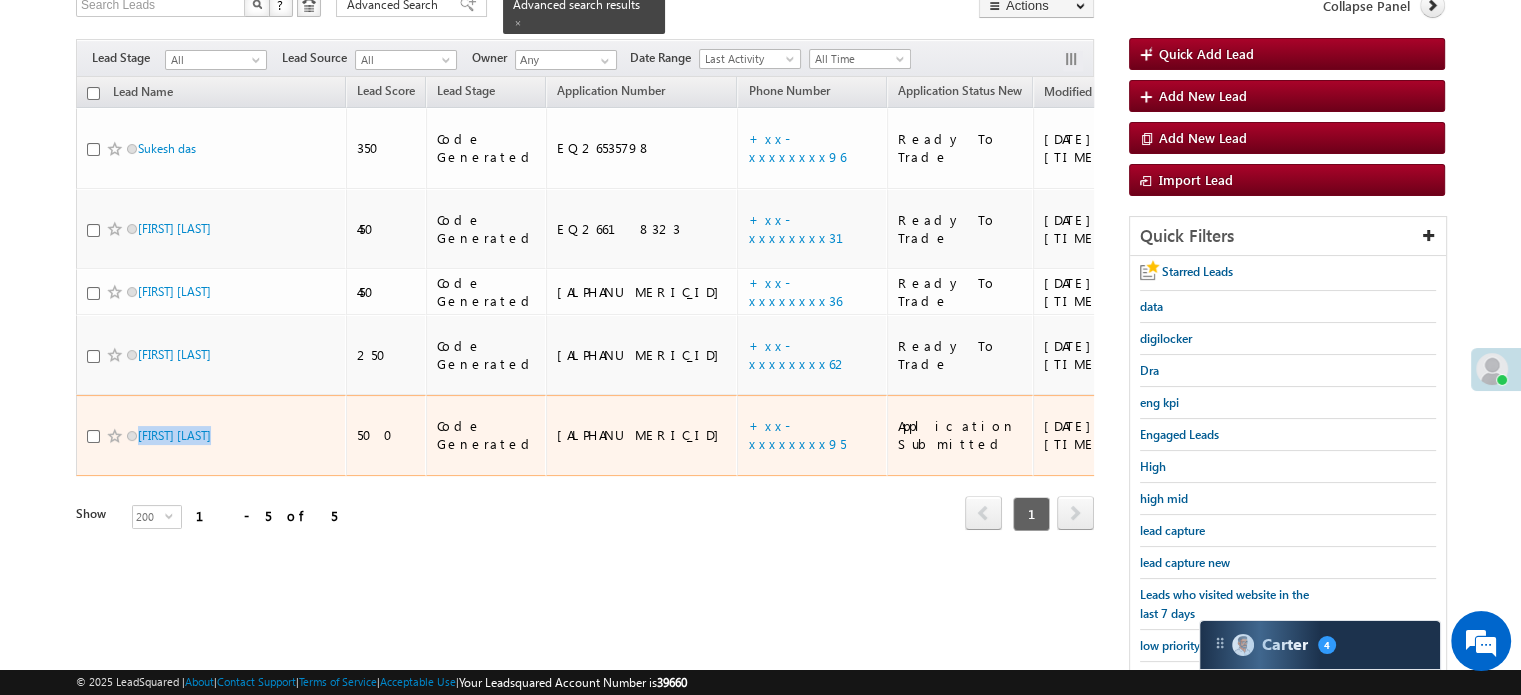 drag, startPoint x: 112, startPoint y: 355, endPoint x: 322, endPoint y: 382, distance: 211.7286 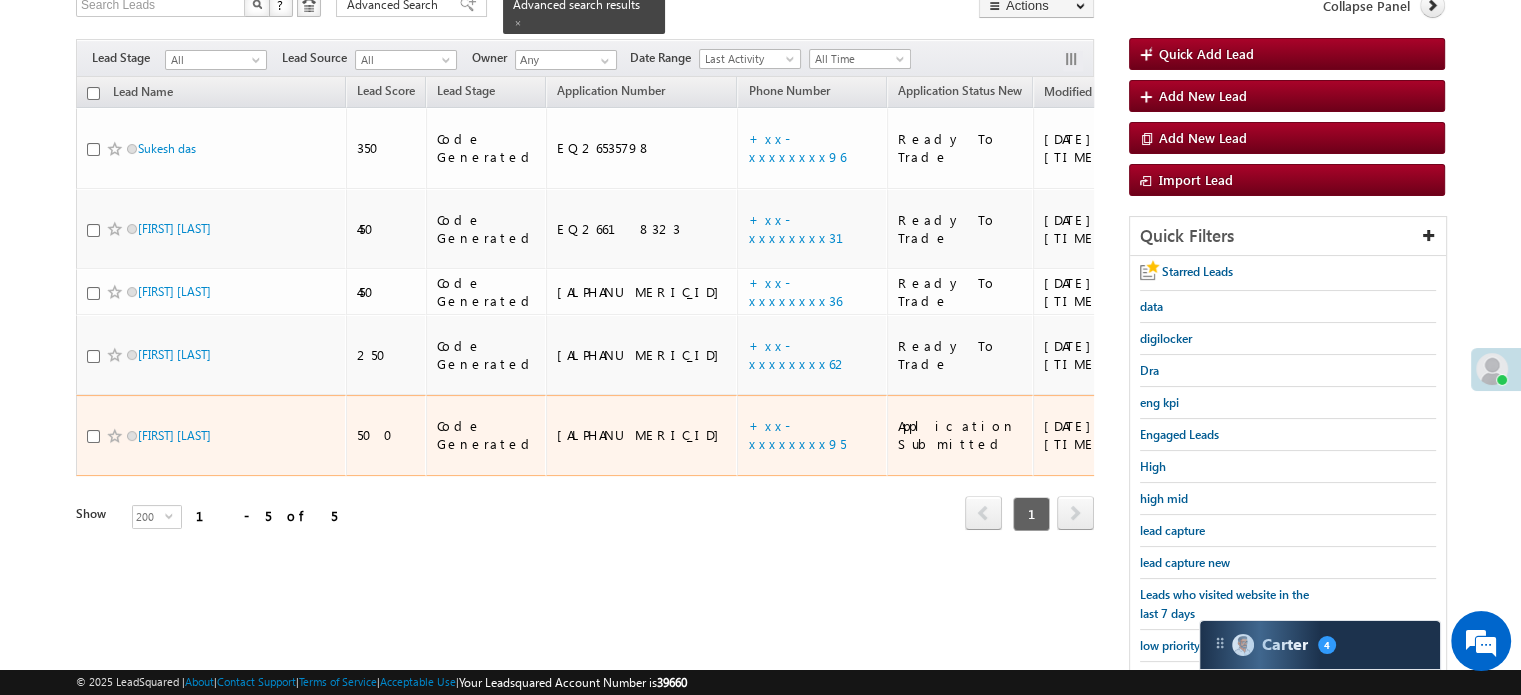 click on "[NAME]" at bounding box center (211, 435) 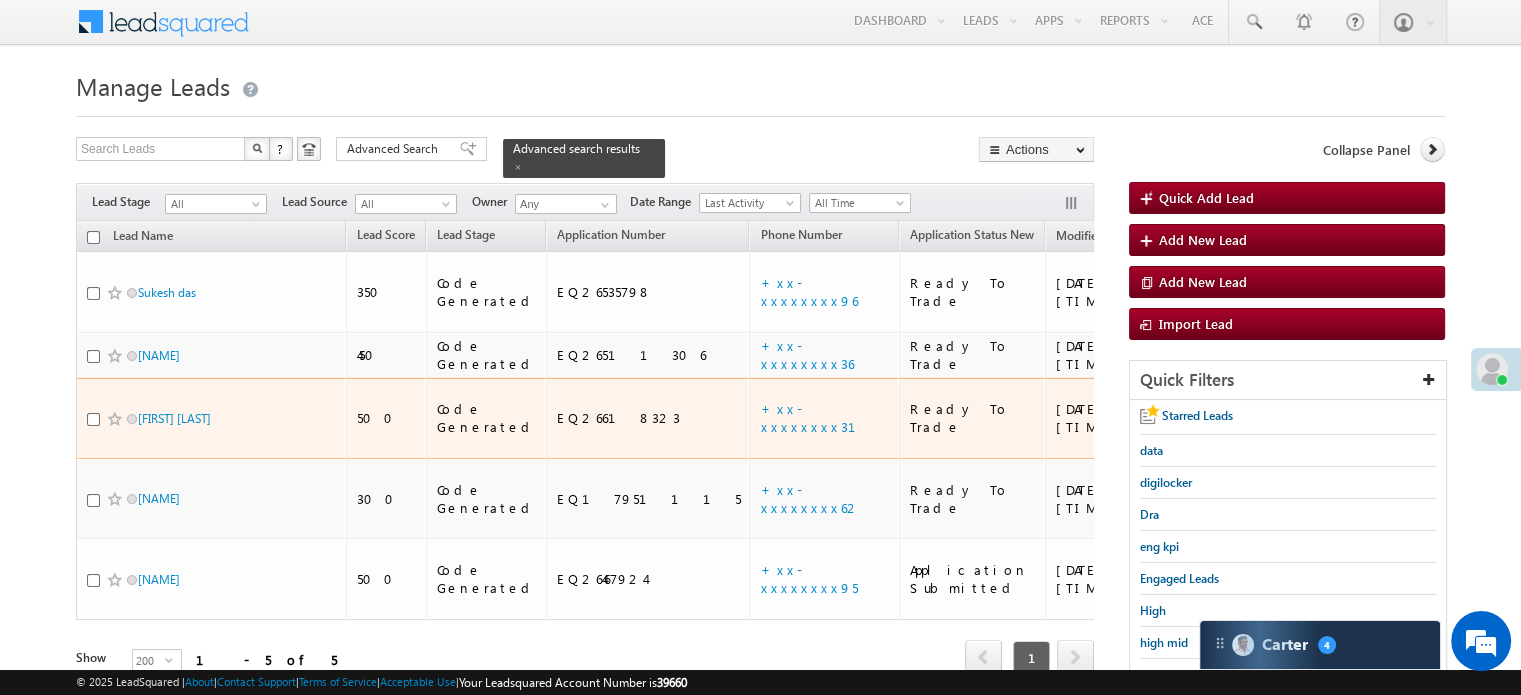 scroll, scrollTop: 0, scrollLeft: 0, axis: both 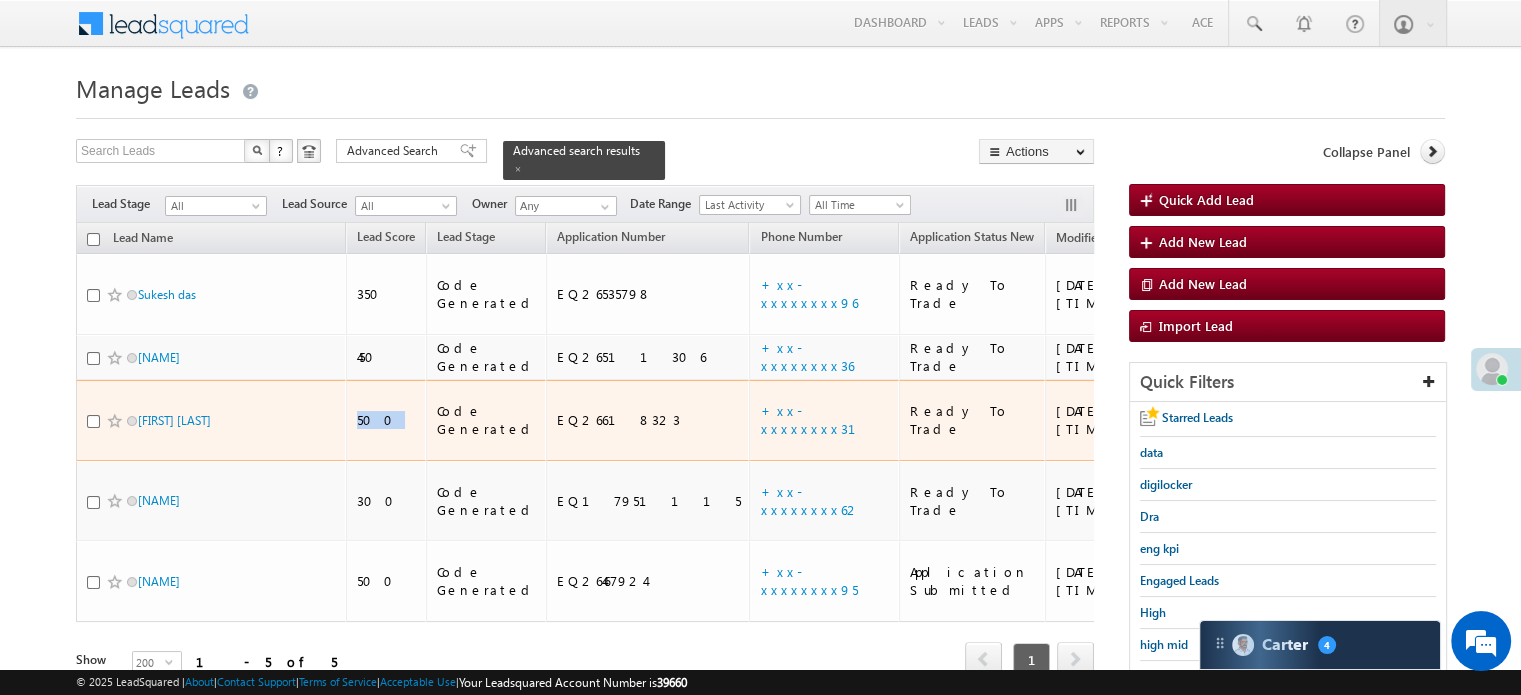 drag, startPoint x: 348, startPoint y: 369, endPoint x: 377, endPoint y: 376, distance: 29.832869 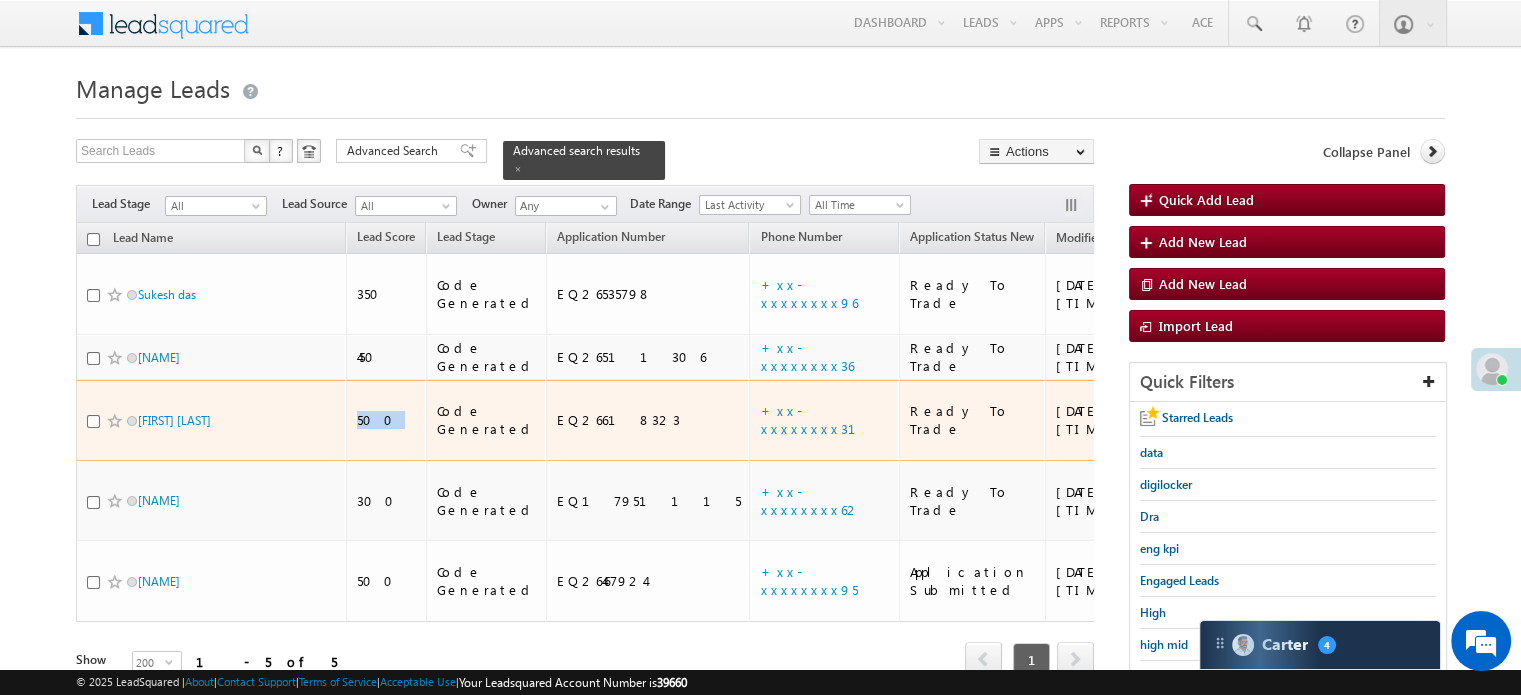 click on "500" at bounding box center (386, 420) 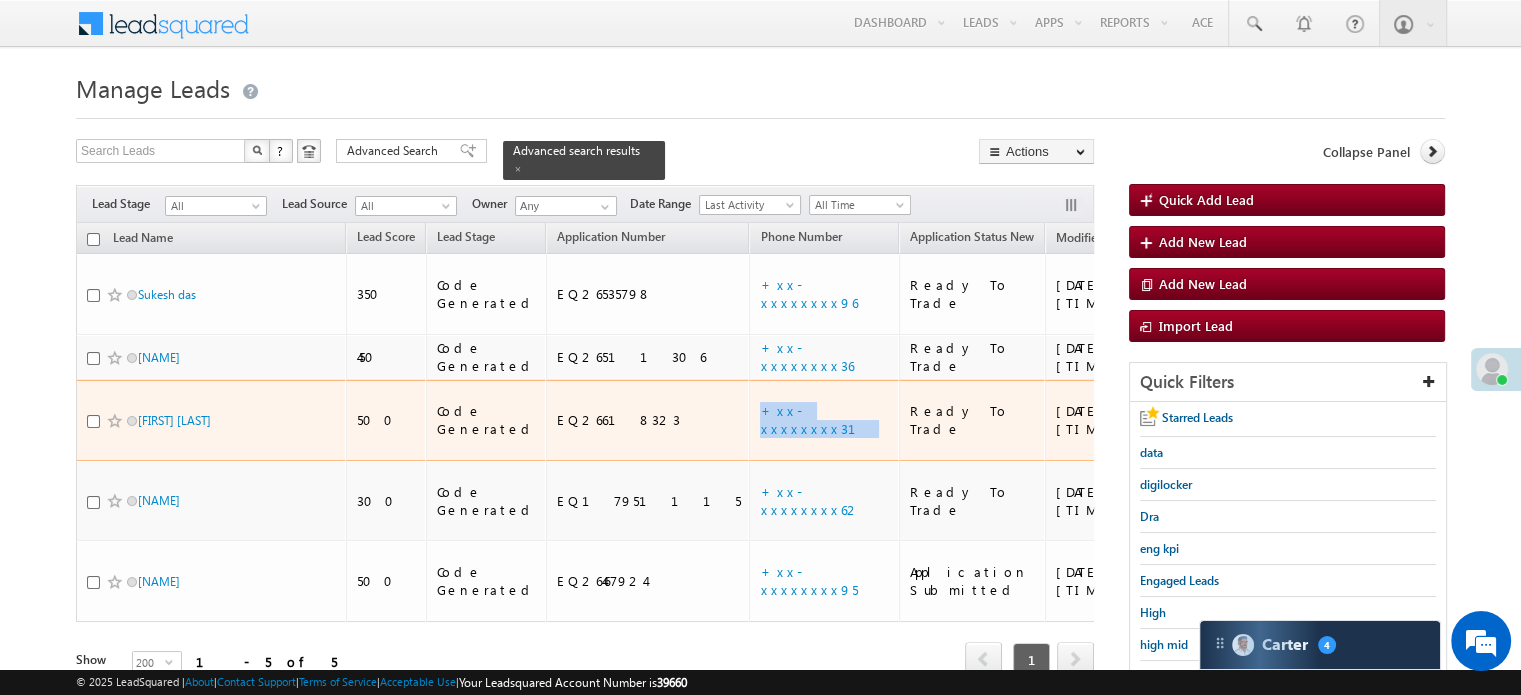 drag, startPoint x: 748, startPoint y: 391, endPoint x: 654, endPoint y: 399, distance: 94.33981 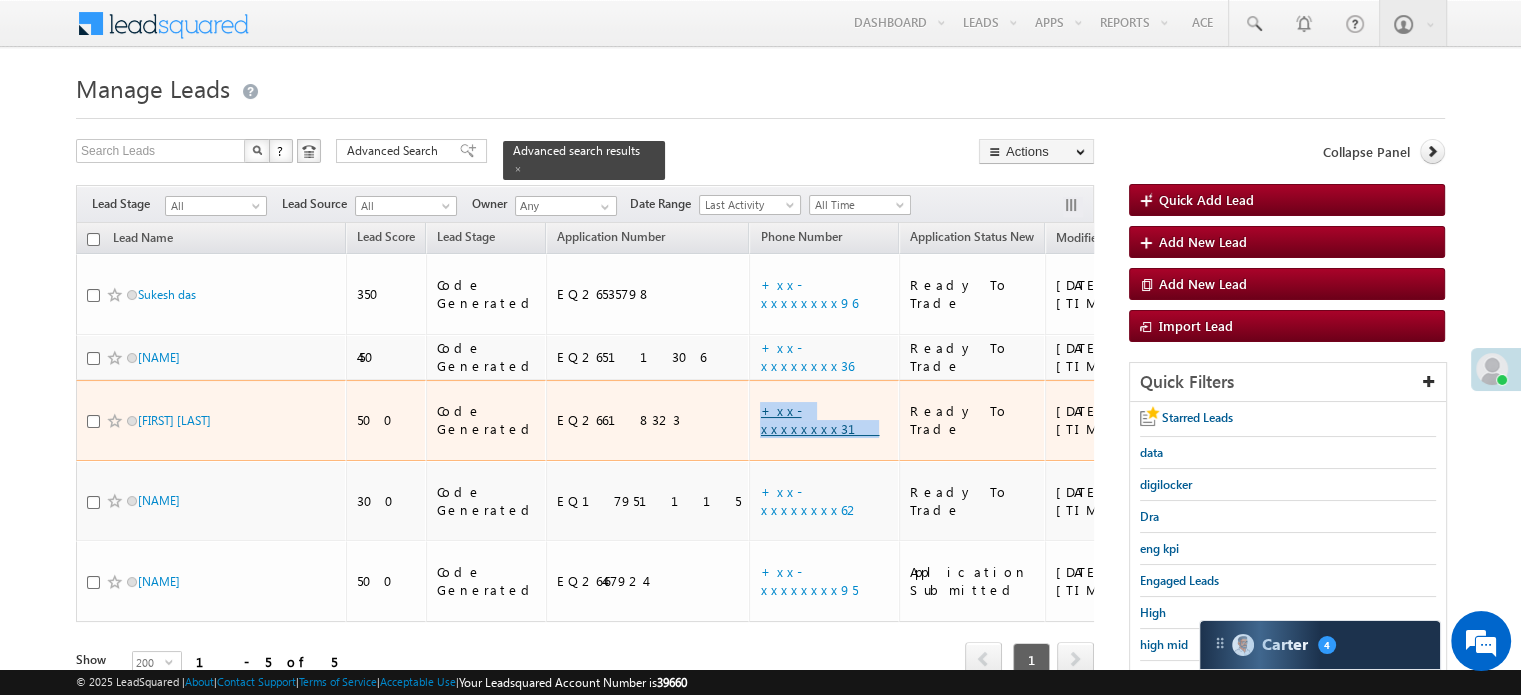 click on "+xx-xxxxxxxx31" at bounding box center (819, 419) 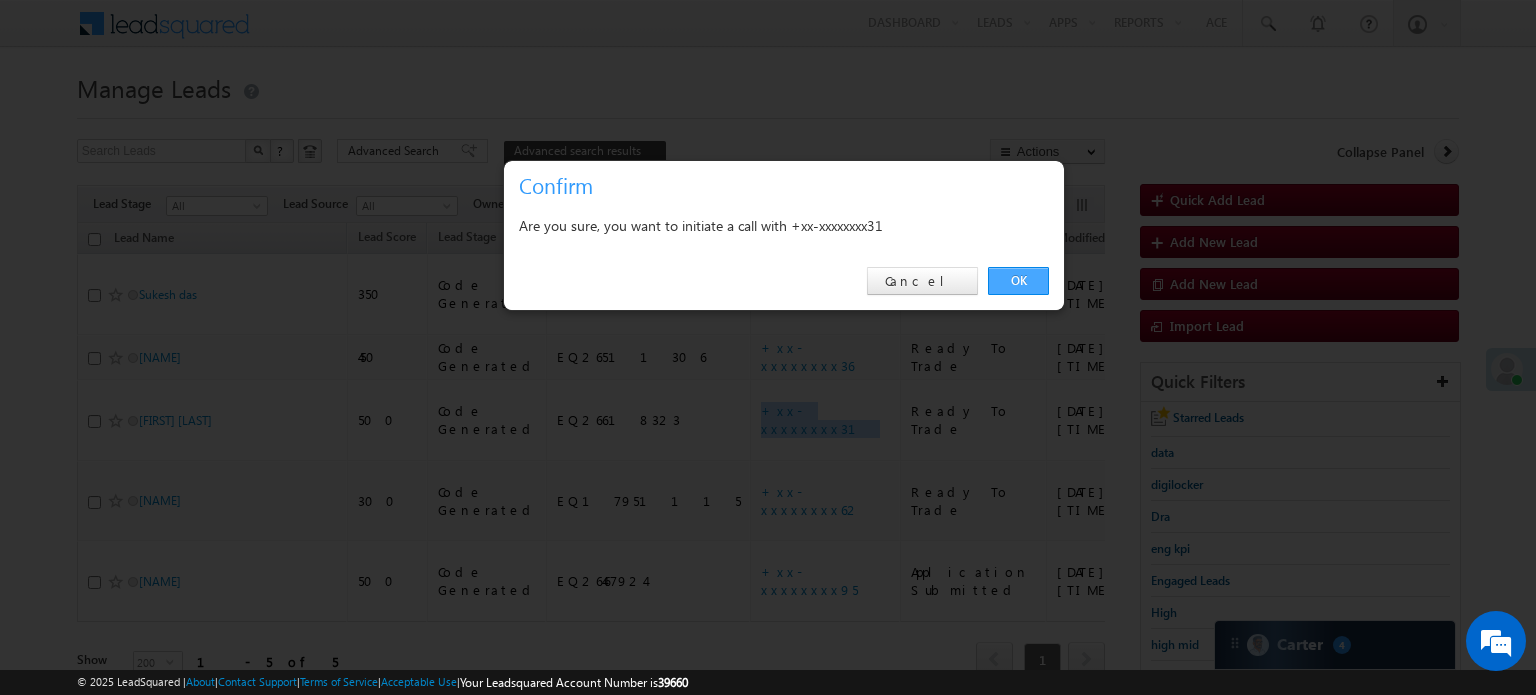 click on "OK" at bounding box center [1018, 281] 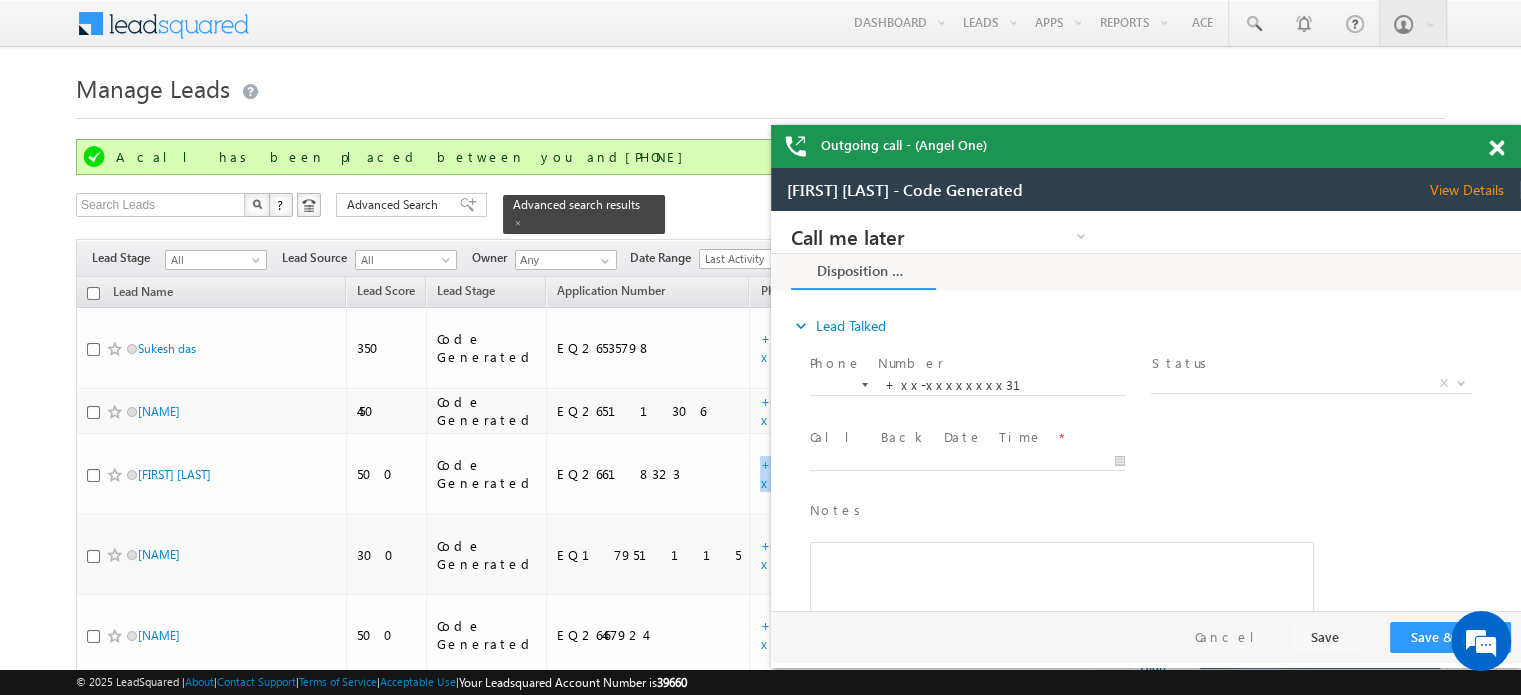 scroll, scrollTop: 0, scrollLeft: 0, axis: both 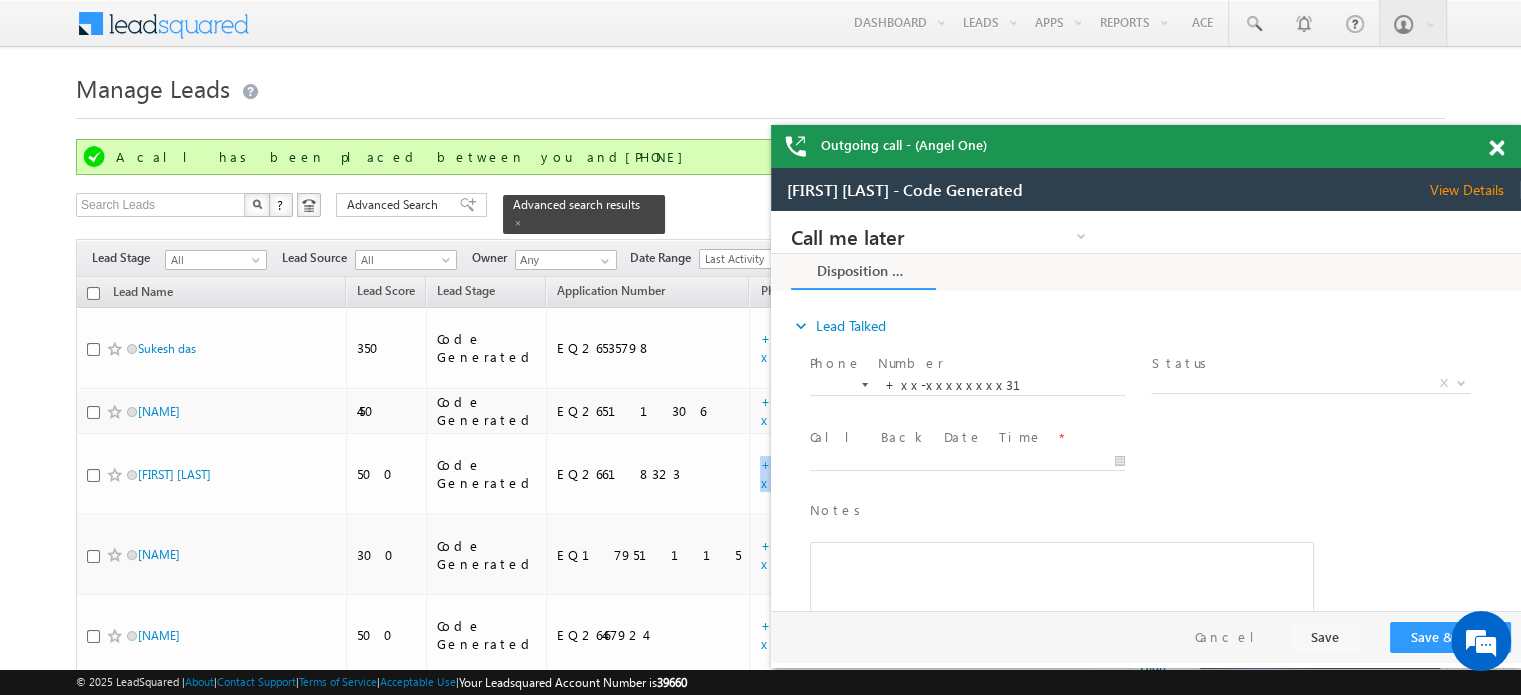 click at bounding box center [1496, 148] 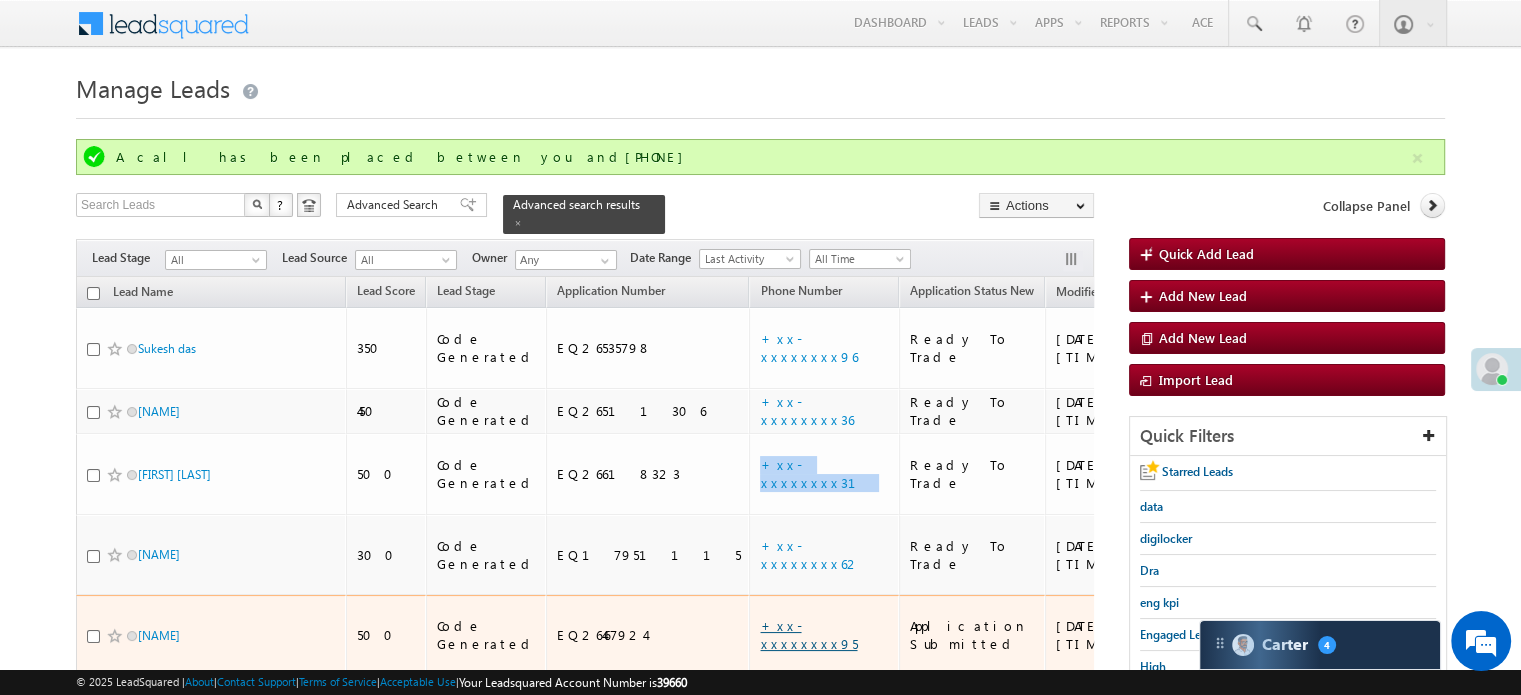 click on "+xx-xxxxxxxx95" at bounding box center [808, 634] 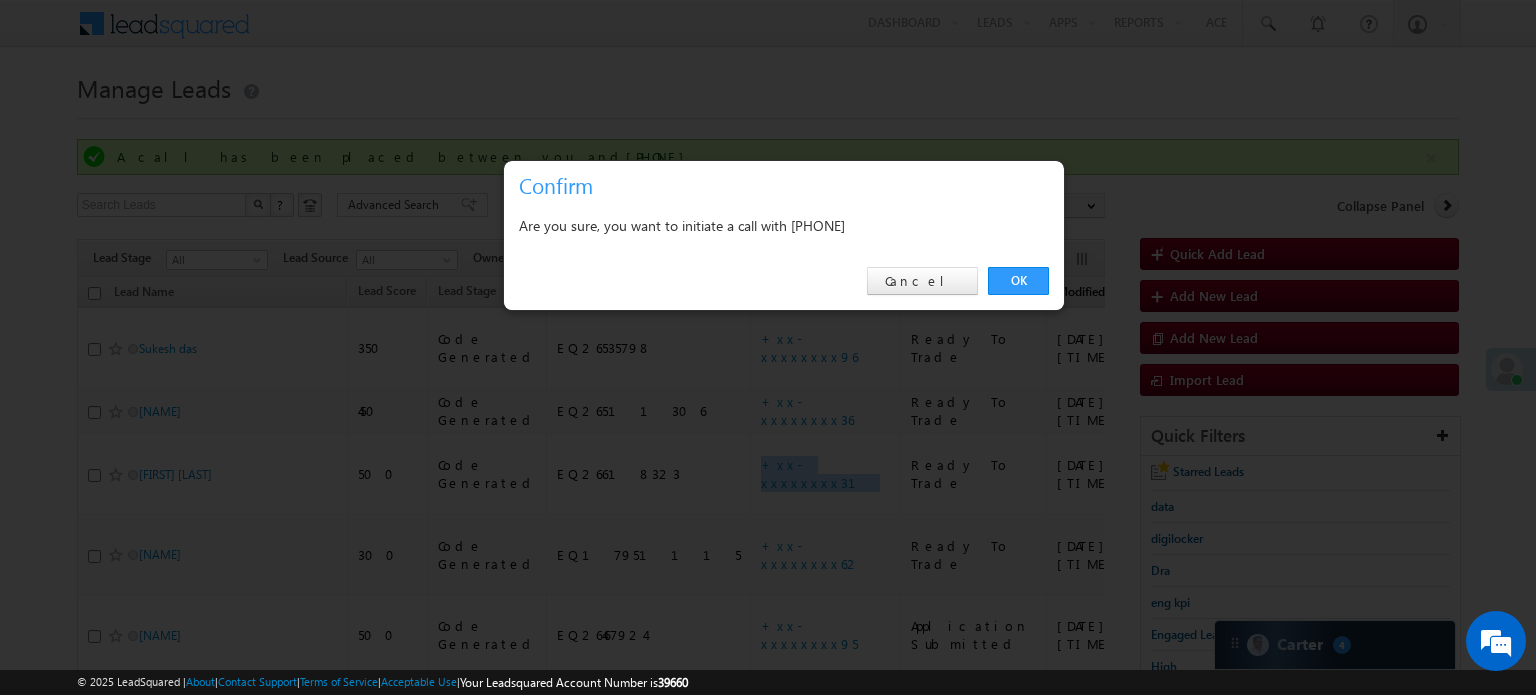 click on "OK" at bounding box center [1018, 281] 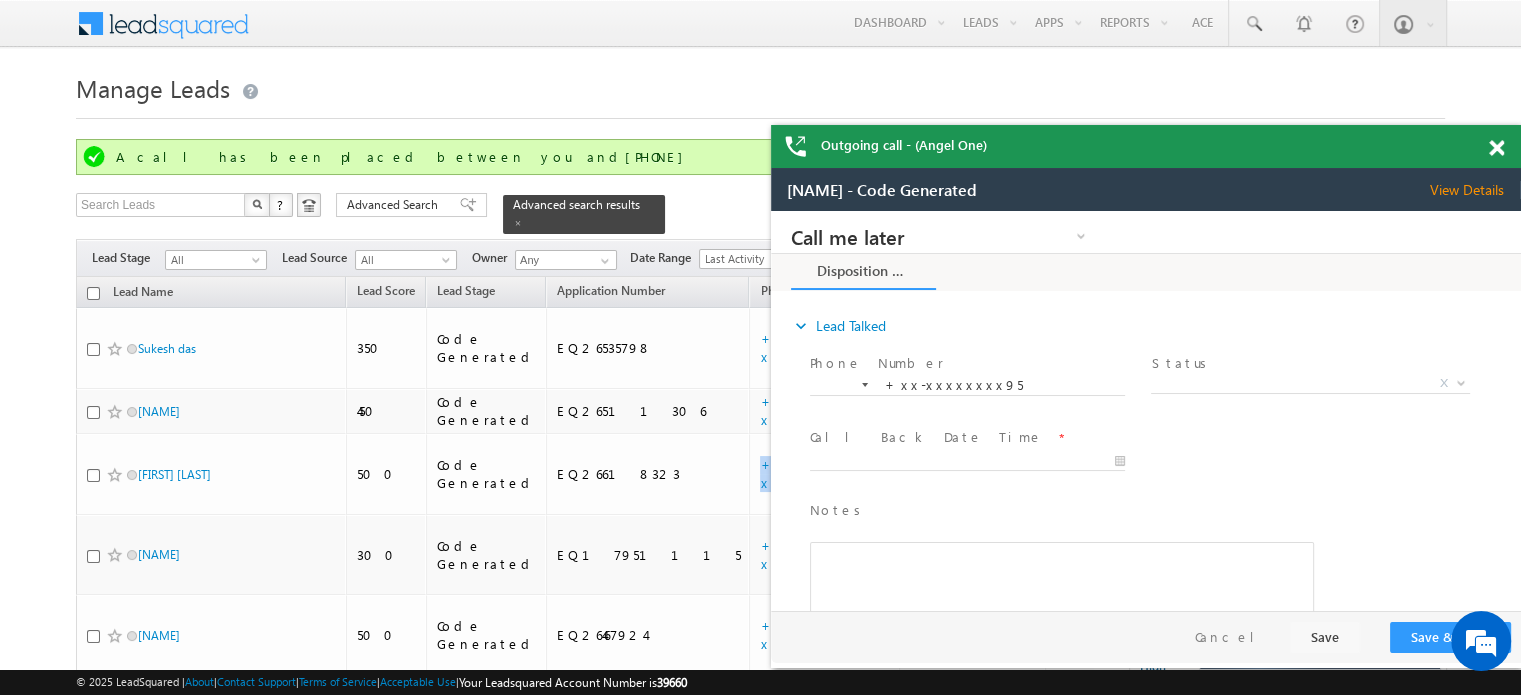 scroll, scrollTop: 0, scrollLeft: 0, axis: both 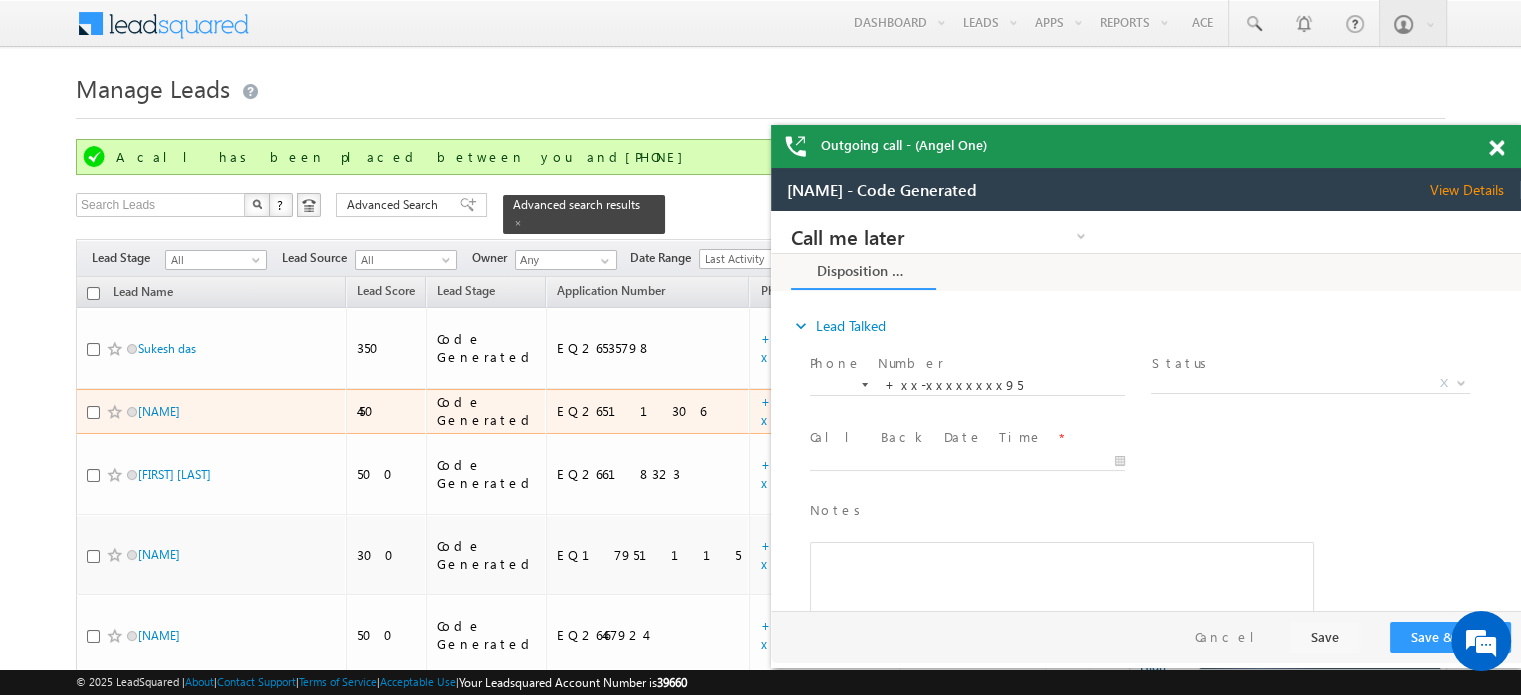 click on "450" at bounding box center [386, 412] 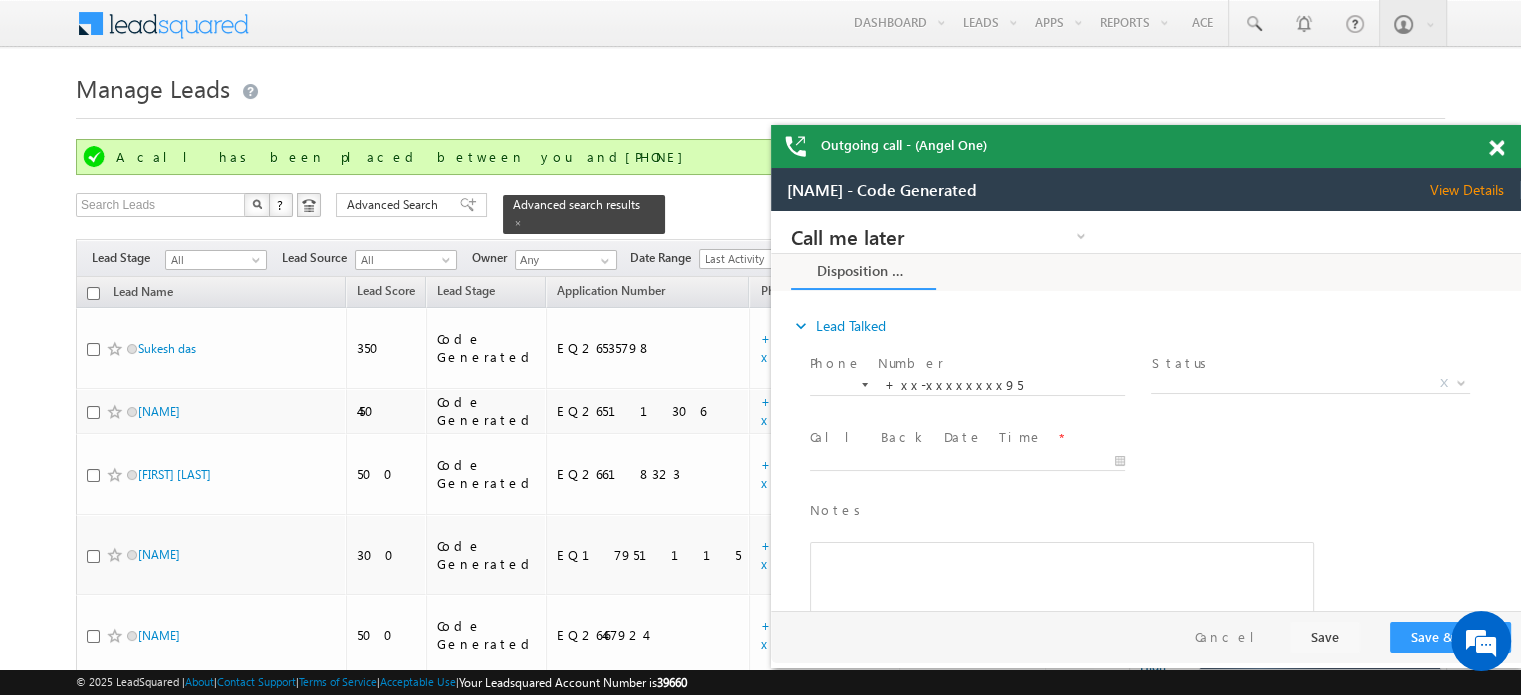click on "Outgoing call -  (Angel One)" at bounding box center (1146, 146) 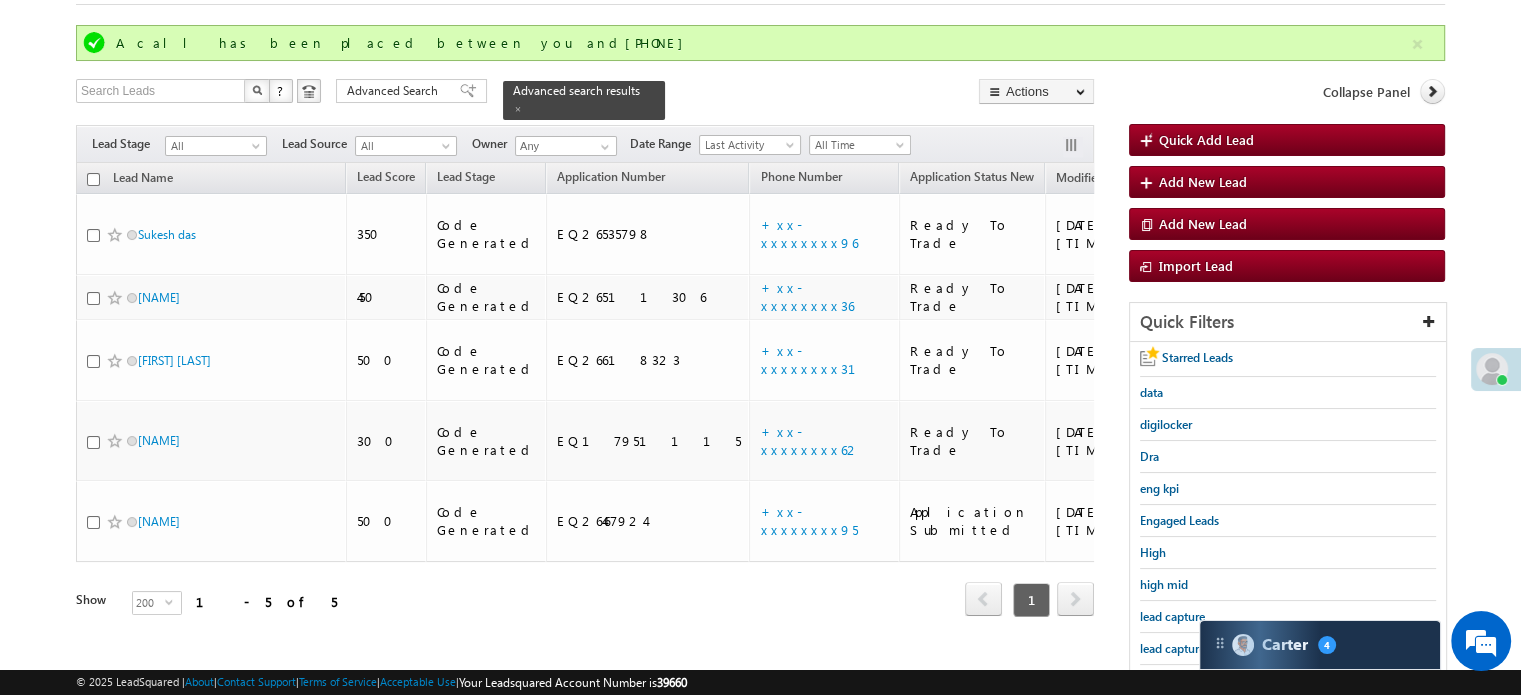 scroll, scrollTop: 200, scrollLeft: 0, axis: vertical 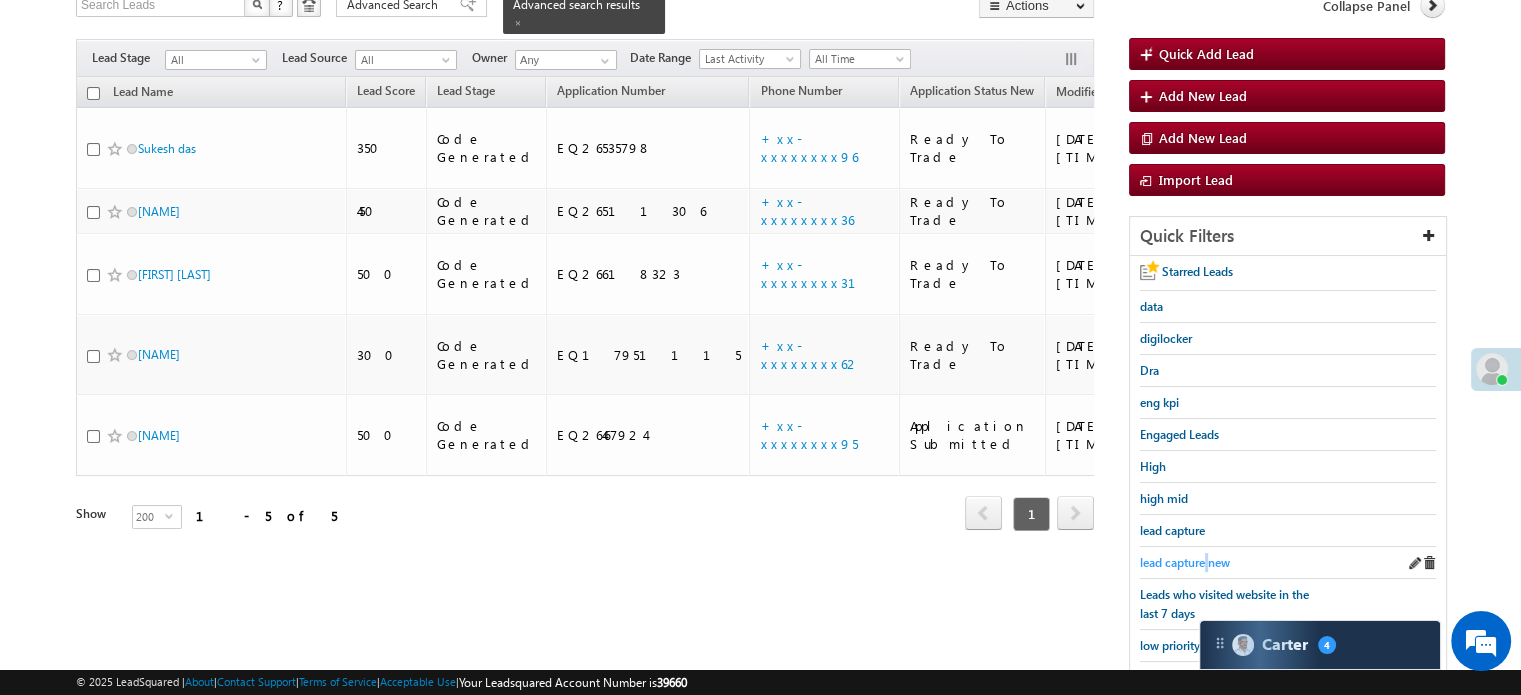 click on "lead capture new" at bounding box center [1185, 562] 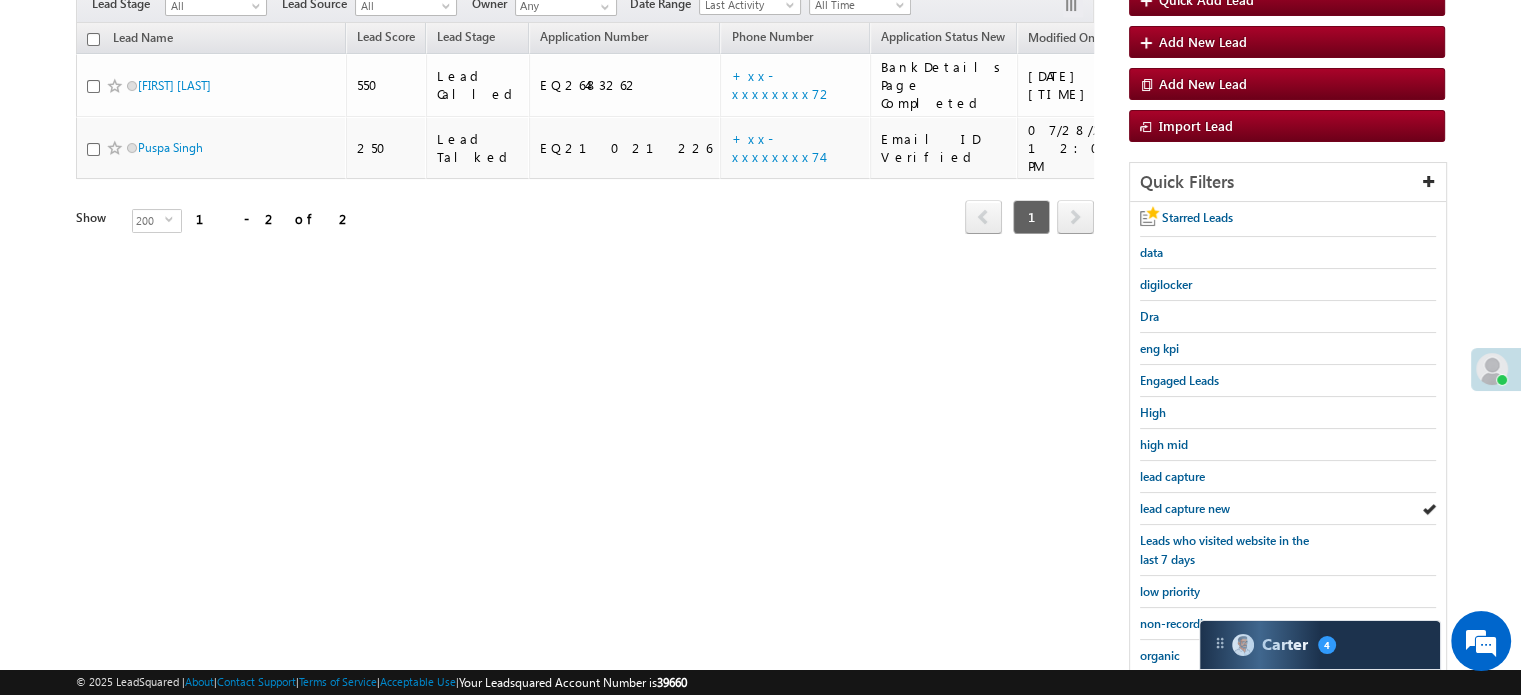 scroll, scrollTop: 146, scrollLeft: 0, axis: vertical 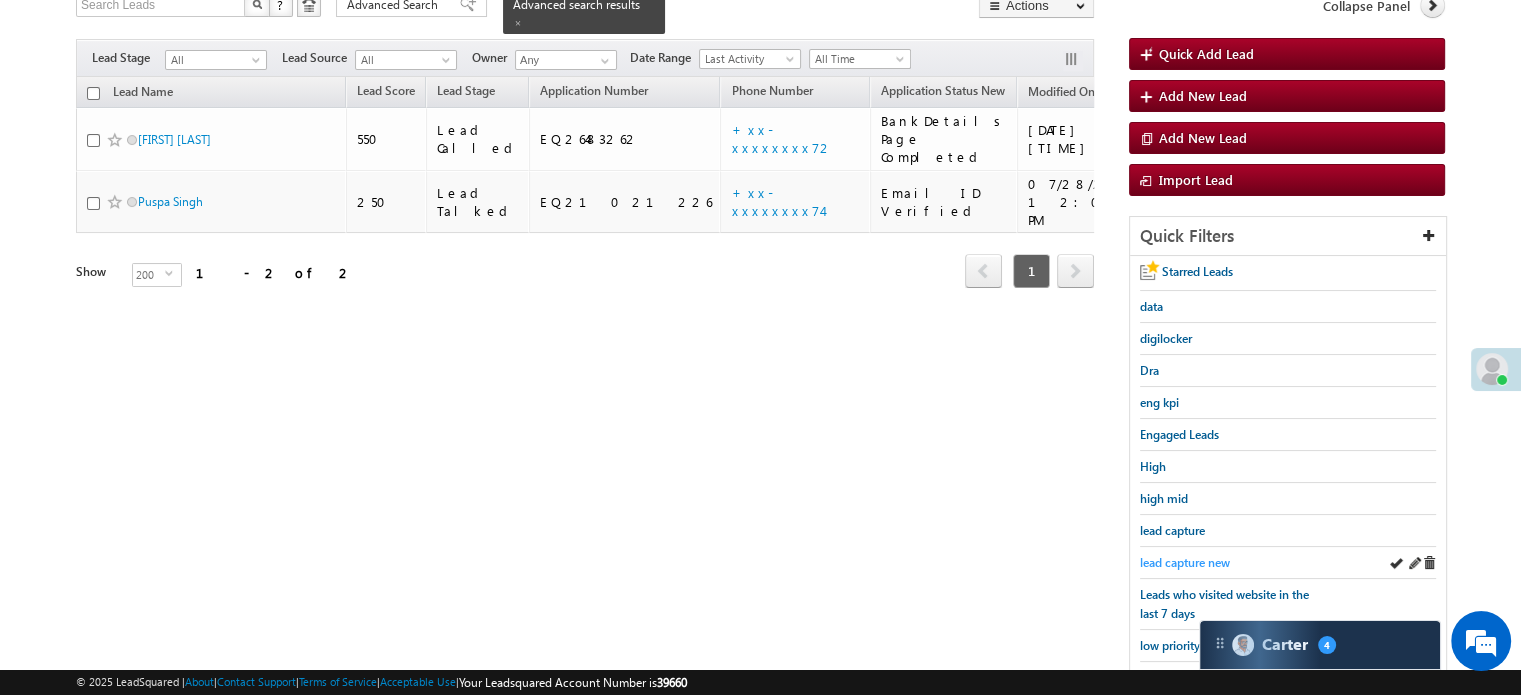 click on "lead capture new" at bounding box center (1185, 562) 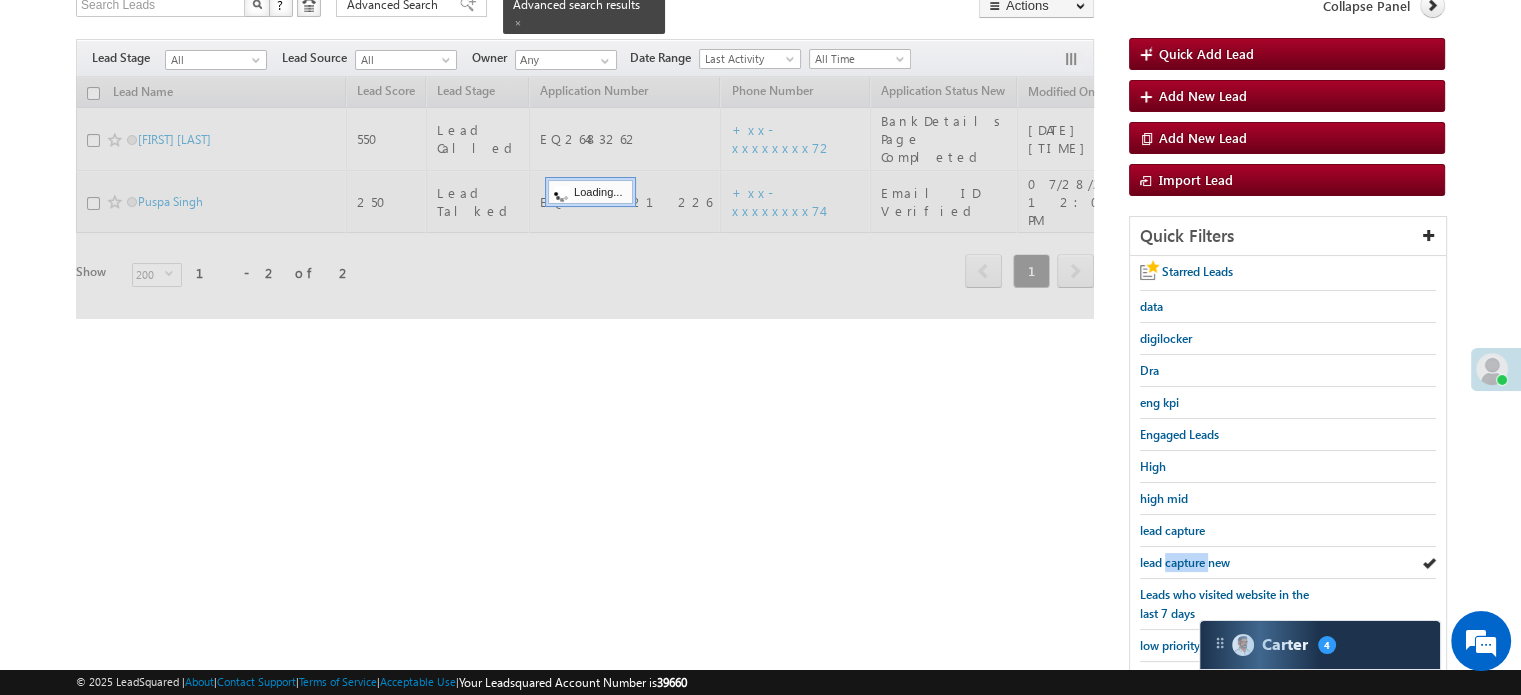 click on "lead capture new" at bounding box center (1185, 562) 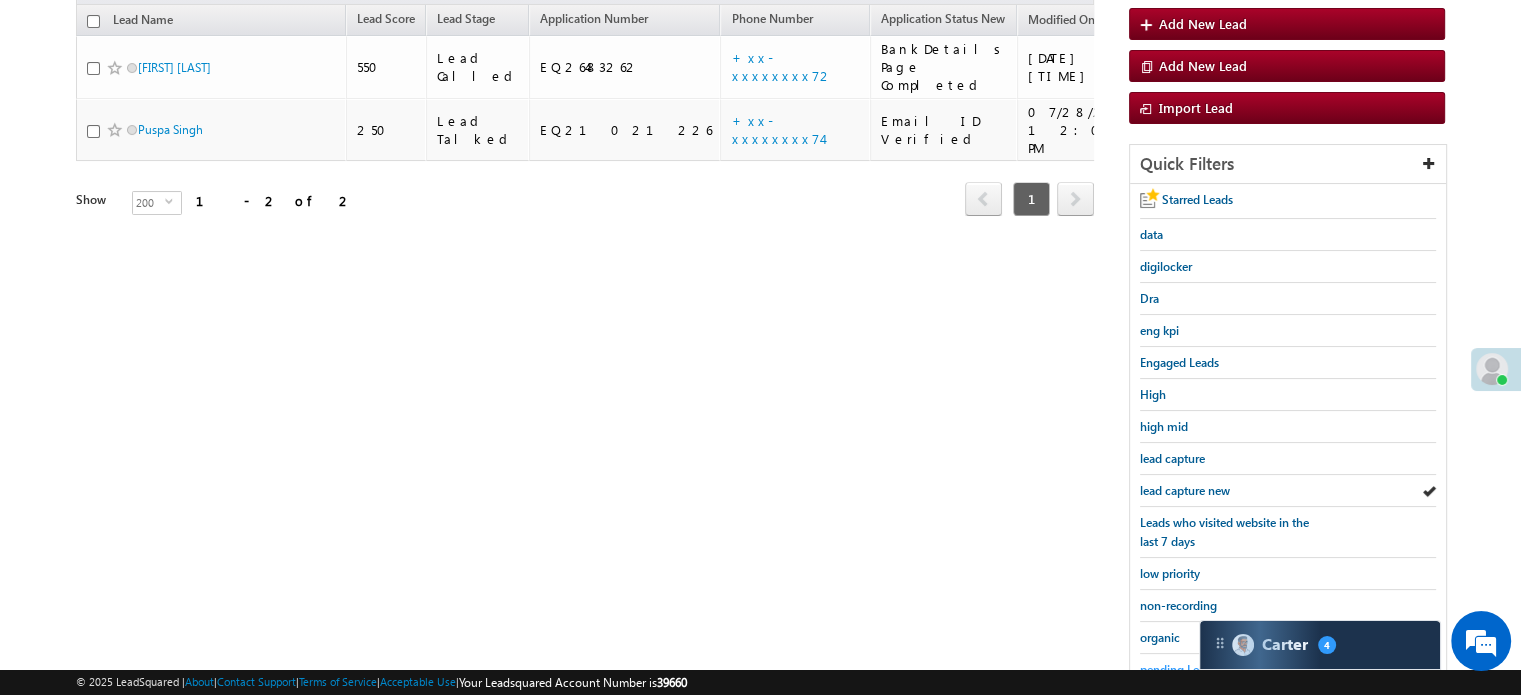 scroll, scrollTop: 346, scrollLeft: 0, axis: vertical 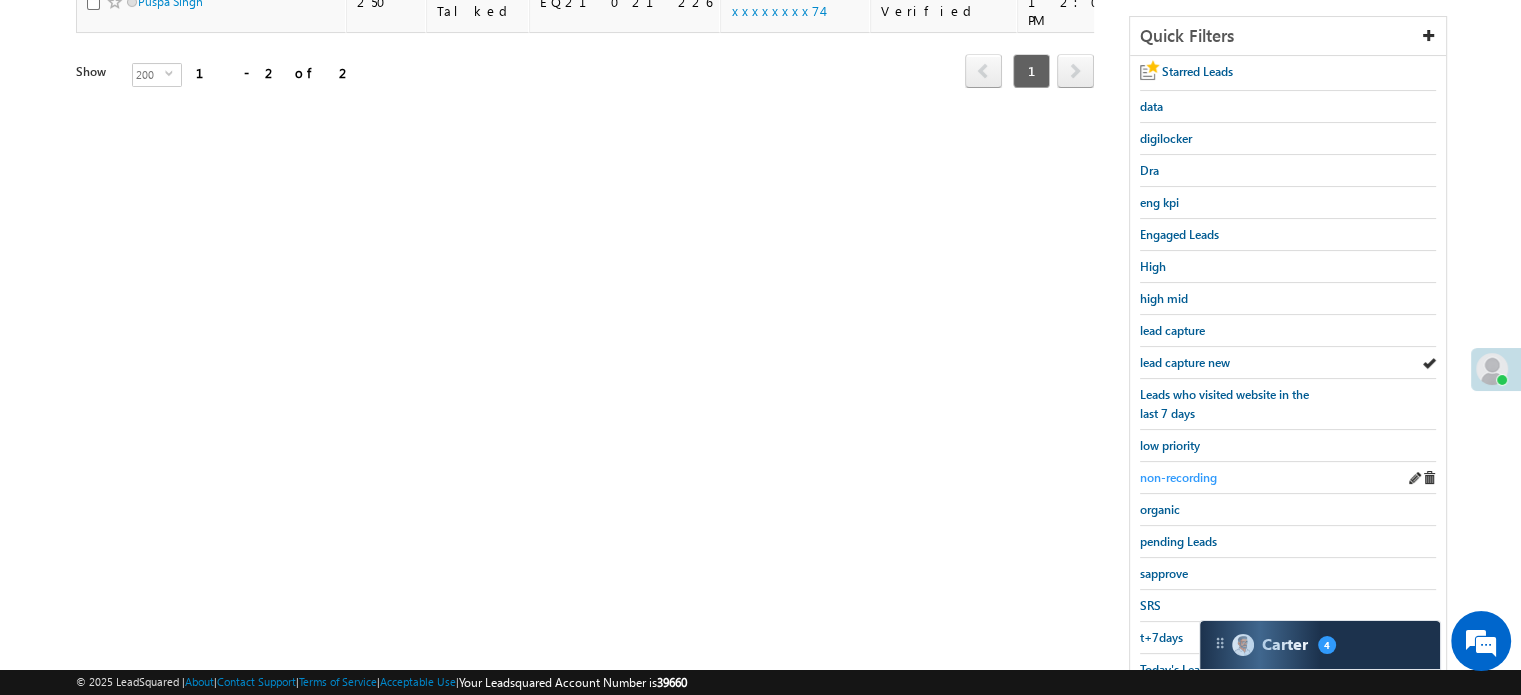 click on "non-recording" at bounding box center (1178, 477) 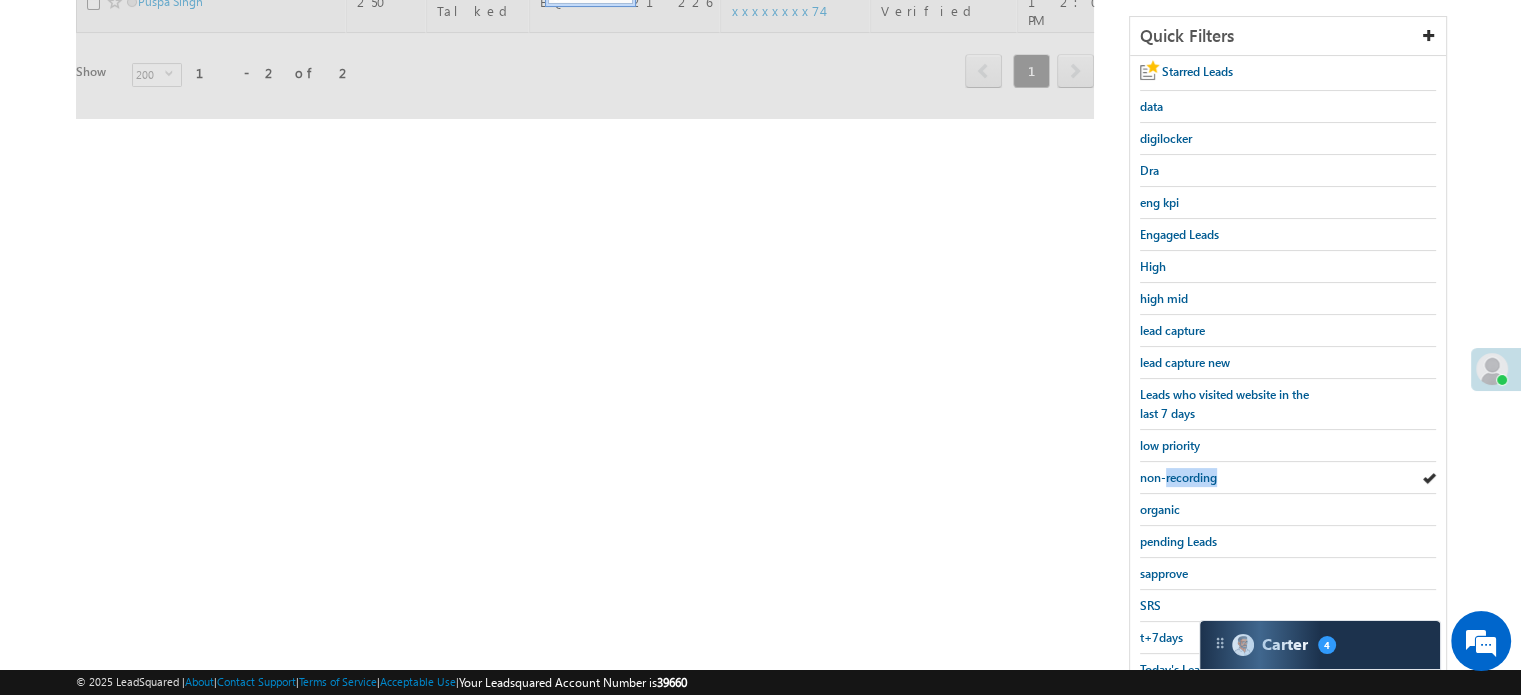 click on "non-recording" at bounding box center [1178, 477] 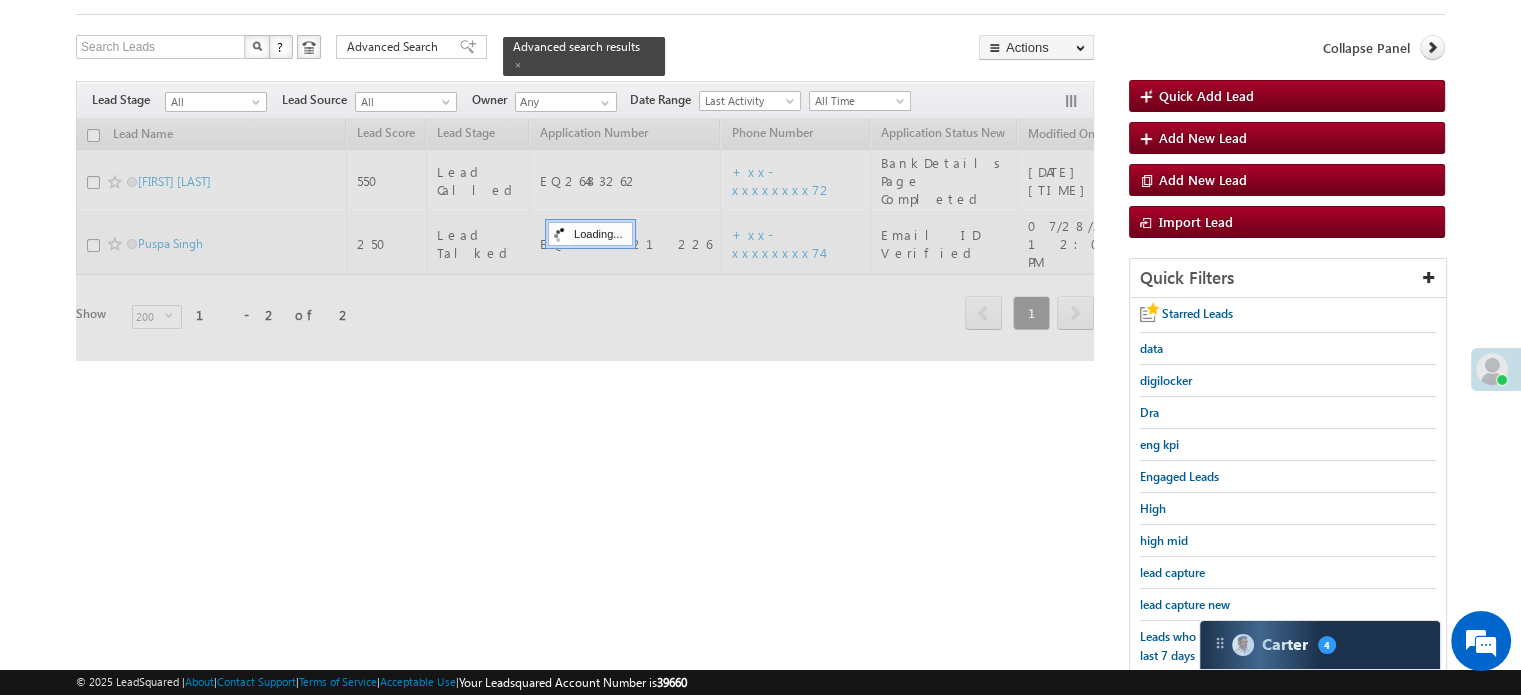 scroll, scrollTop: 46, scrollLeft: 0, axis: vertical 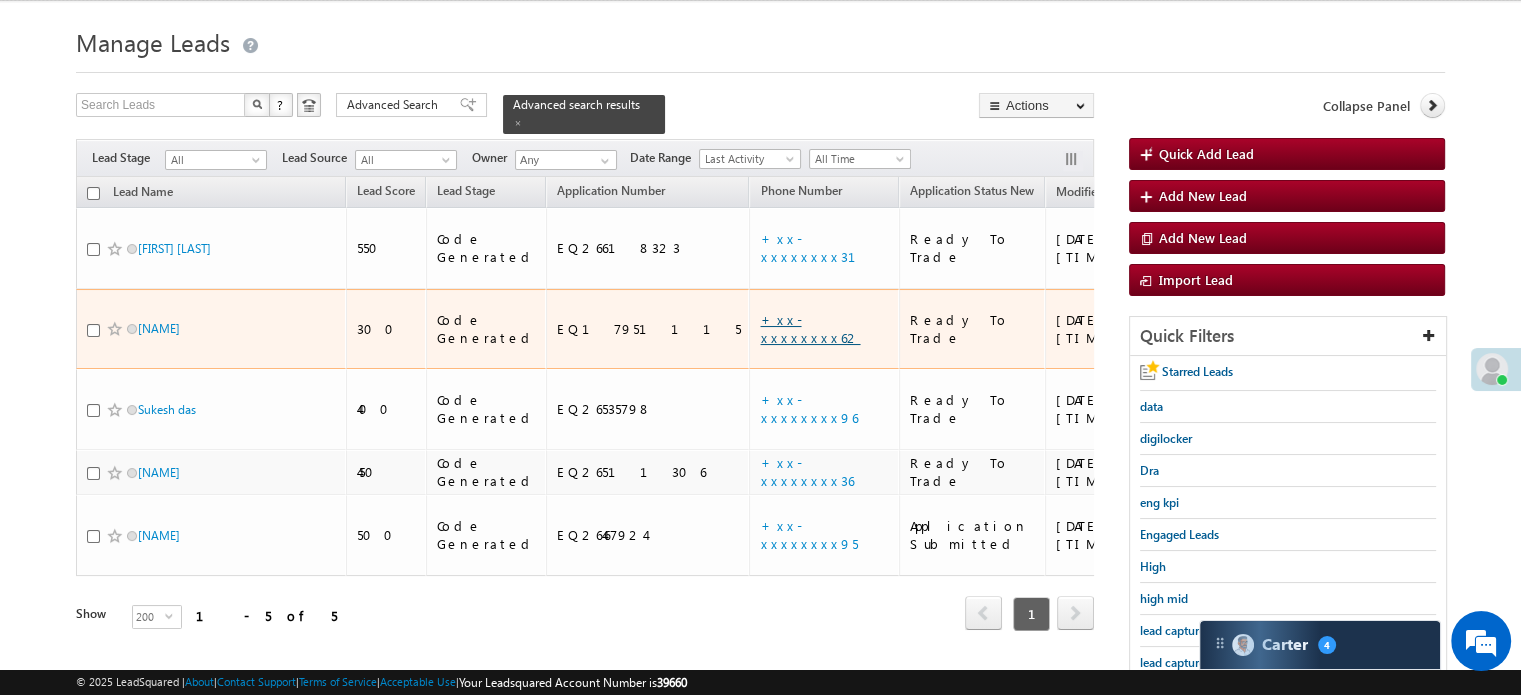 click on "+xx-xxxxxxxx62" at bounding box center (810, 328) 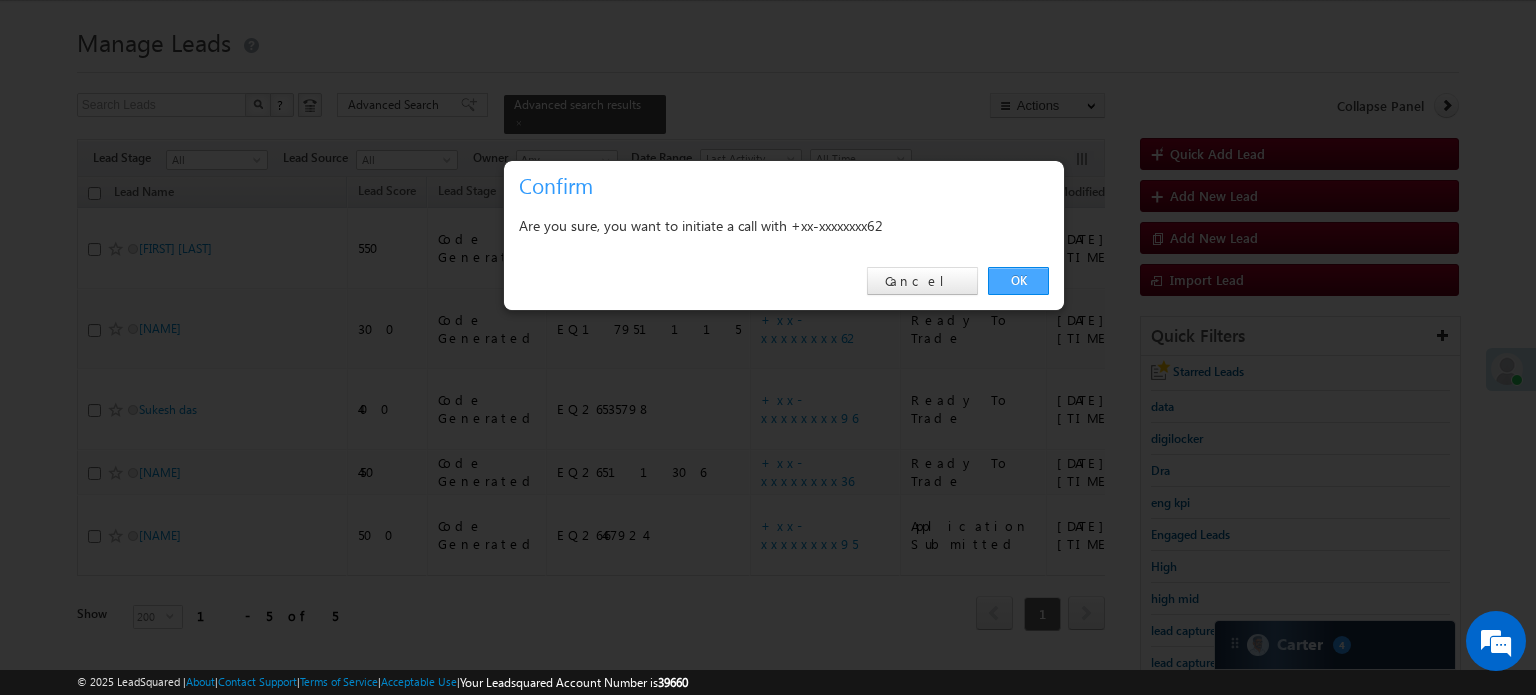 click on "OK" at bounding box center [1018, 281] 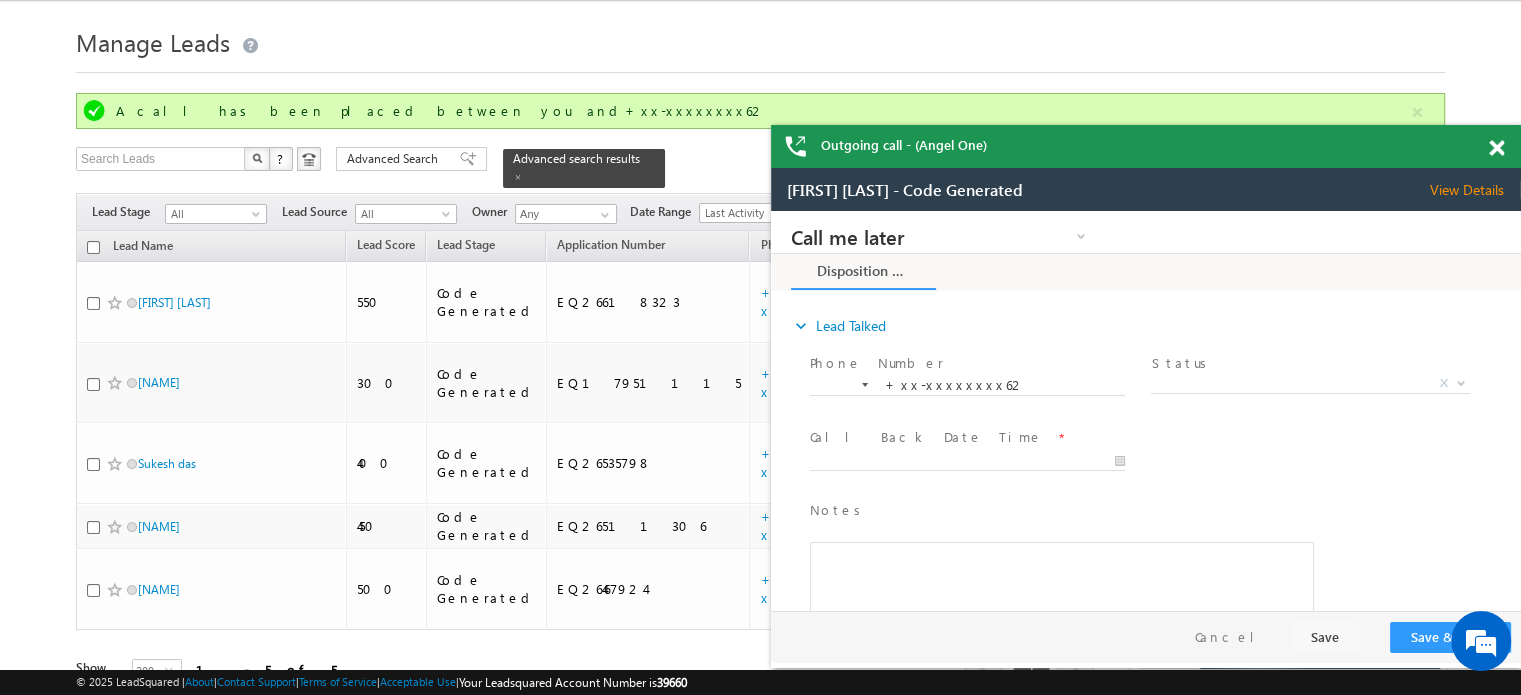 scroll, scrollTop: 0, scrollLeft: 0, axis: both 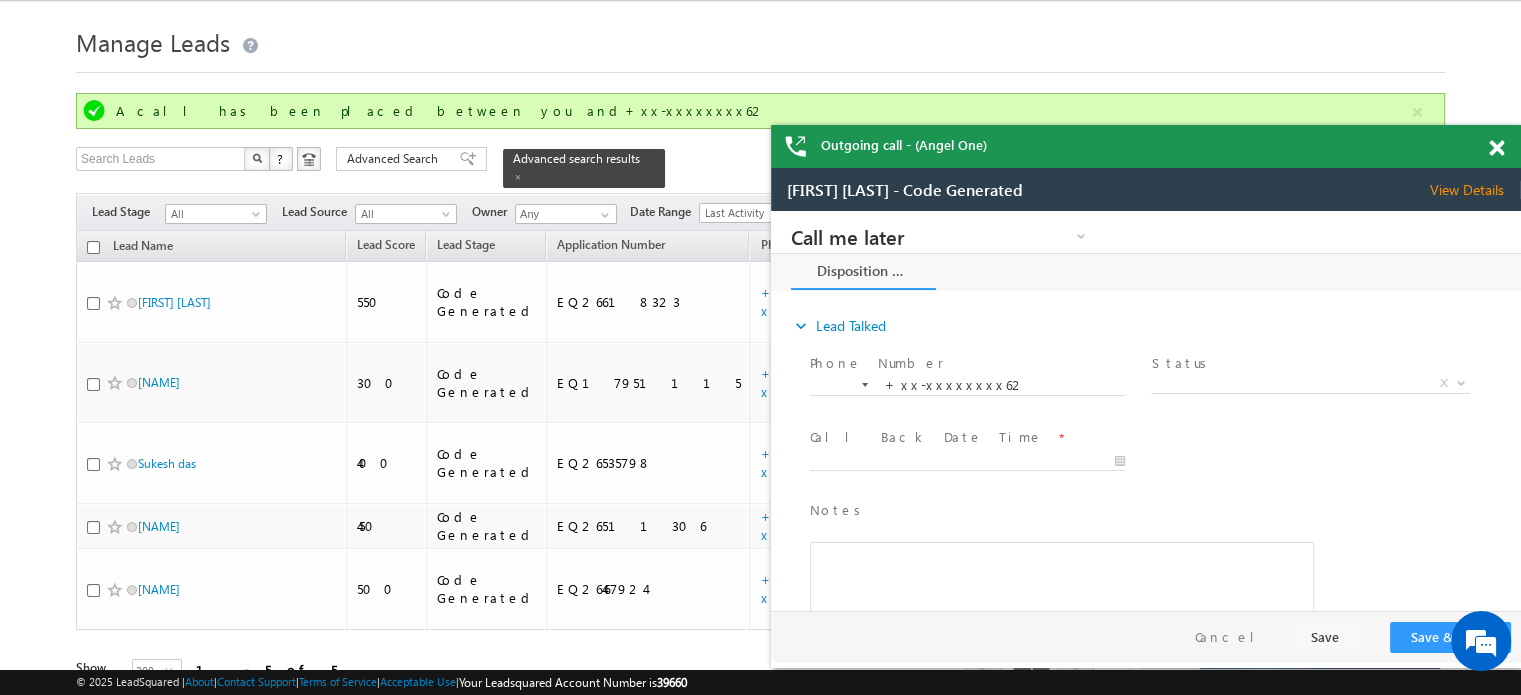 click on "Outgoing call -  (Angel One)" at bounding box center (1146, 146) 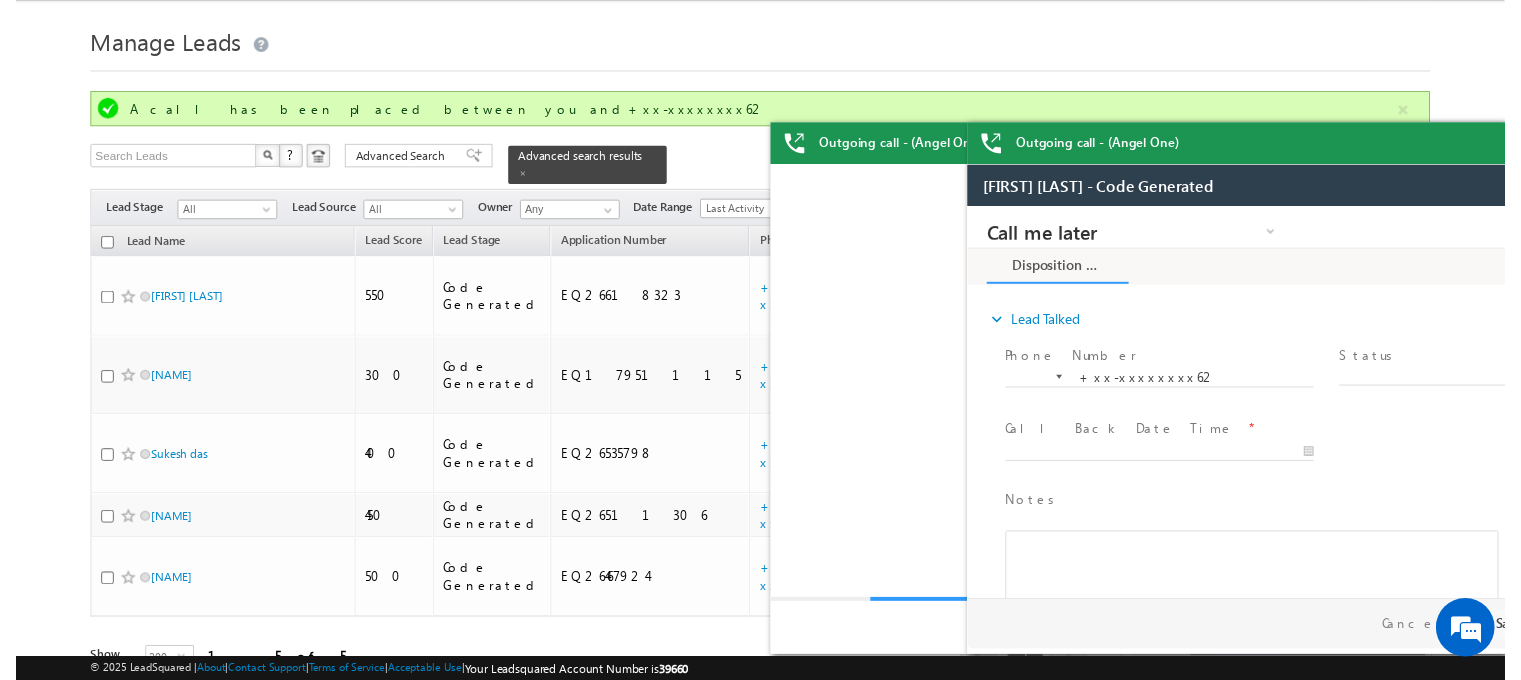 scroll, scrollTop: 0, scrollLeft: 0, axis: both 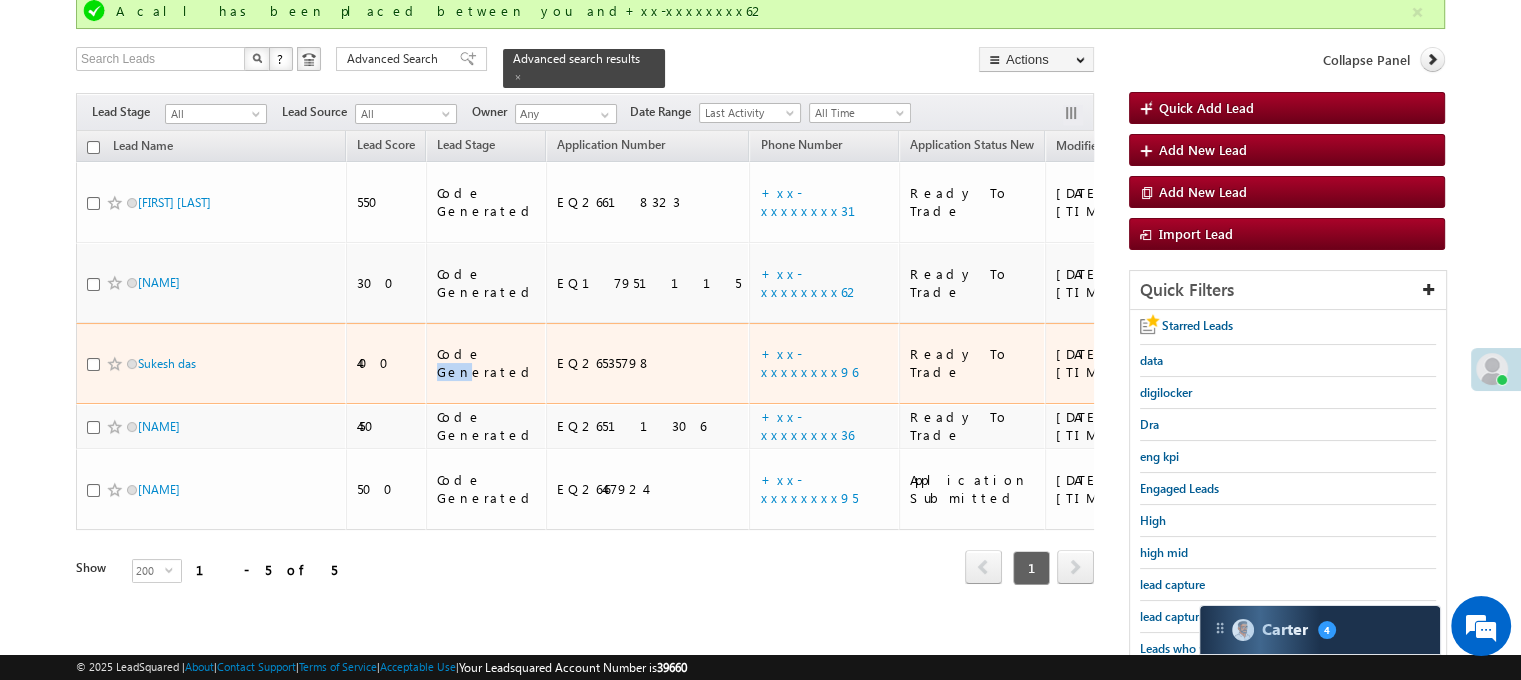 drag, startPoint x: 461, startPoint y: 307, endPoint x: 435, endPoint y: 330, distance: 34.713108 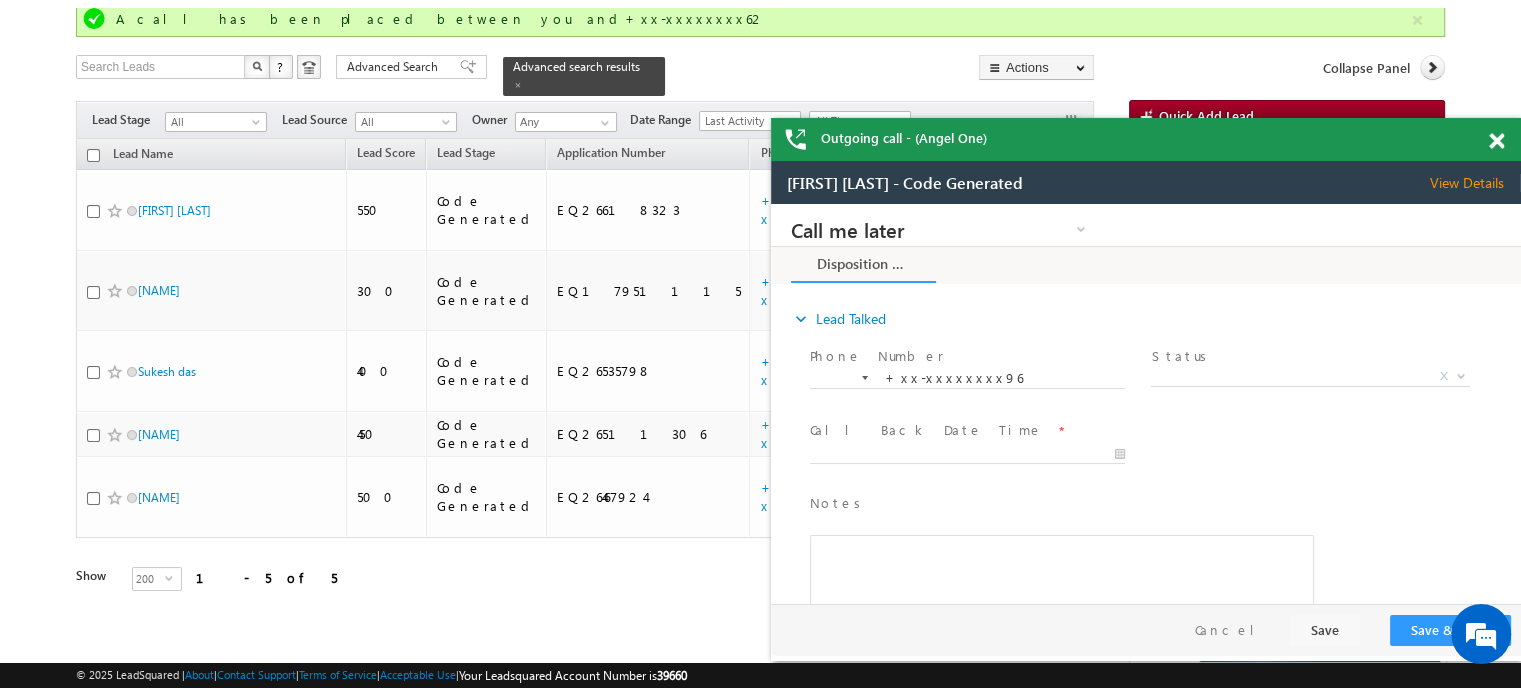 scroll, scrollTop: 0, scrollLeft: 0, axis: both 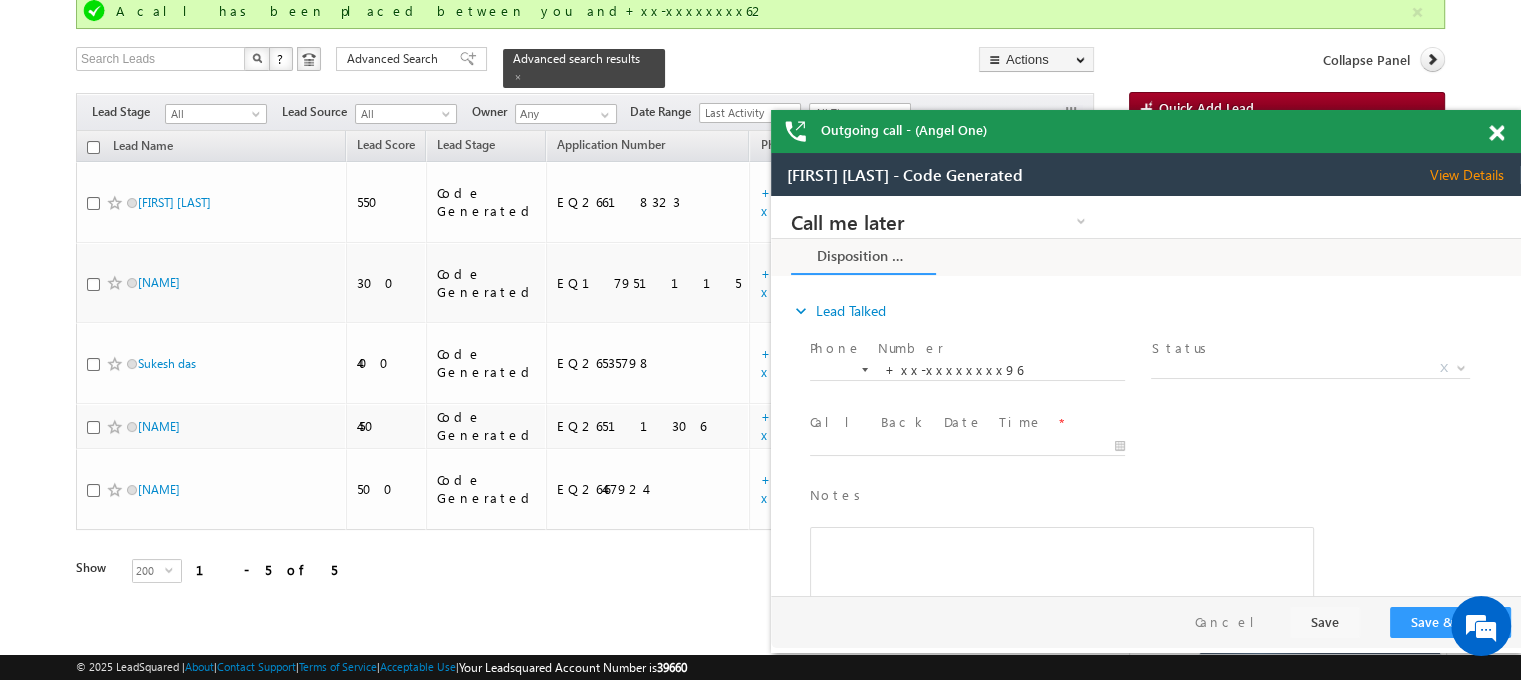 click on "Outgoing call -  (Angel One)" at bounding box center [1146, 131] 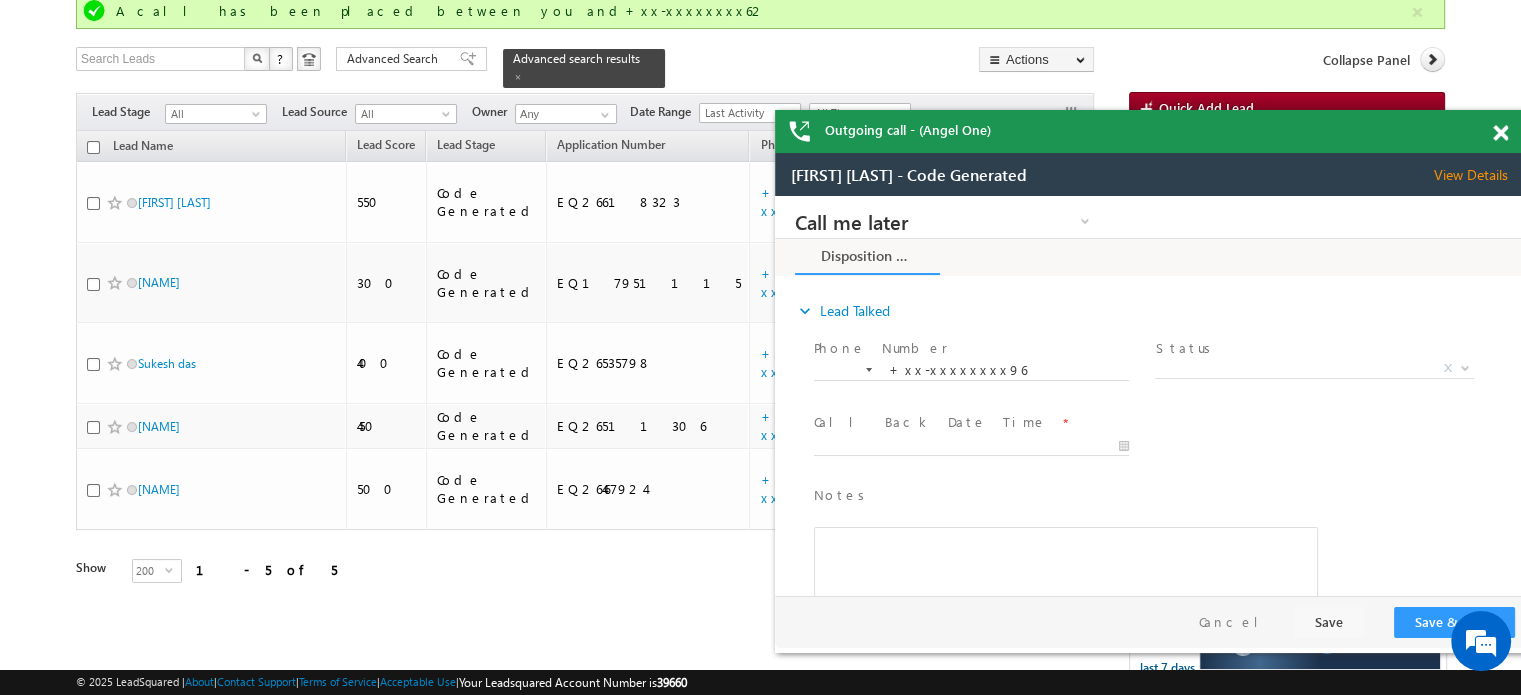 click on "Outgoing call -  (Angel One)" at bounding box center [1150, 131] 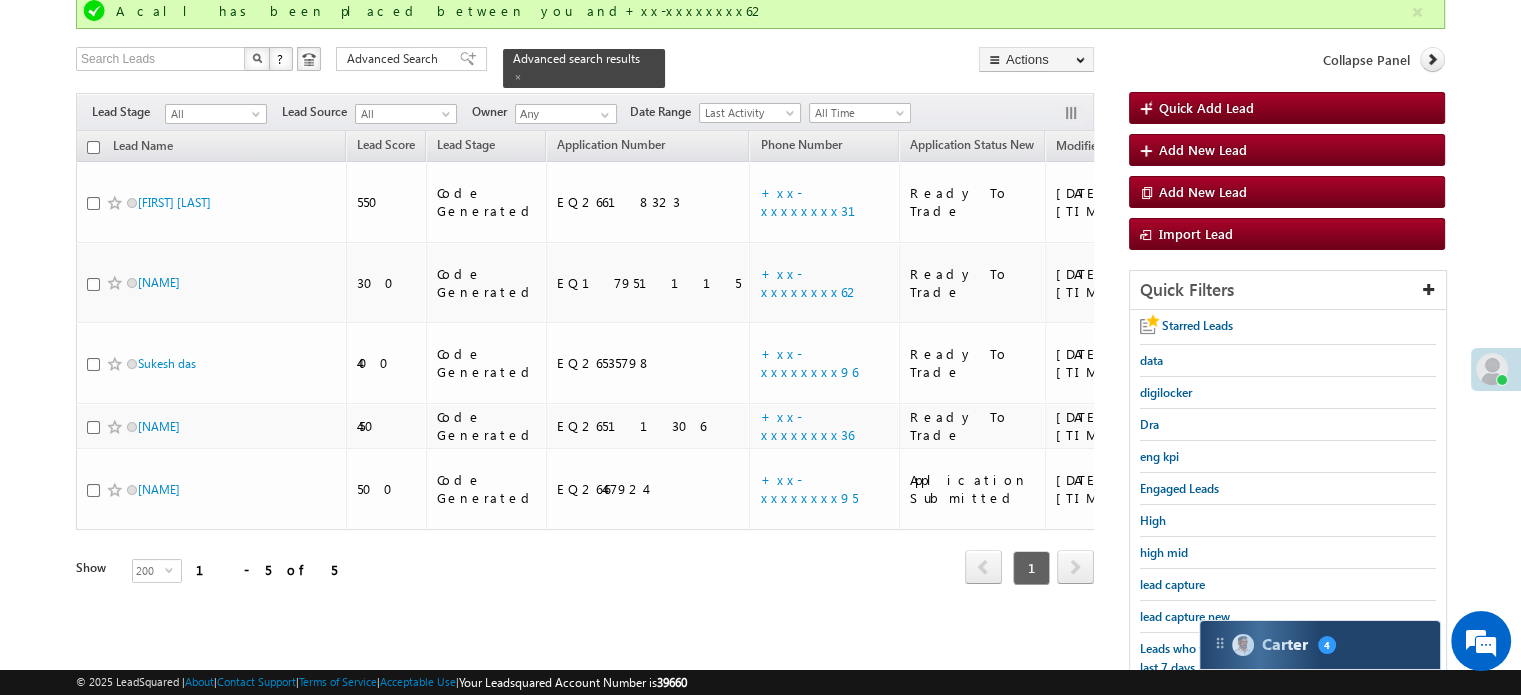 click at bounding box center [1243, 645] 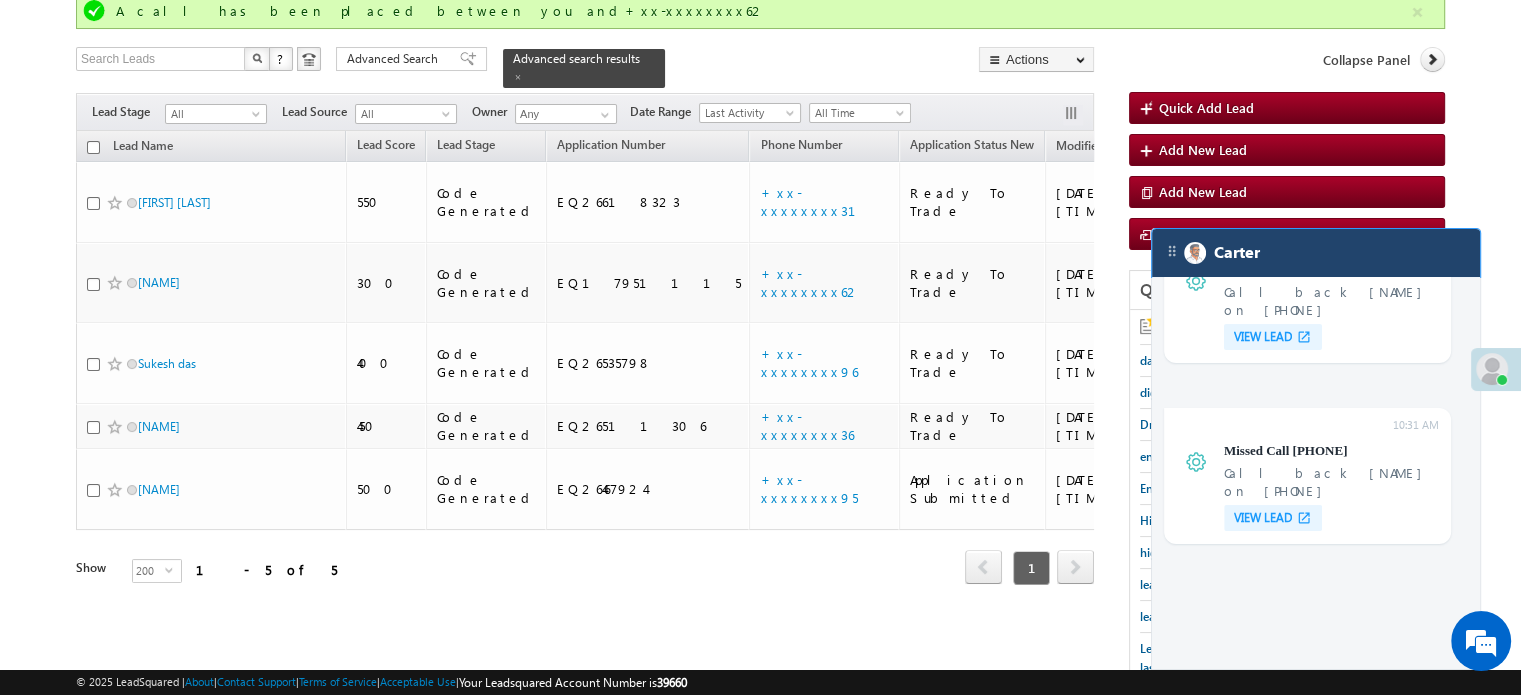 scroll, scrollTop: 7570, scrollLeft: 0, axis: vertical 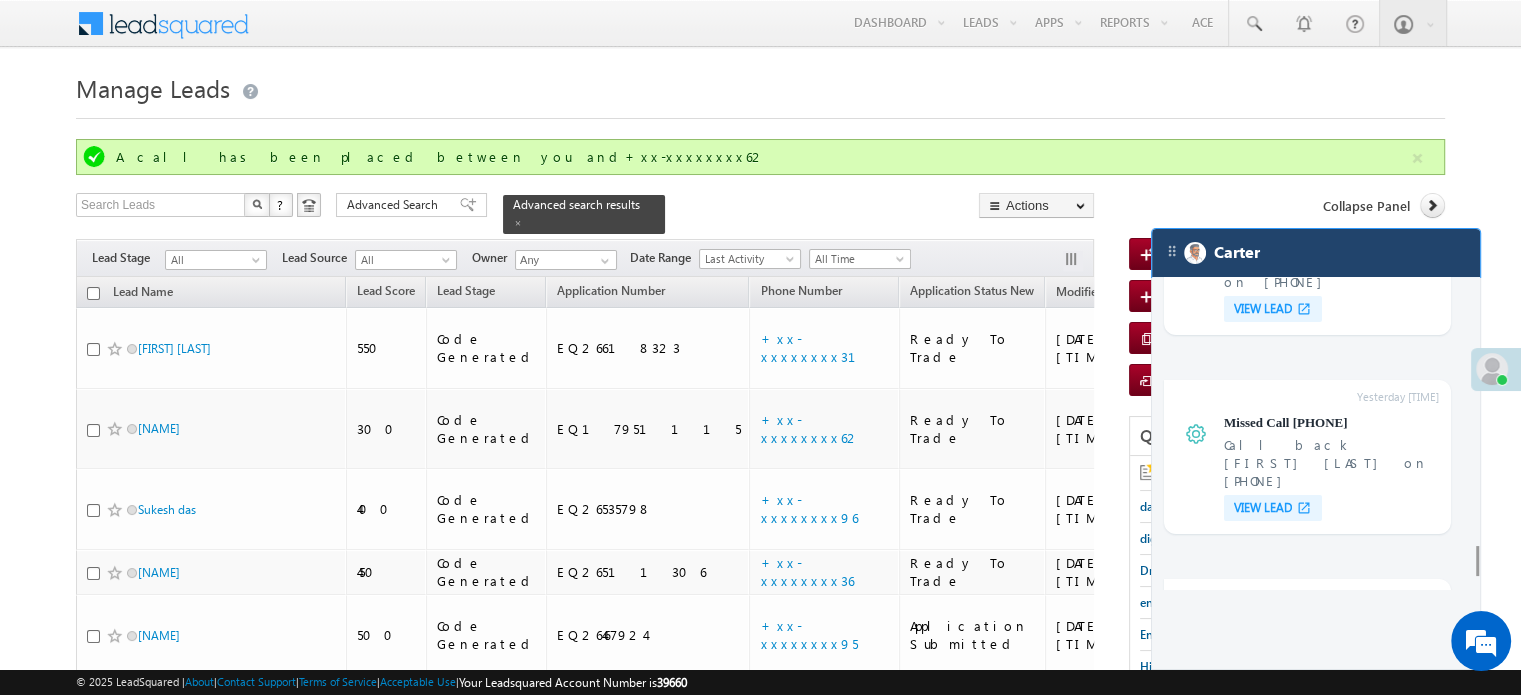 click on "Carter" at bounding box center [1316, 253] 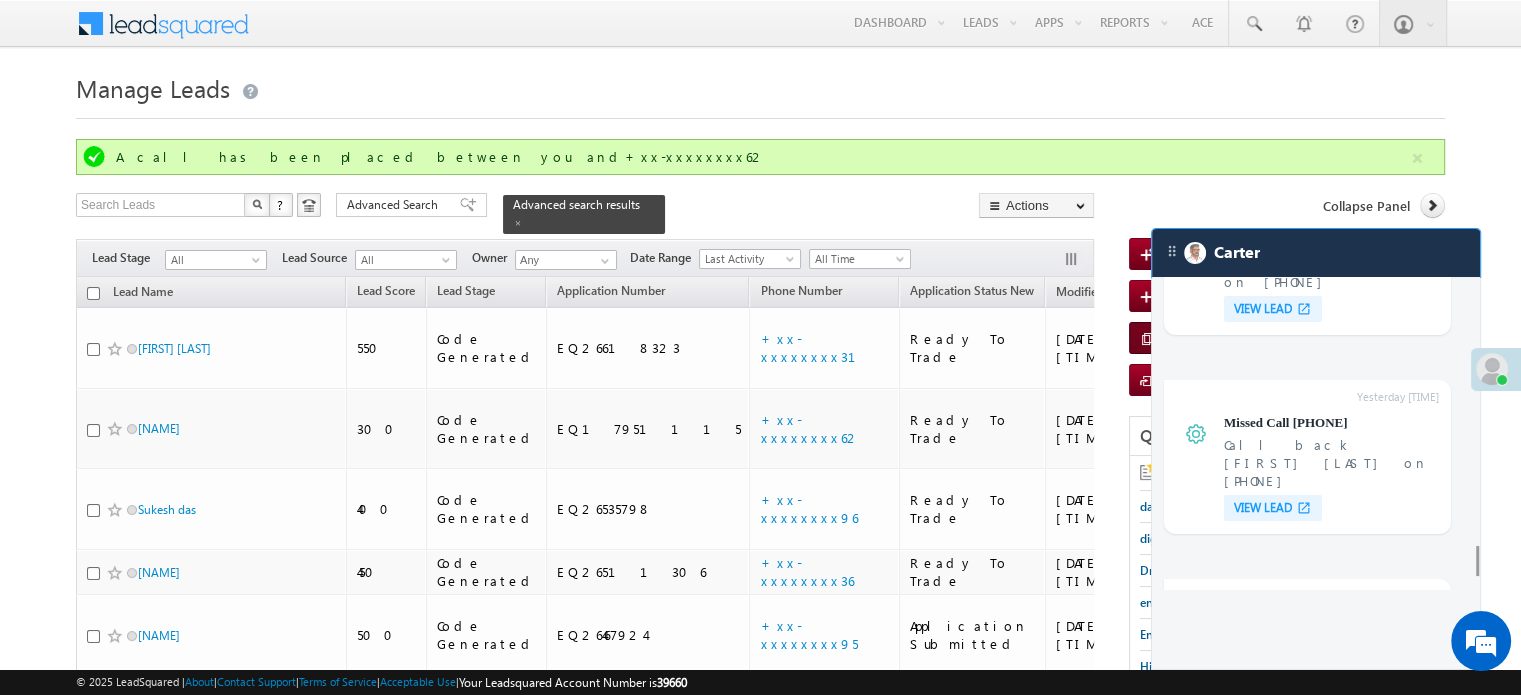 scroll, scrollTop: 7700, scrollLeft: 0, axis: vertical 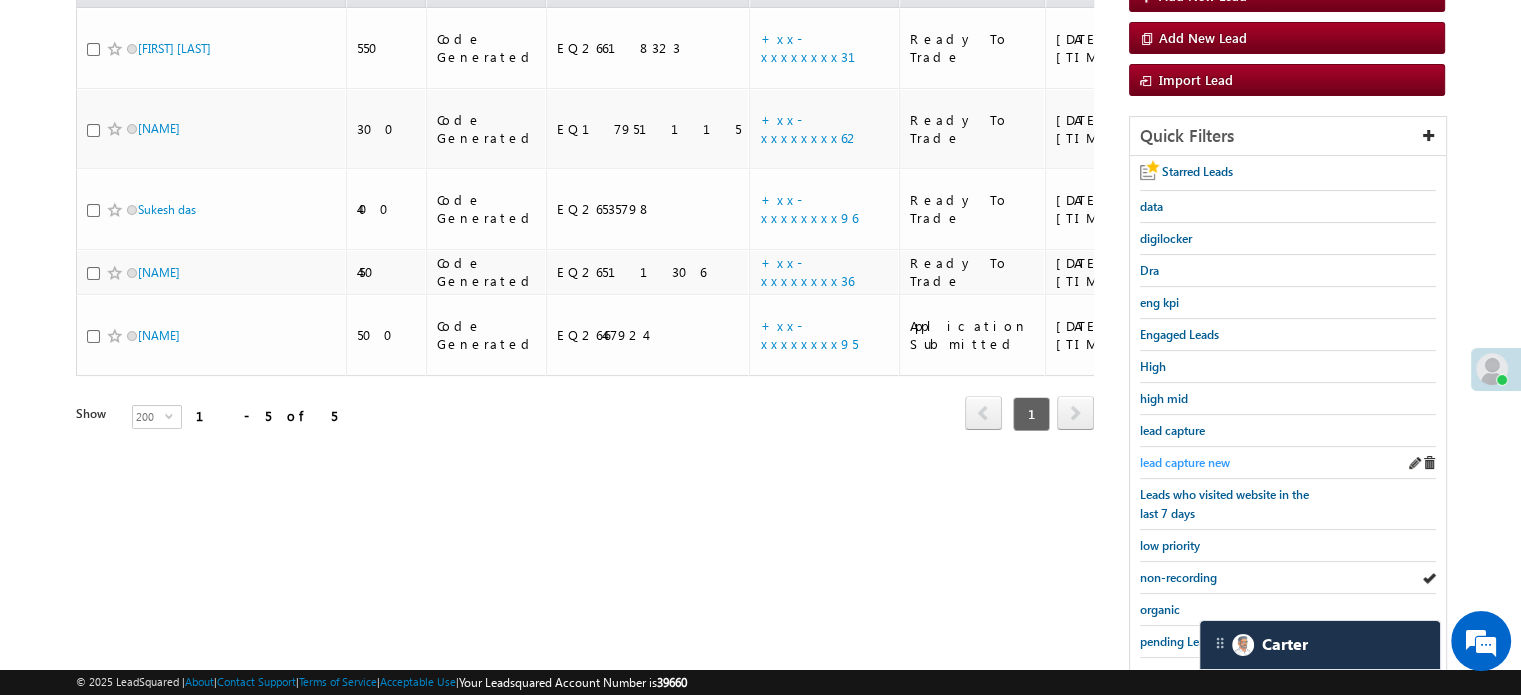 click on "lead capture new" at bounding box center (1185, 462) 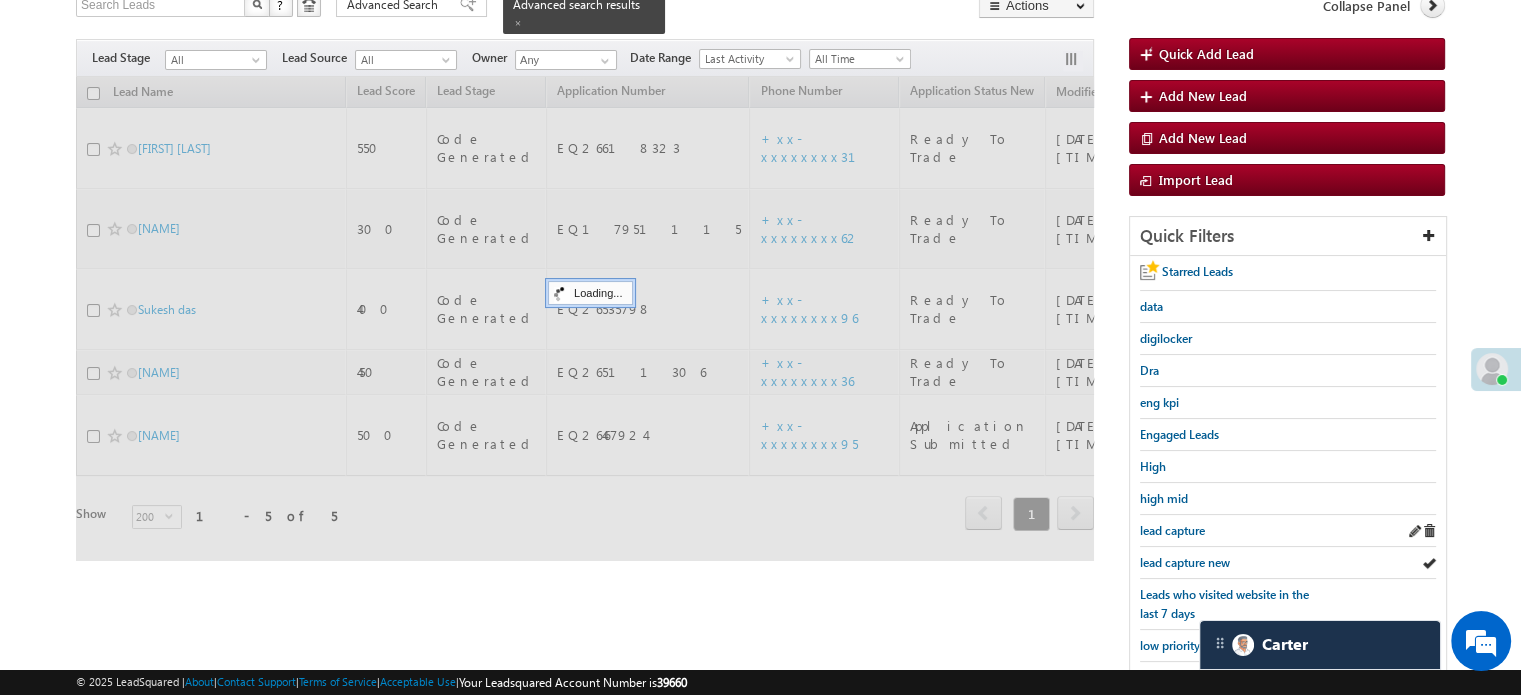 scroll, scrollTop: 146, scrollLeft: 0, axis: vertical 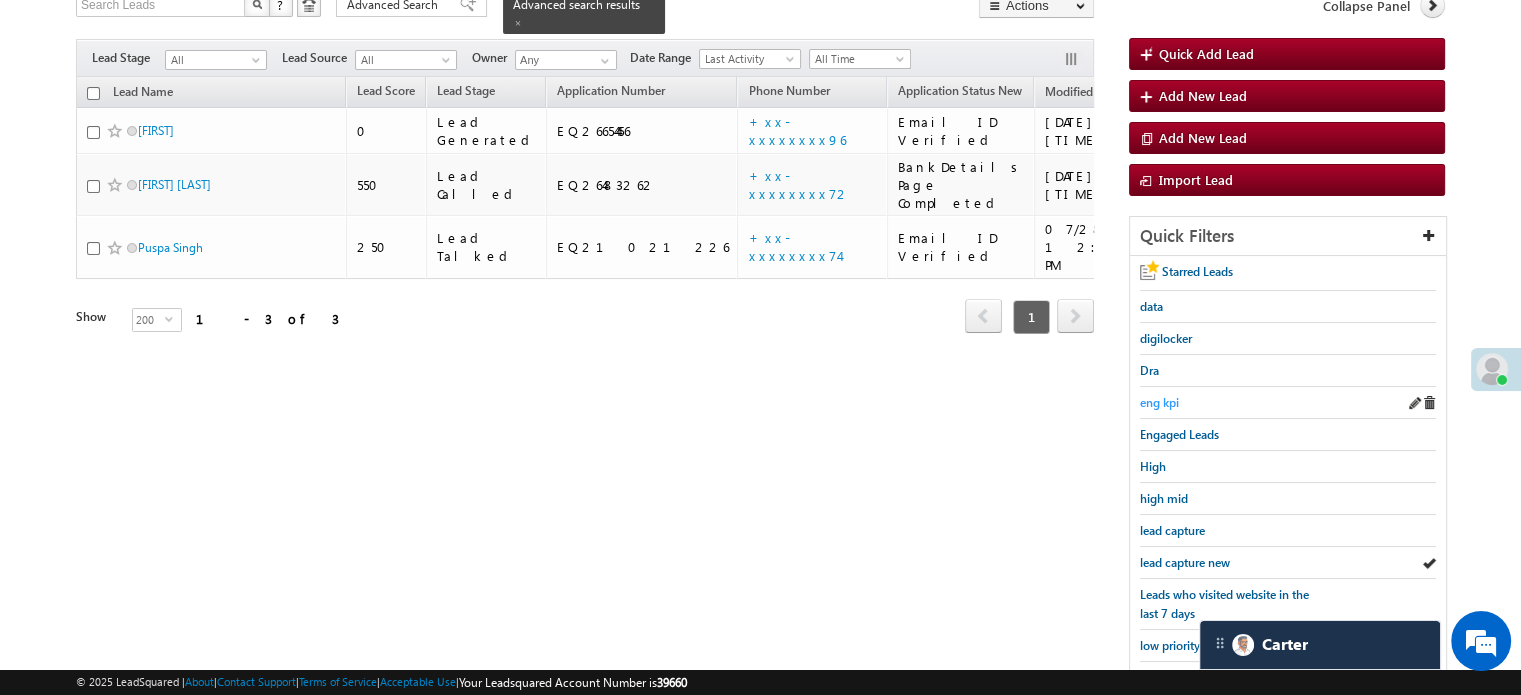 click on "eng kpi" at bounding box center (1159, 402) 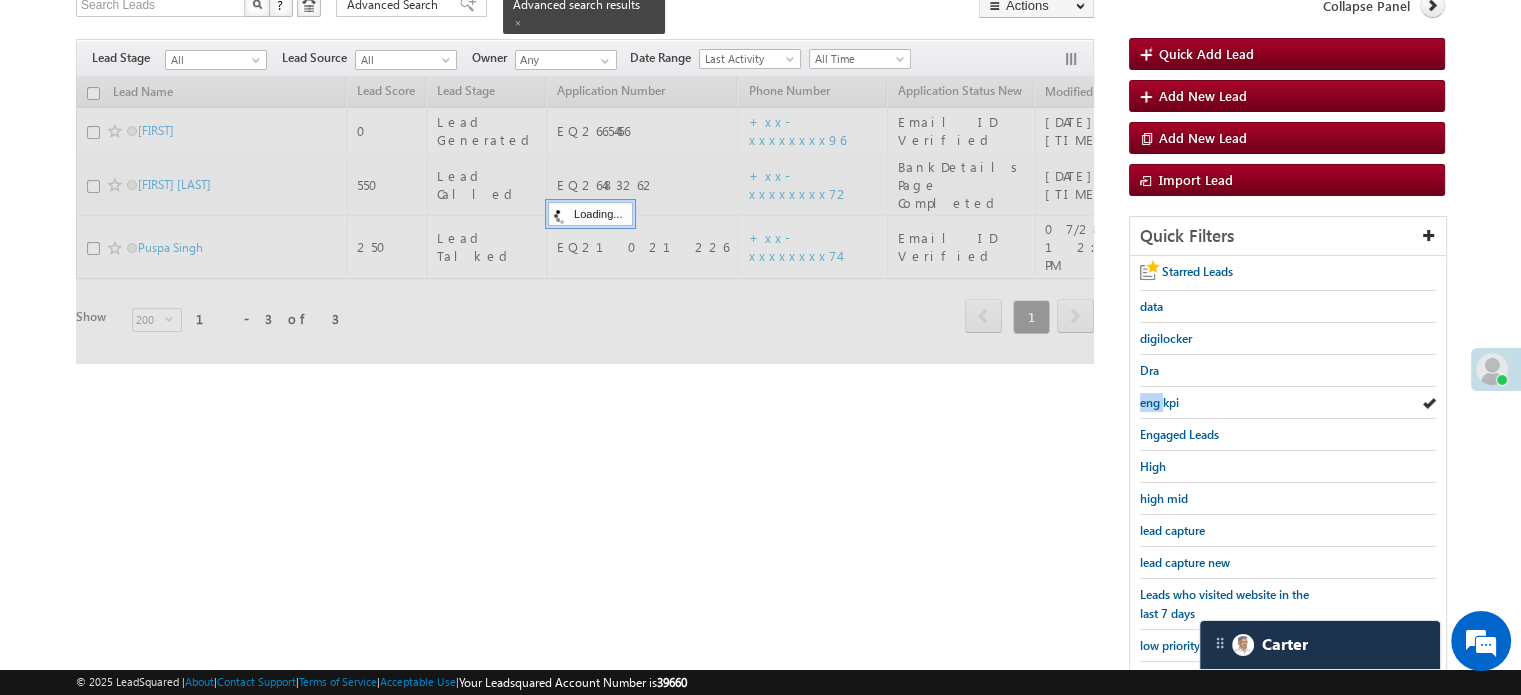 click on "eng kpi" at bounding box center (1159, 402) 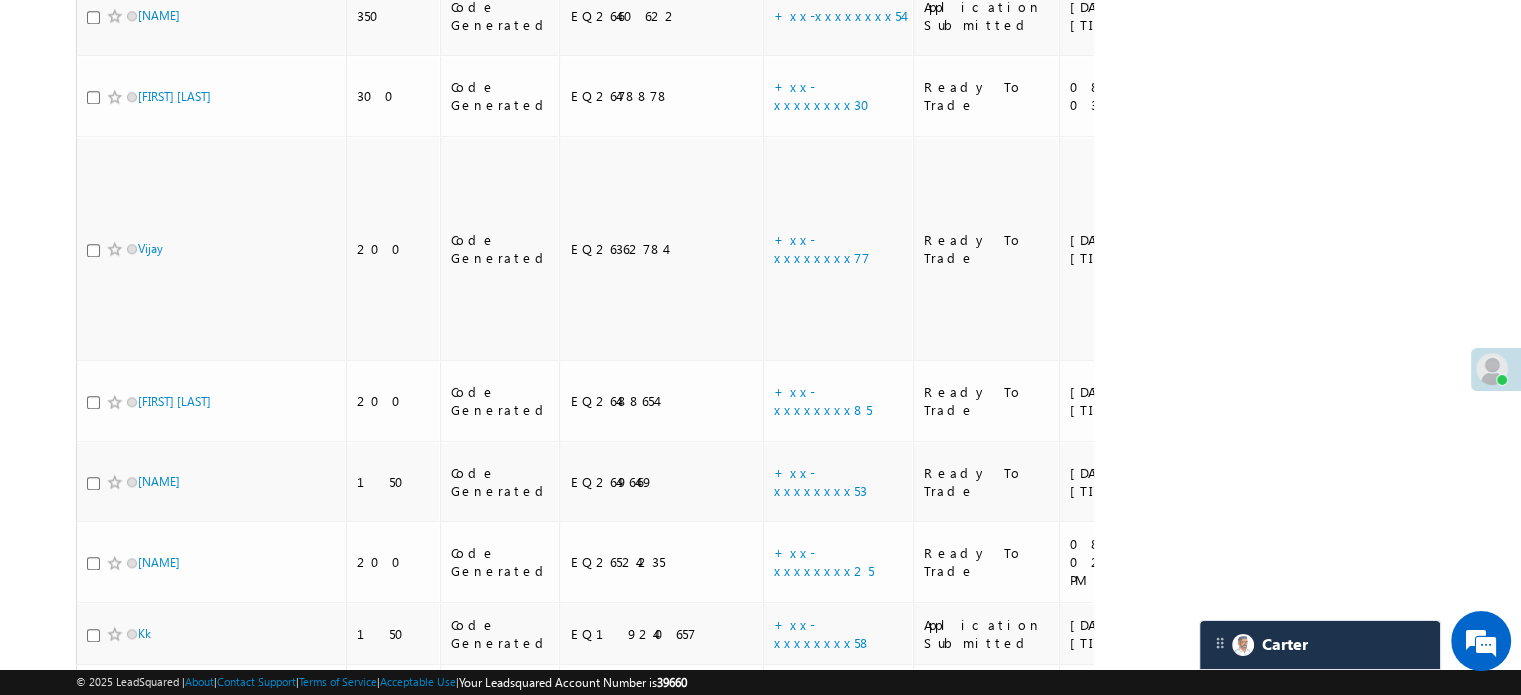 scroll, scrollTop: 2089, scrollLeft: 0, axis: vertical 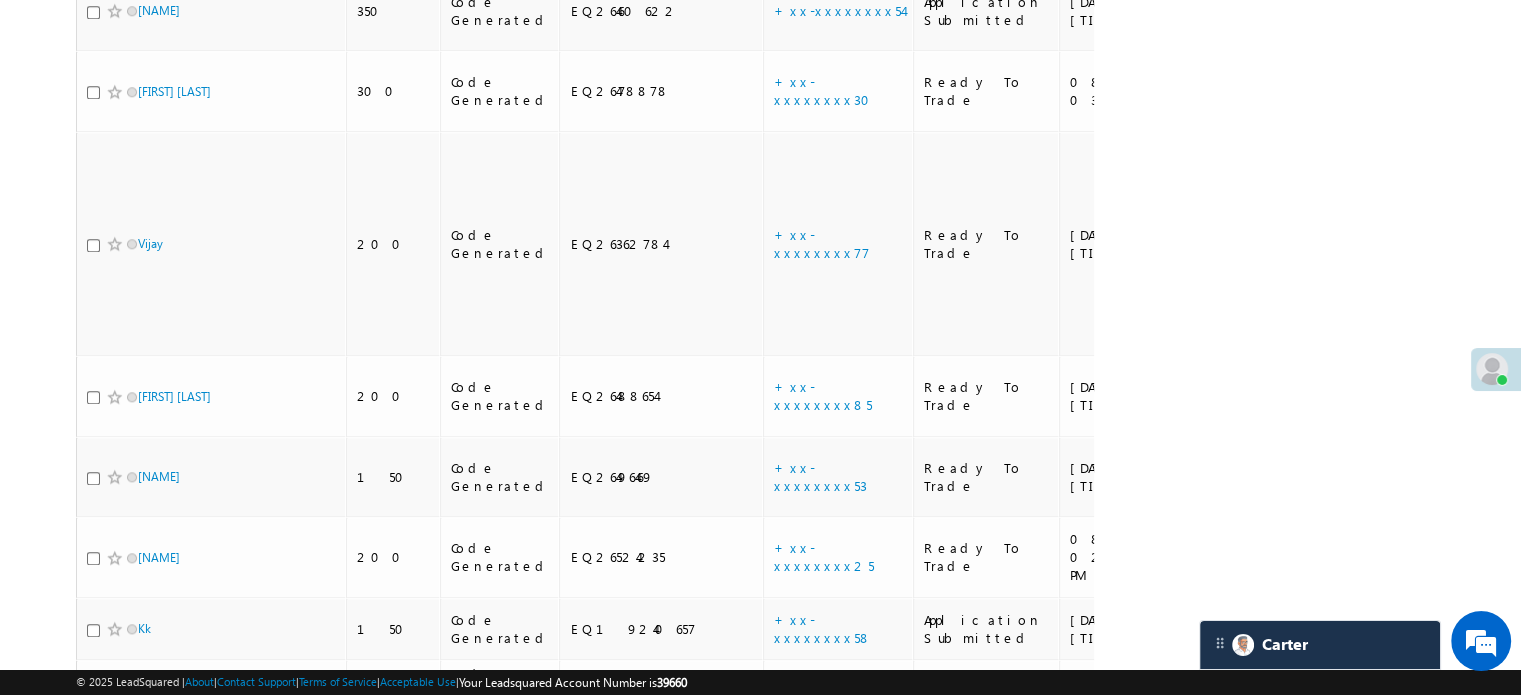 click on "+xx-xxxxxxxx46" at bounding box center [838, 1063] 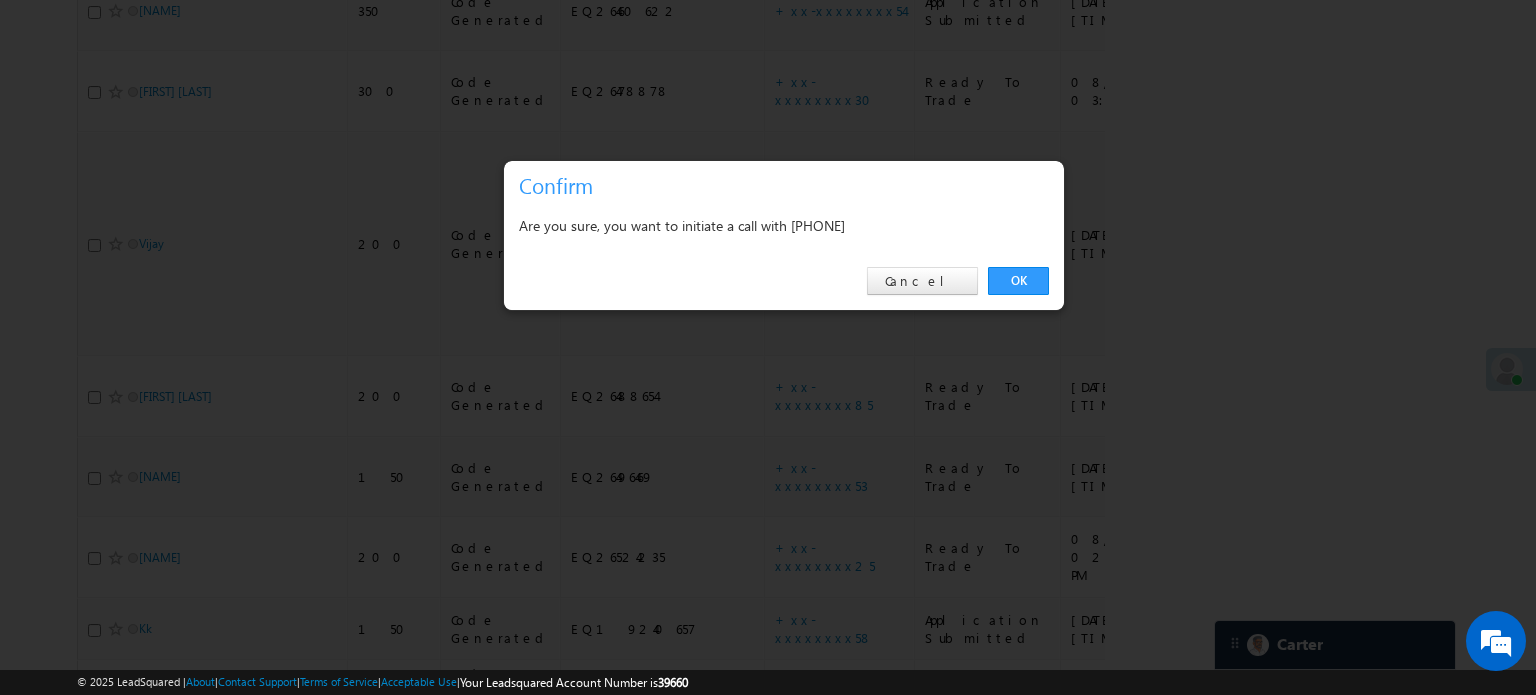 click on "OK" at bounding box center [1018, 281] 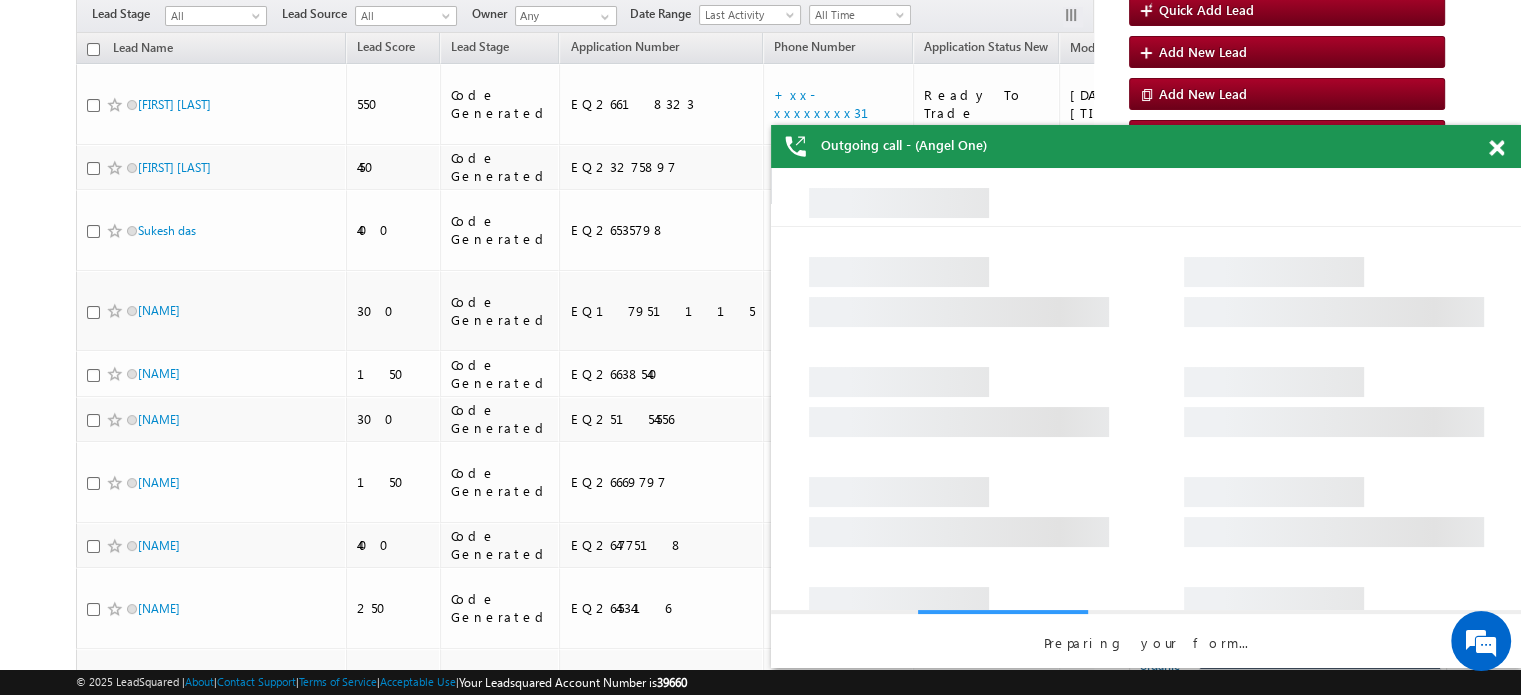 scroll, scrollTop: 243, scrollLeft: 0, axis: vertical 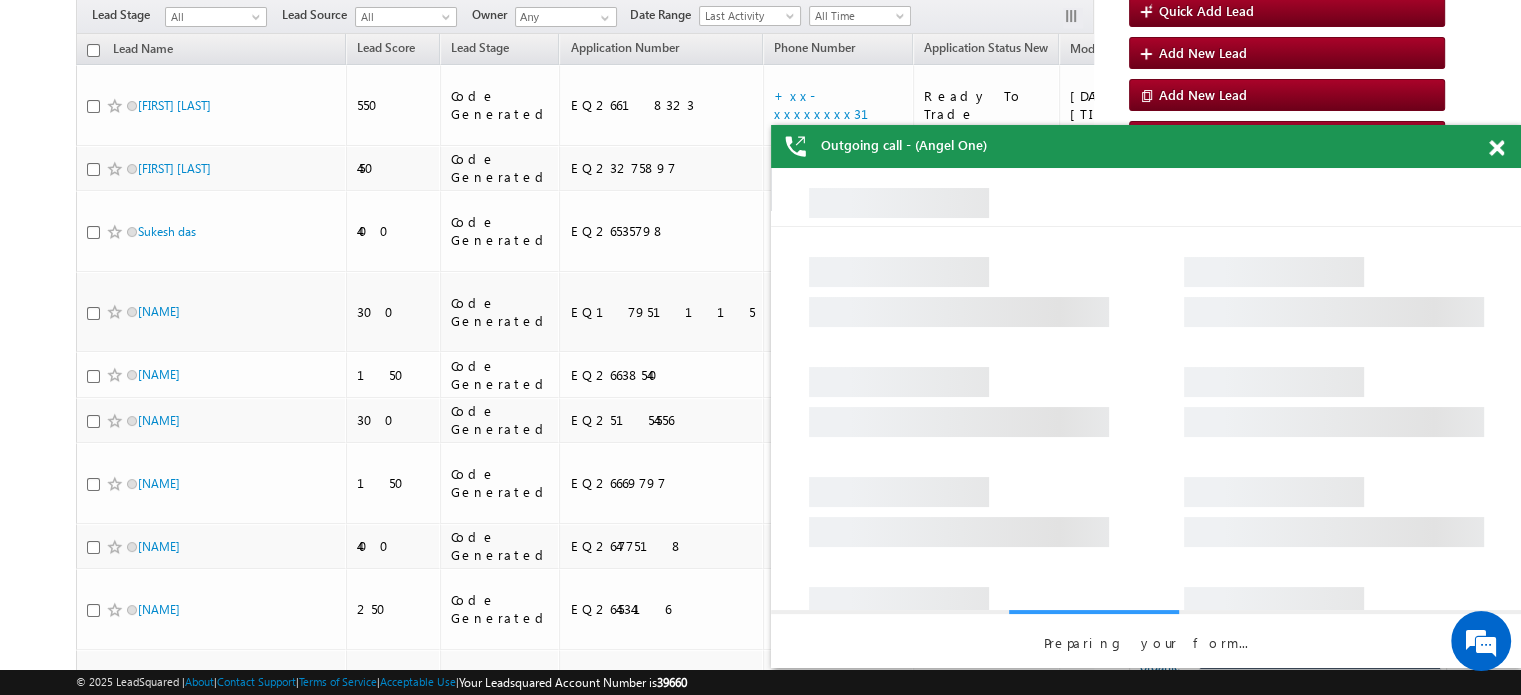 click on "Outgoing call -  (Angel One)" at bounding box center [1146, 146] 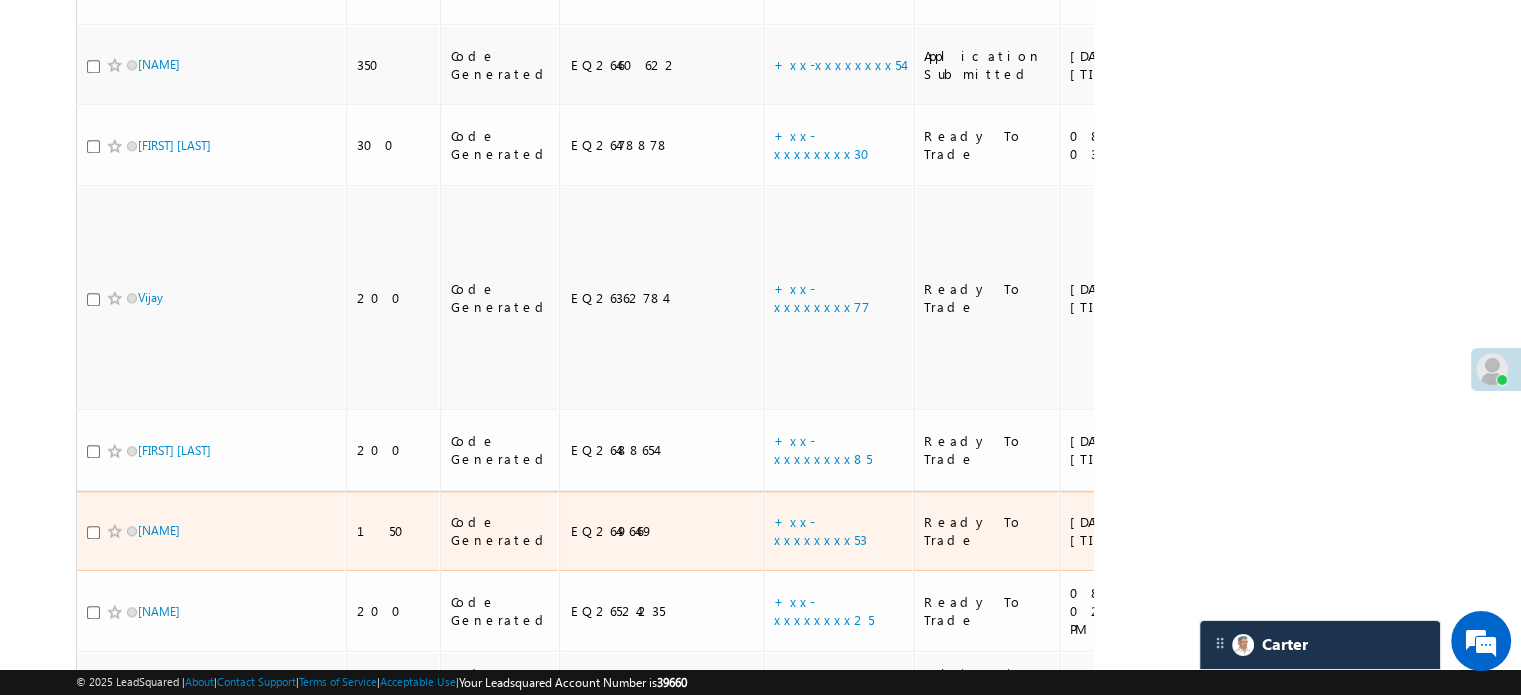 scroll, scrollTop: 2143, scrollLeft: 0, axis: vertical 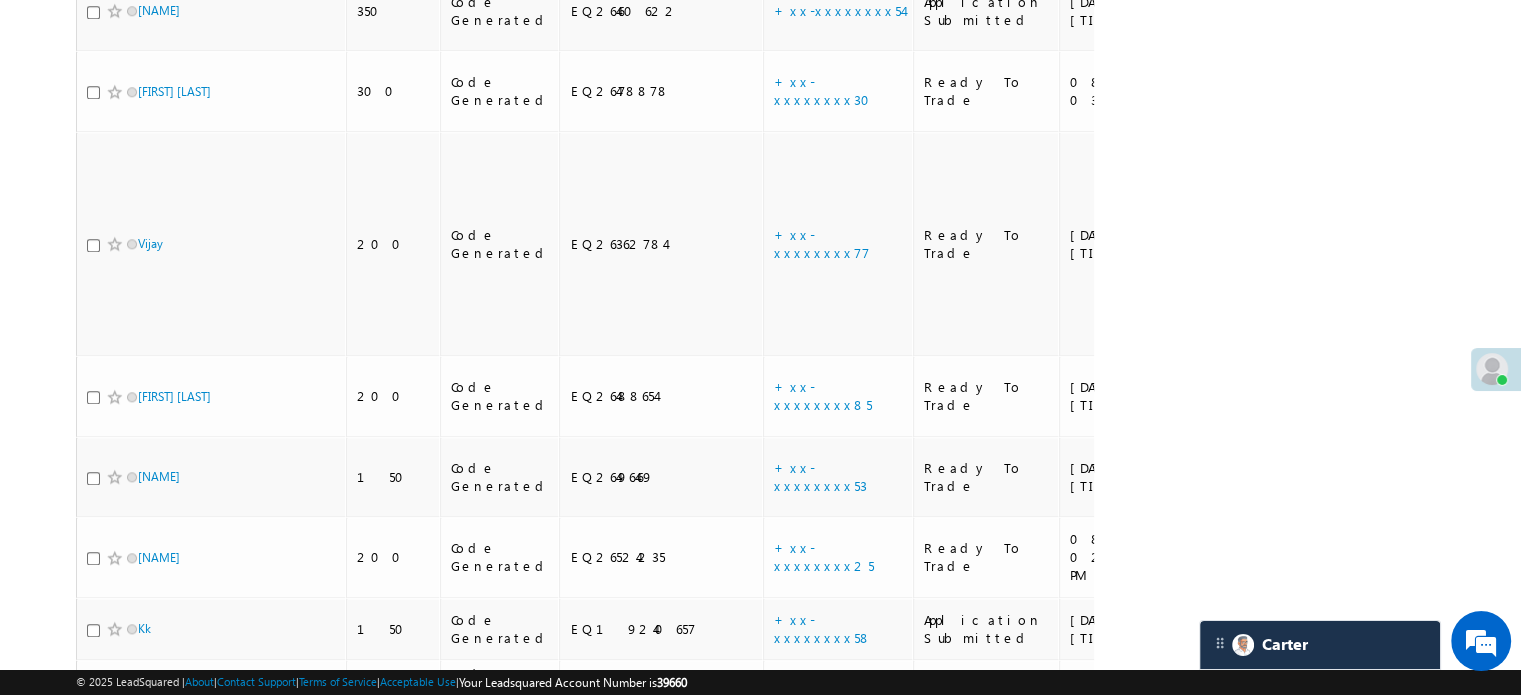 click on "+xx-xxxxxxxx87" at bounding box center [824, 1009] 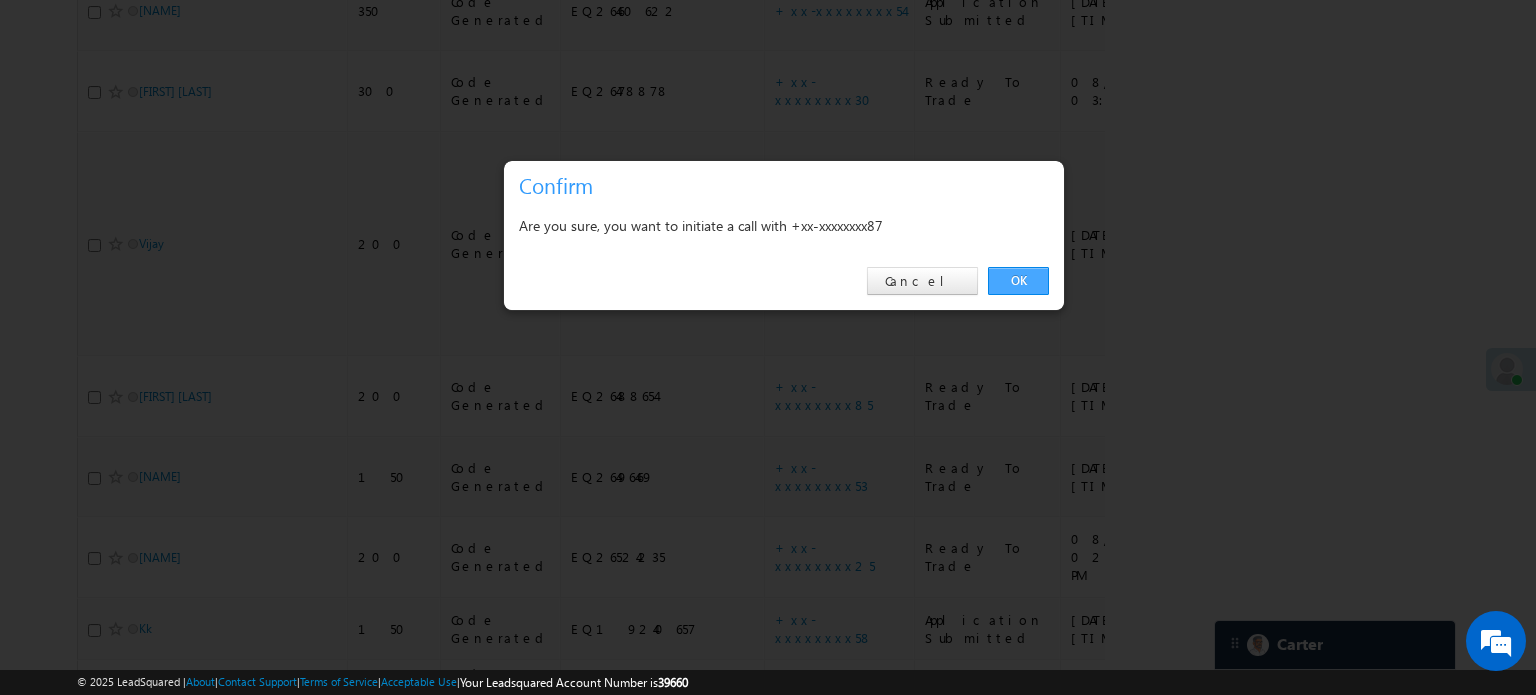 click on "OK" at bounding box center [1018, 281] 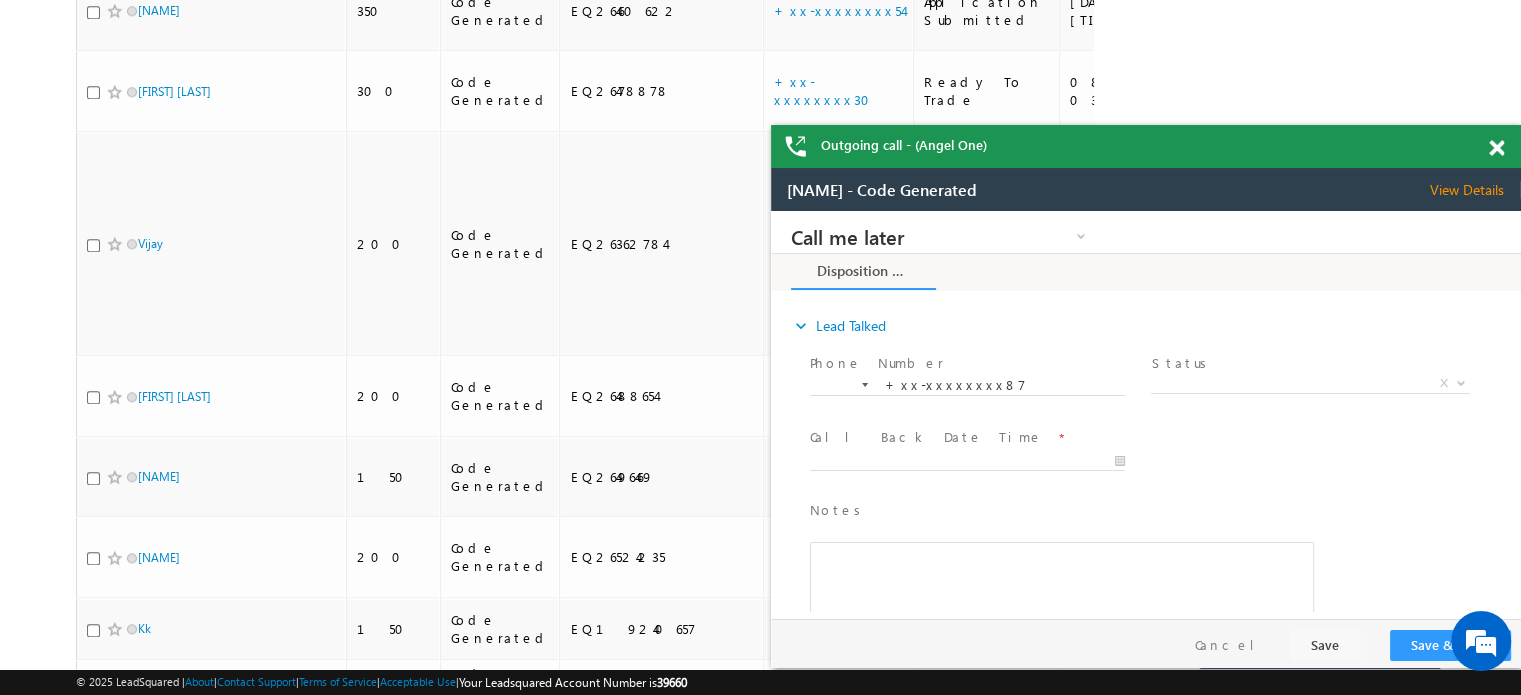 scroll, scrollTop: 0, scrollLeft: 0, axis: both 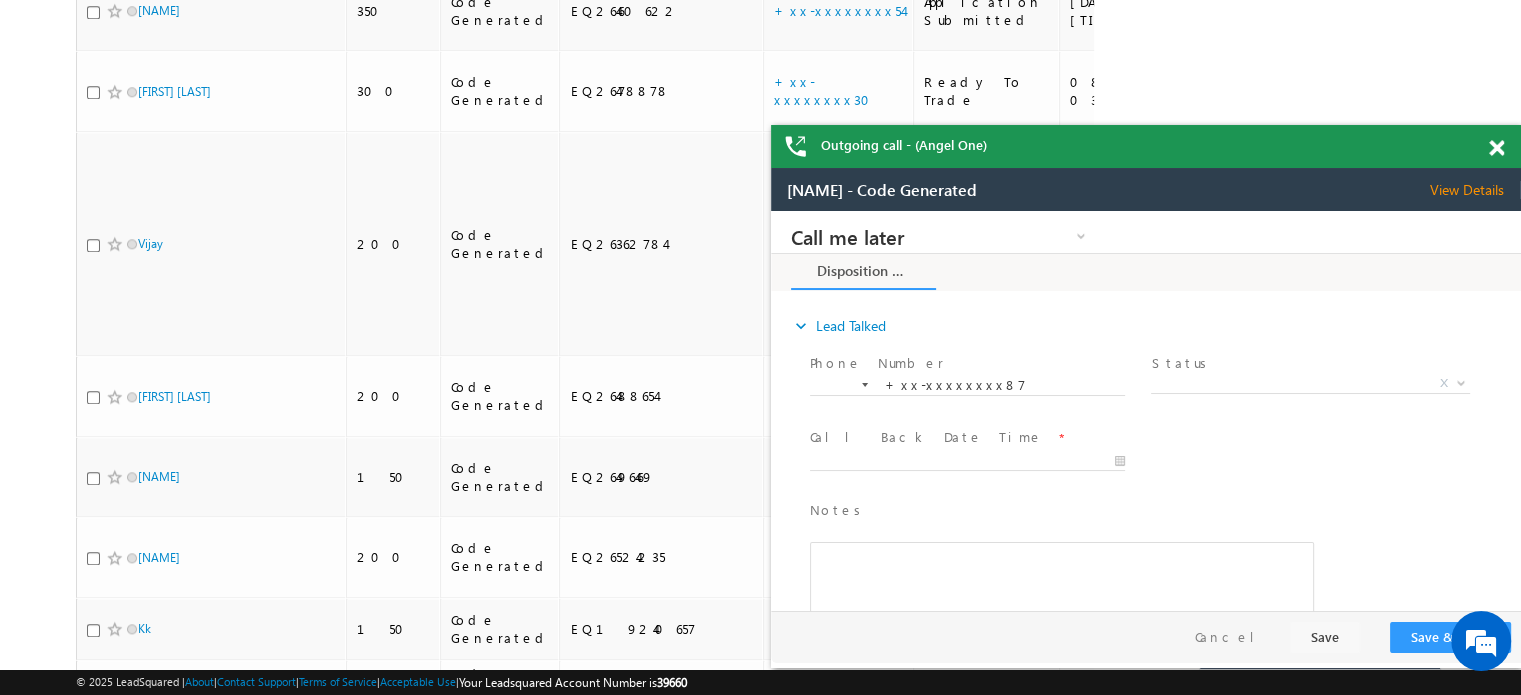 click on "Outgoing call -  (Angel One)" at bounding box center [1146, 146] 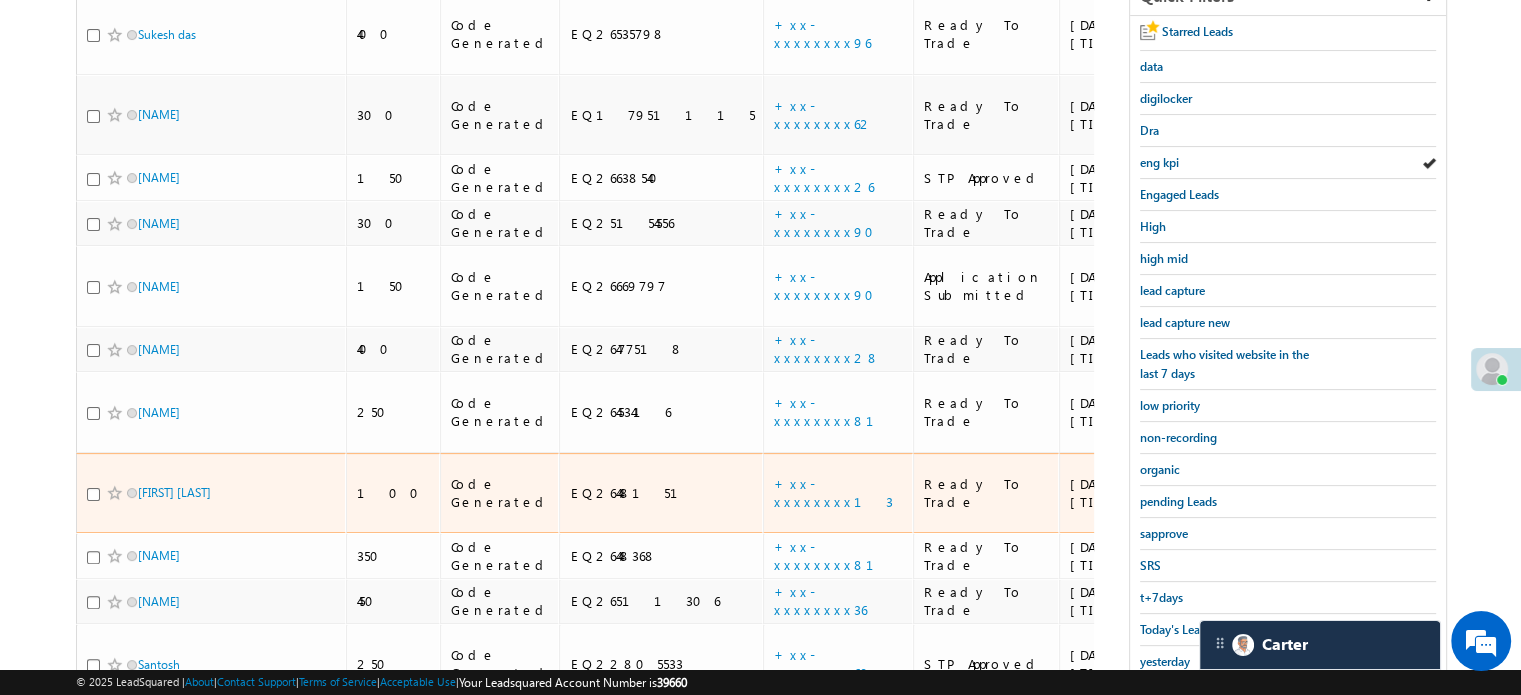 scroll, scrollTop: 343, scrollLeft: 0, axis: vertical 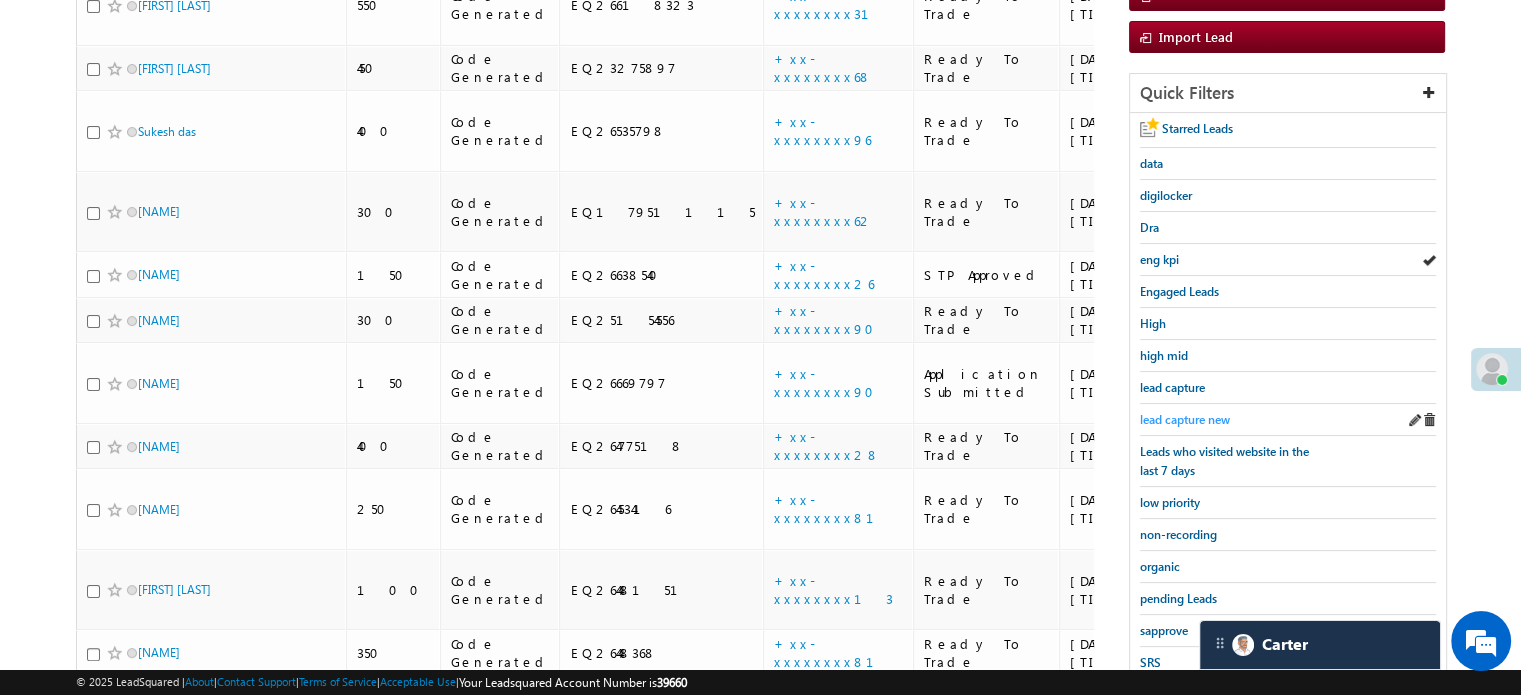 click on "lead capture new" at bounding box center [1185, 419] 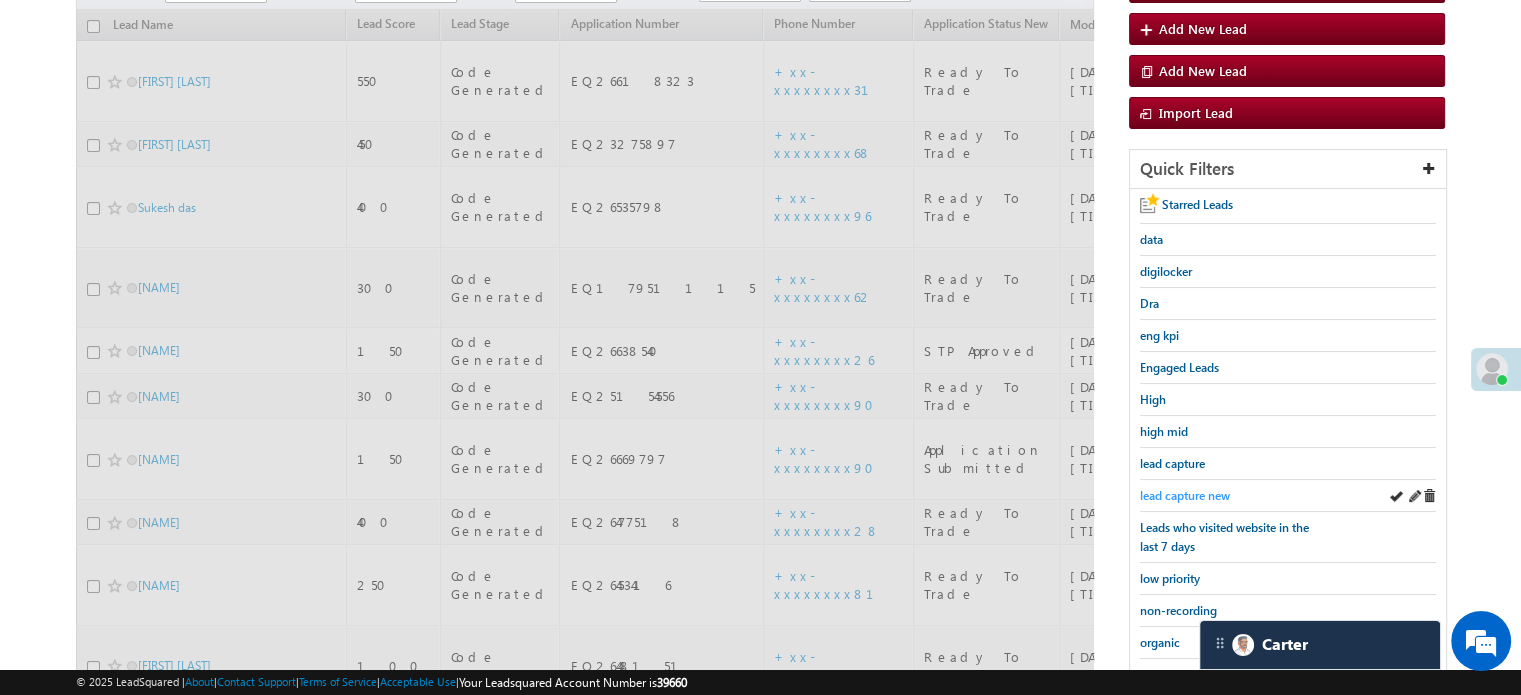 scroll, scrollTop: 43, scrollLeft: 0, axis: vertical 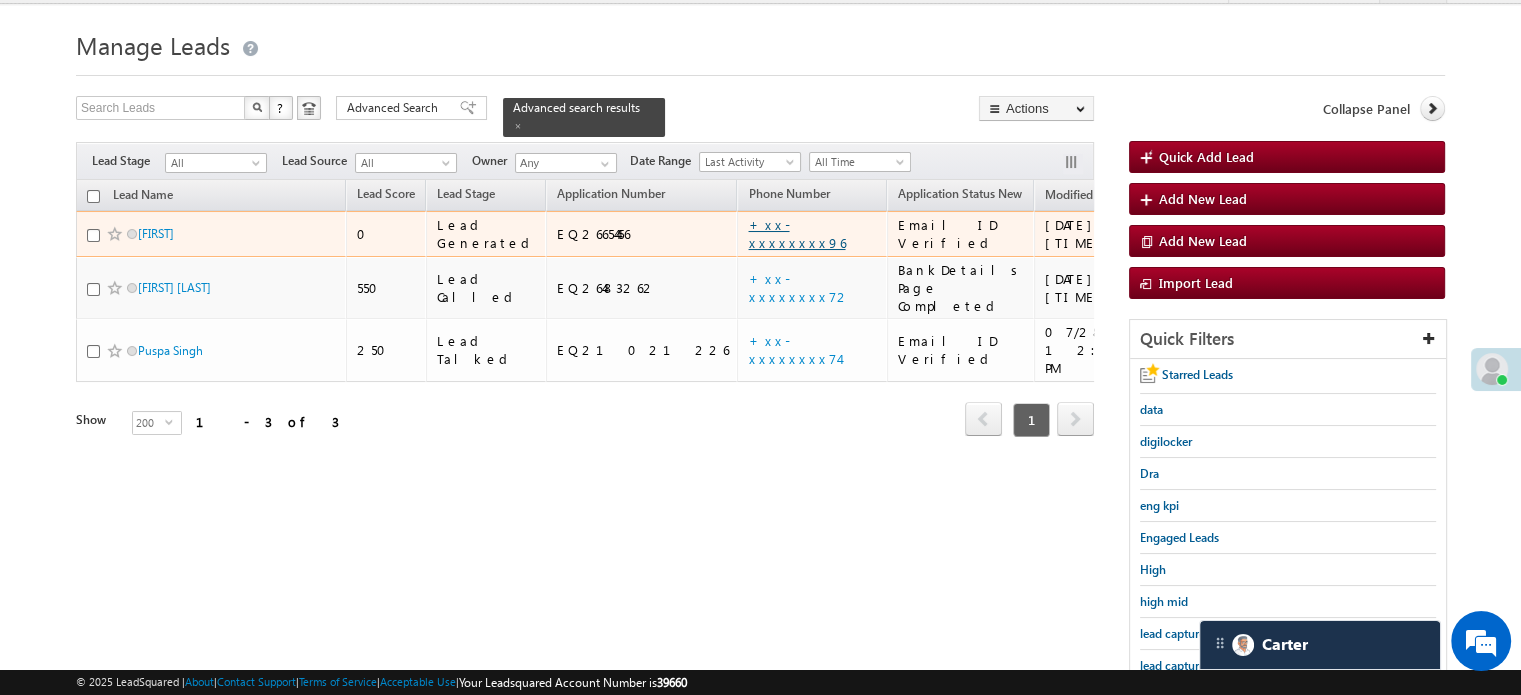 click on "+xx-xxxxxxxx96" at bounding box center (796, 233) 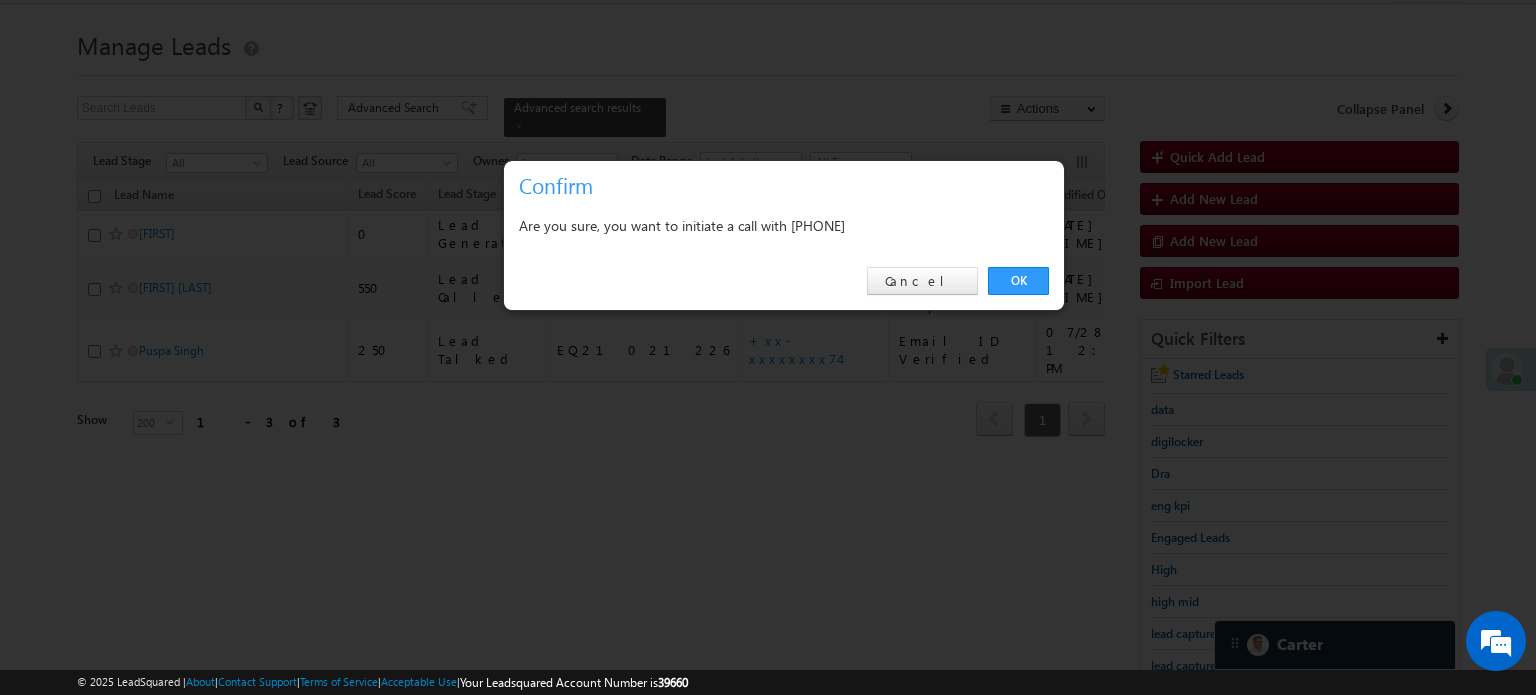 click on "OK" at bounding box center [1018, 281] 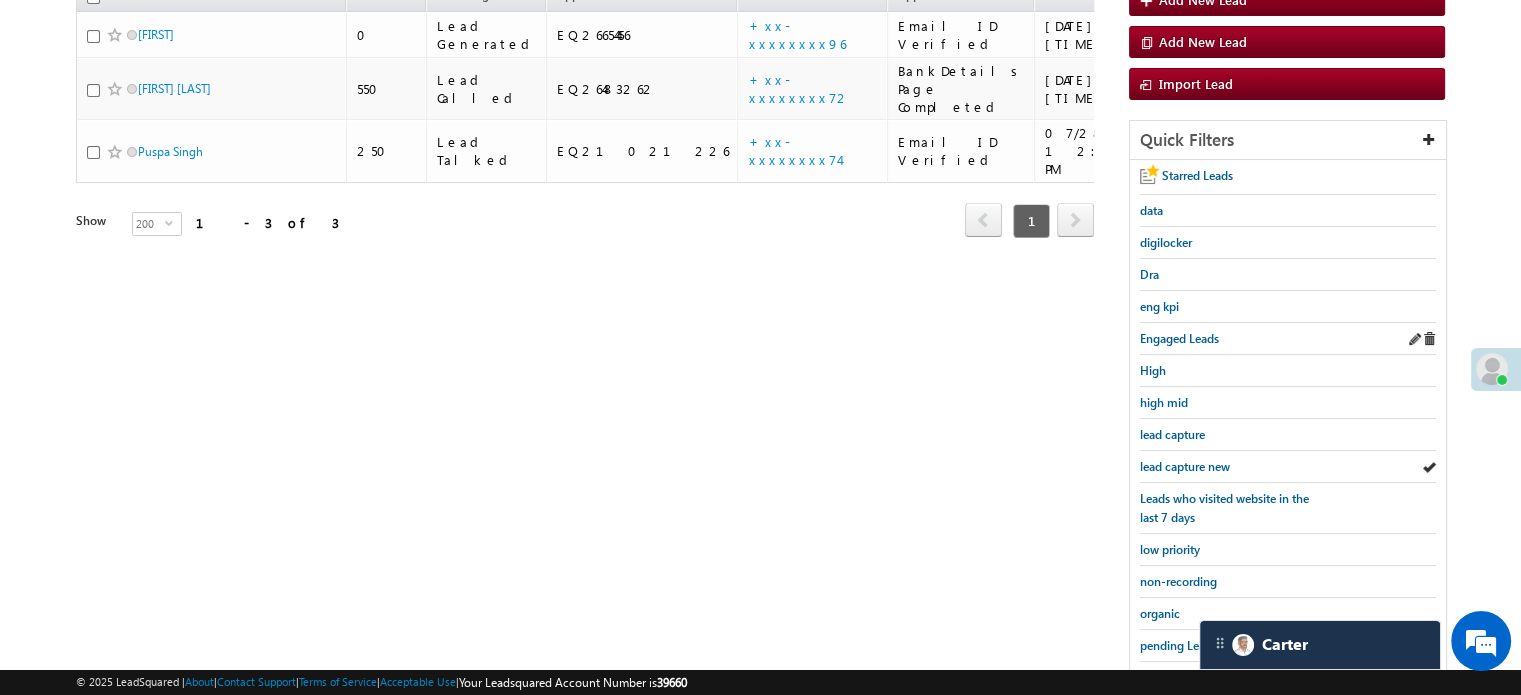 scroll, scrollTop: 243, scrollLeft: 0, axis: vertical 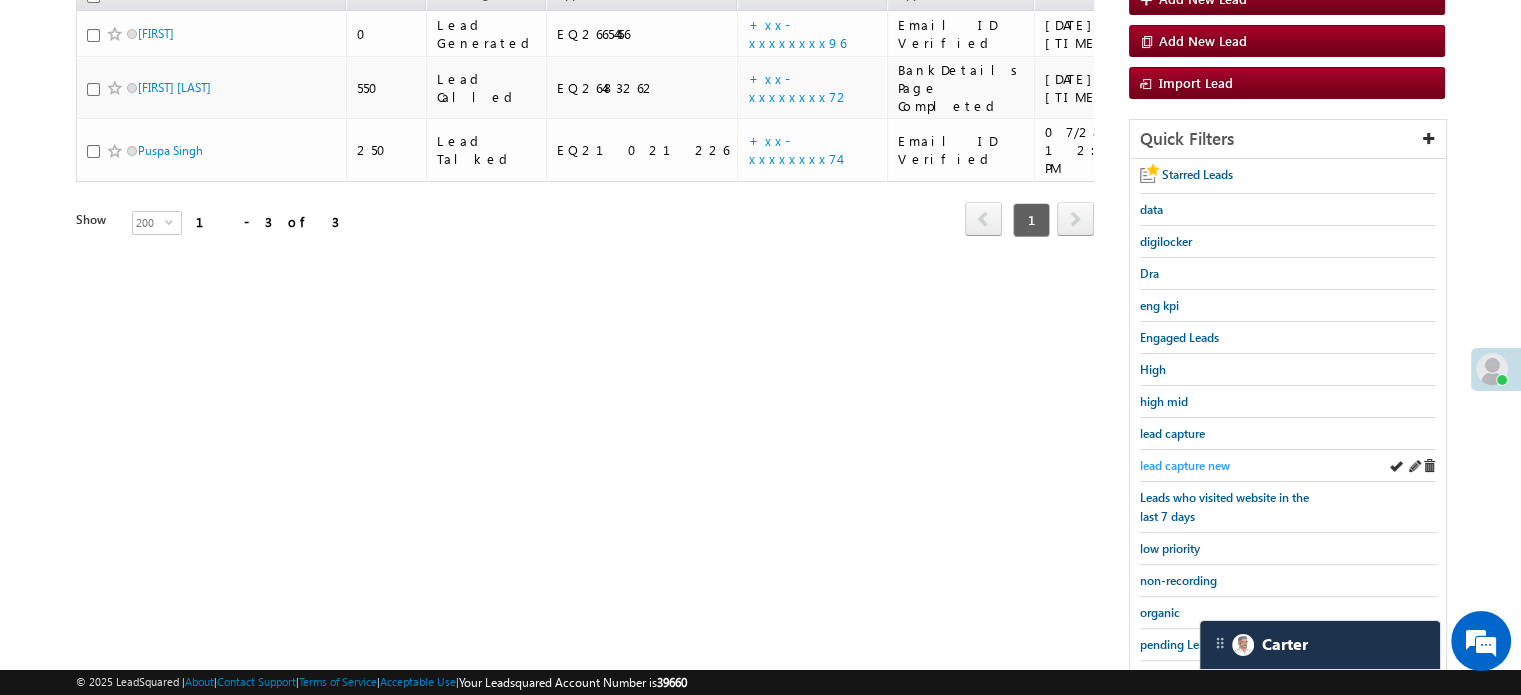 click on "lead capture new" at bounding box center (1185, 465) 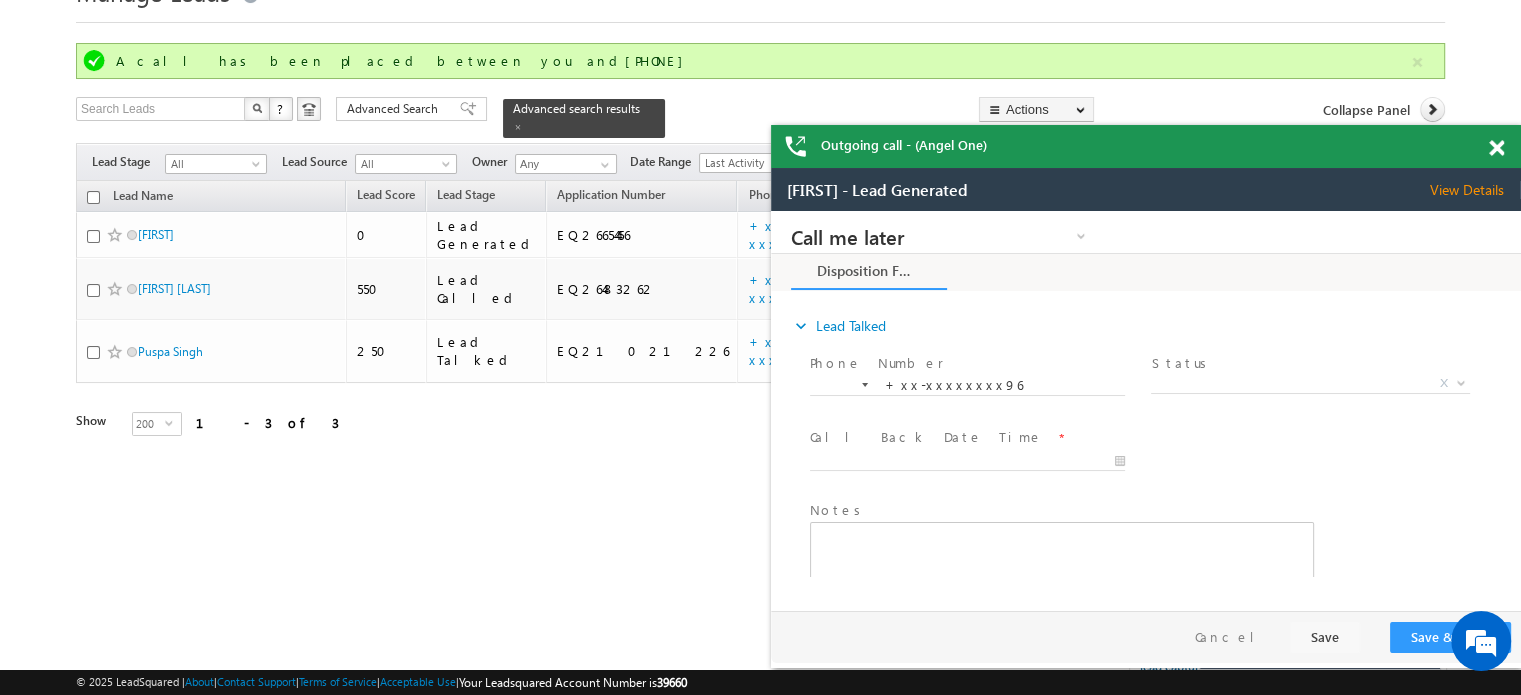 scroll, scrollTop: 0, scrollLeft: 0, axis: both 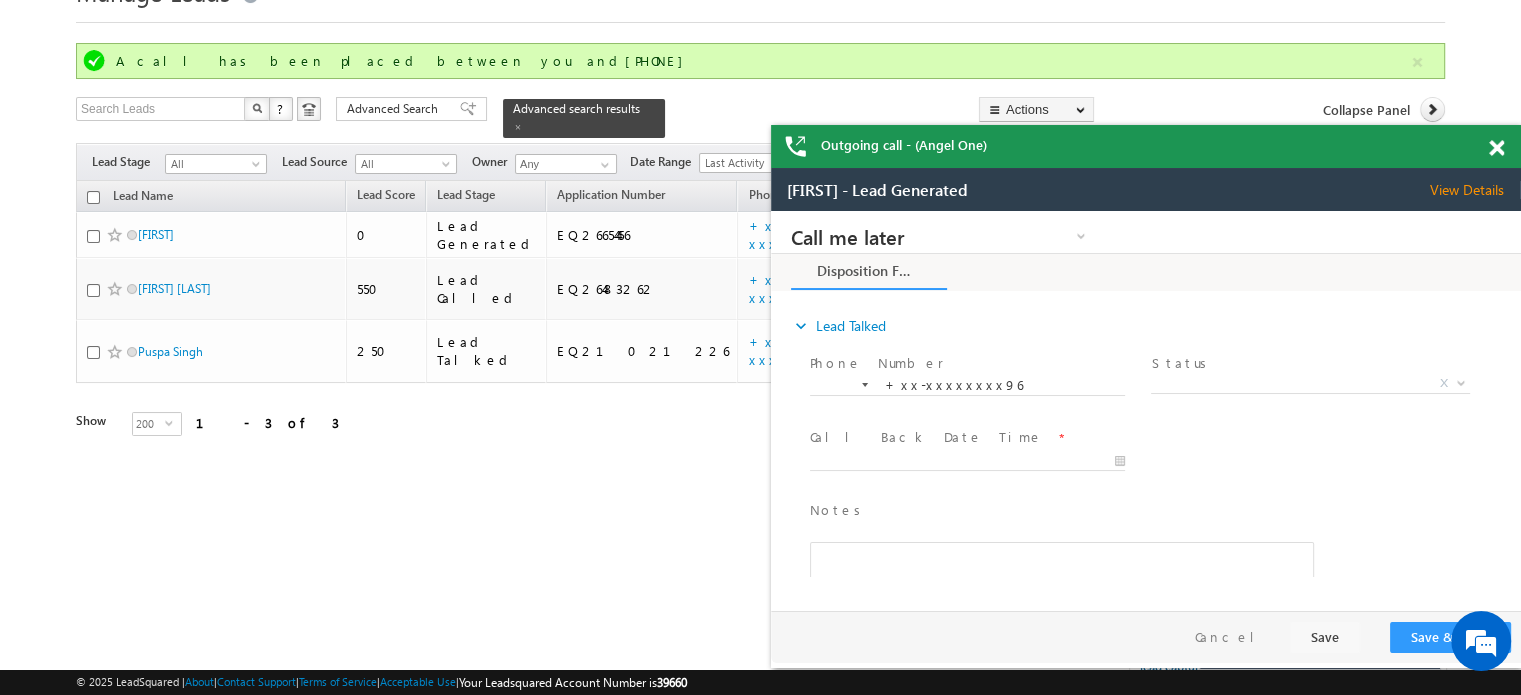 drag, startPoint x: 1490, startPoint y: 144, endPoint x: 690, endPoint y: 15, distance: 810.33386 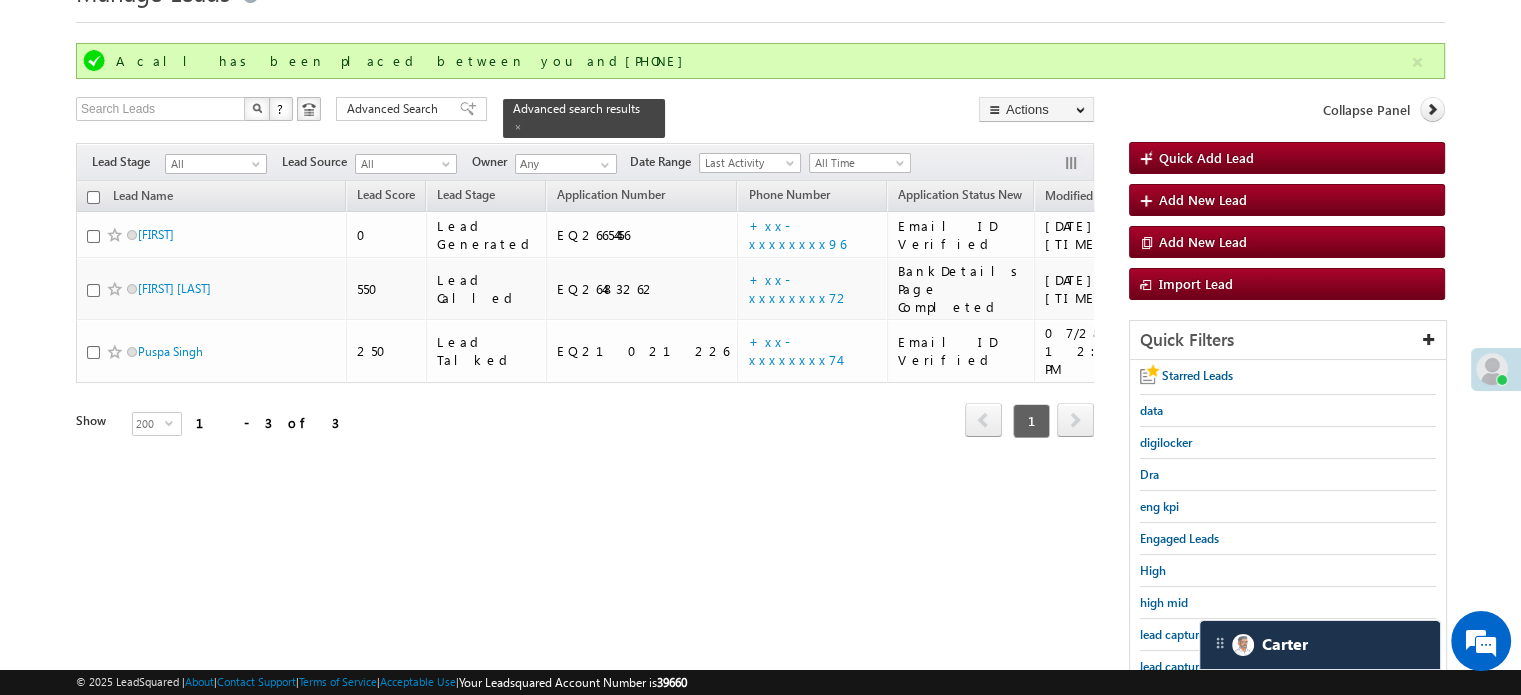 scroll, scrollTop: 108, scrollLeft: 0, axis: vertical 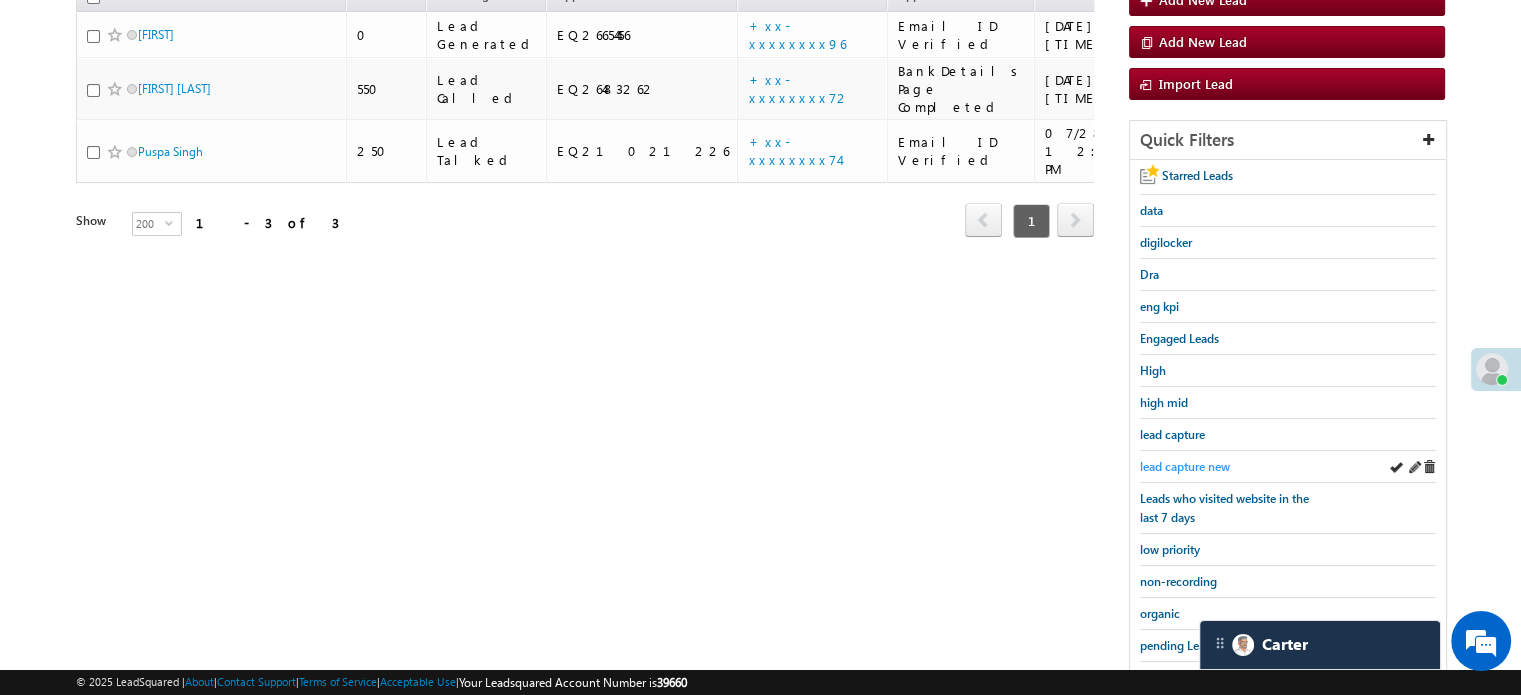 click on "lead capture new" at bounding box center [1185, 466] 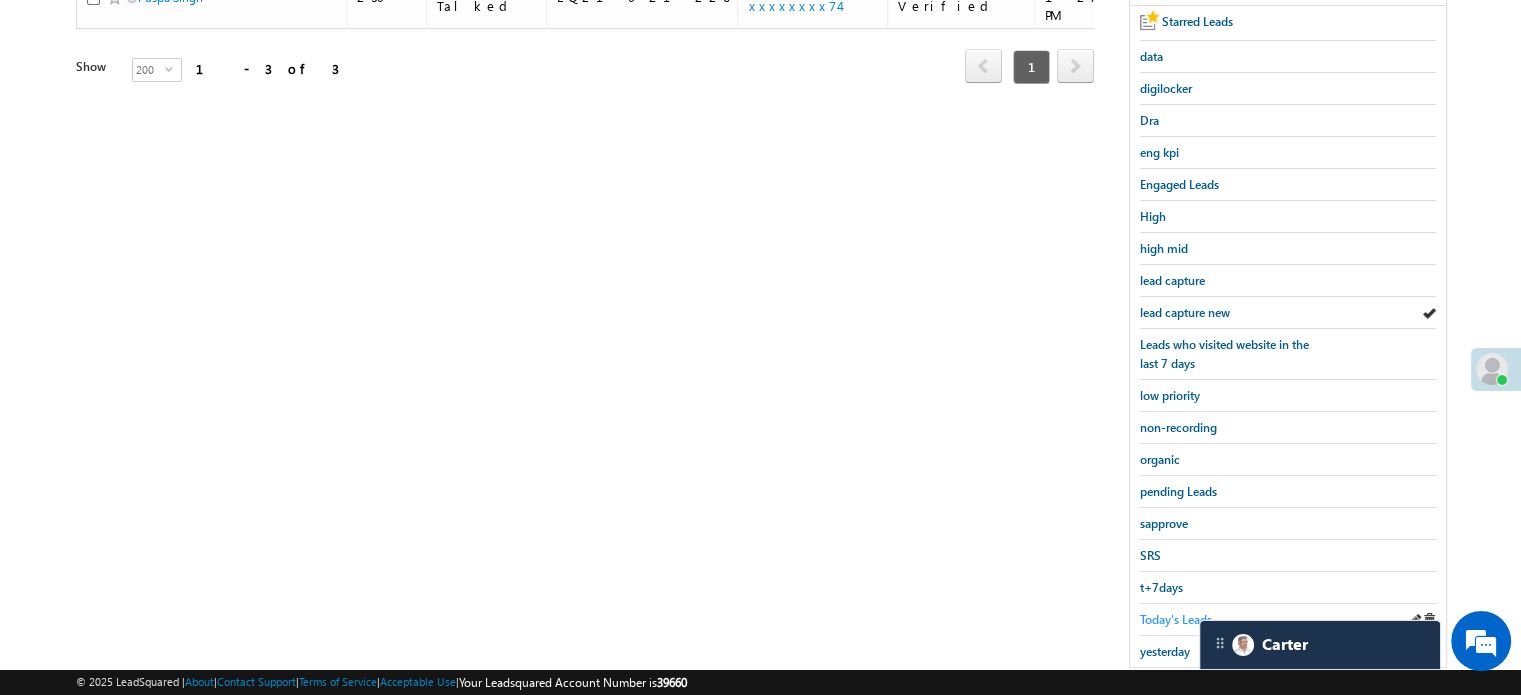 click on "Today's Leads" at bounding box center (1176, 619) 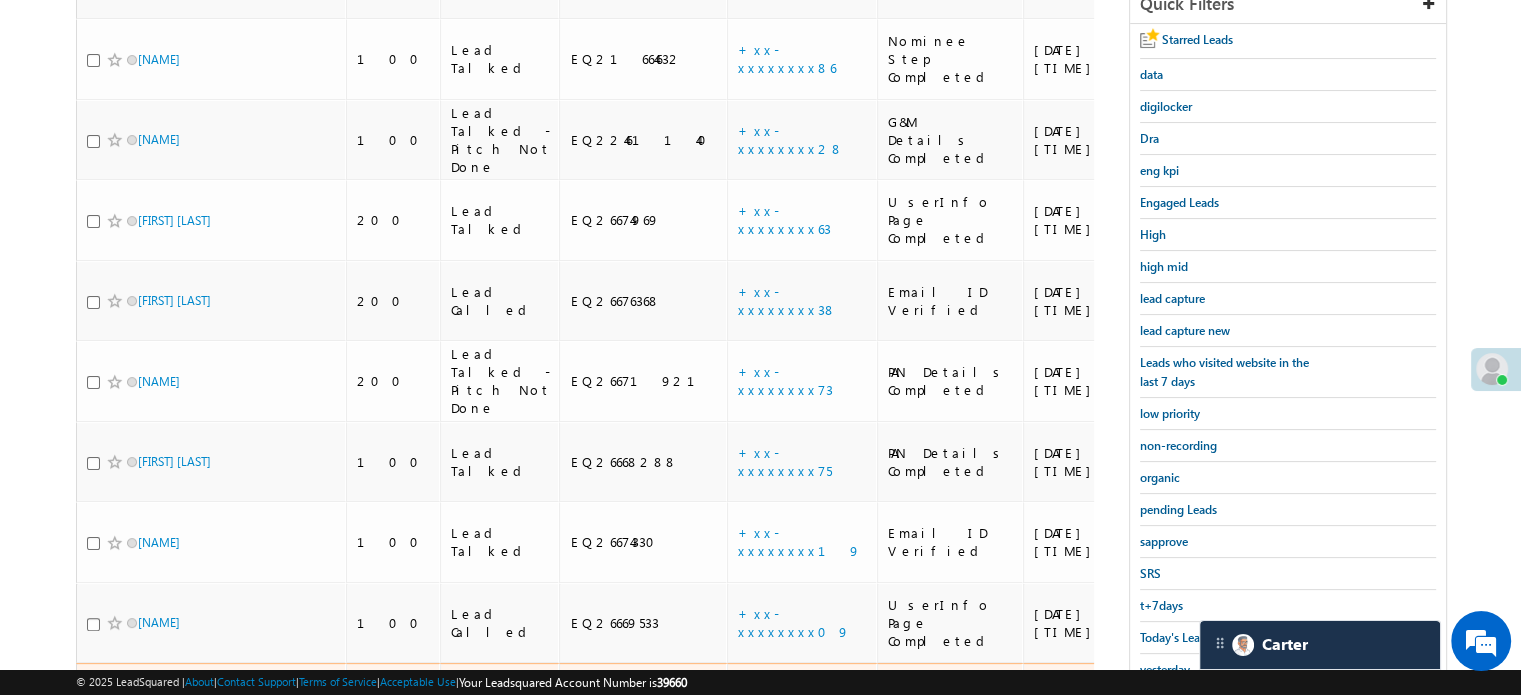 scroll, scrollTop: 264, scrollLeft: 0, axis: vertical 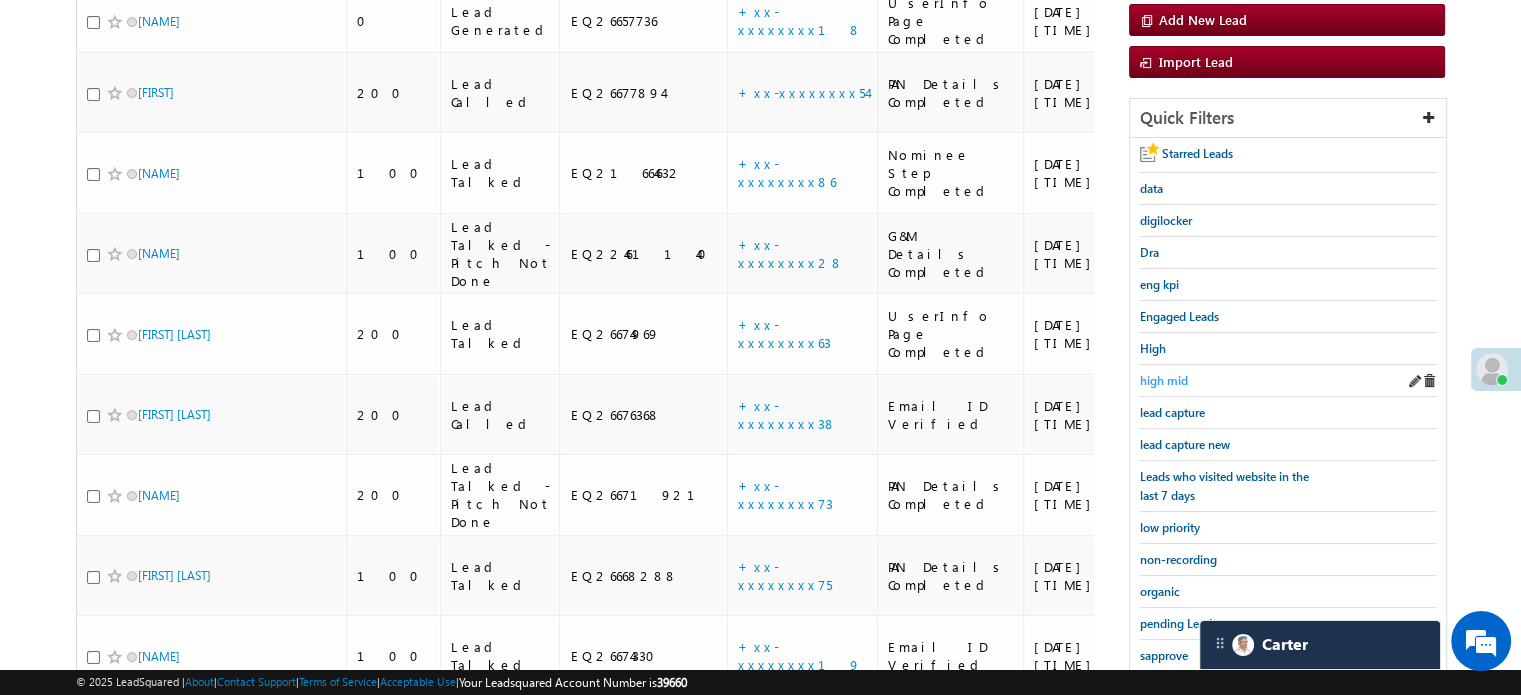 click on "high mid" at bounding box center (1164, 380) 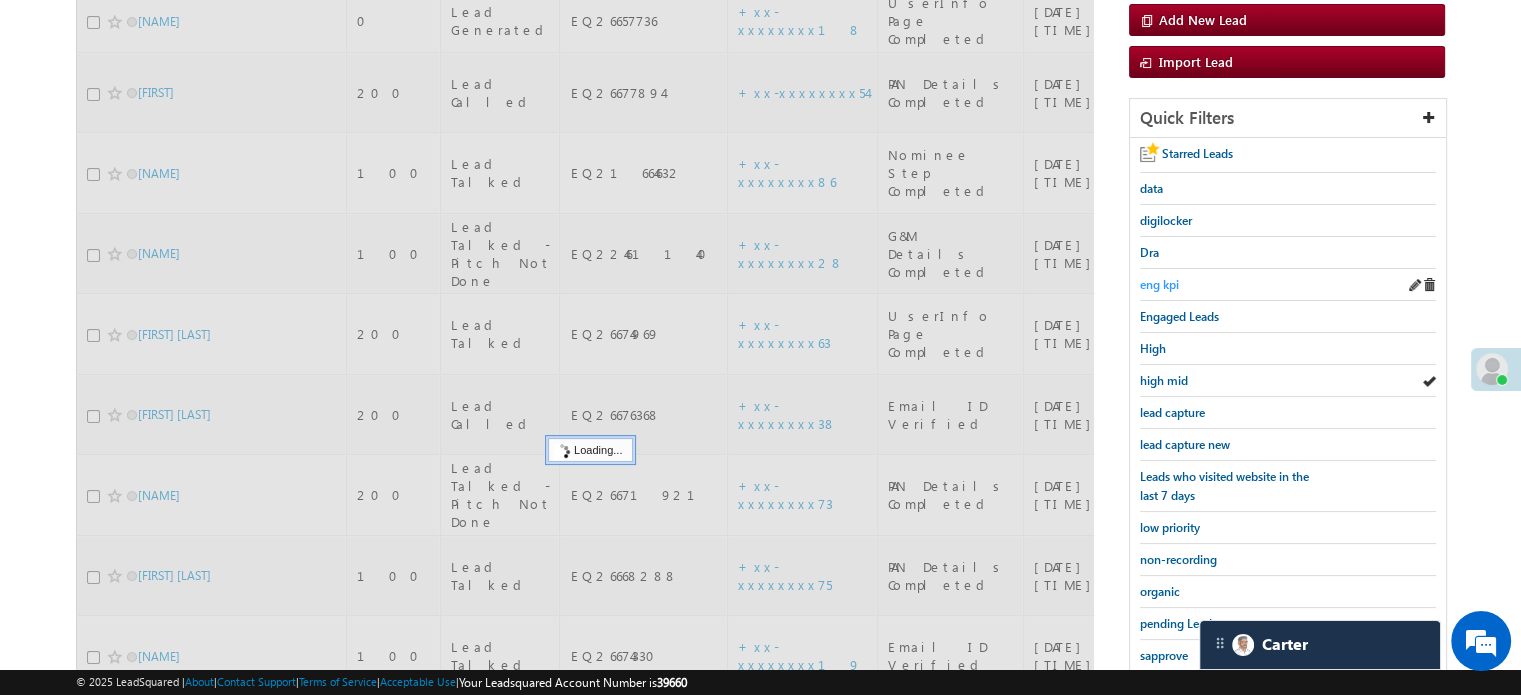 click on "eng kpi" at bounding box center [1159, 284] 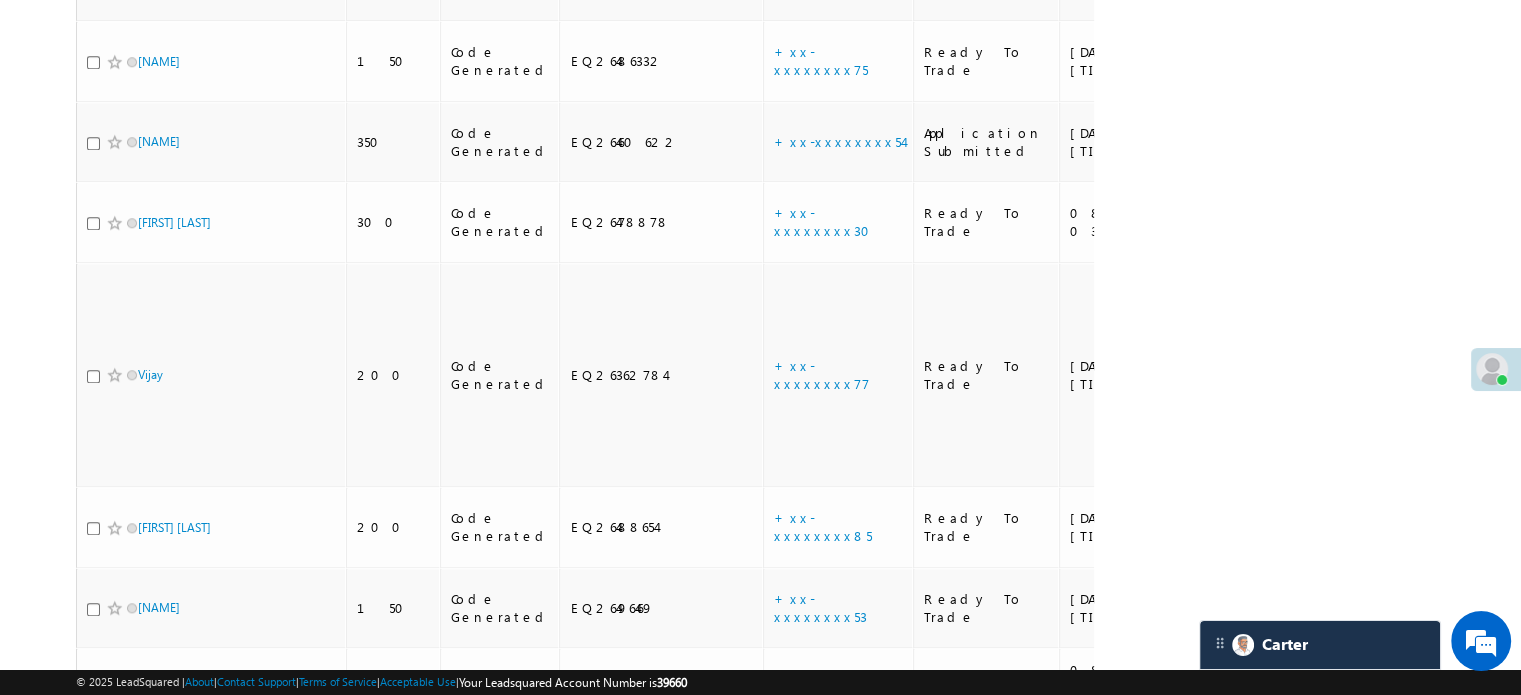 scroll, scrollTop: 2106, scrollLeft: 0, axis: vertical 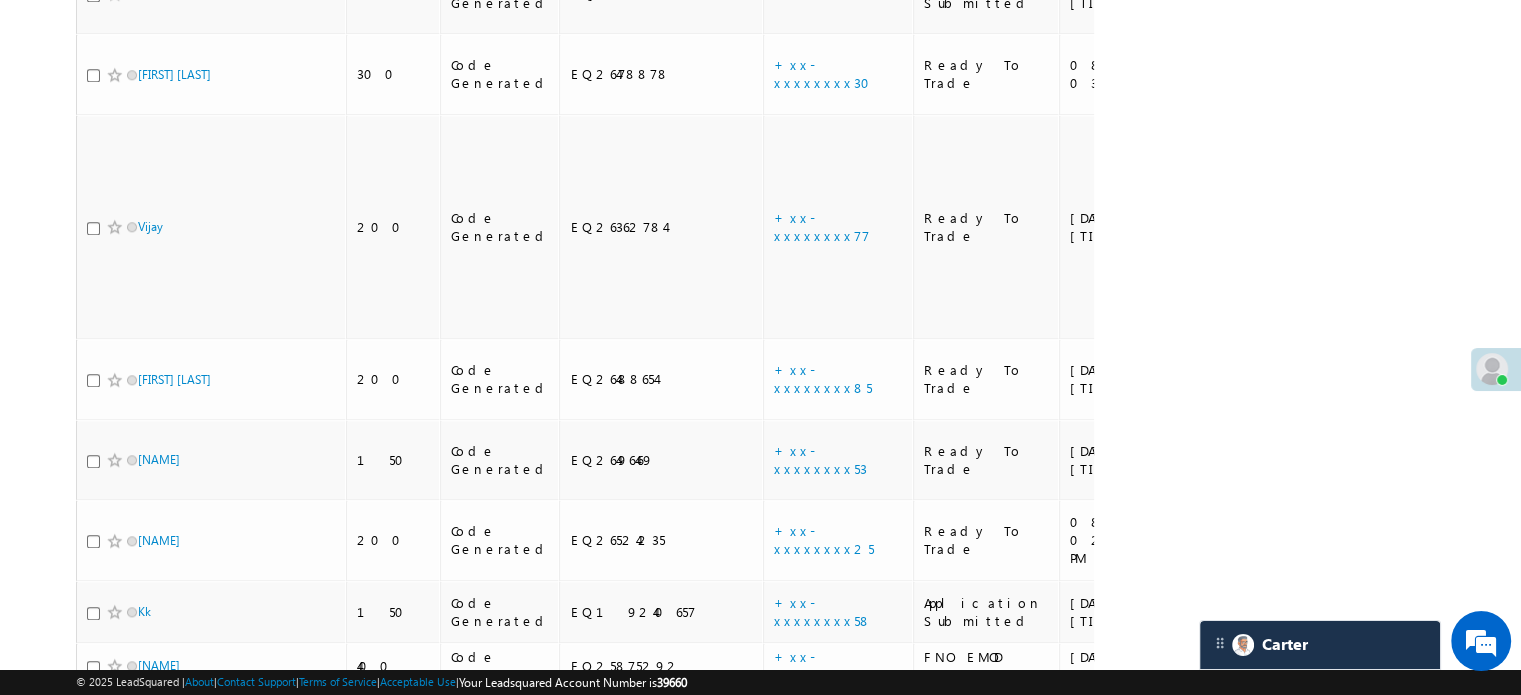 click on "+xx-xxxxxxxx09" at bounding box center (838, 939) 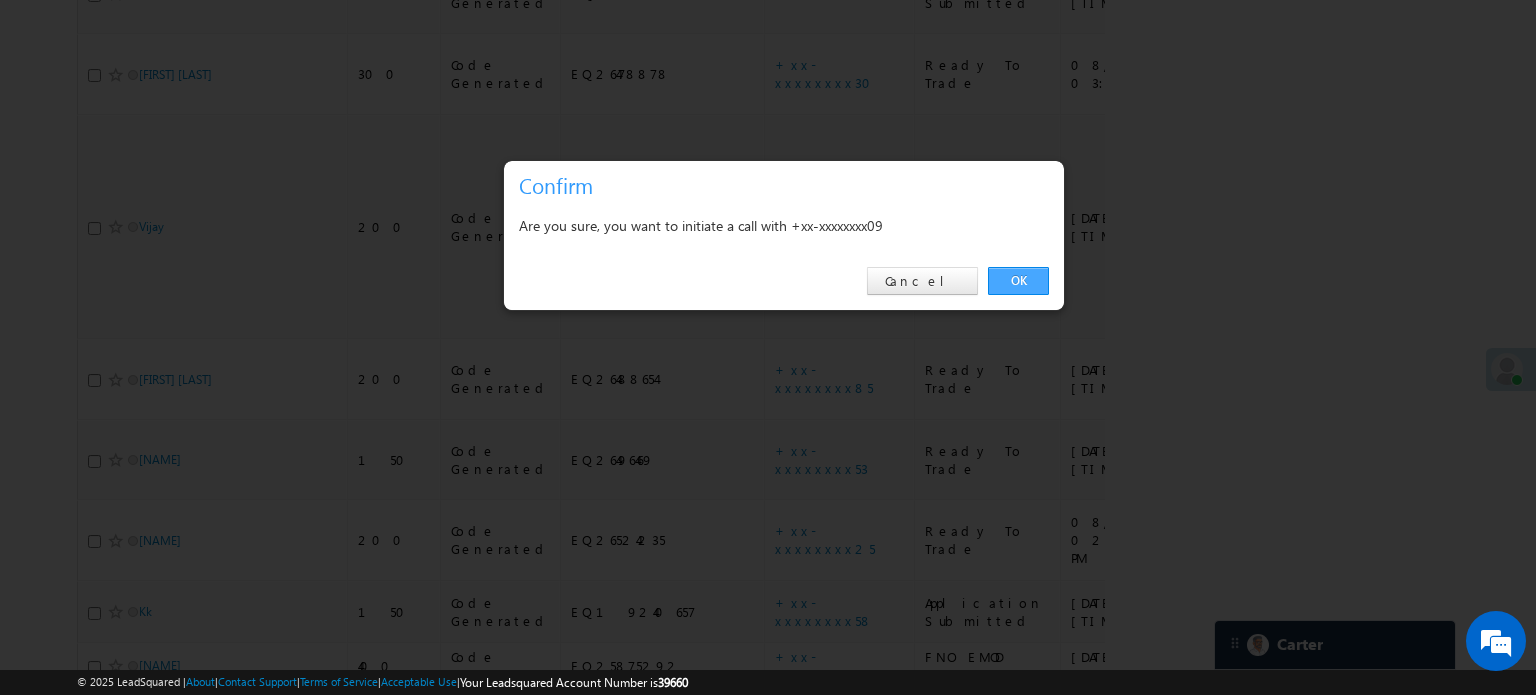 click on "OK" at bounding box center (1018, 281) 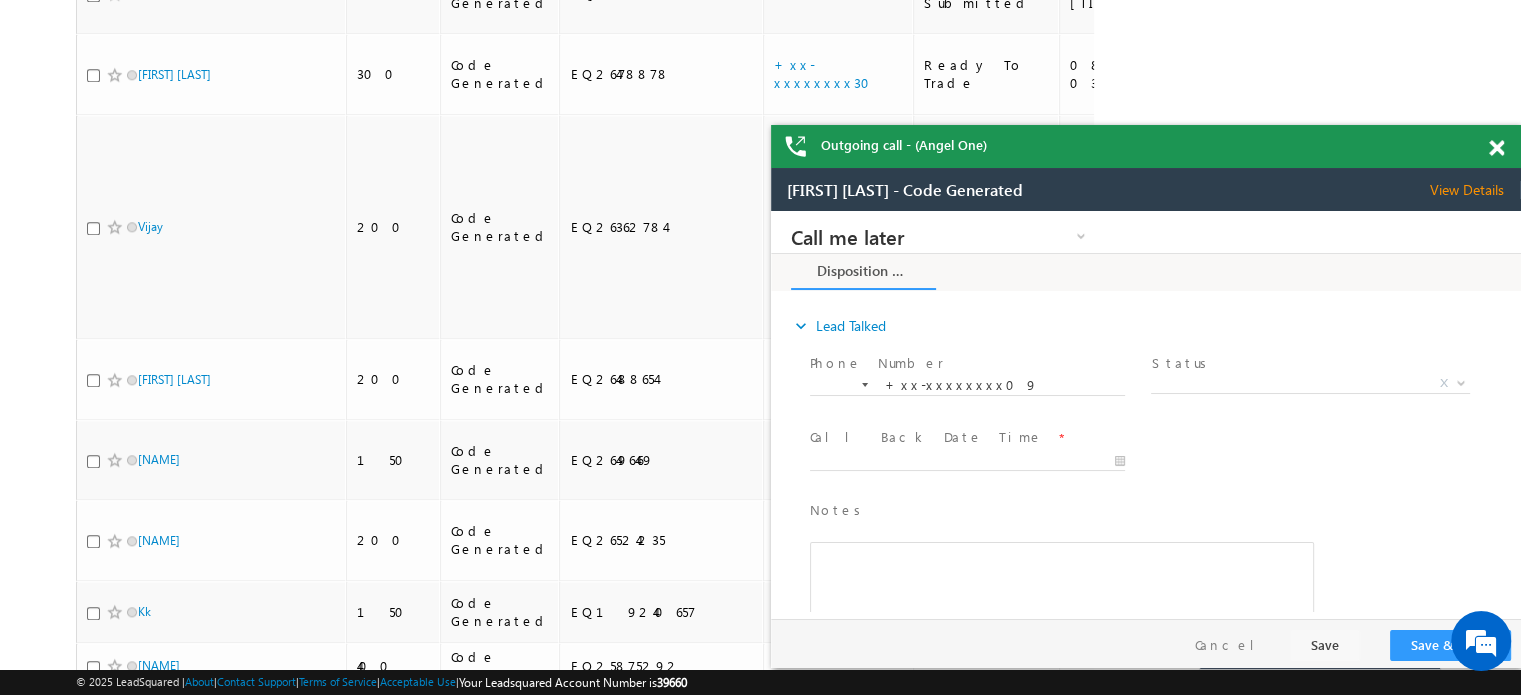 scroll, scrollTop: 0, scrollLeft: 0, axis: both 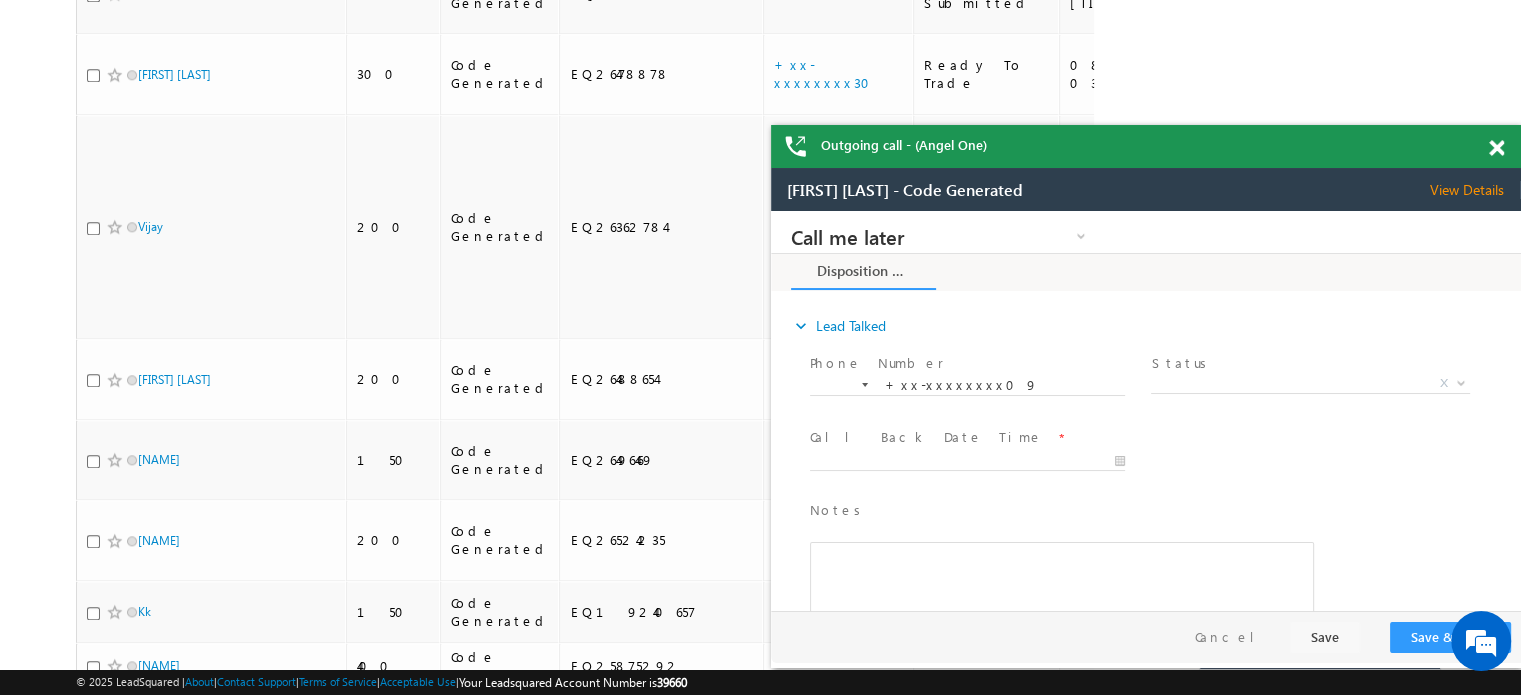 click at bounding box center [1496, 148] 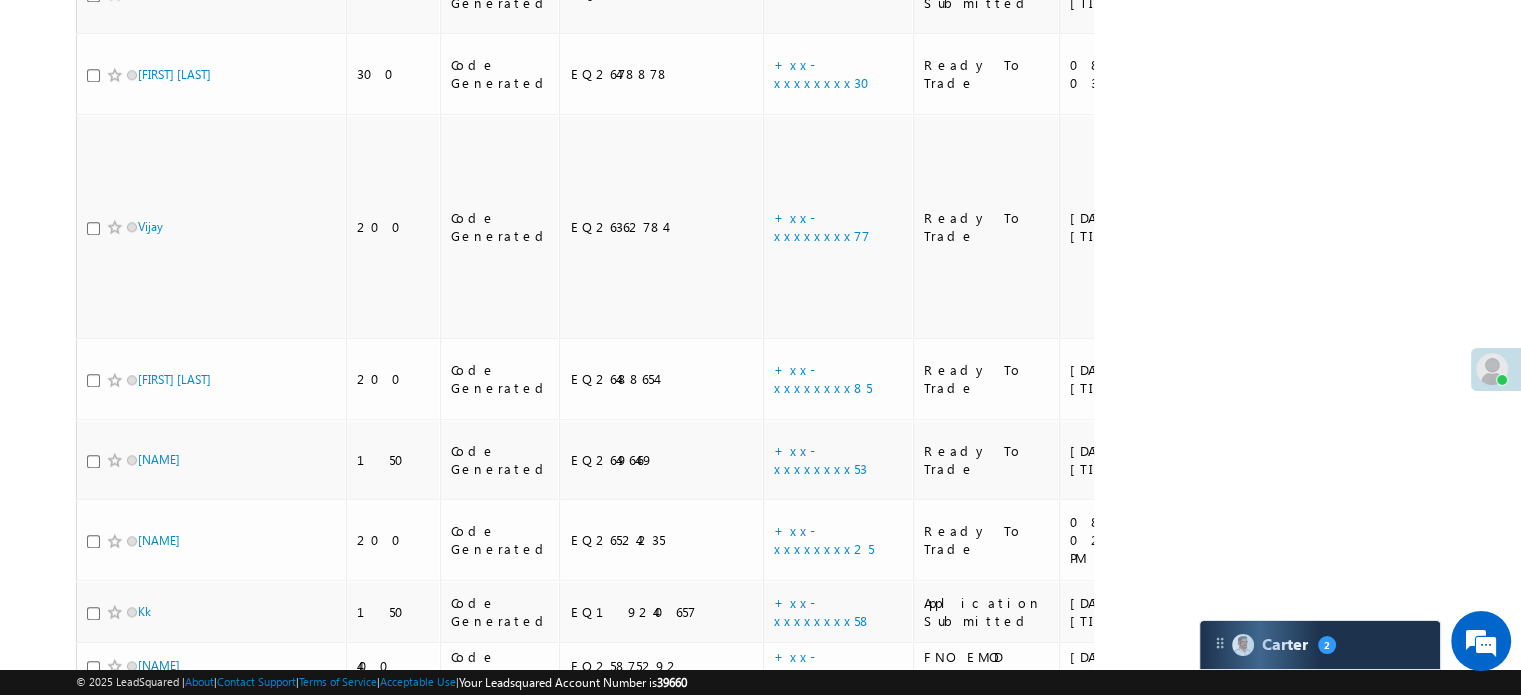 scroll, scrollTop: 9088, scrollLeft: 0, axis: vertical 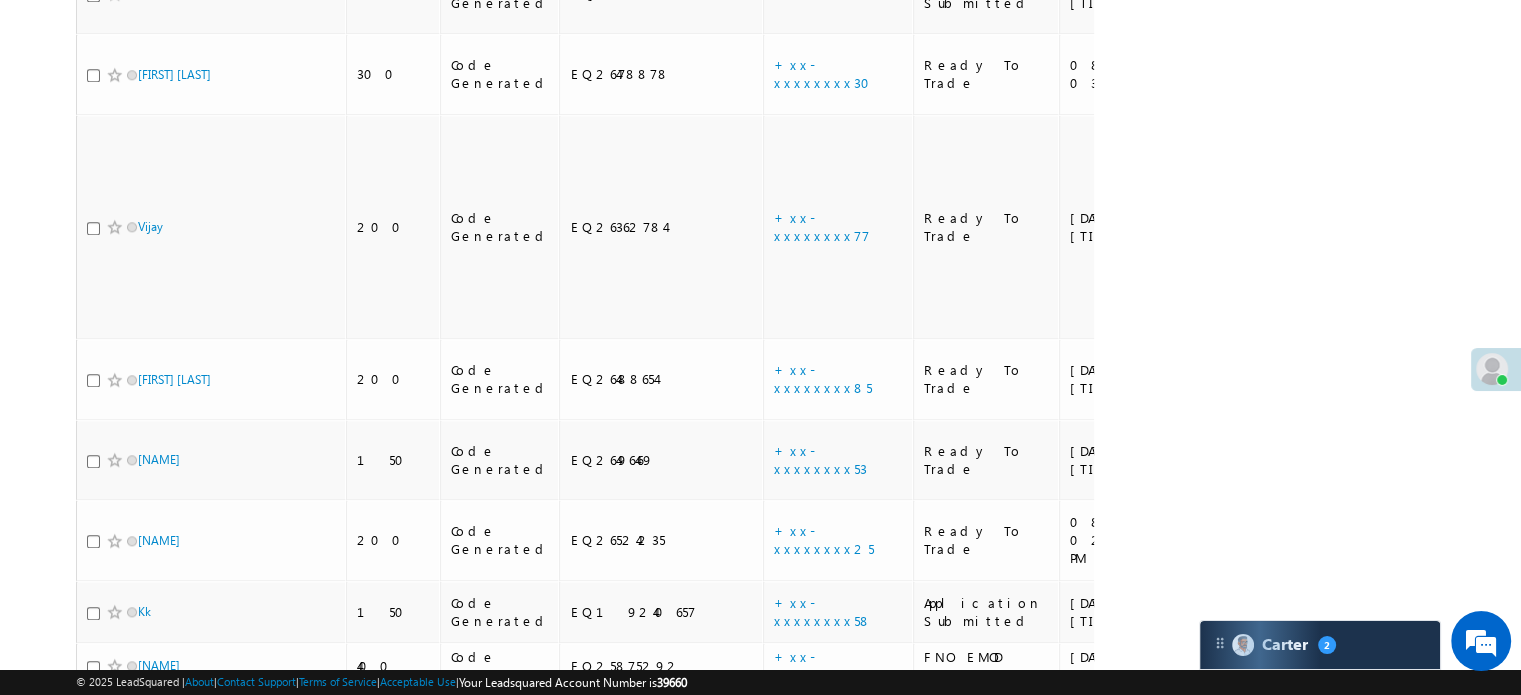 click on "+xx-xxxxxxxx83" at bounding box center [823, 892] 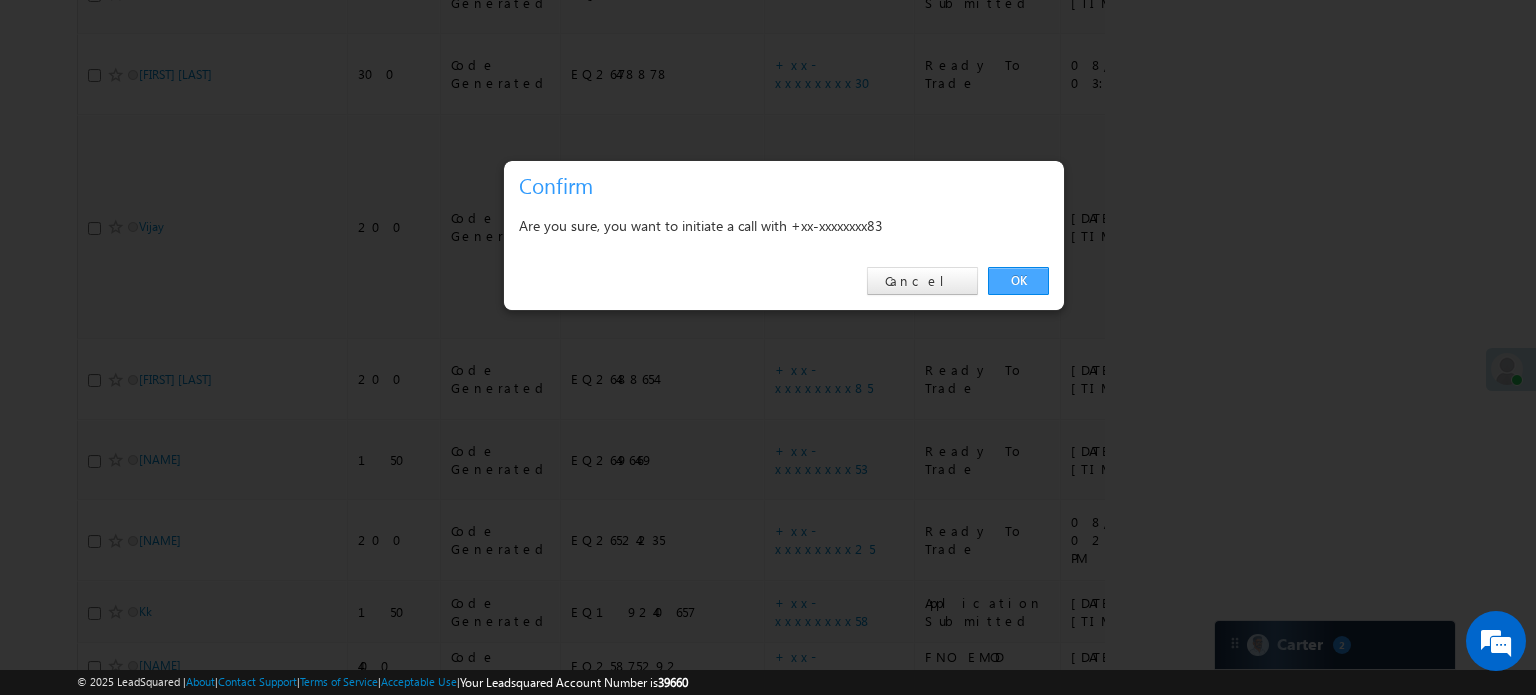 click on "OK" at bounding box center (1018, 281) 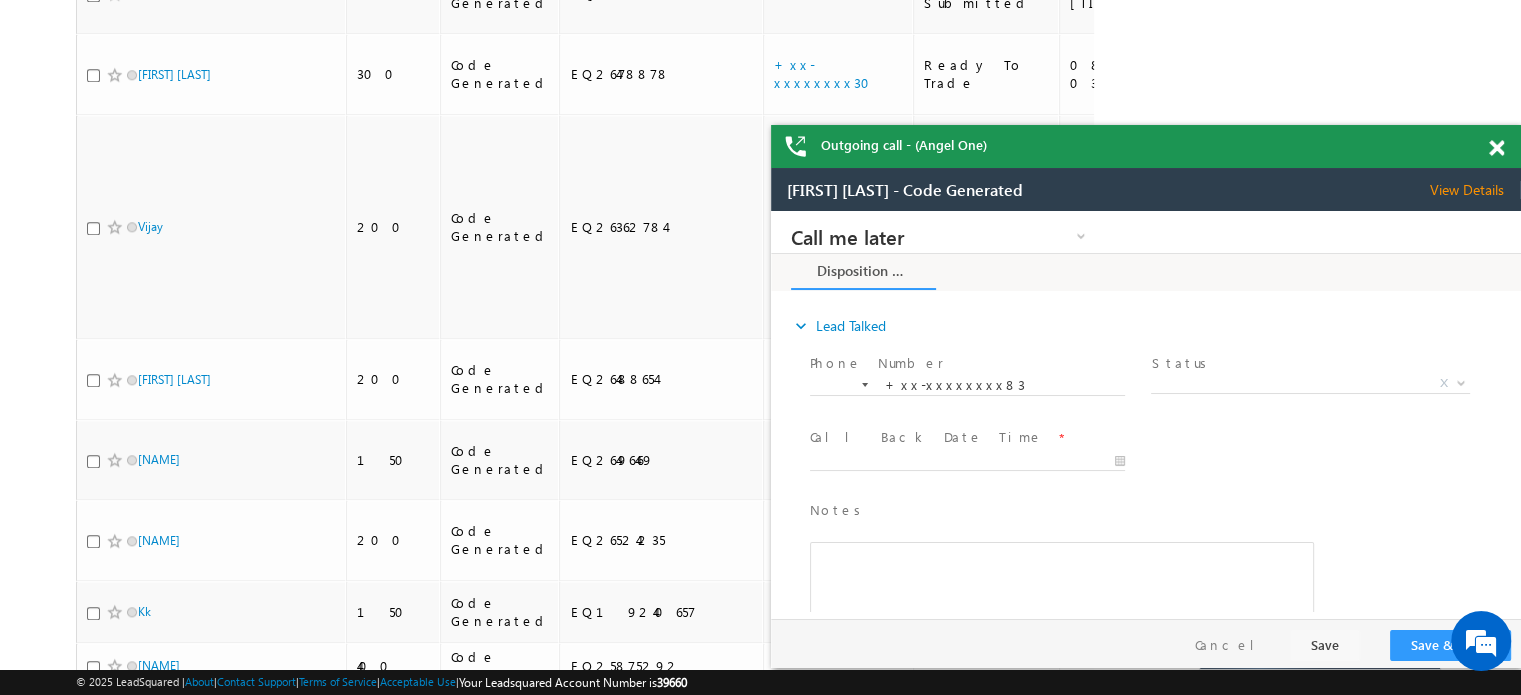 scroll, scrollTop: 0, scrollLeft: 0, axis: both 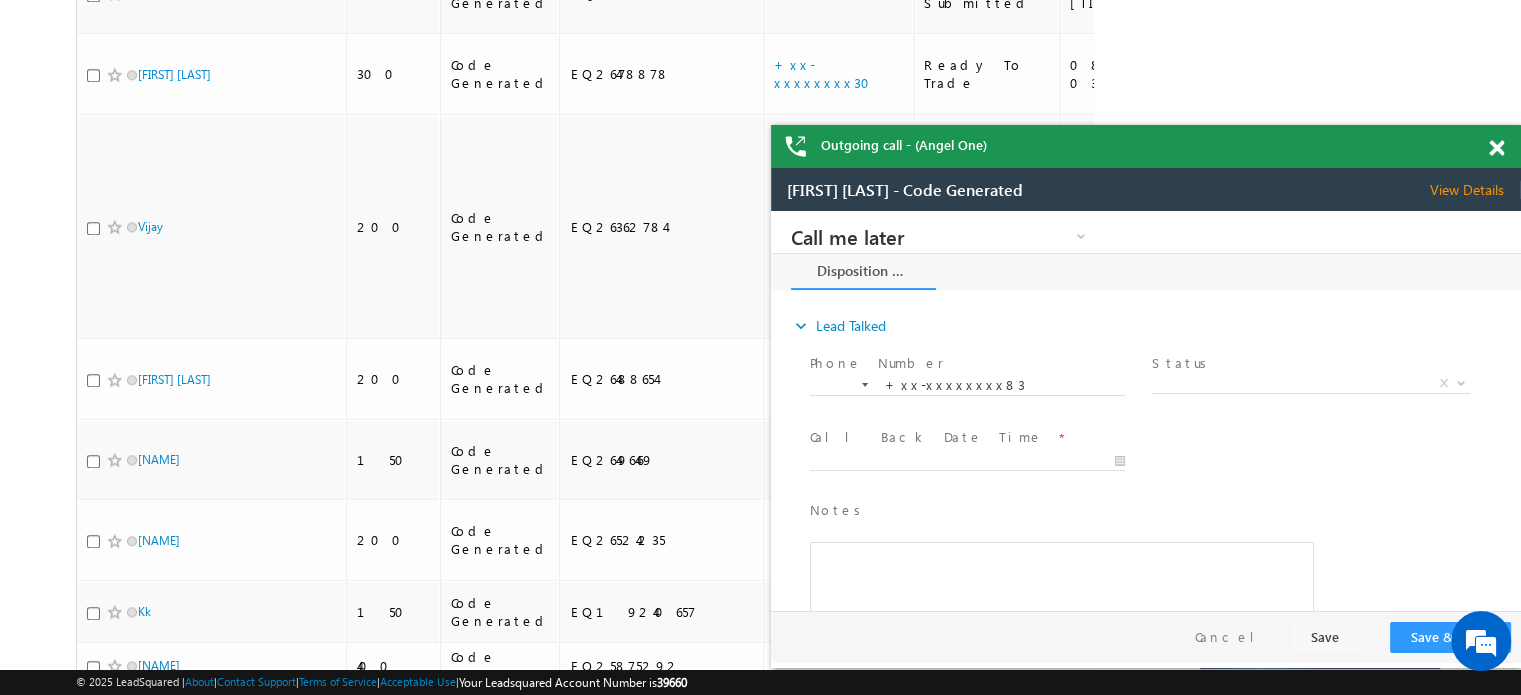 click at bounding box center (1496, 148) 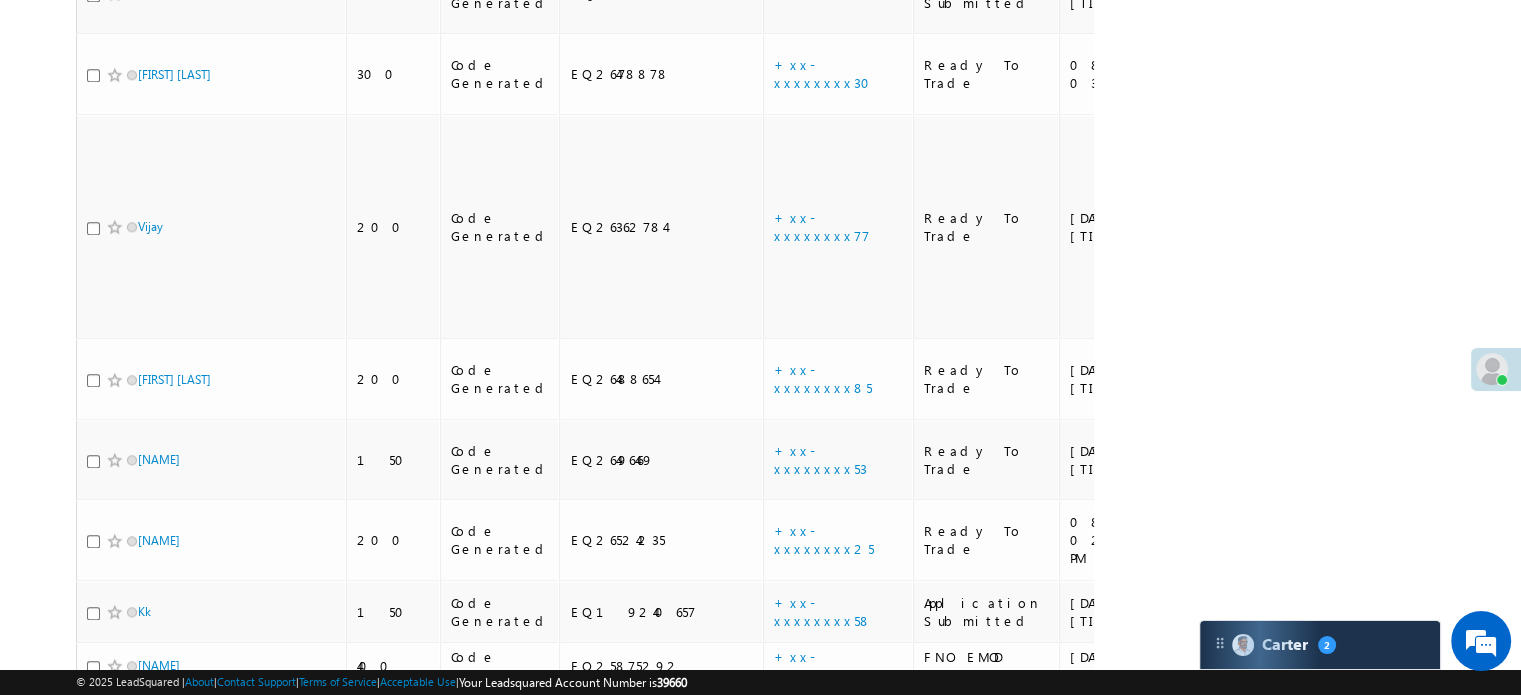 scroll, scrollTop: 1960, scrollLeft: 0, axis: vertical 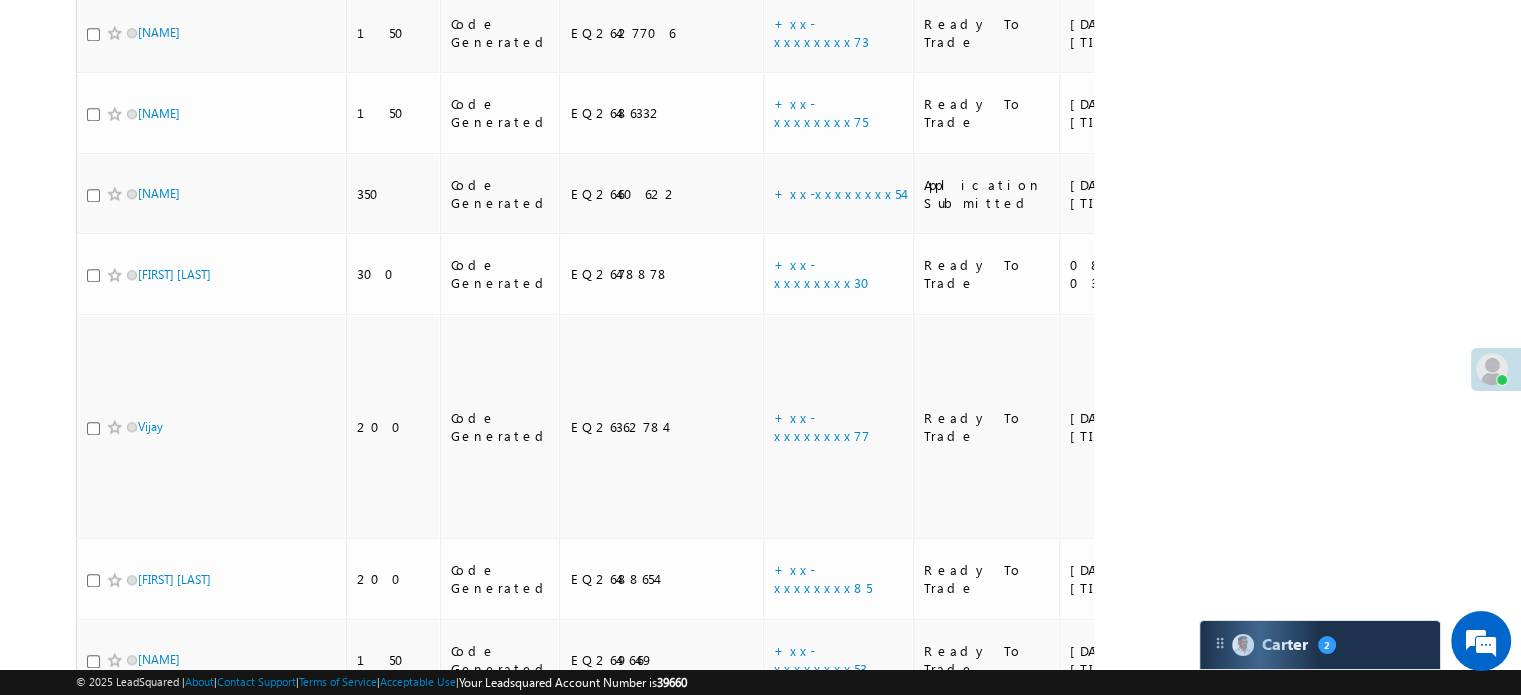 click on "+xx-xxxxxxxx18" at bounding box center (836, 1047) 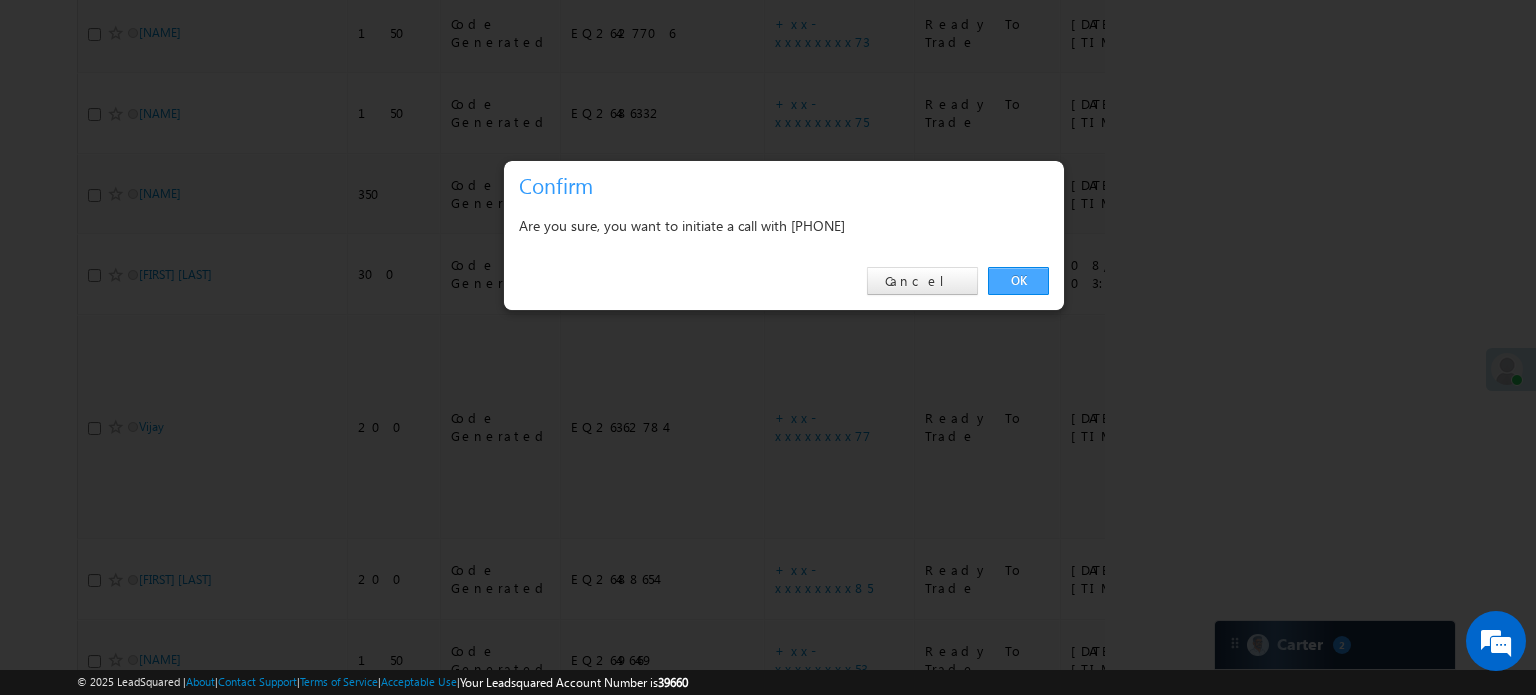 click on "OK" at bounding box center [1018, 281] 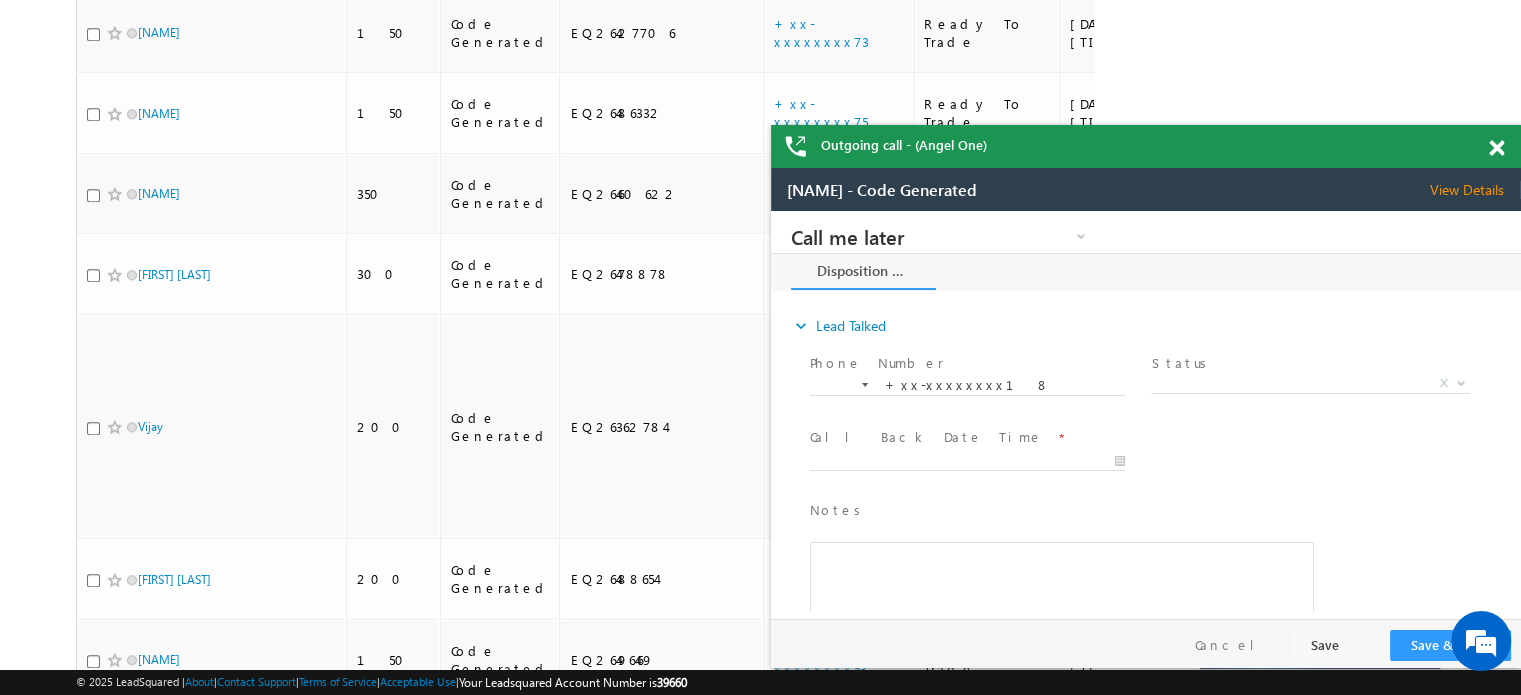 scroll, scrollTop: 0, scrollLeft: 0, axis: both 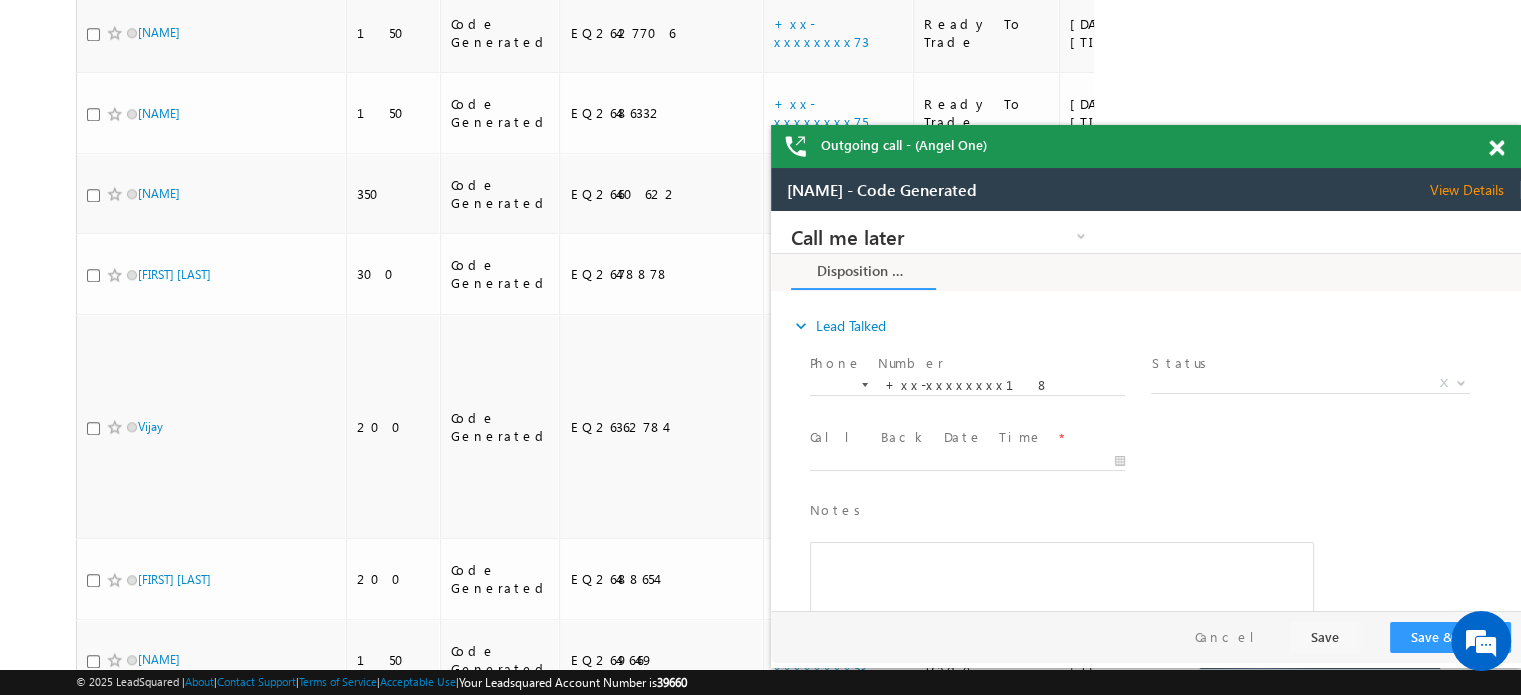 click at bounding box center (1496, 148) 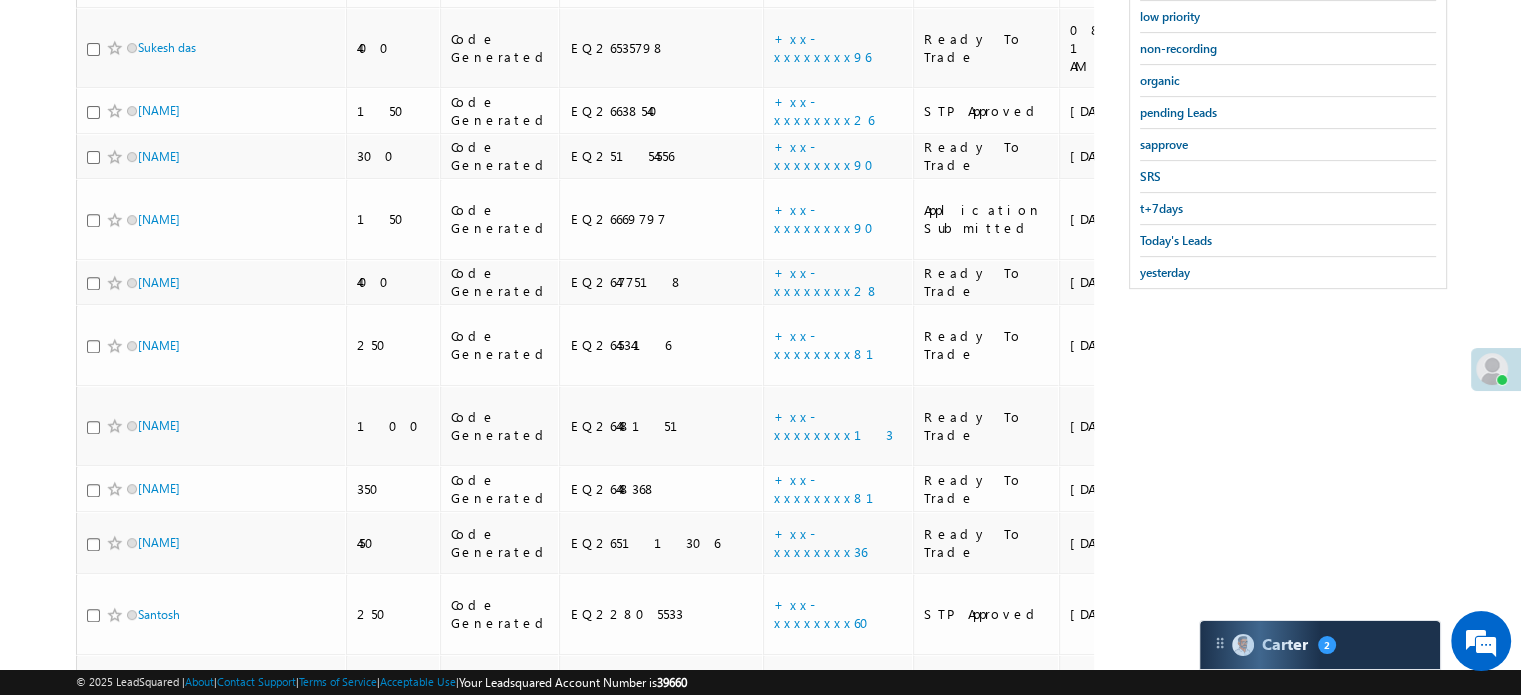 scroll, scrollTop: 982, scrollLeft: 0, axis: vertical 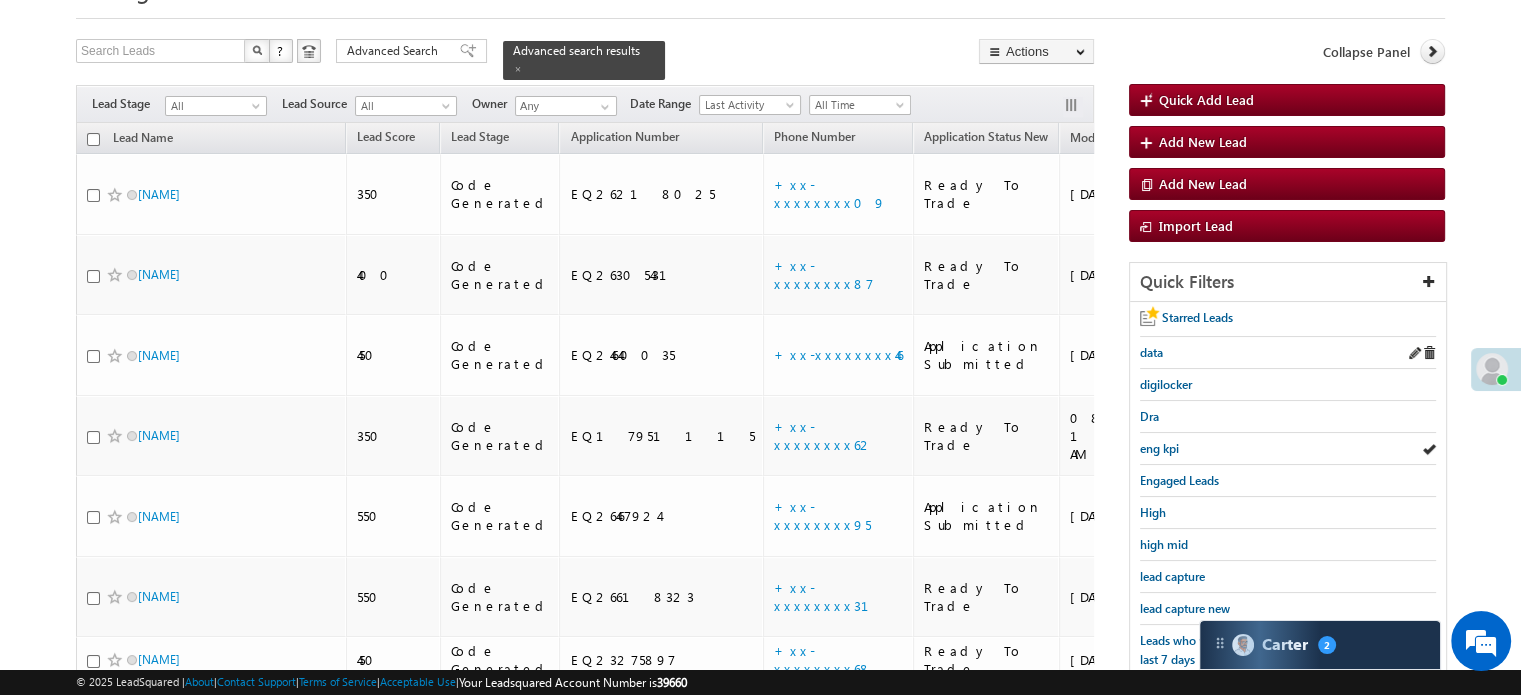 click on "eng kpi" at bounding box center (1288, 449) 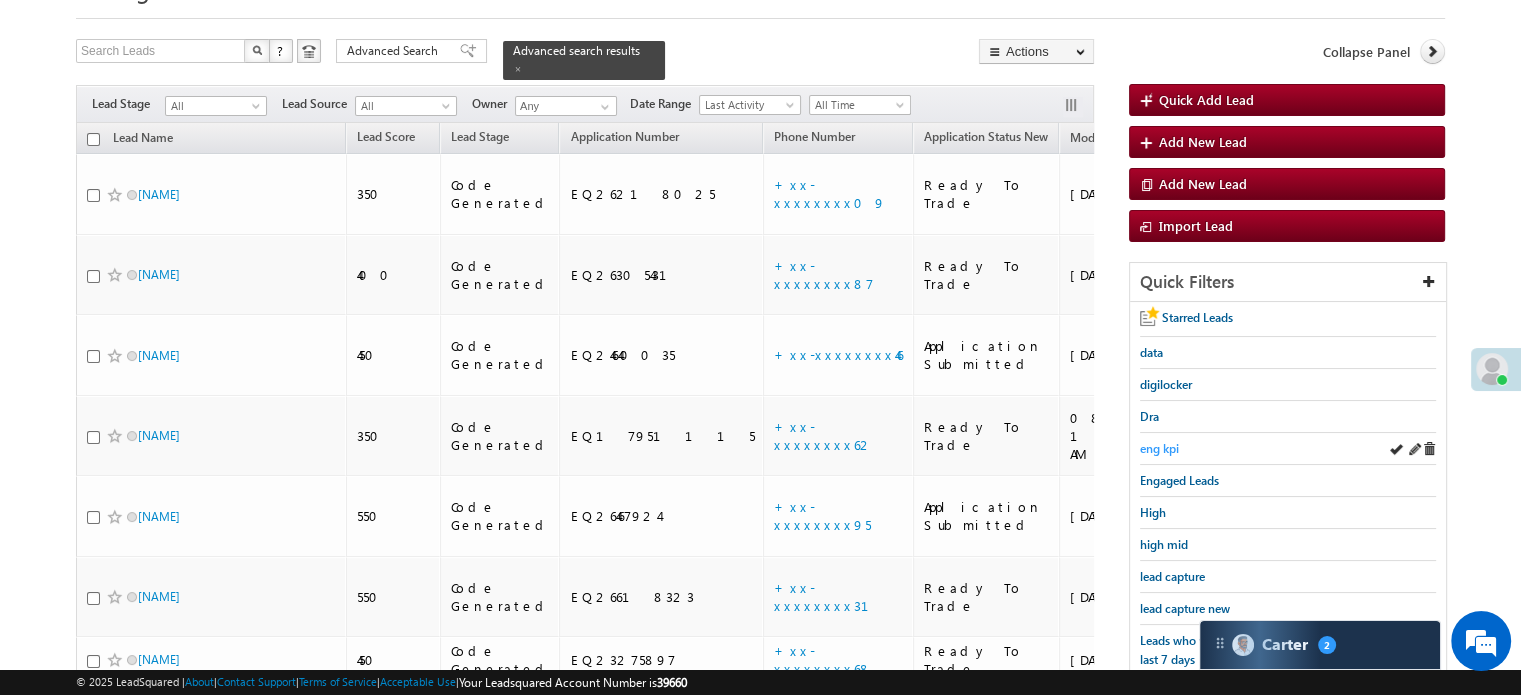 click on "eng kpi" at bounding box center [1159, 448] 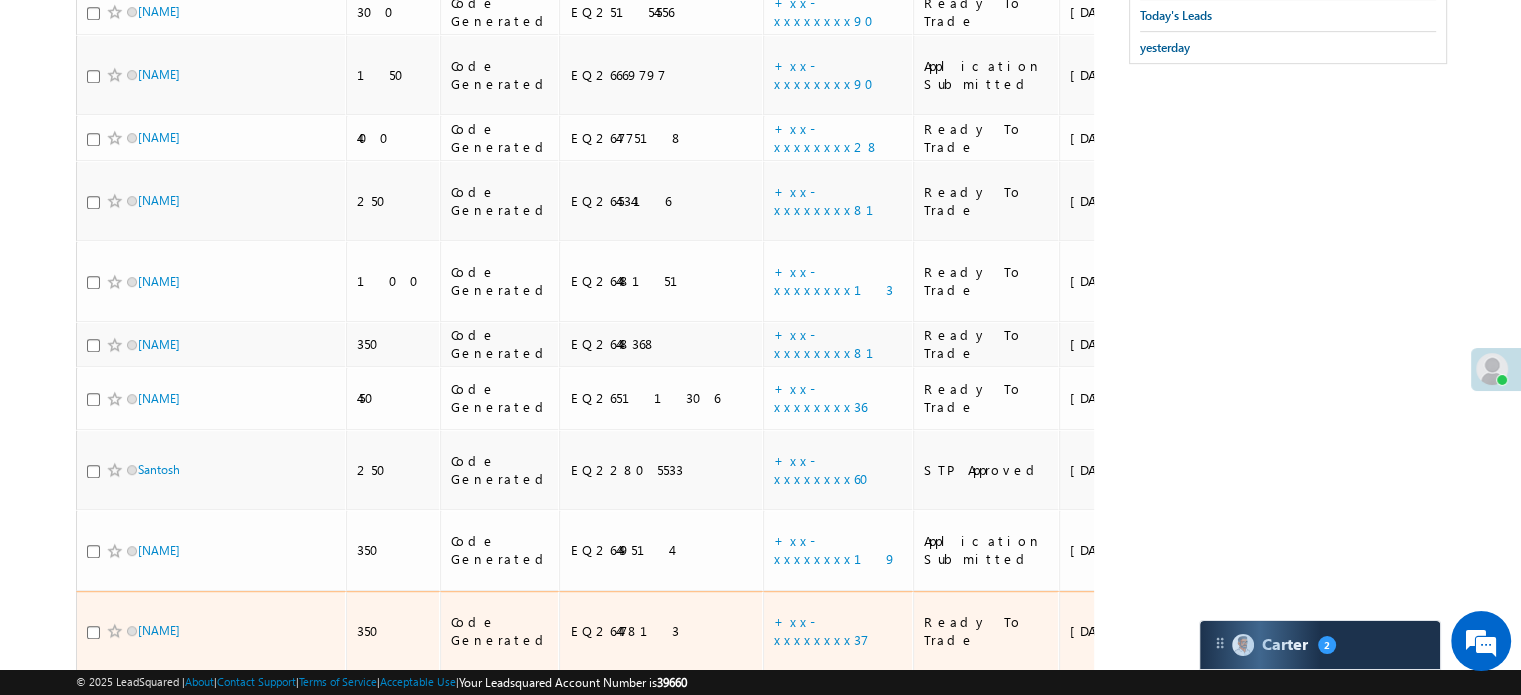 scroll, scrollTop: 2157, scrollLeft: 0, axis: vertical 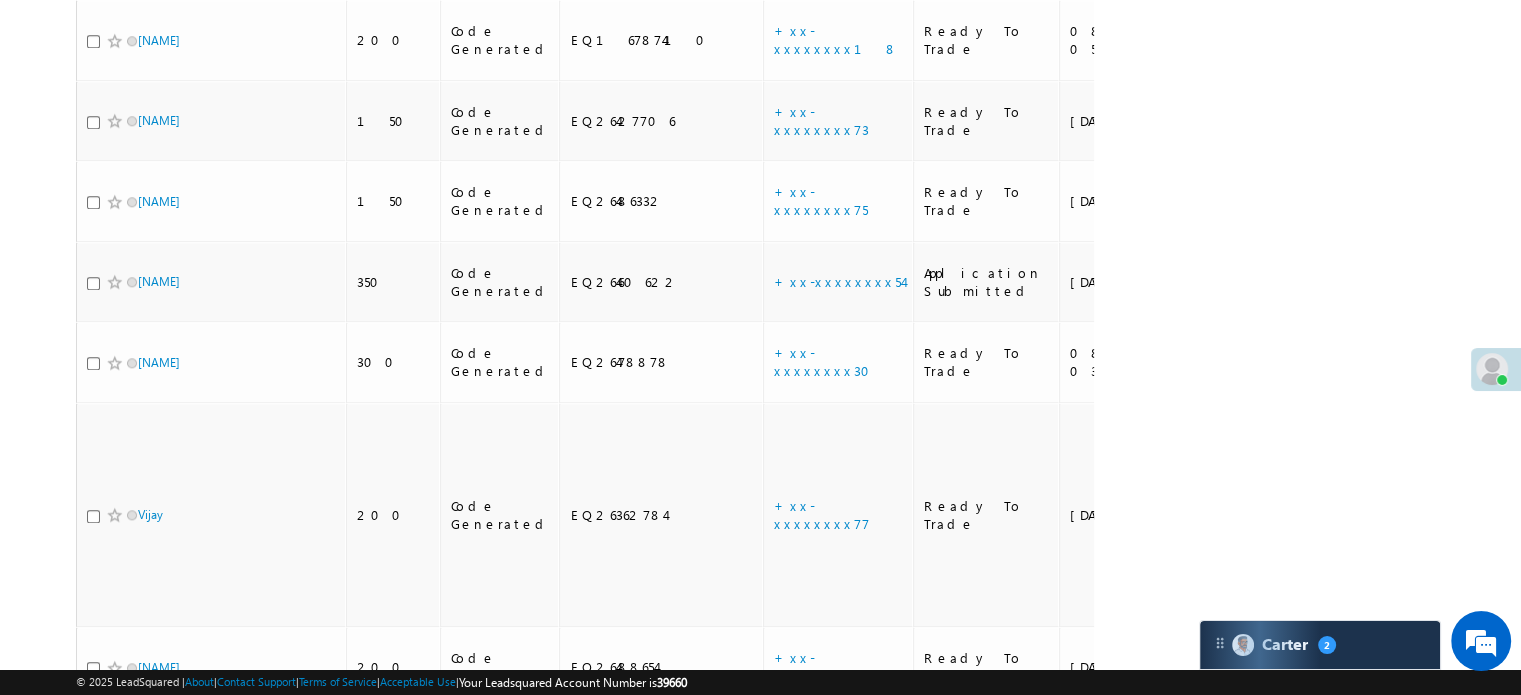 click on "+xx-xxxxxxxx73" at bounding box center (821, 1089) 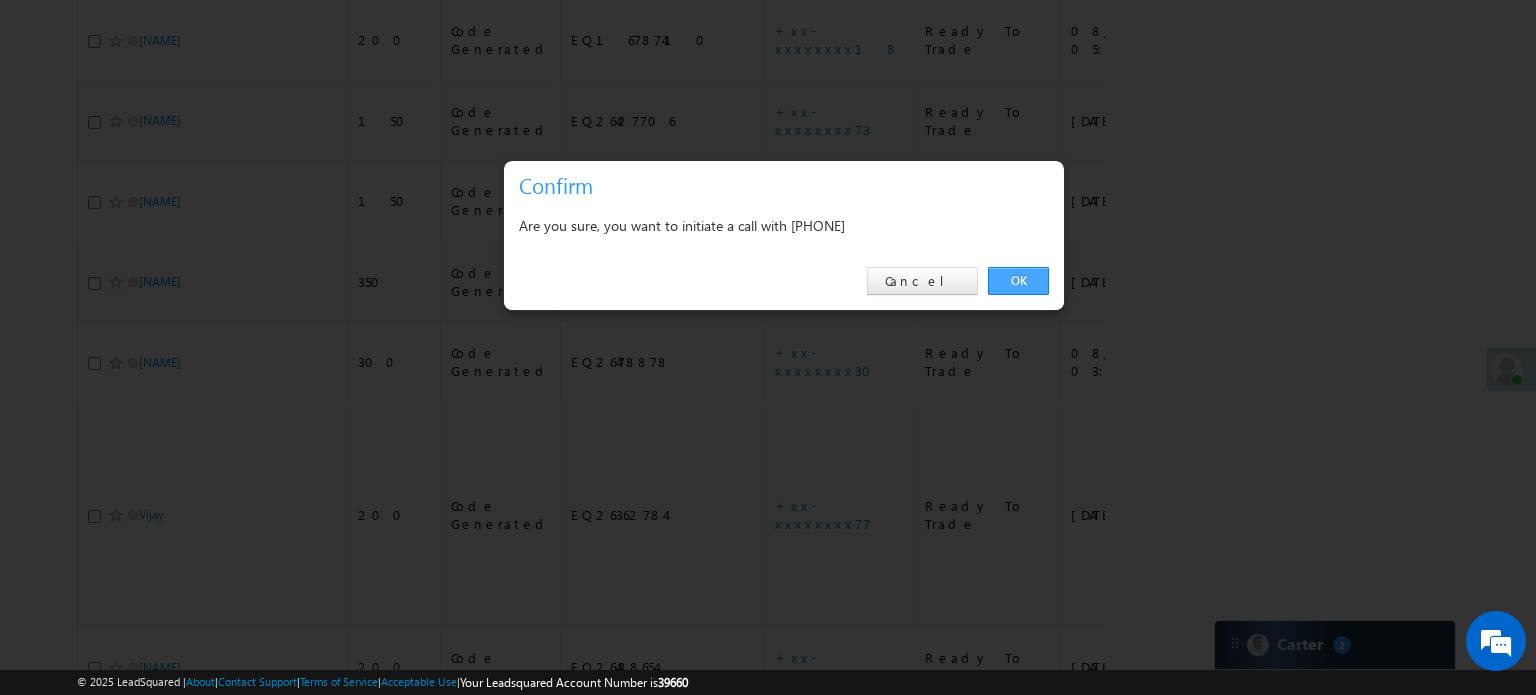 click on "OK" at bounding box center [1018, 281] 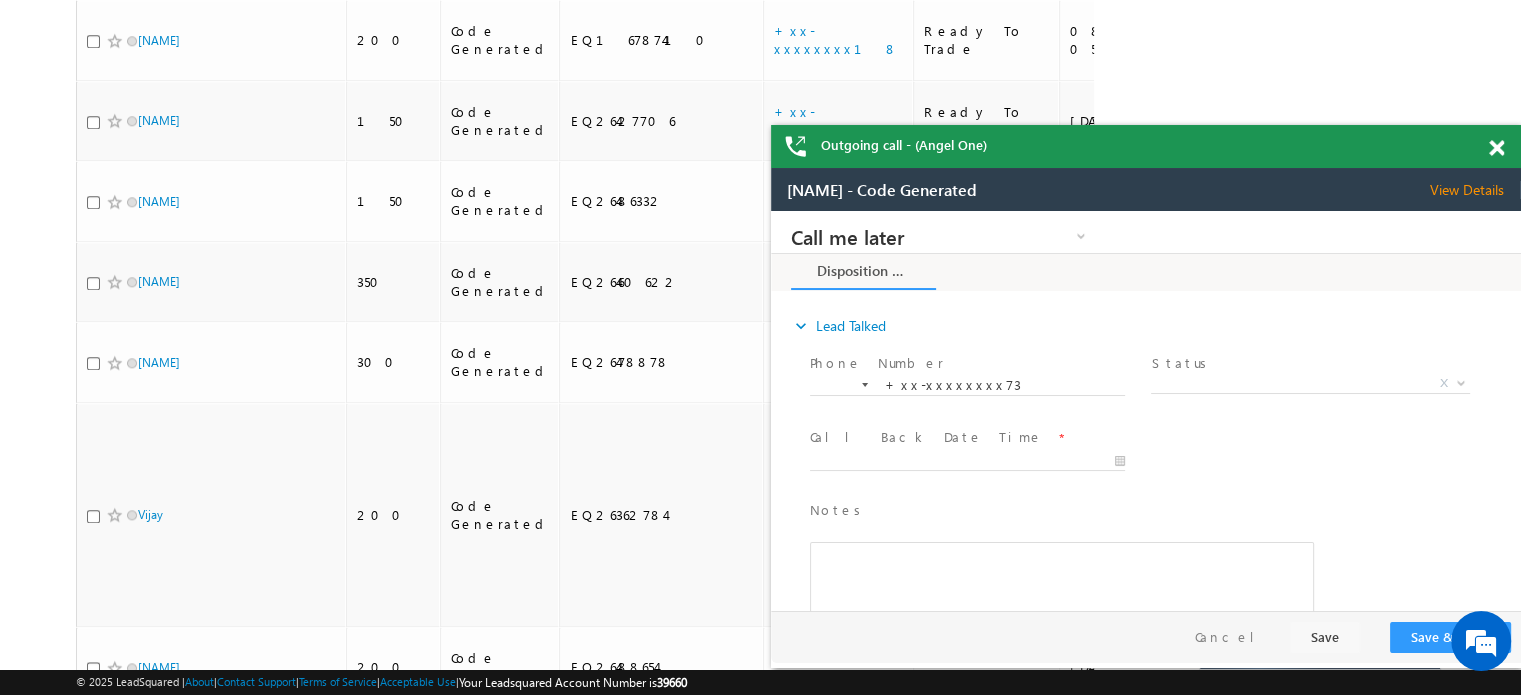 scroll, scrollTop: 0, scrollLeft: 0, axis: both 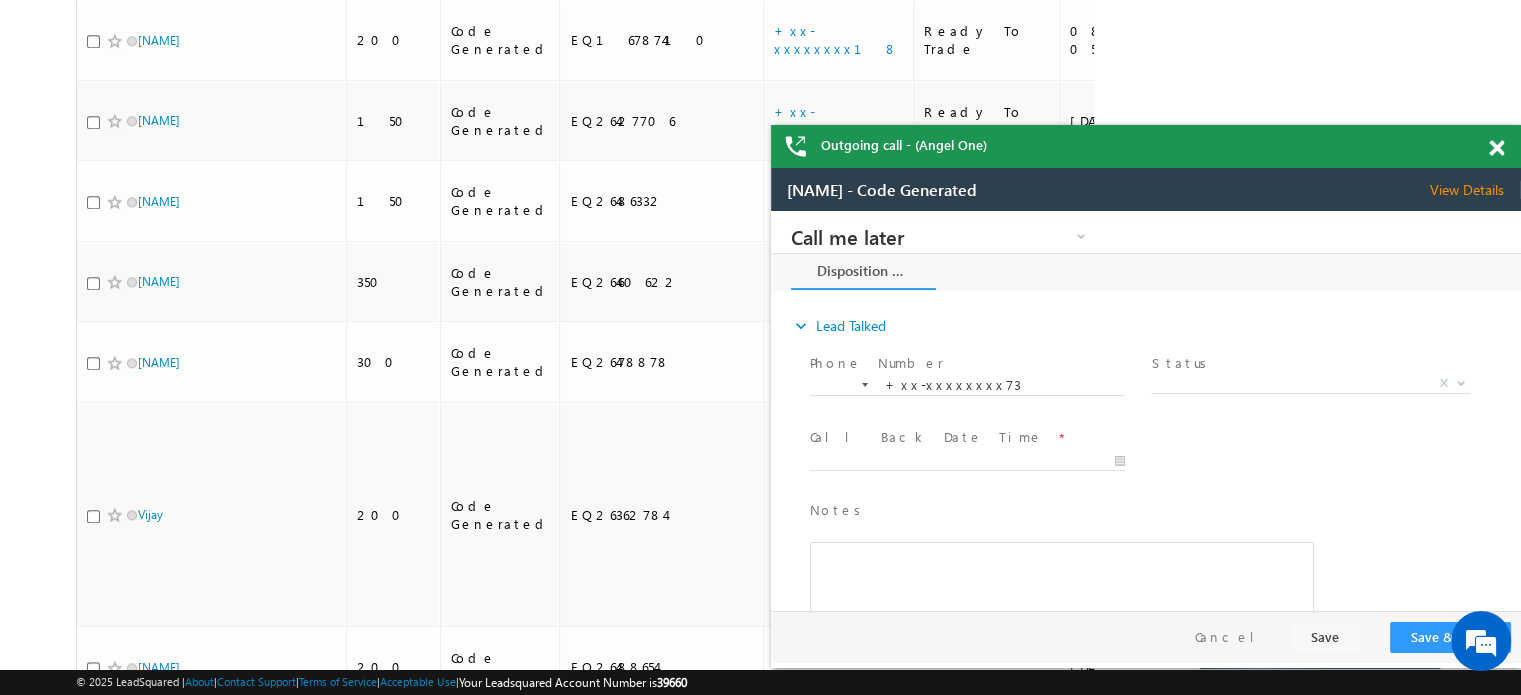 click at bounding box center (1496, 148) 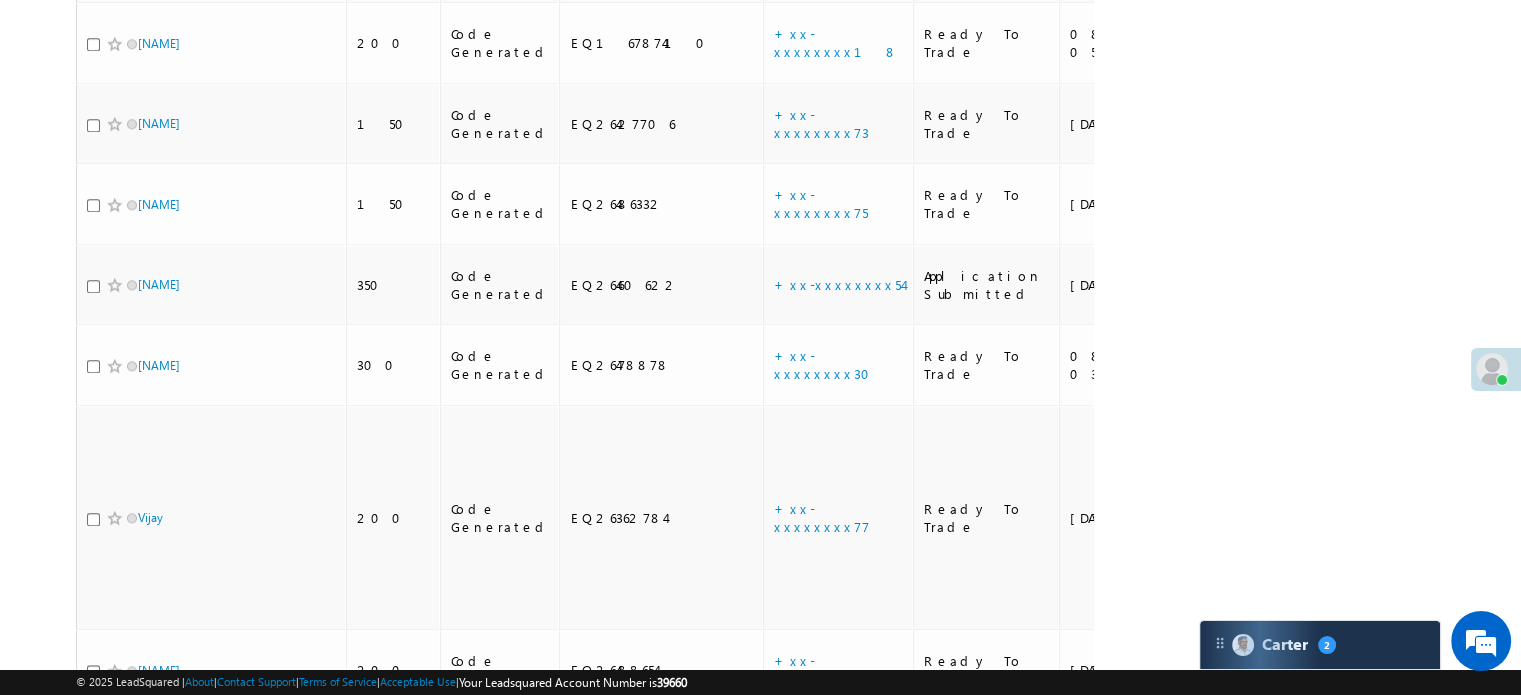 scroll, scrollTop: 2211, scrollLeft: 0, axis: vertical 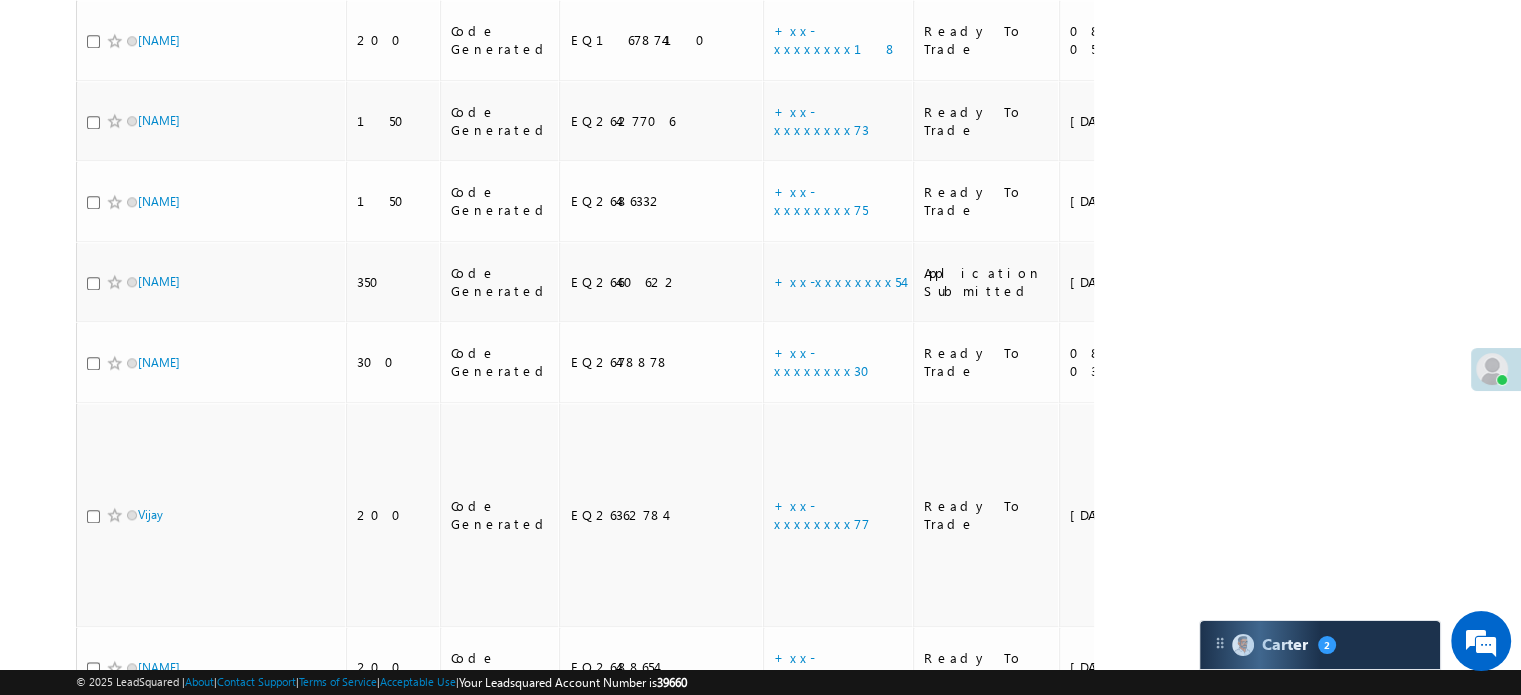 click on "+xx-xxxxxxxx16" at bounding box center [833, 1044] 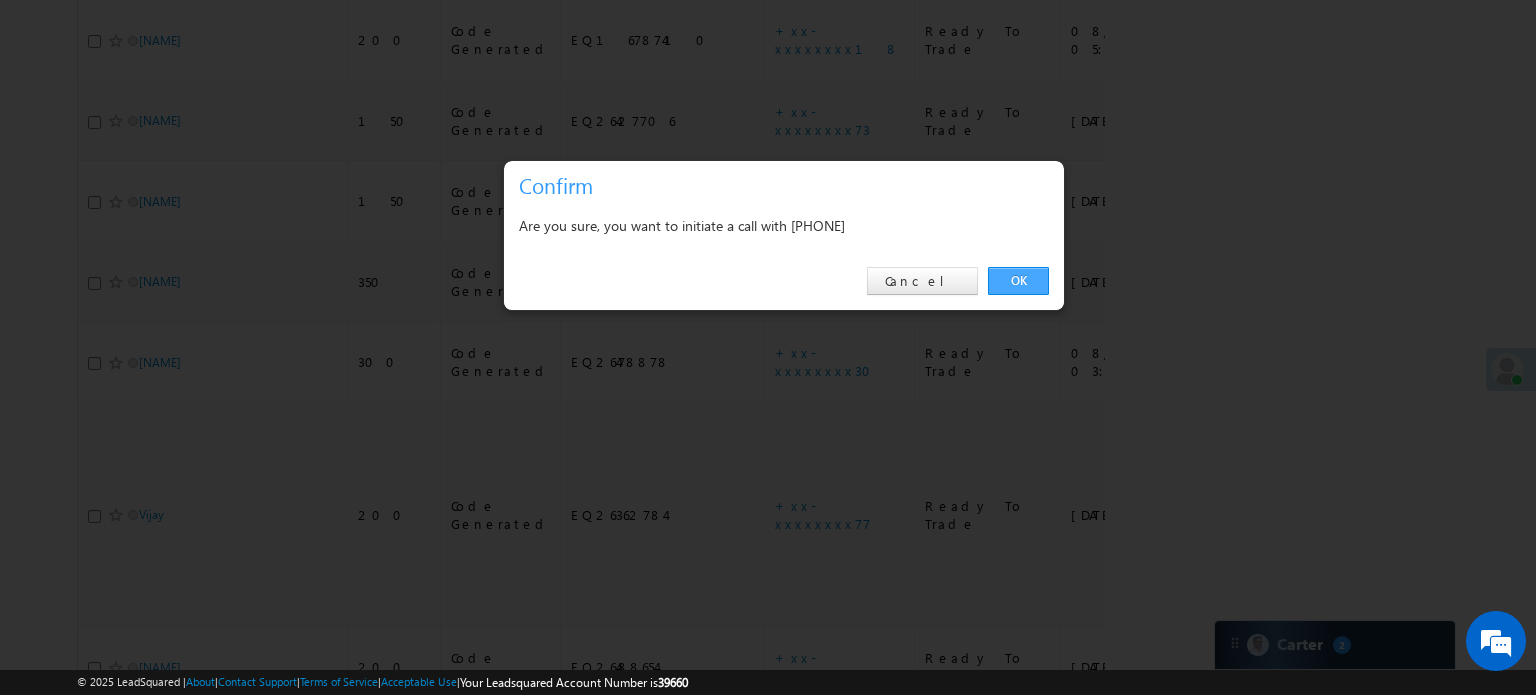 click on "OK" at bounding box center [1018, 281] 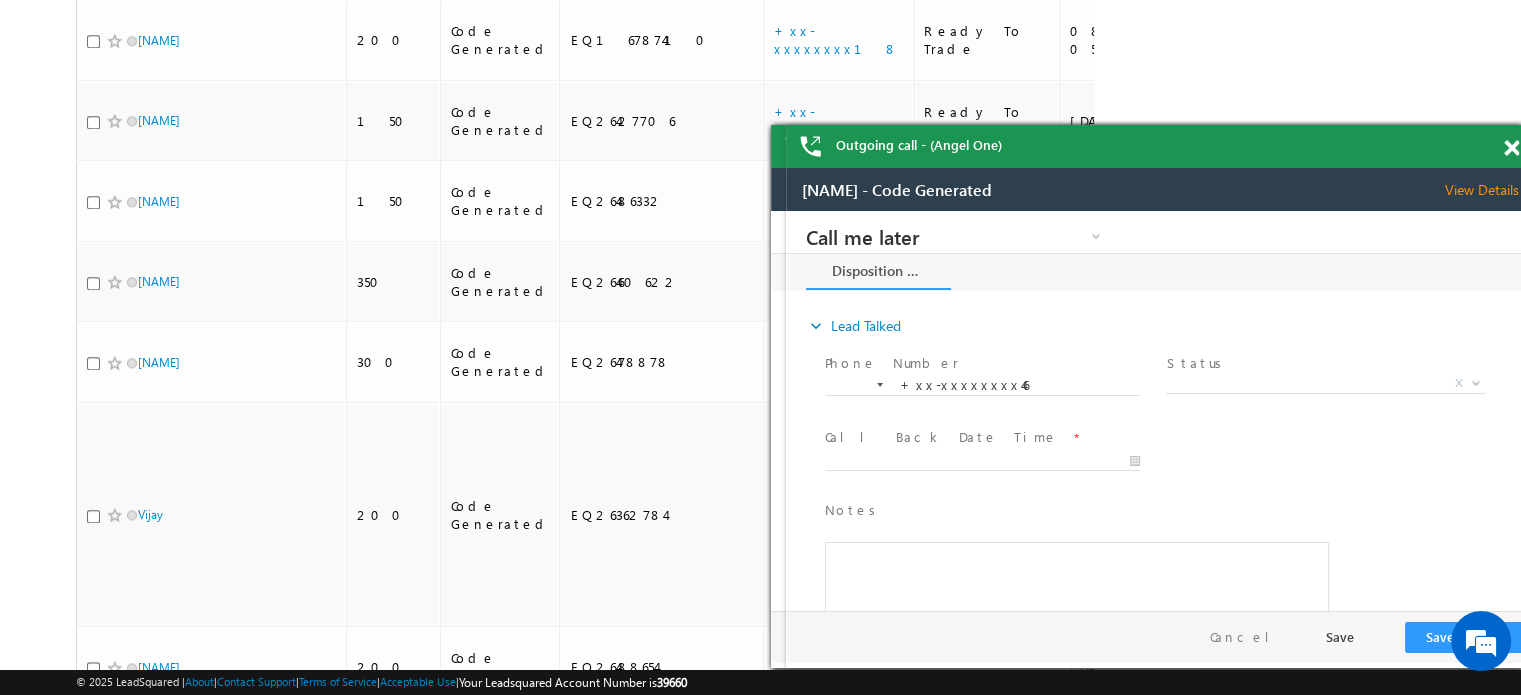 scroll, scrollTop: 0, scrollLeft: 0, axis: both 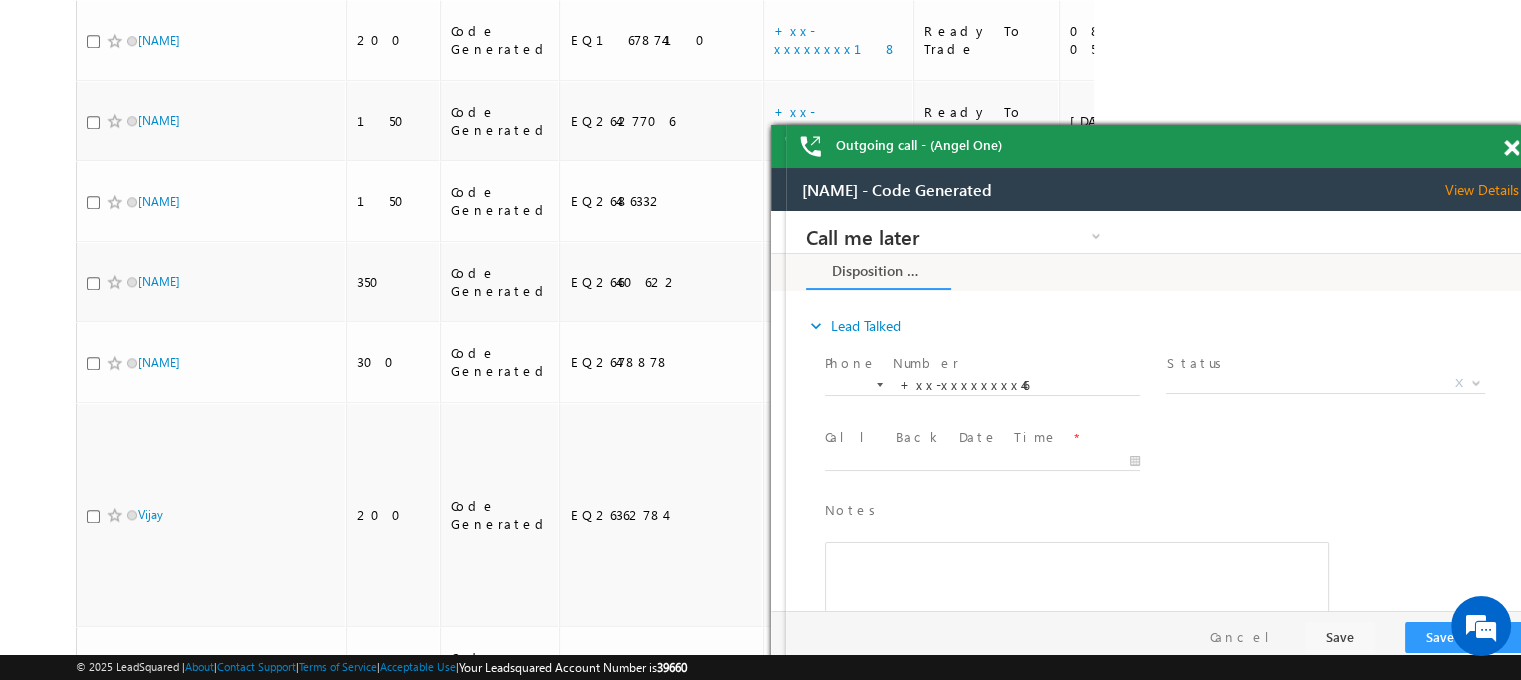 click at bounding box center [1496, 148] 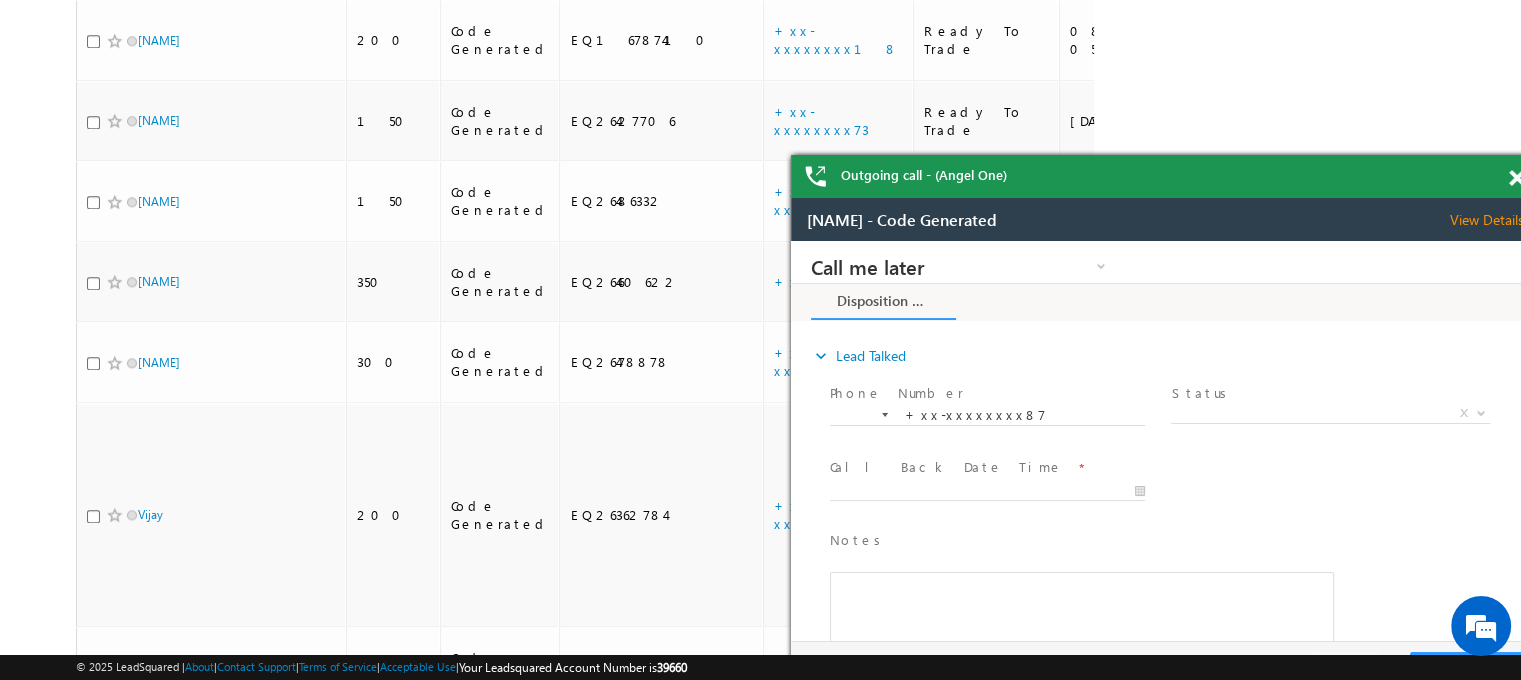 click at bounding box center [1516, 178] 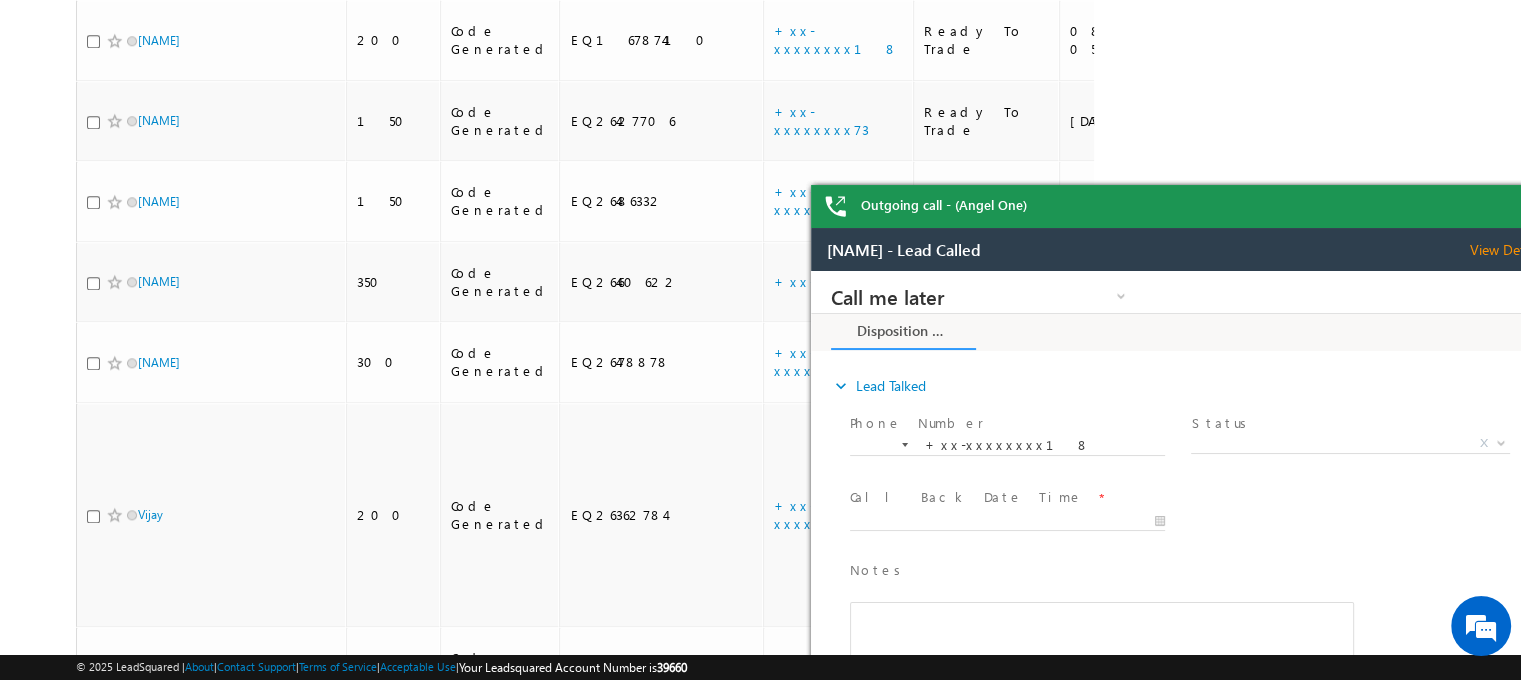 click on "Outgoing call -  (Angel One)" at bounding box center (1186, 206) 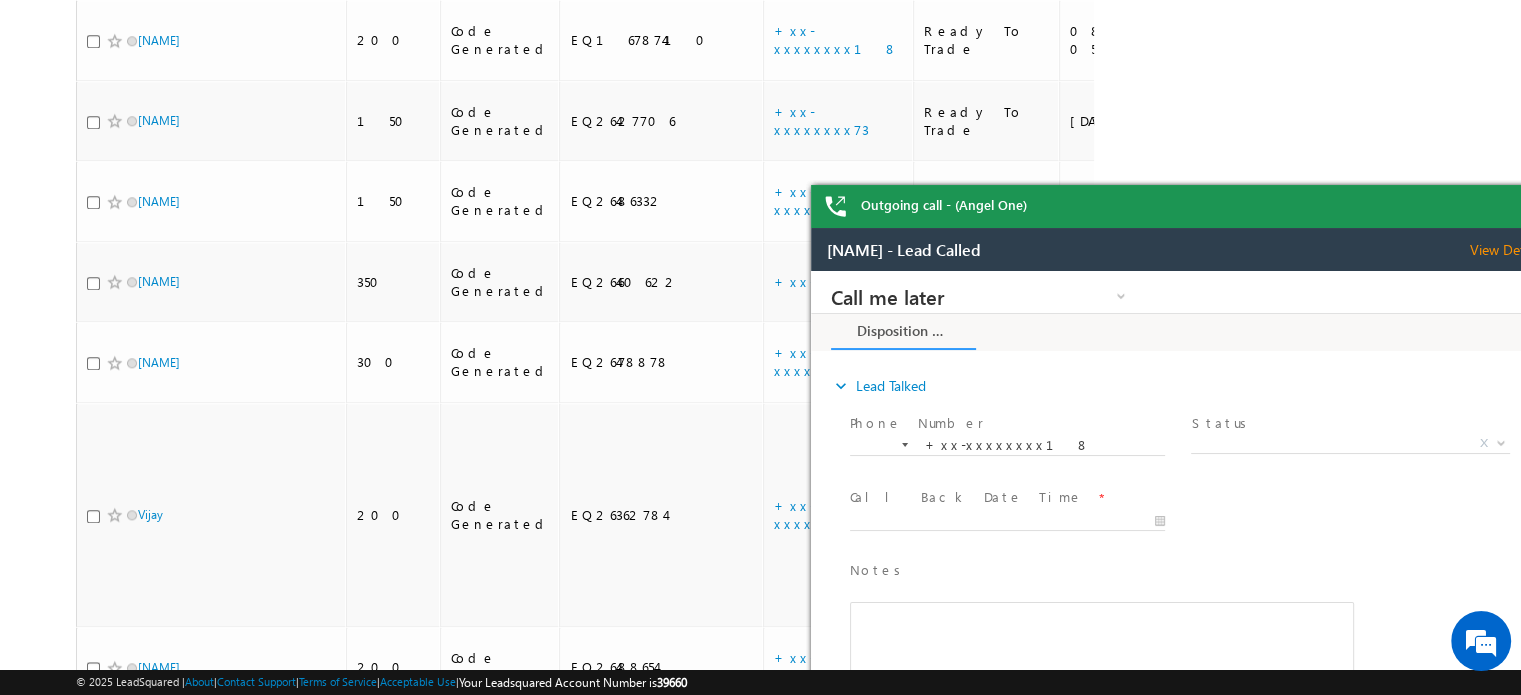 scroll, scrollTop: 1603, scrollLeft: 0, axis: vertical 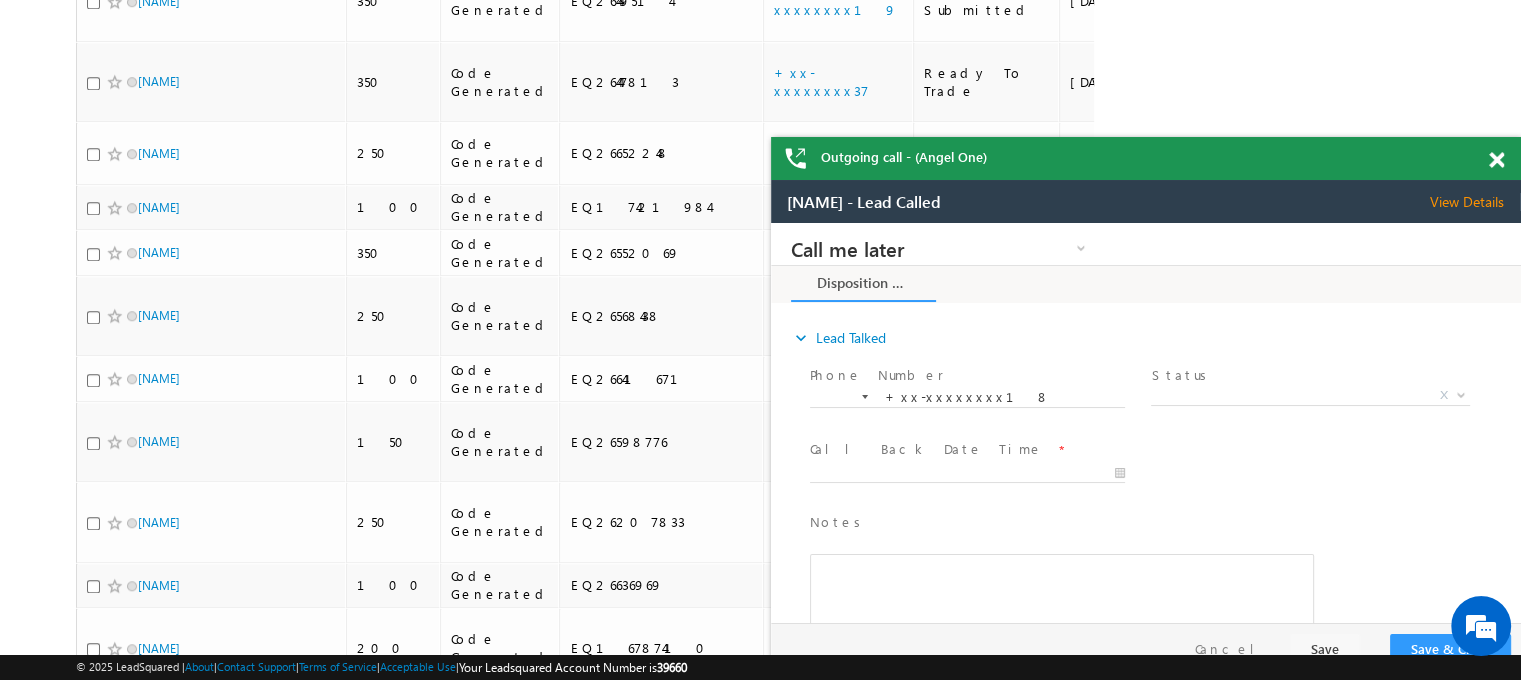 drag, startPoint x: 2227, startPoint y: 386, endPoint x: 1401, endPoint y: 211, distance: 844.33466 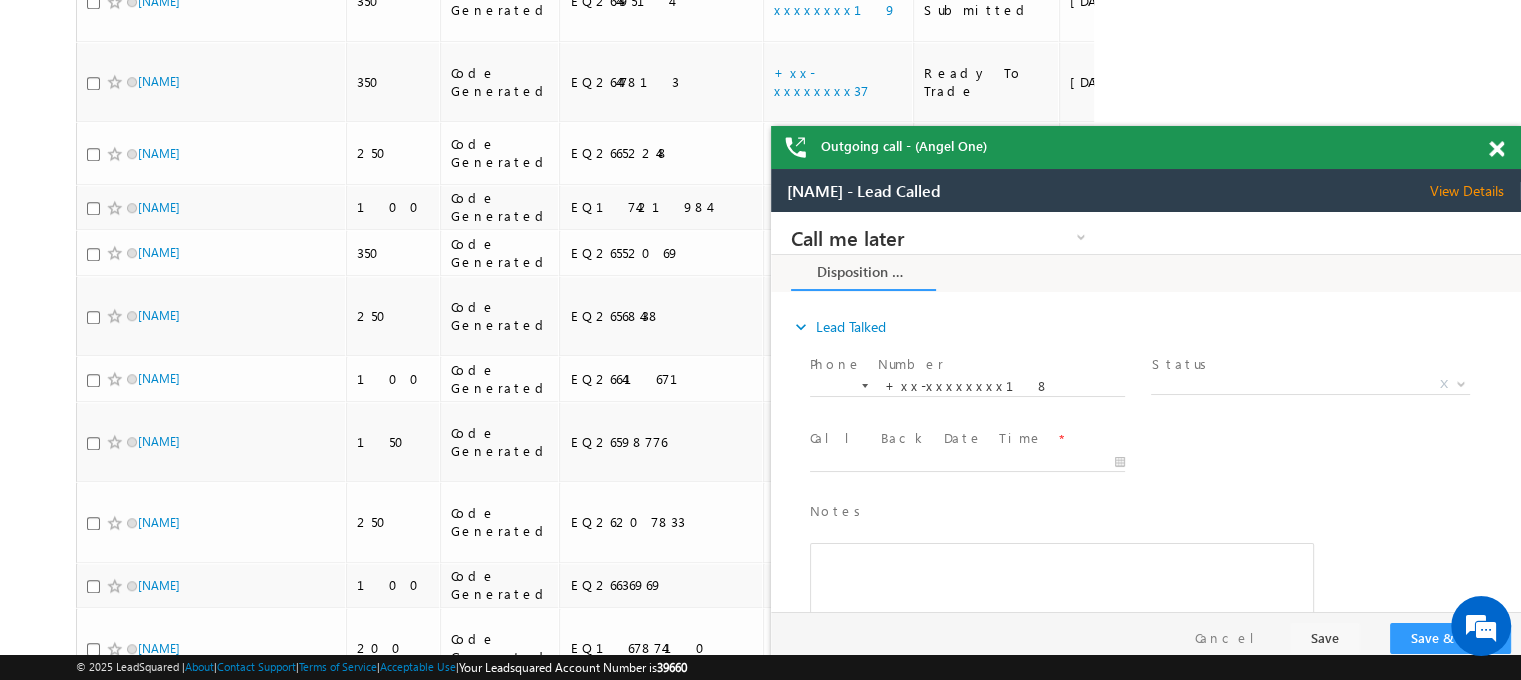 click at bounding box center [1496, 149] 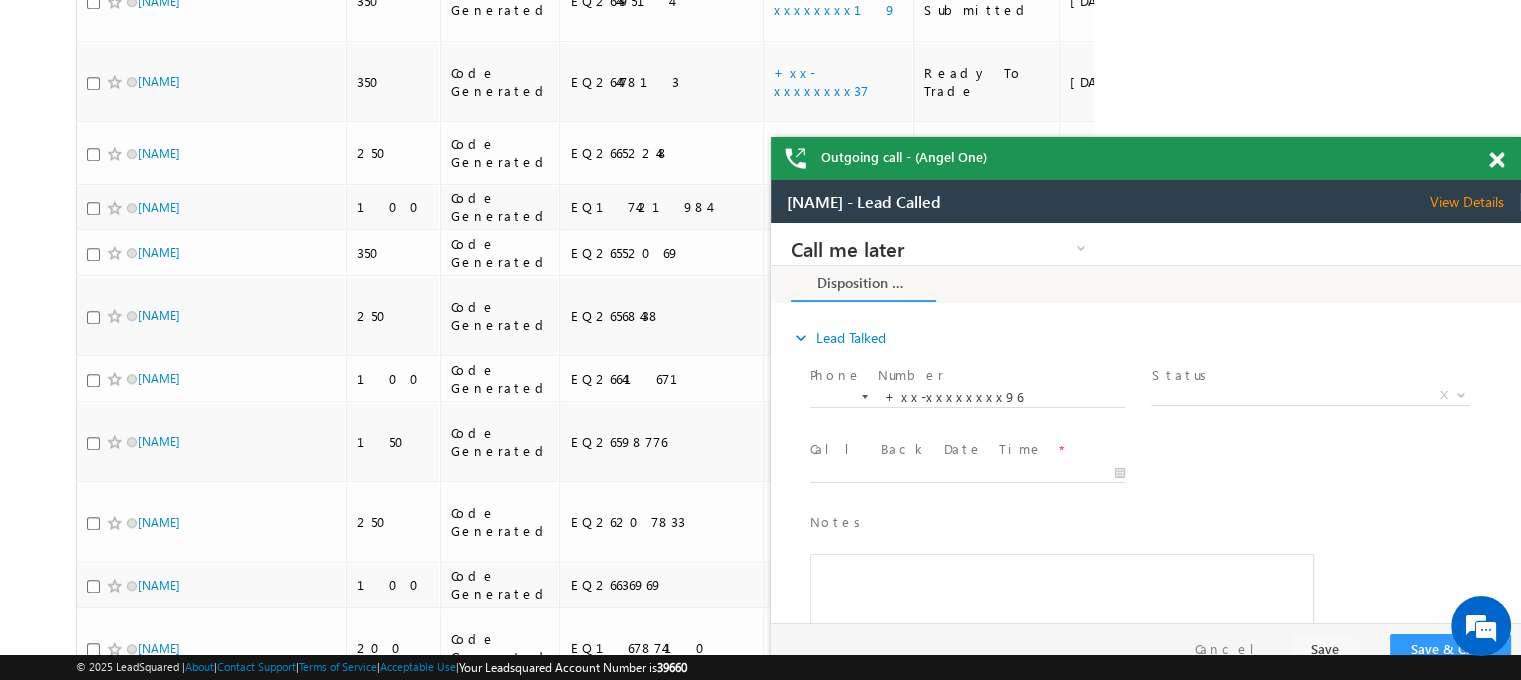 drag, startPoint x: 2262, startPoint y: 465, endPoint x: 1460, endPoint y: 242, distance: 832.42596 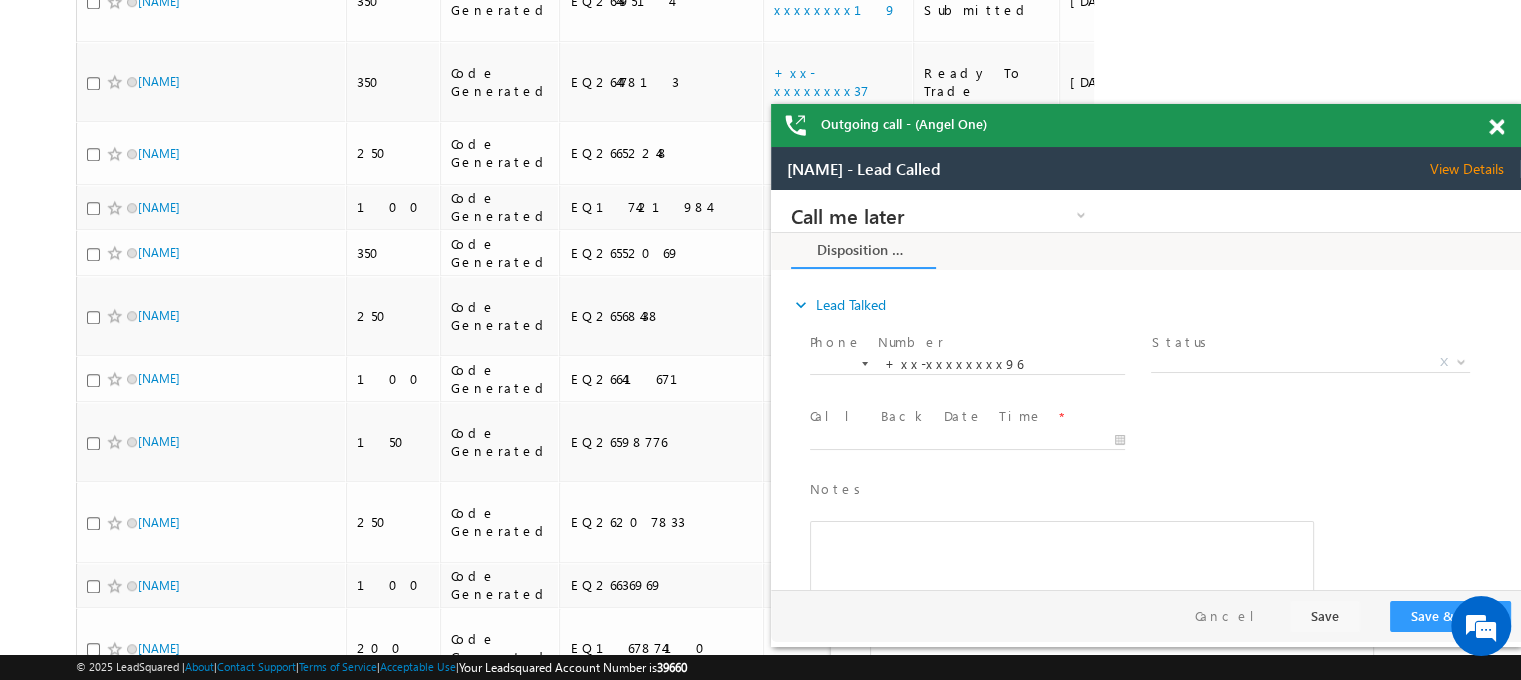 click at bounding box center (1496, 127) 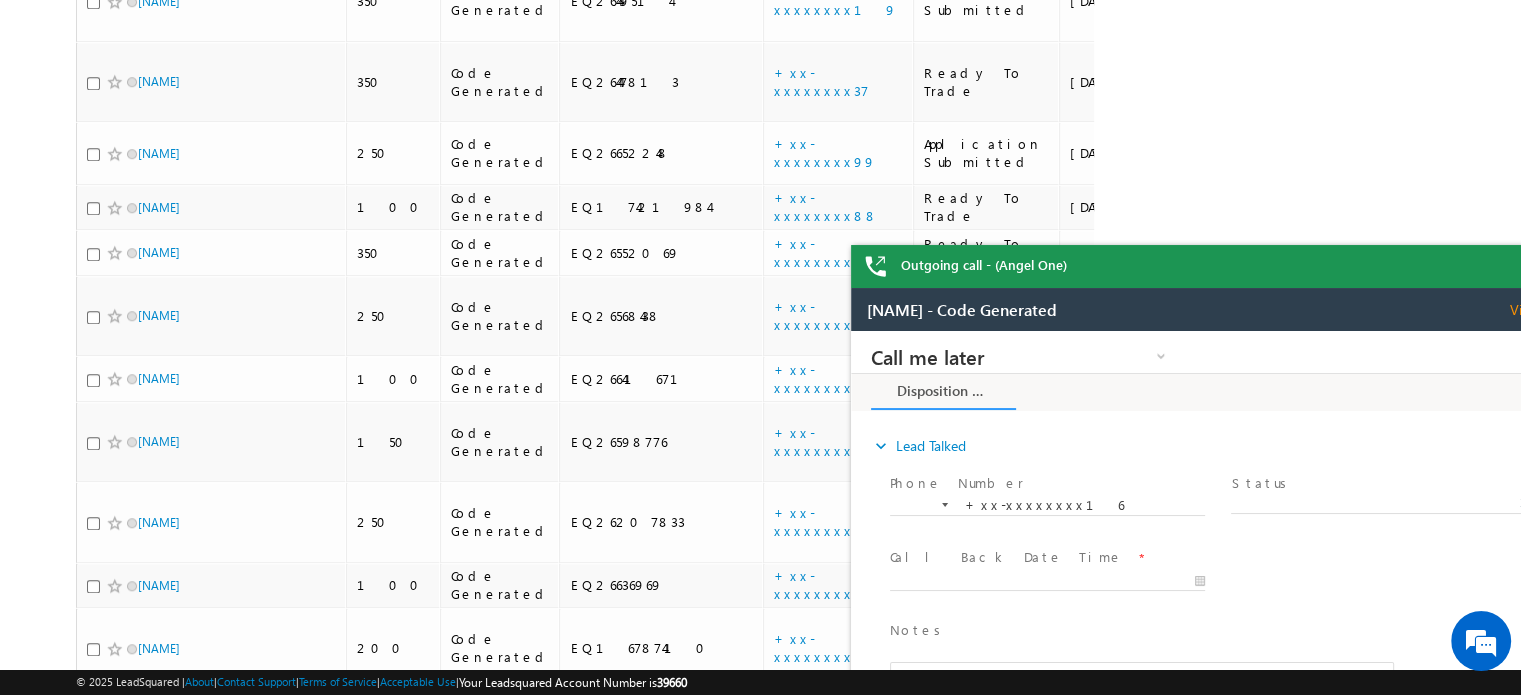 drag, startPoint x: 1300, startPoint y: 303, endPoint x: 1260, endPoint y: 297, distance: 40.4475 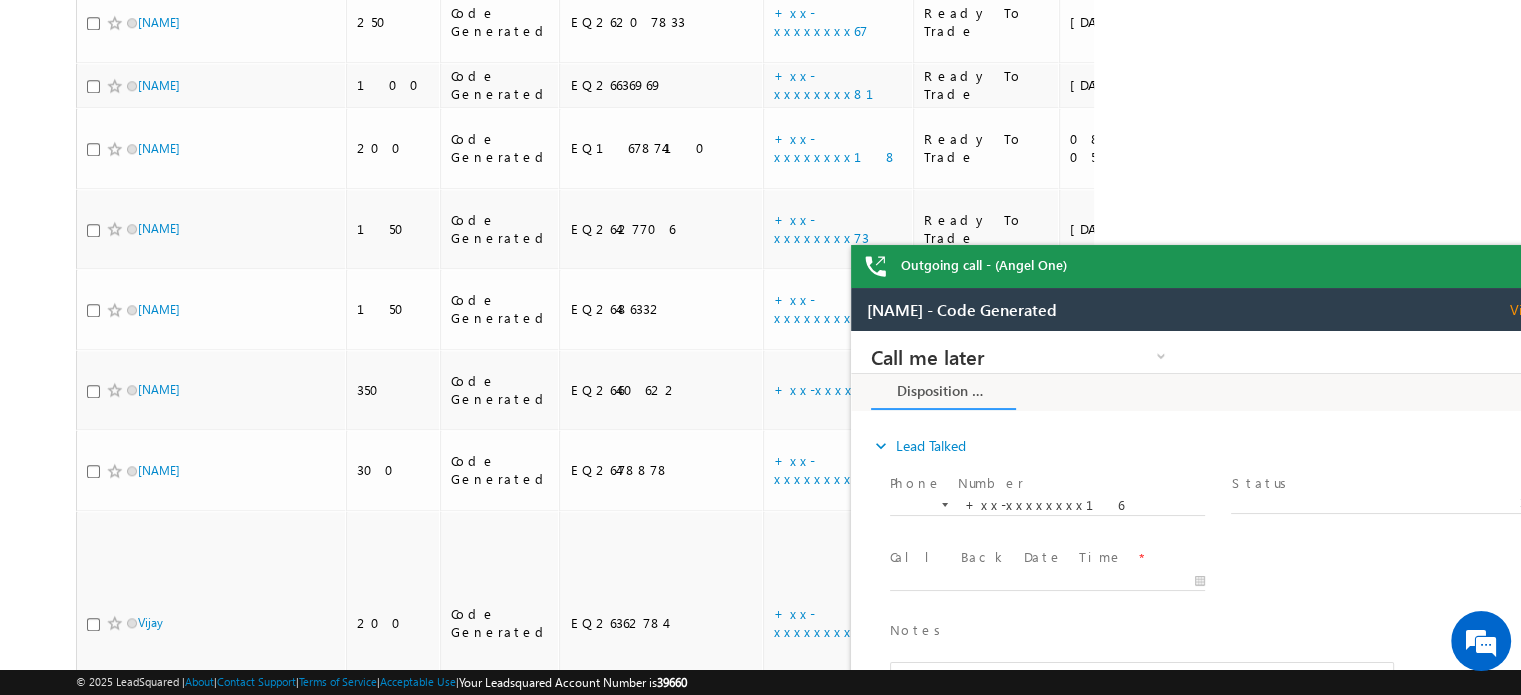 click on "Search Leads X ?   43 results found
Advanced Search
Advanced Search
Advanced search results
Actions" at bounding box center [760, -267] 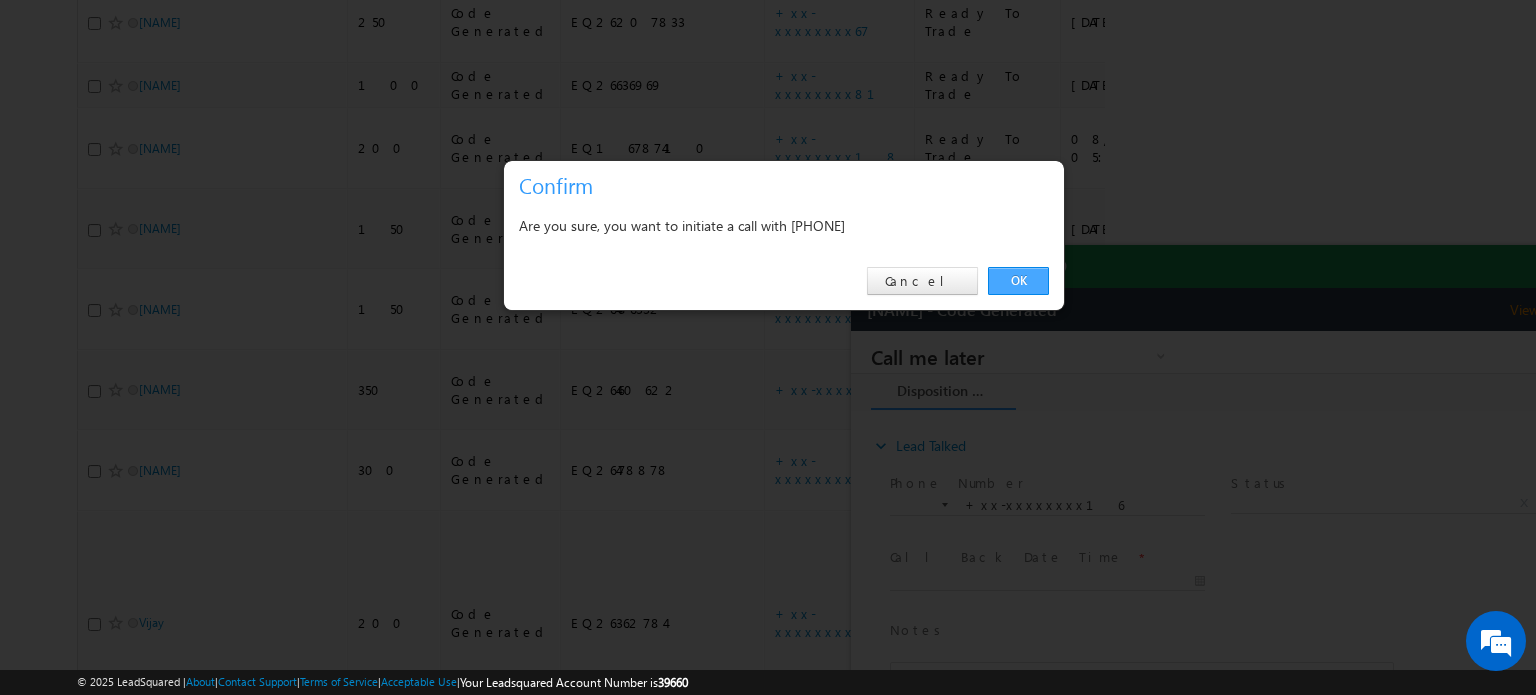 click on "OK" at bounding box center (1018, 281) 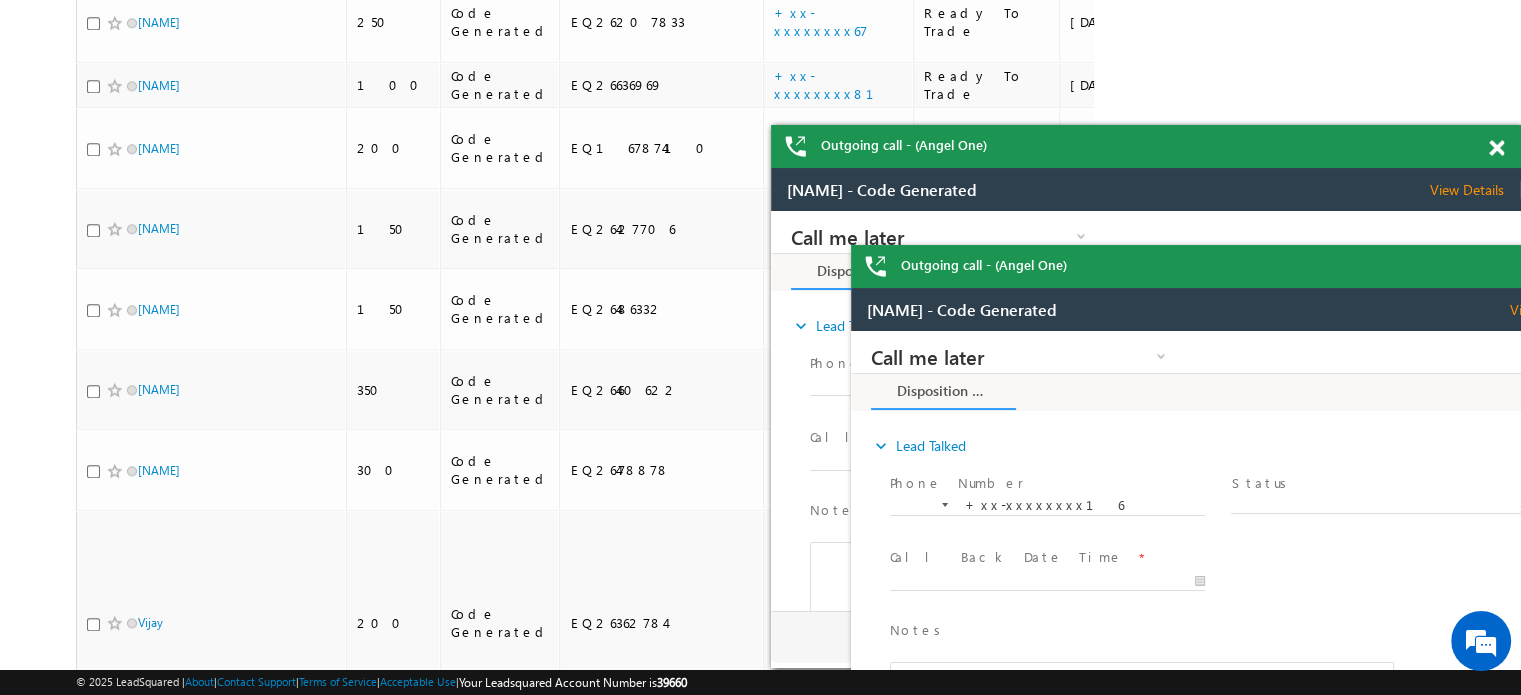 scroll, scrollTop: 0, scrollLeft: 0, axis: both 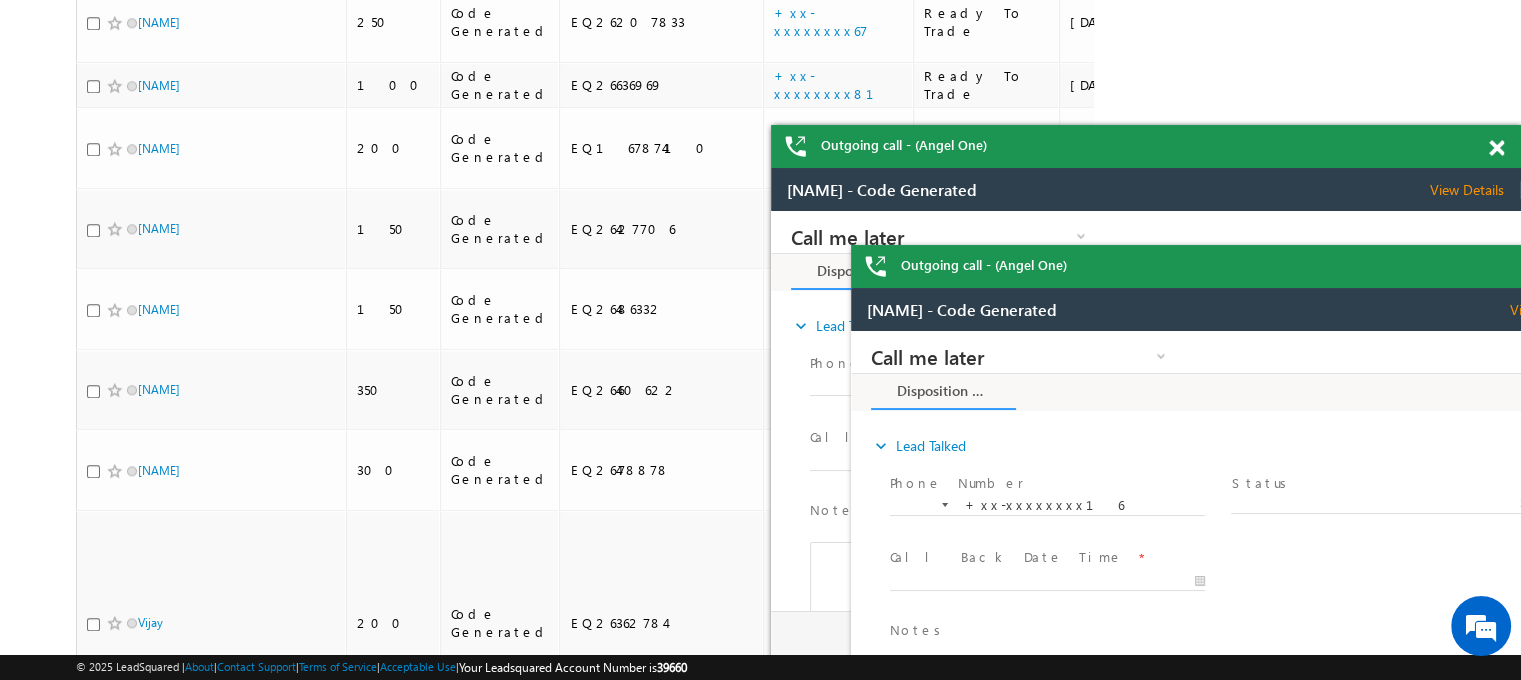 click at bounding box center (1496, 148) 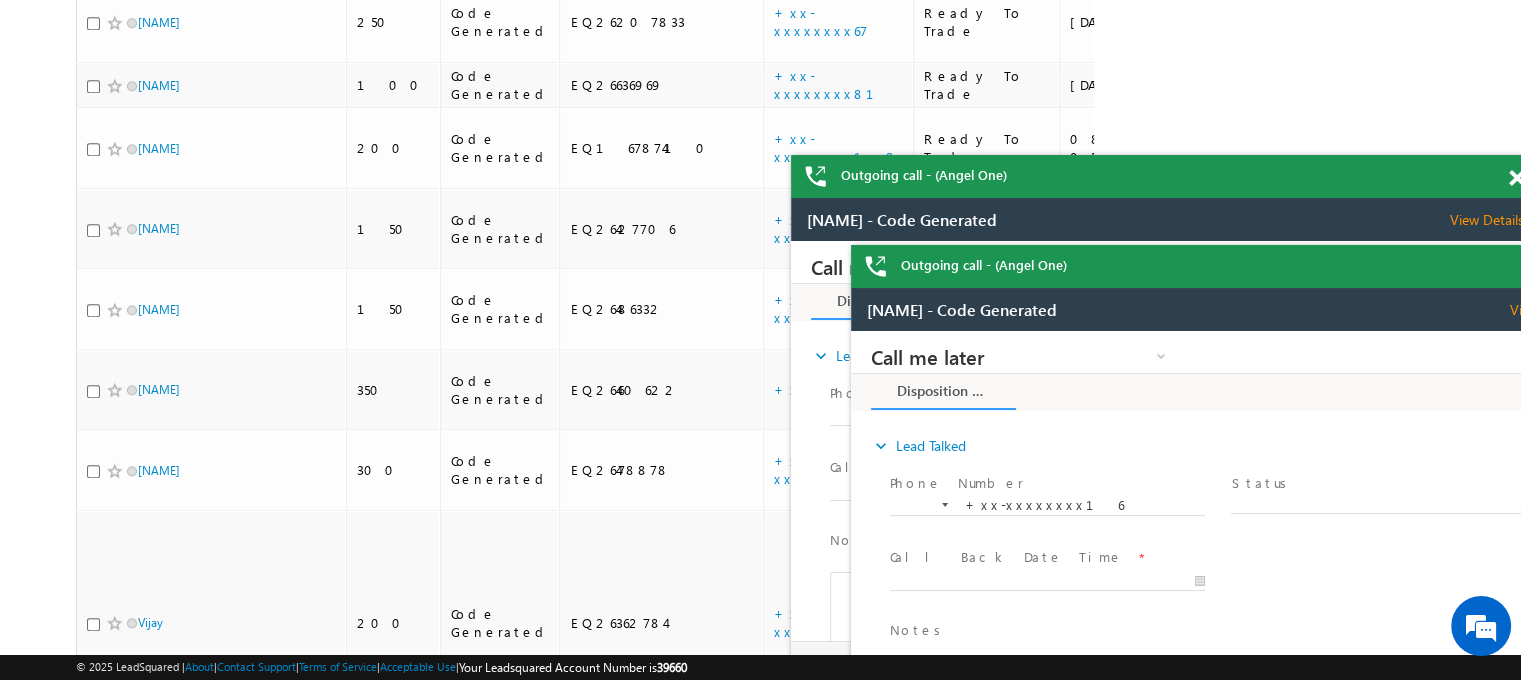 click at bounding box center (1516, 178) 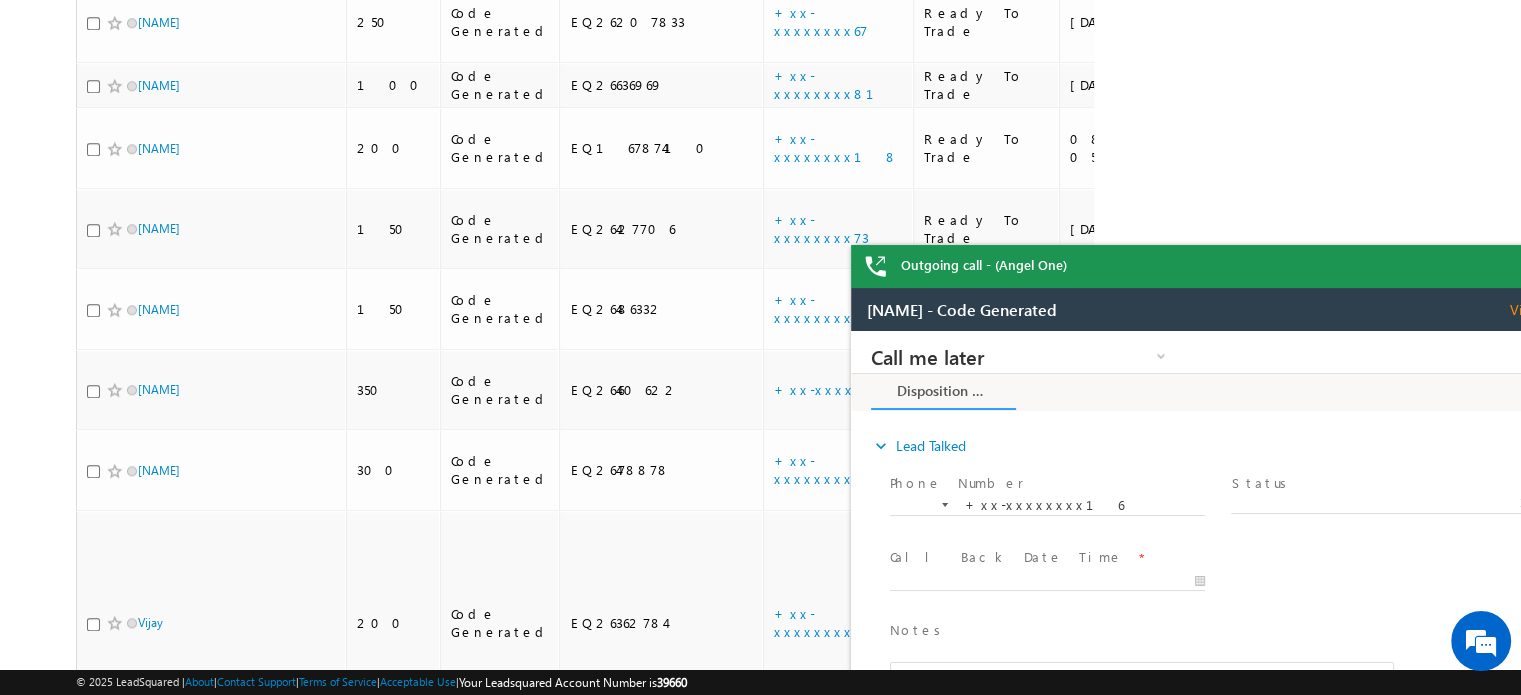 click on "+xx-xxxxxxxx39" at bounding box center [823, 1061] 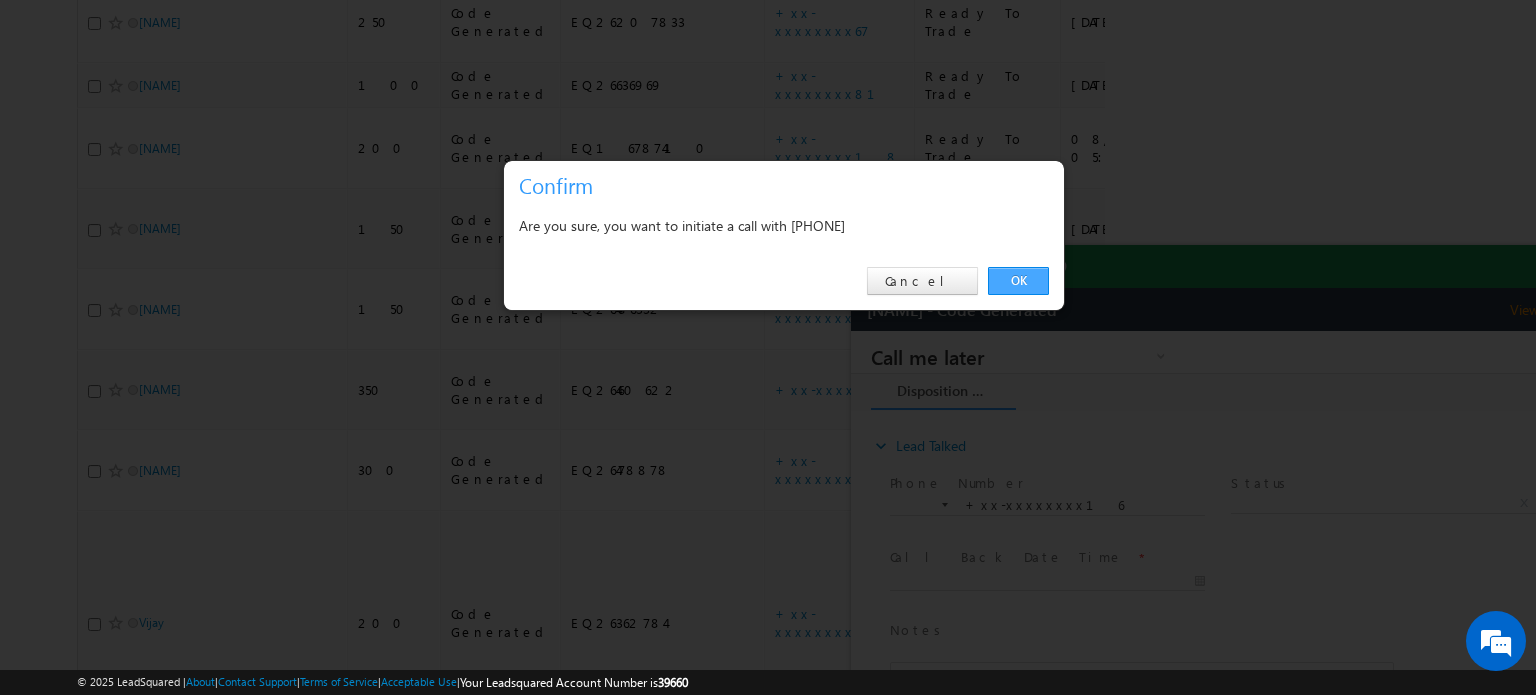 click on "OK" at bounding box center (1018, 281) 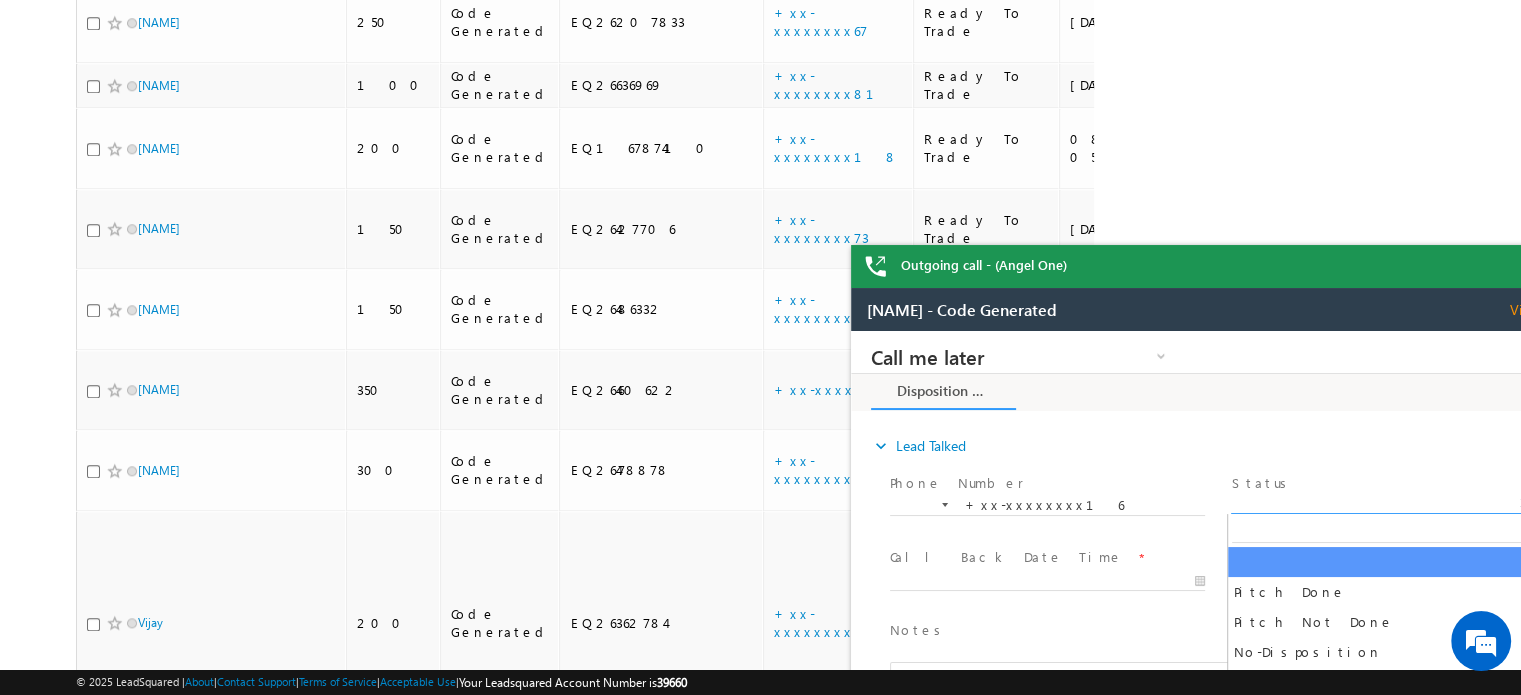 drag, startPoint x: 1426, startPoint y: 510, endPoint x: 1215, endPoint y: 422, distance: 228.6154 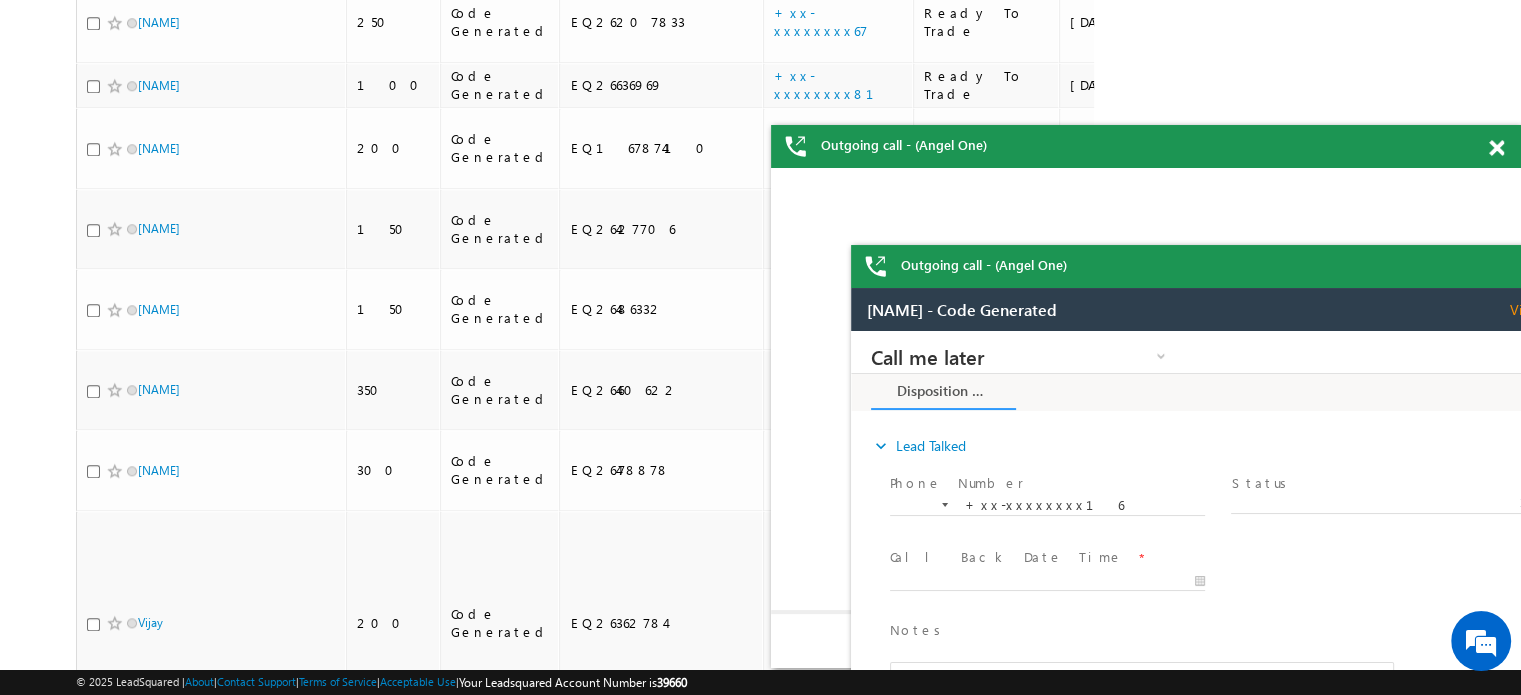 scroll, scrollTop: 0, scrollLeft: 0, axis: both 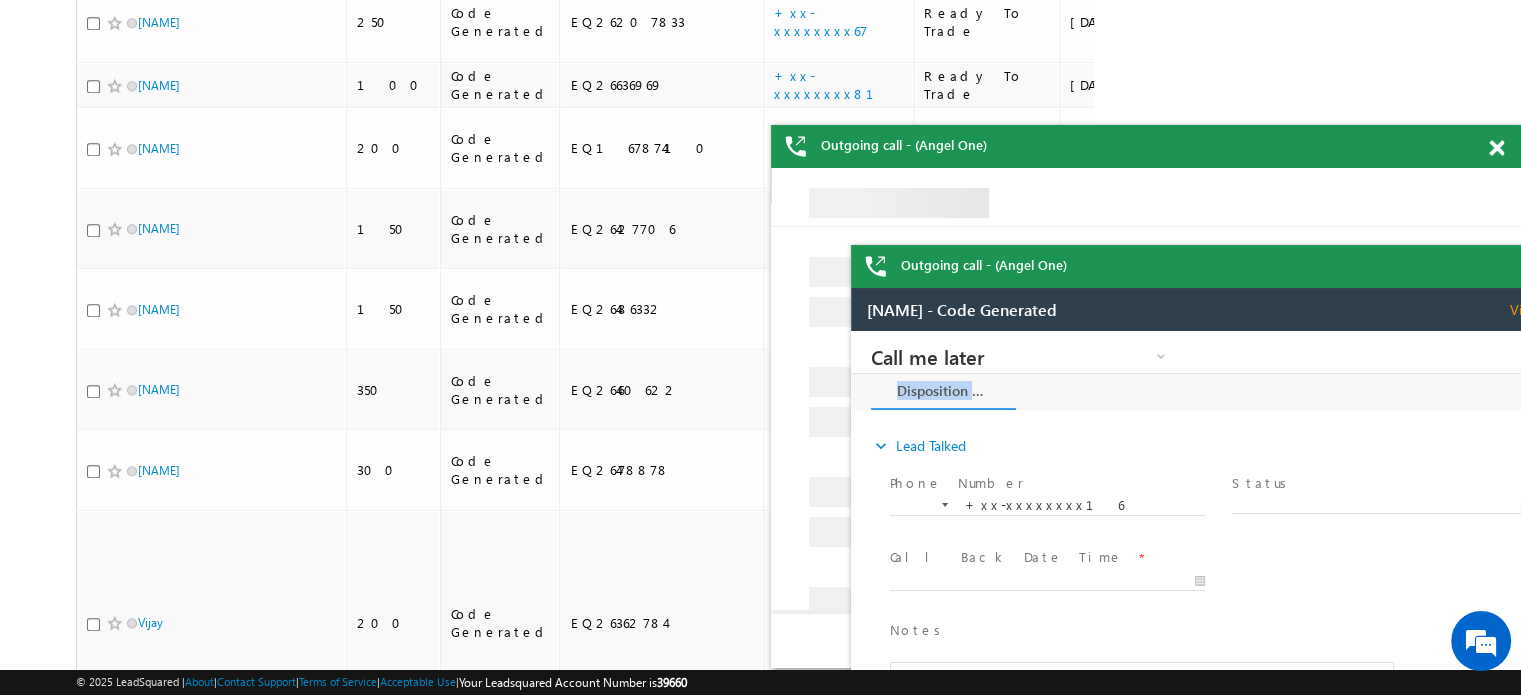 drag, startPoint x: 1212, startPoint y: 414, endPoint x: 1051, endPoint y: 396, distance: 162.00308 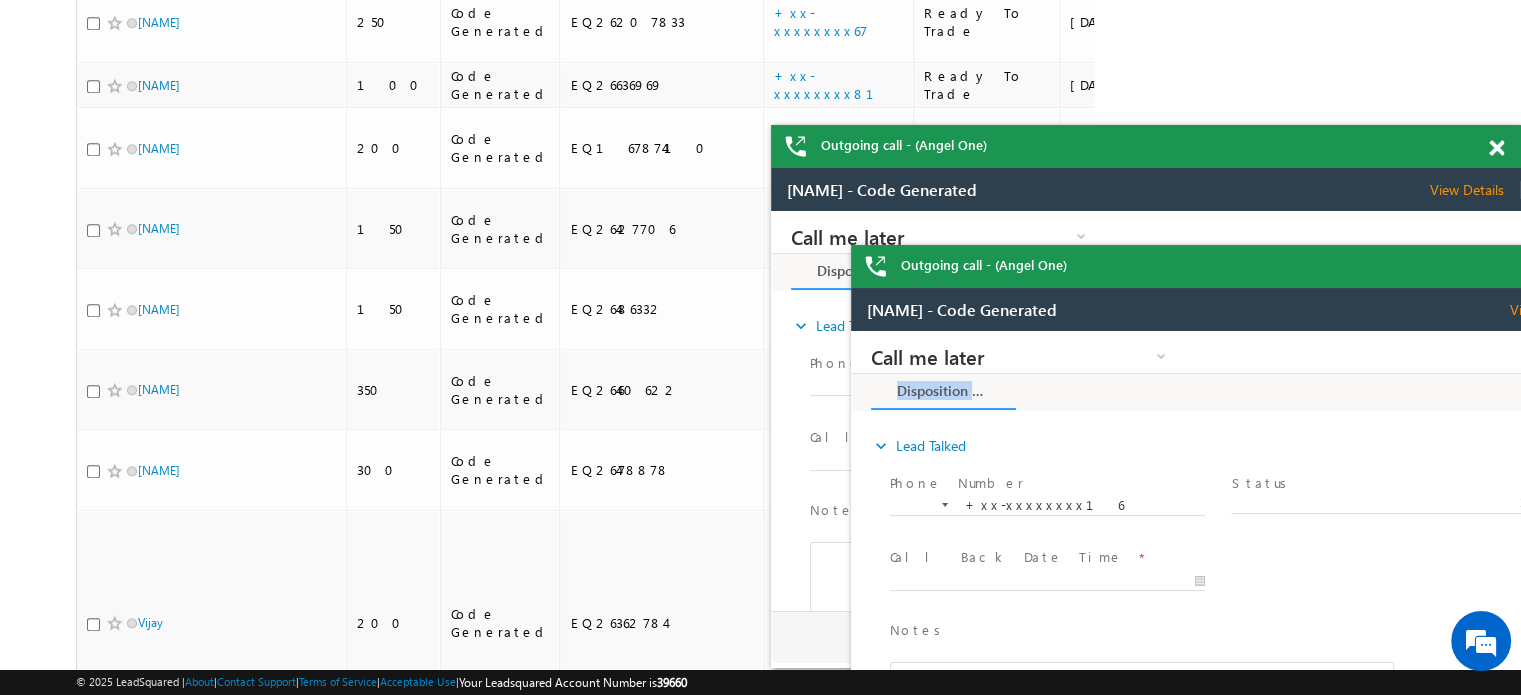 scroll, scrollTop: 0, scrollLeft: 0, axis: both 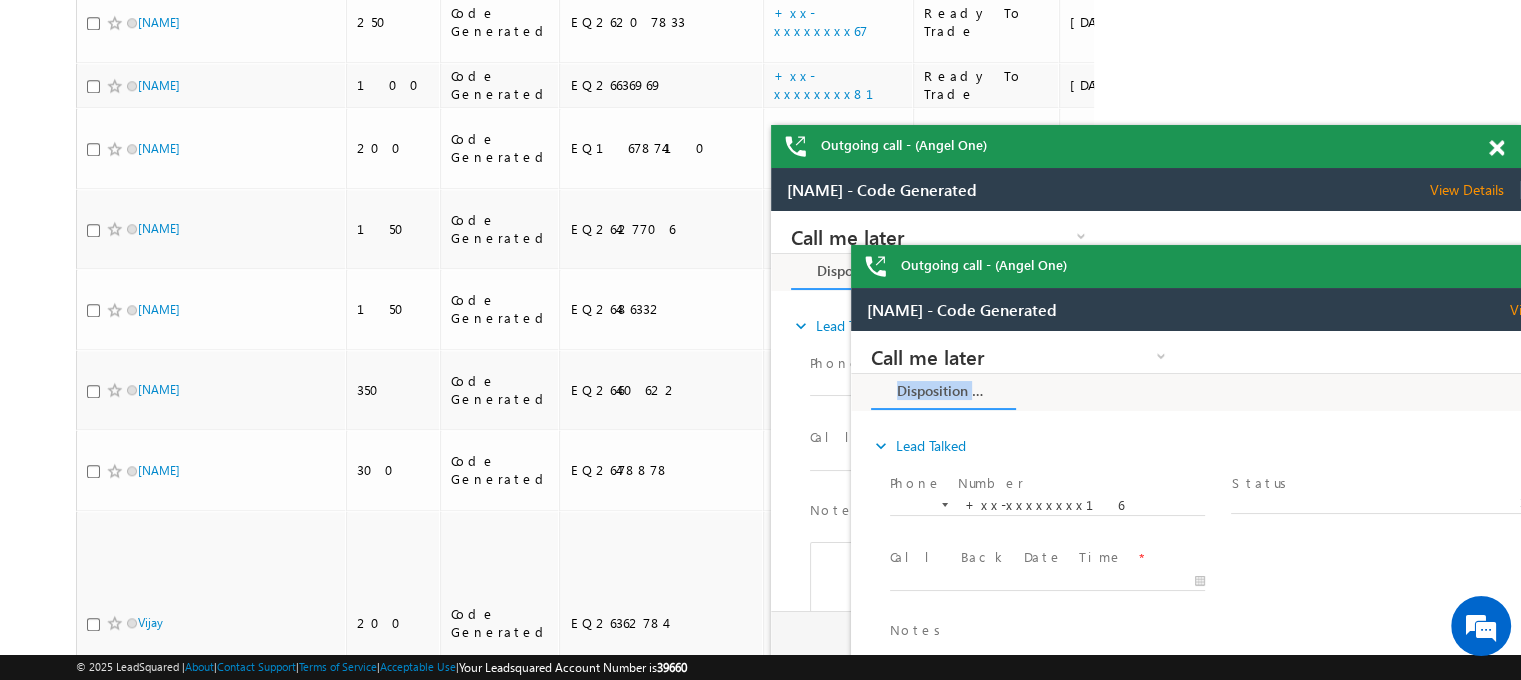 click at bounding box center (1496, 148) 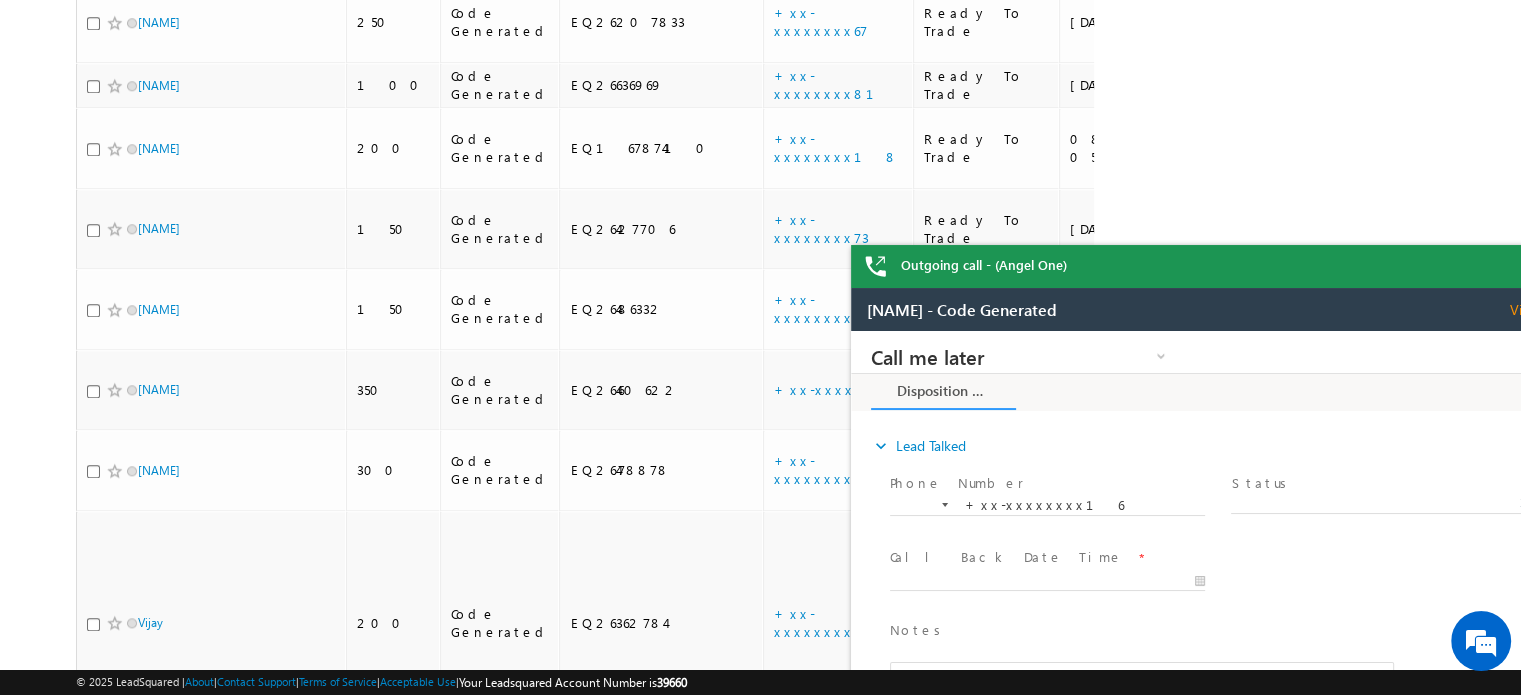 drag, startPoint x: 1158, startPoint y: 334, endPoint x: 1140, endPoint y: 328, distance: 18.973665 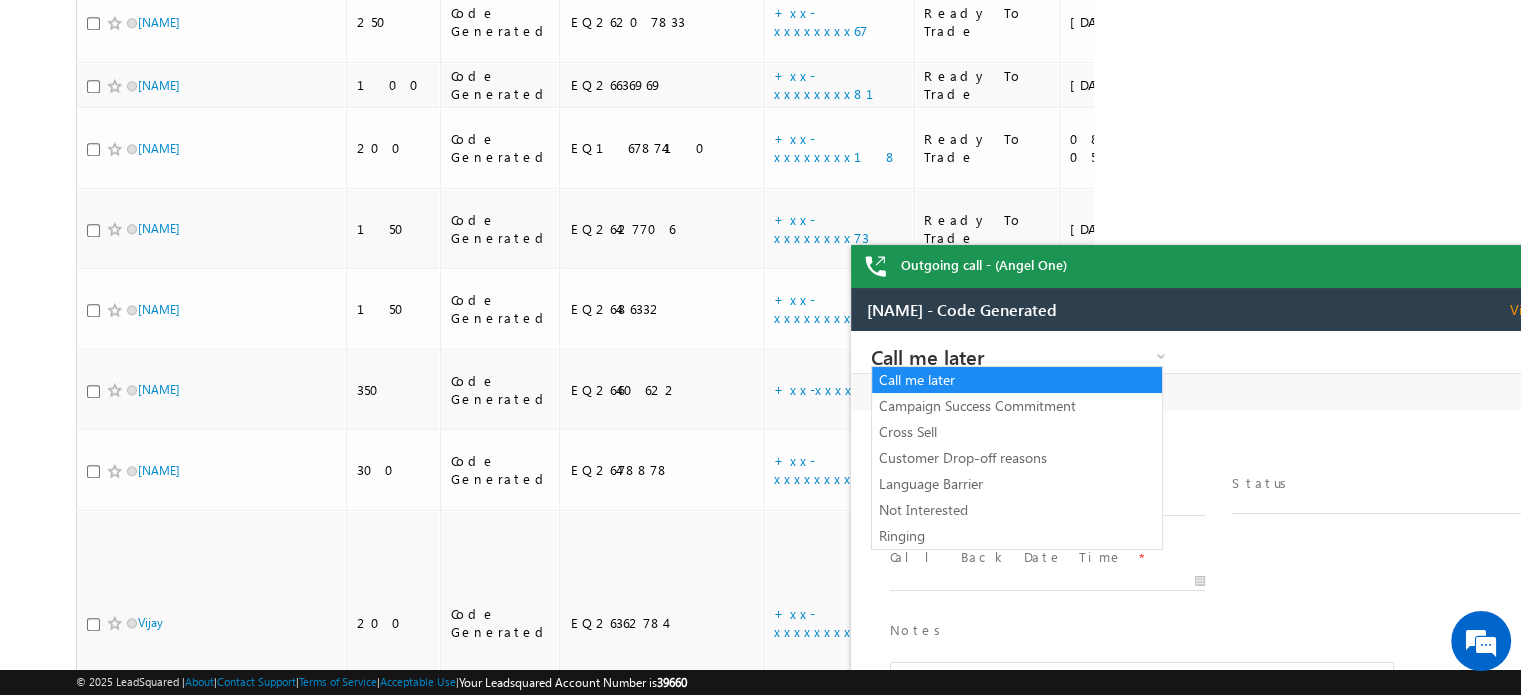 drag, startPoint x: 1104, startPoint y: 353, endPoint x: 1083, endPoint y: 347, distance: 21.84033 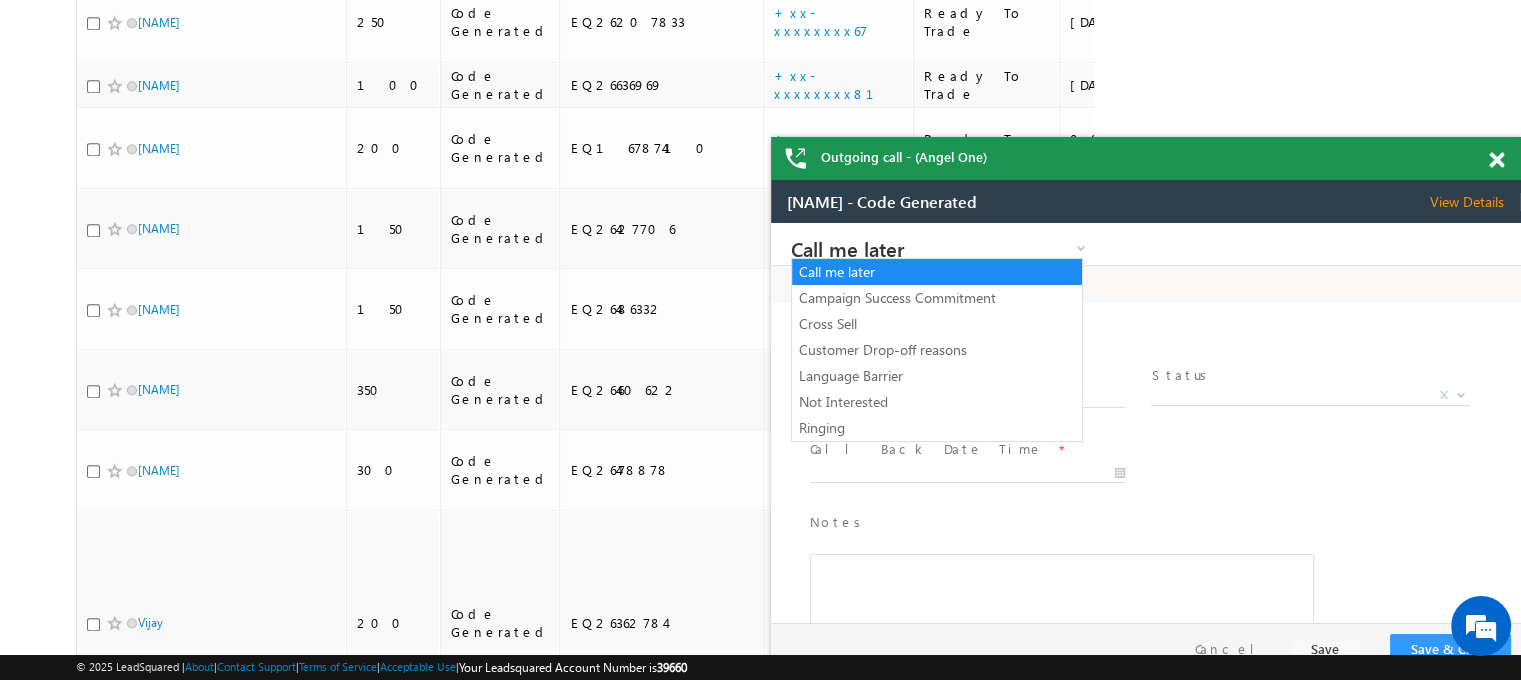 drag, startPoint x: 2066, startPoint y: 494, endPoint x: 1160, endPoint y: 251, distance: 938.02185 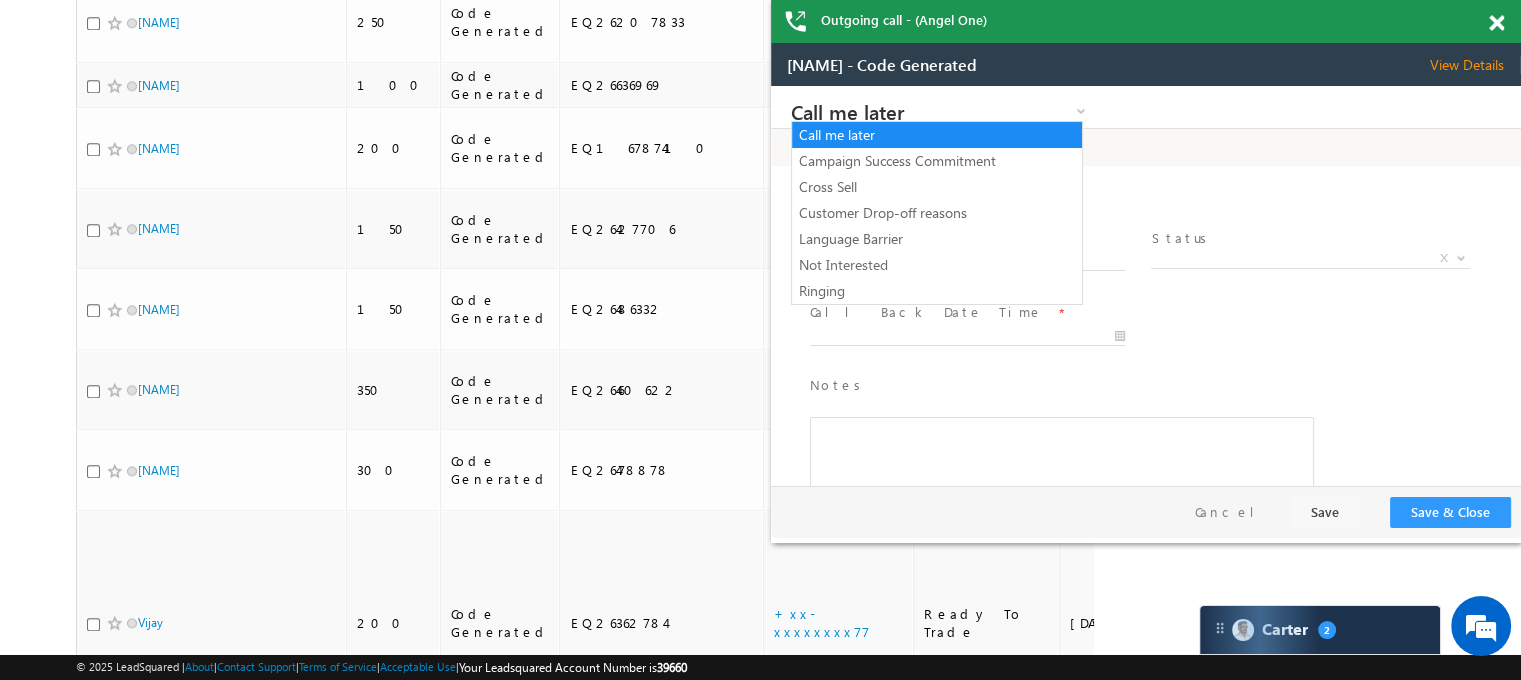 click at bounding box center [1496, 23] 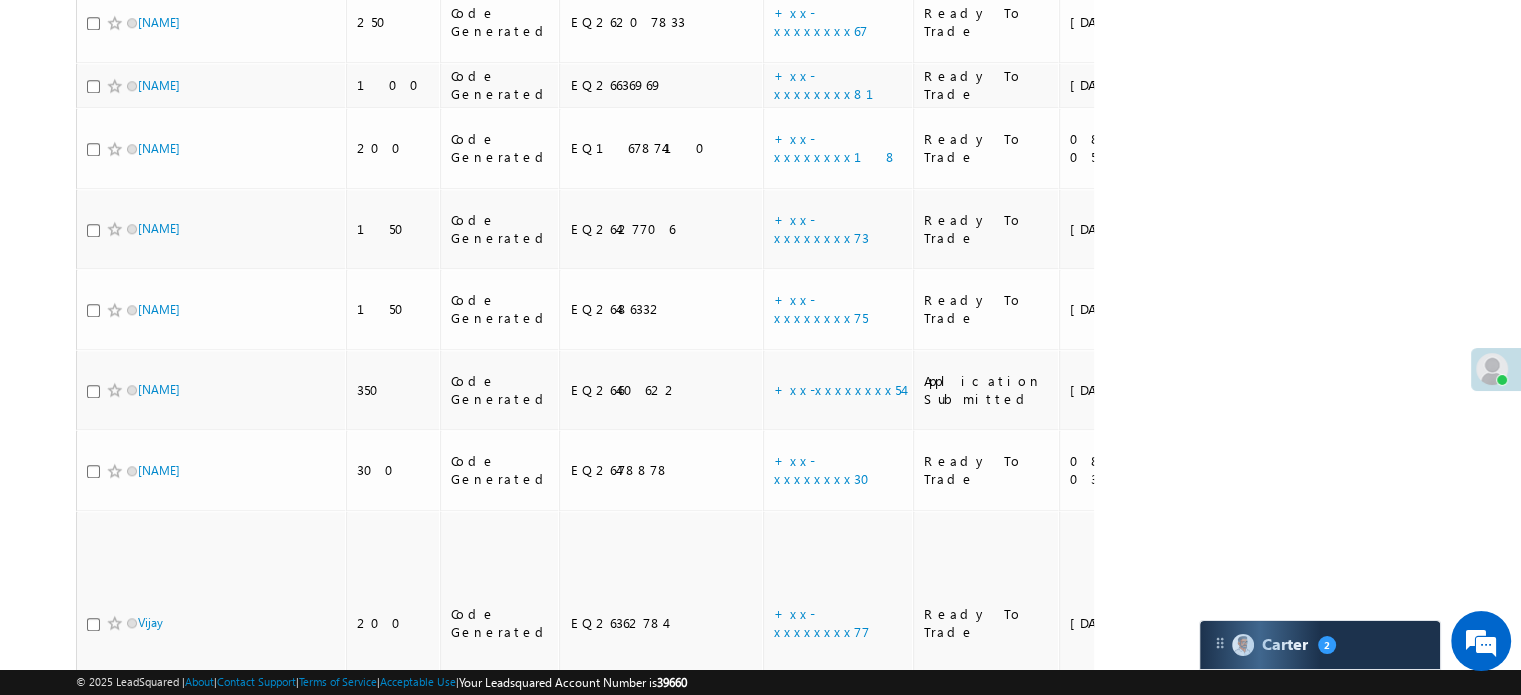 click on "+xx-xxxxxxxx58" at bounding box center [823, 1007] 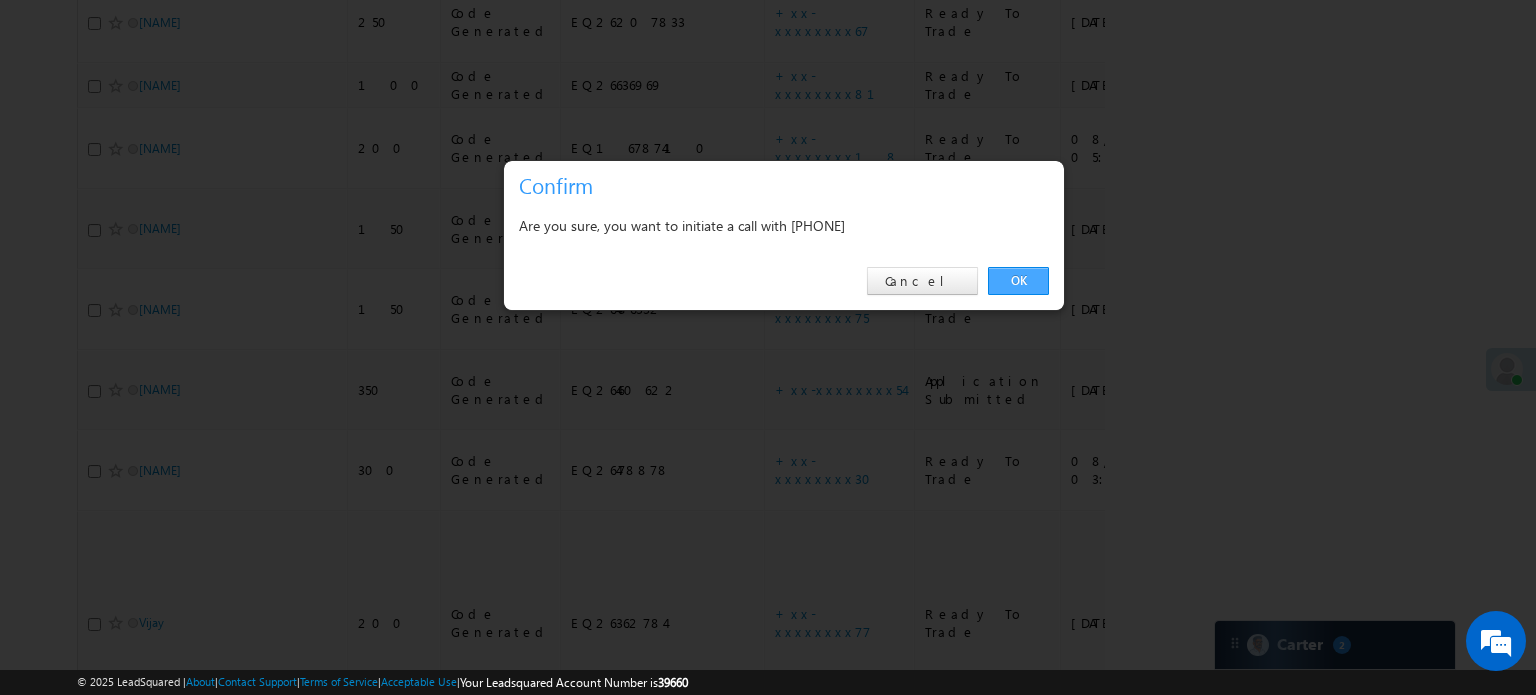 click on "OK" at bounding box center [1018, 281] 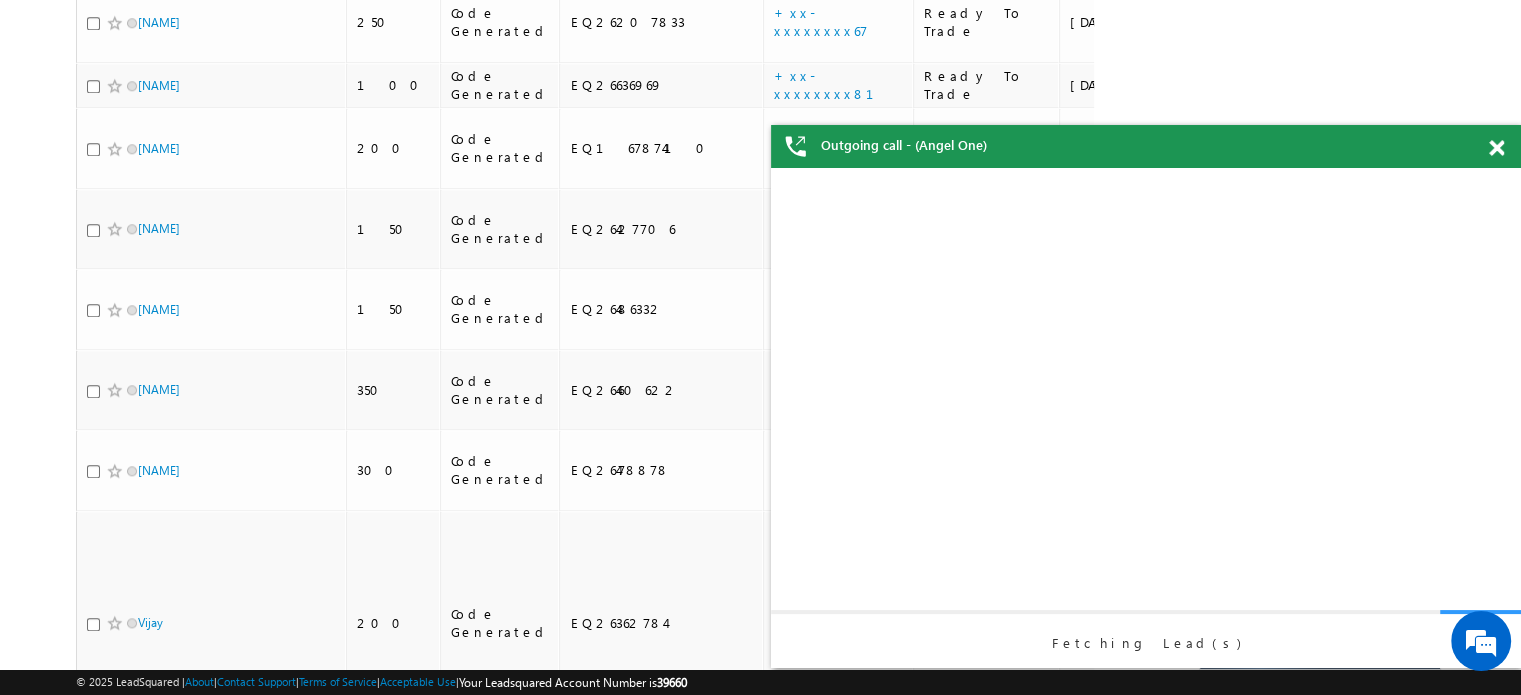 scroll, scrollTop: 0, scrollLeft: 0, axis: both 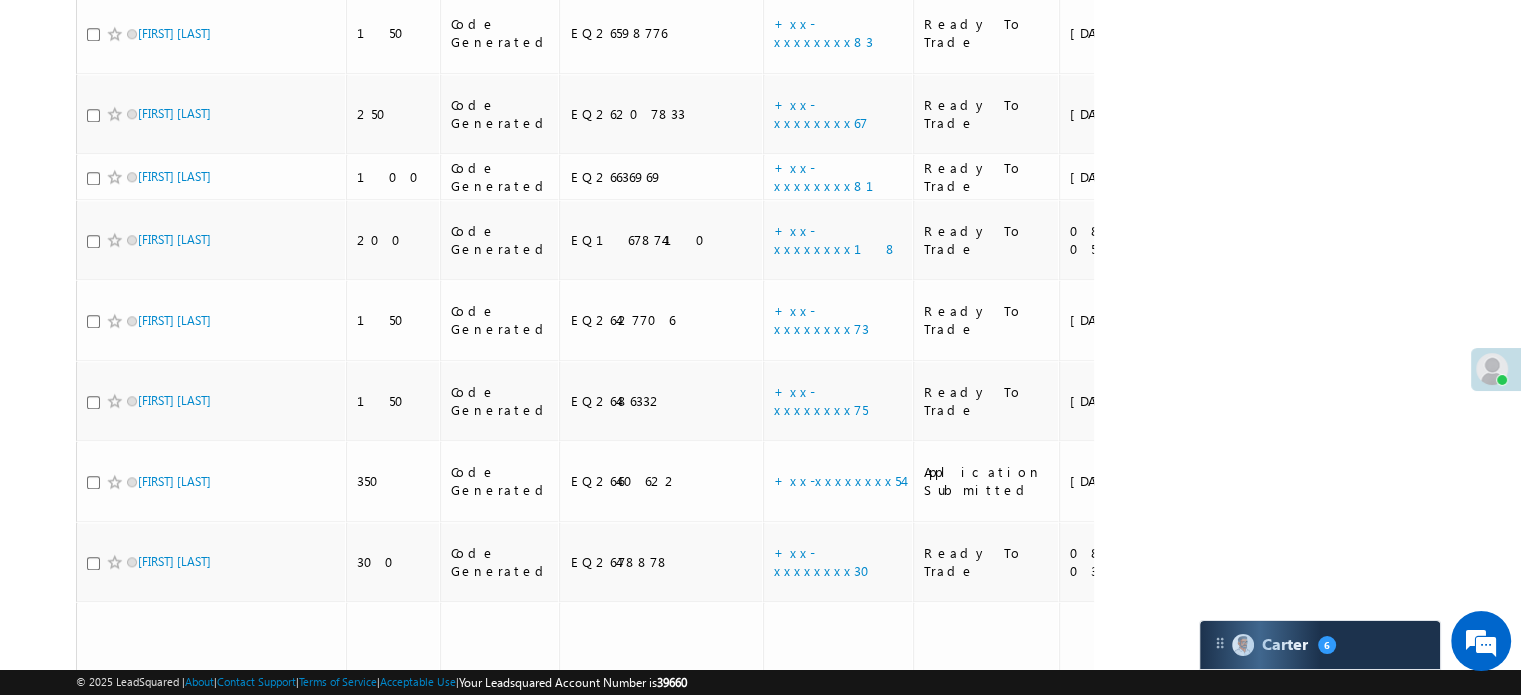 drag, startPoint x: 299, startPoint y: 480, endPoint x: 446, endPoint y: 455, distance: 149.1107 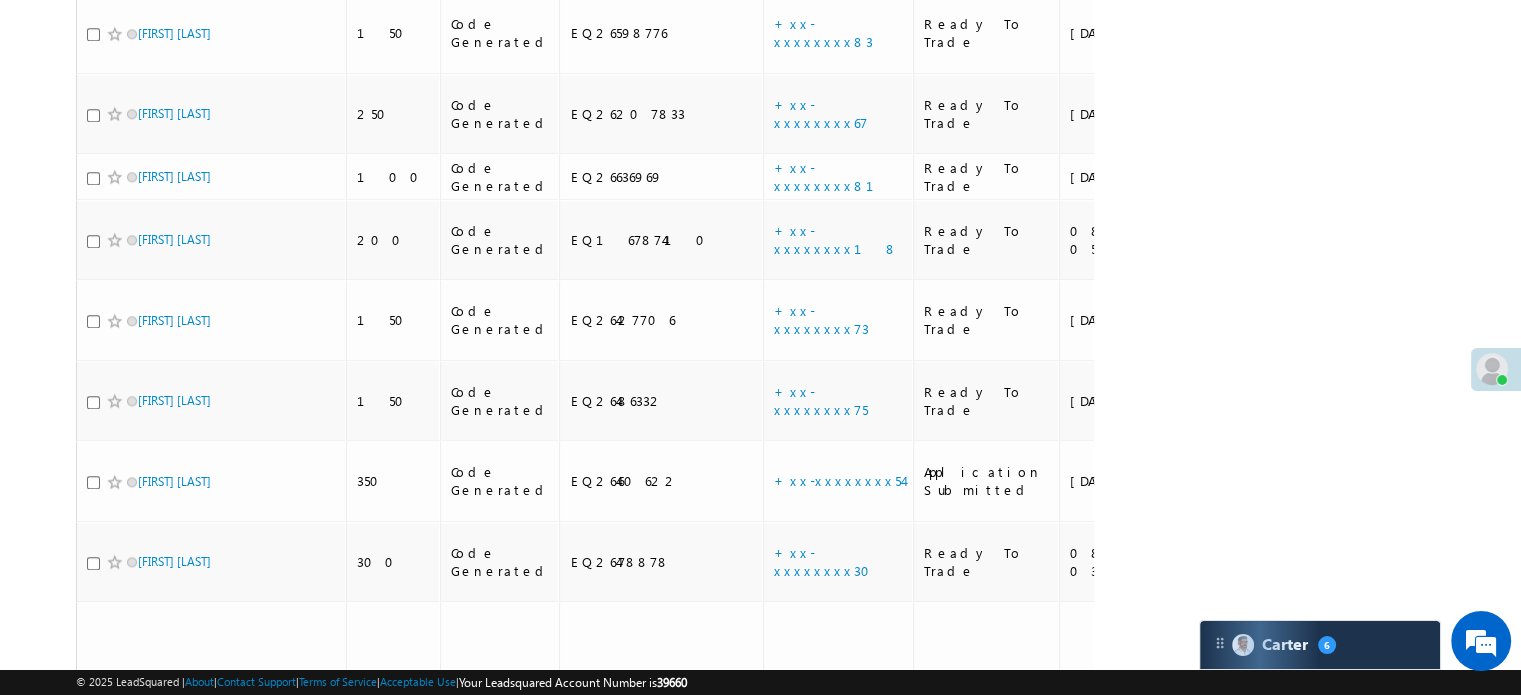 click on "Code Generated" at bounding box center (501, 1153) 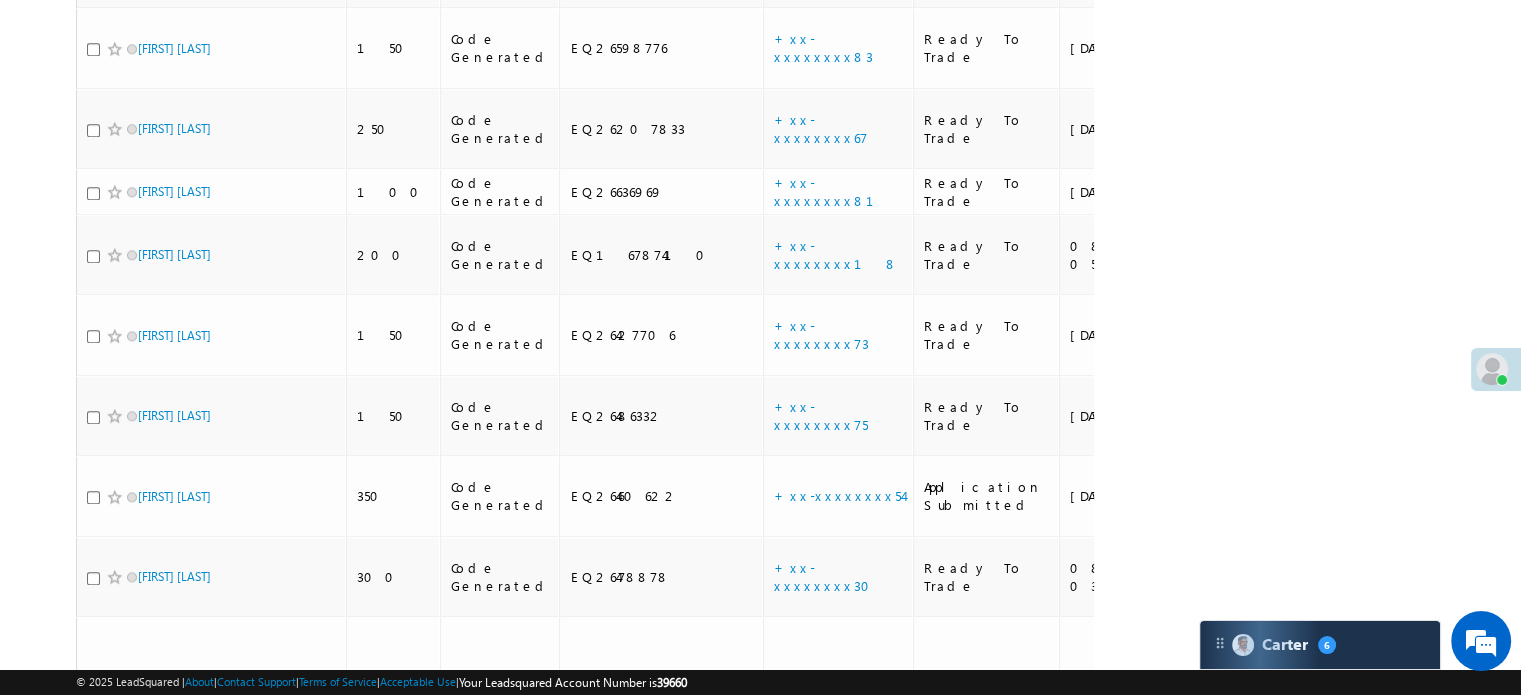 scroll, scrollTop: 2199, scrollLeft: 0, axis: vertical 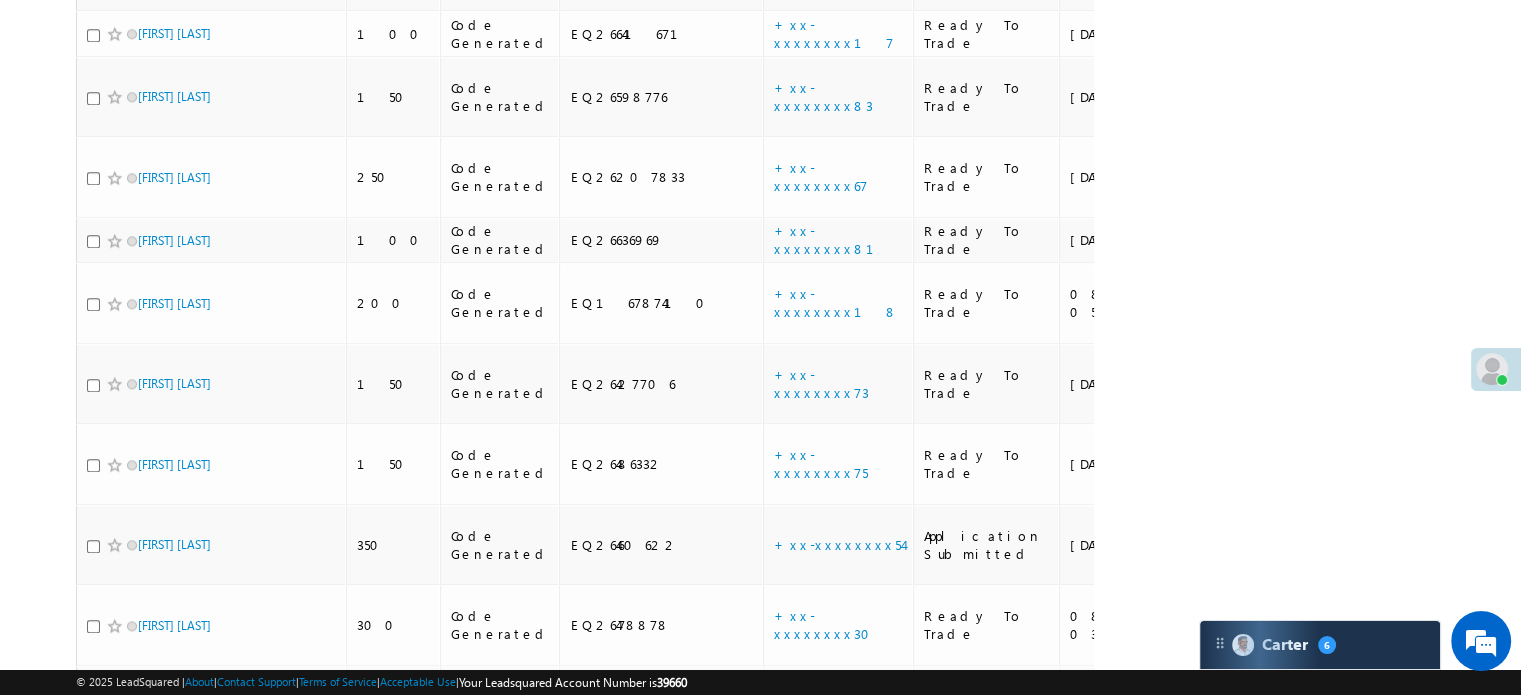 click on "+xx-xxxxxxxx25" at bounding box center [824, 1090] 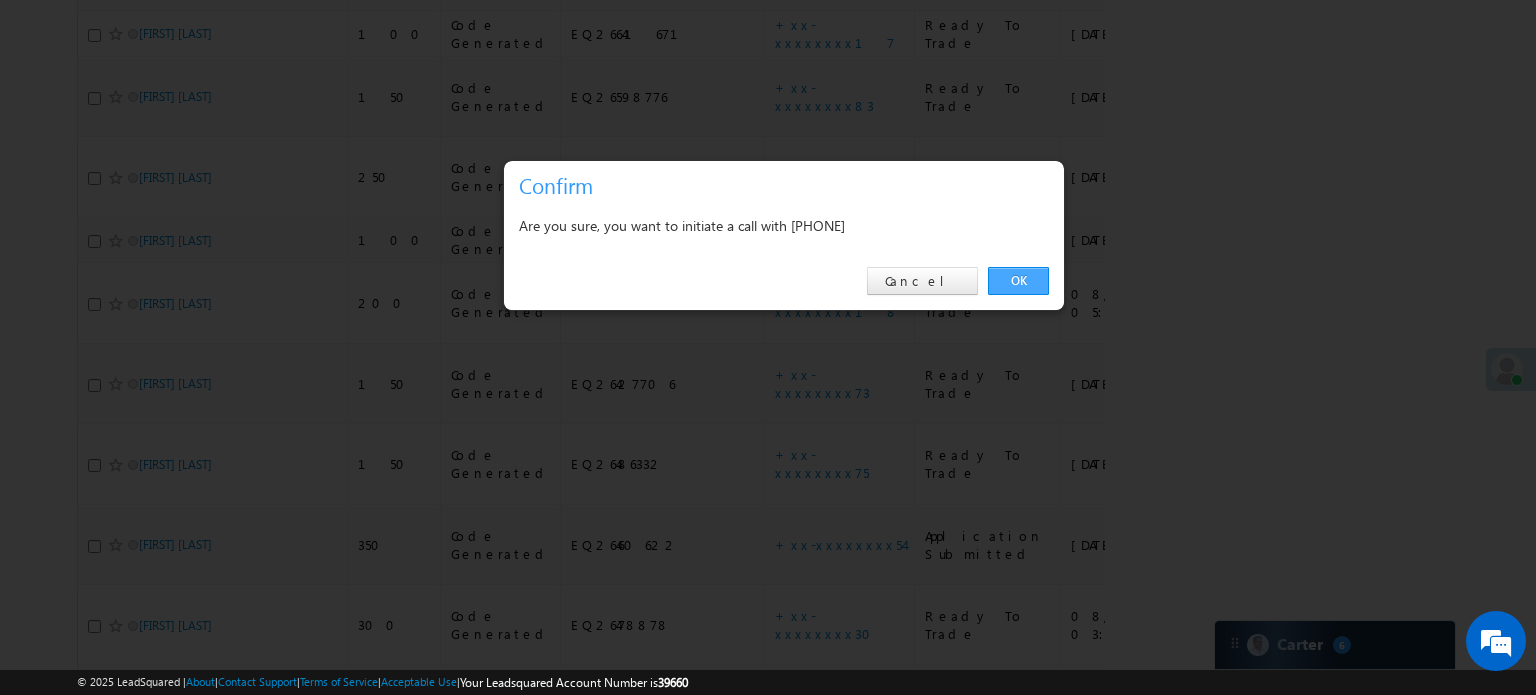 click on "OK" at bounding box center (1018, 281) 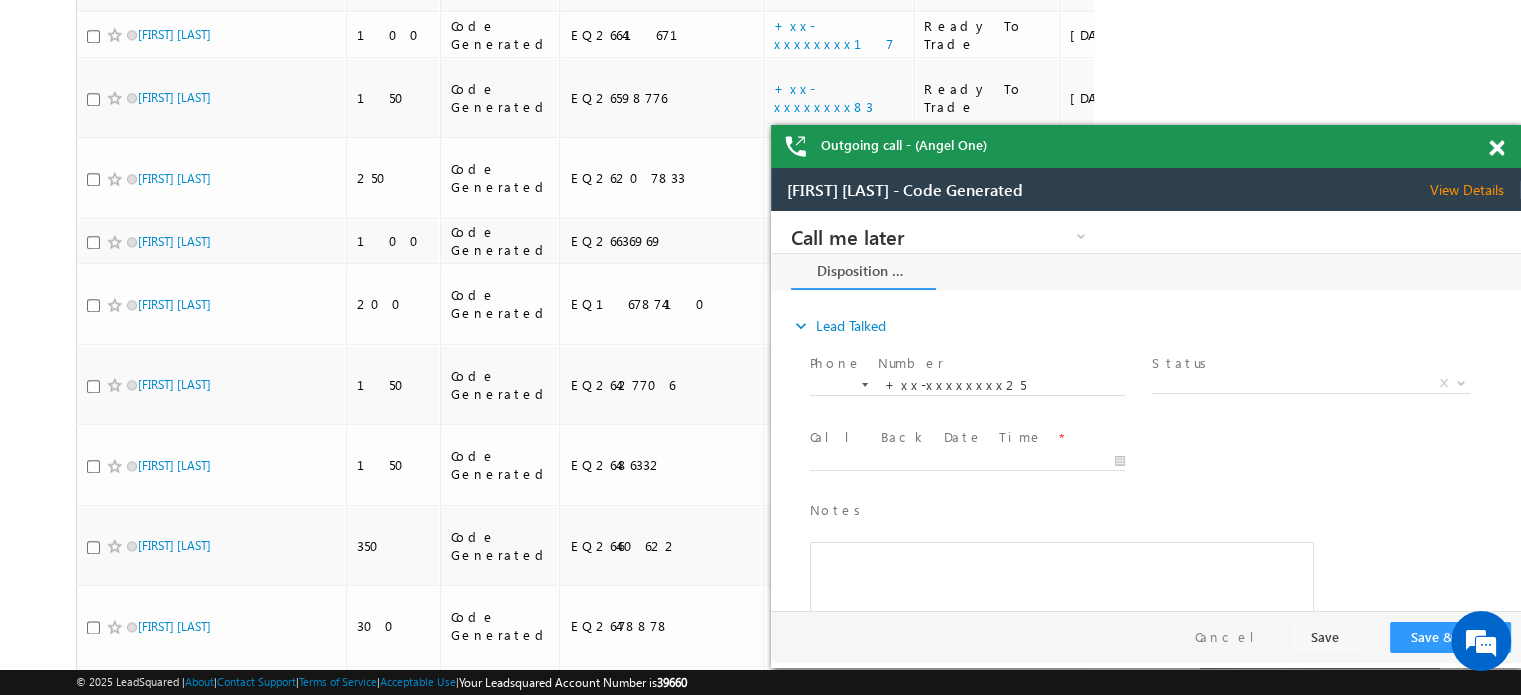 scroll, scrollTop: 0, scrollLeft: 0, axis: both 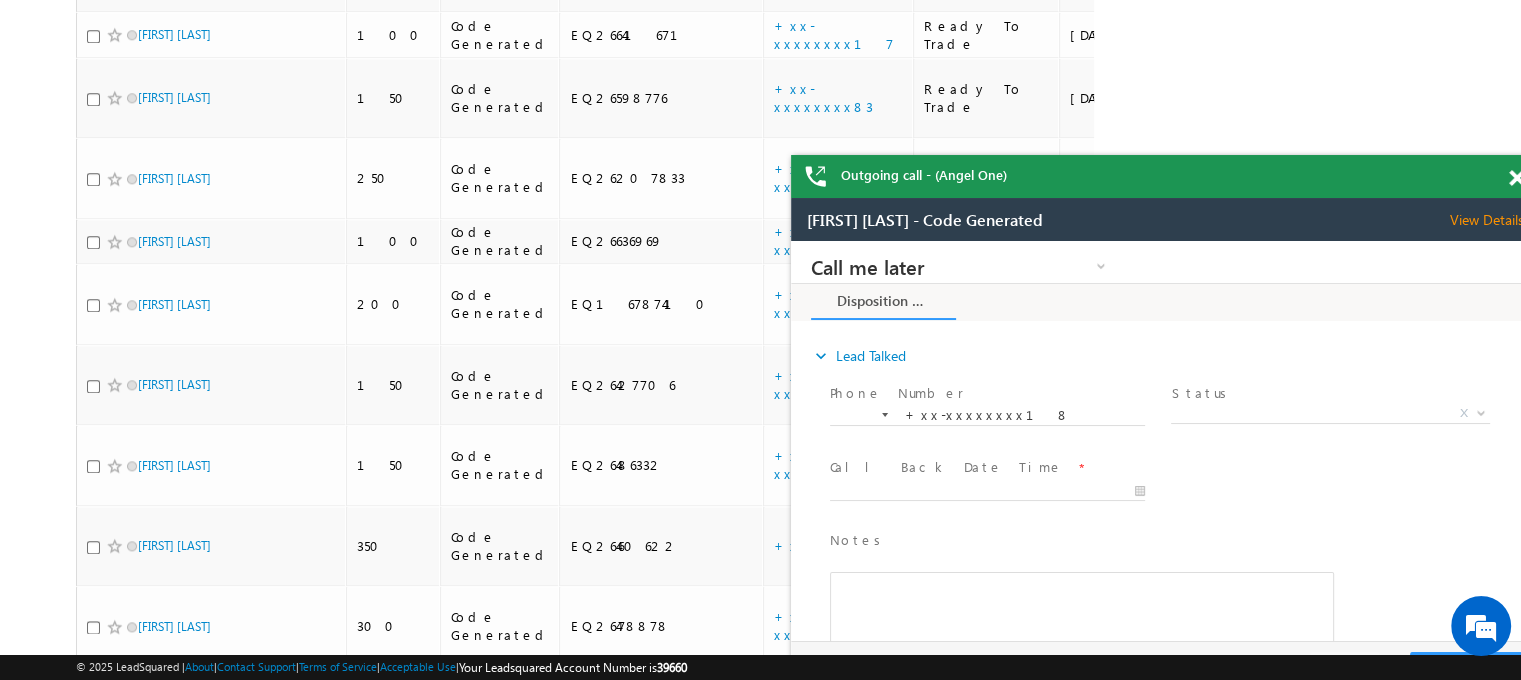 click at bounding box center [1516, 178] 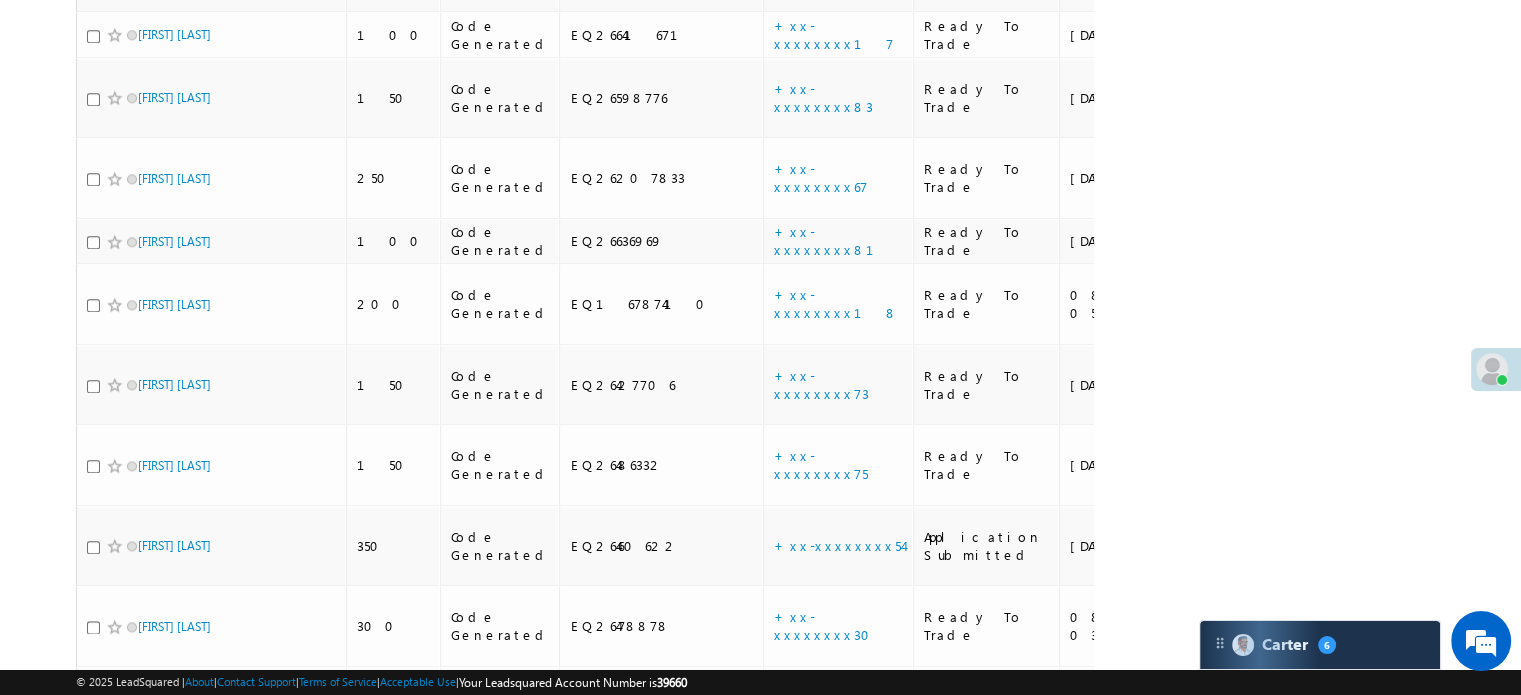 click on "+xx-xxxxxxxx53" at bounding box center (838, 1012) 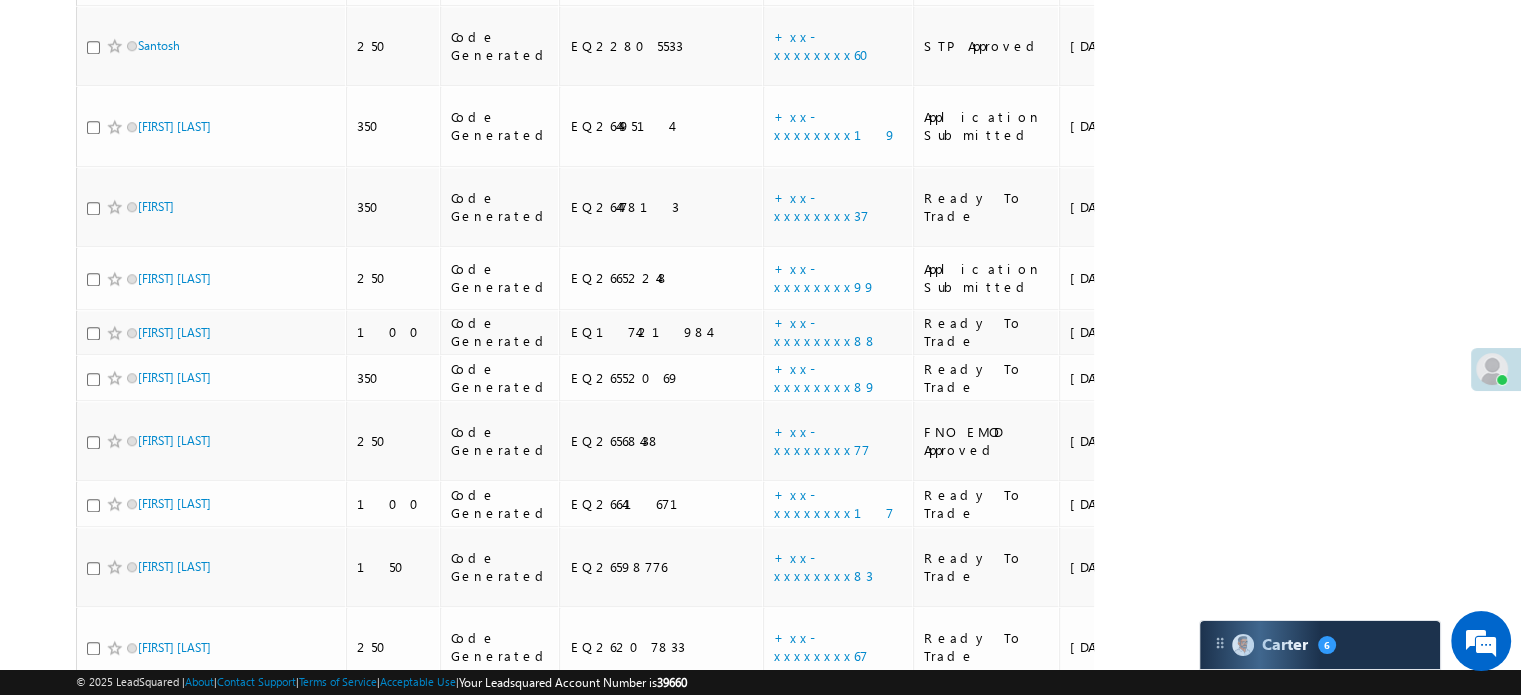 scroll, scrollTop: 2269, scrollLeft: 0, axis: vertical 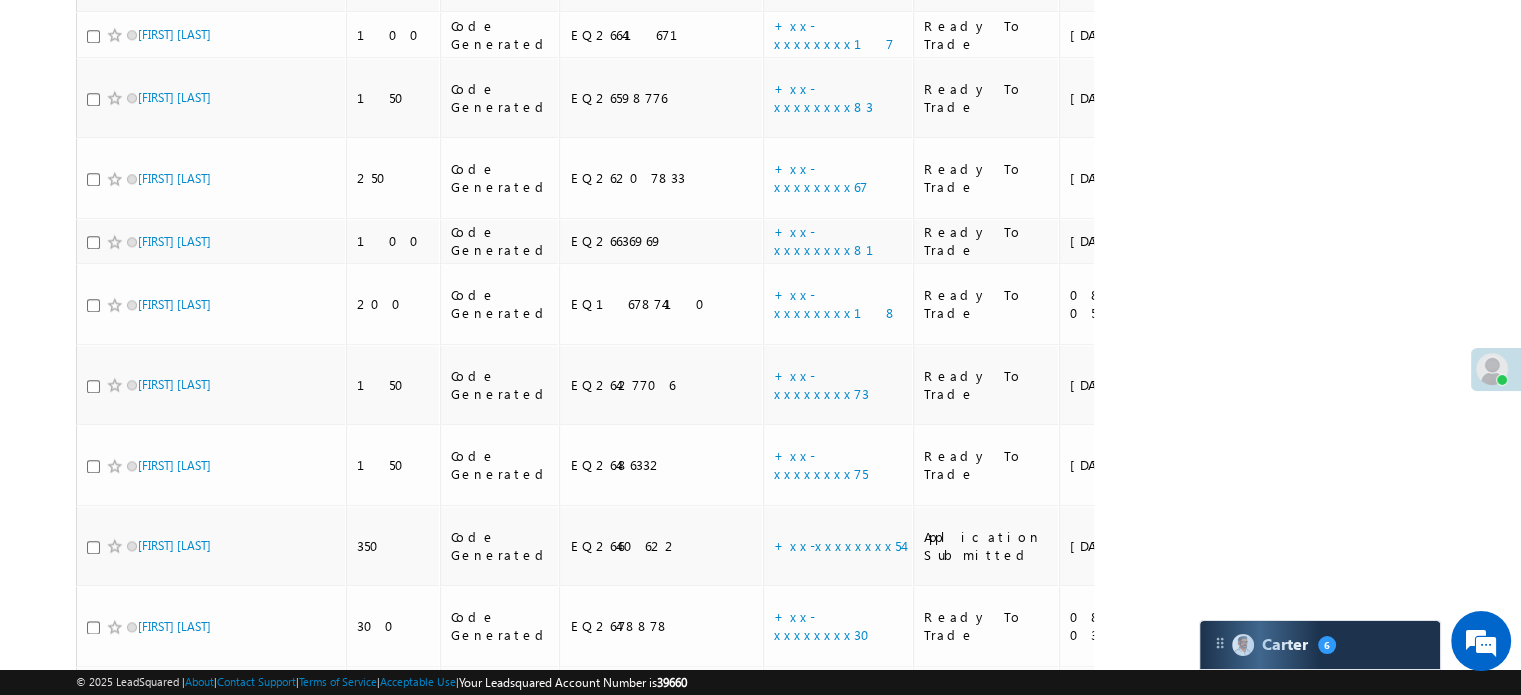 click on "+xx-xxxxxxxx85" at bounding box center [823, 930] 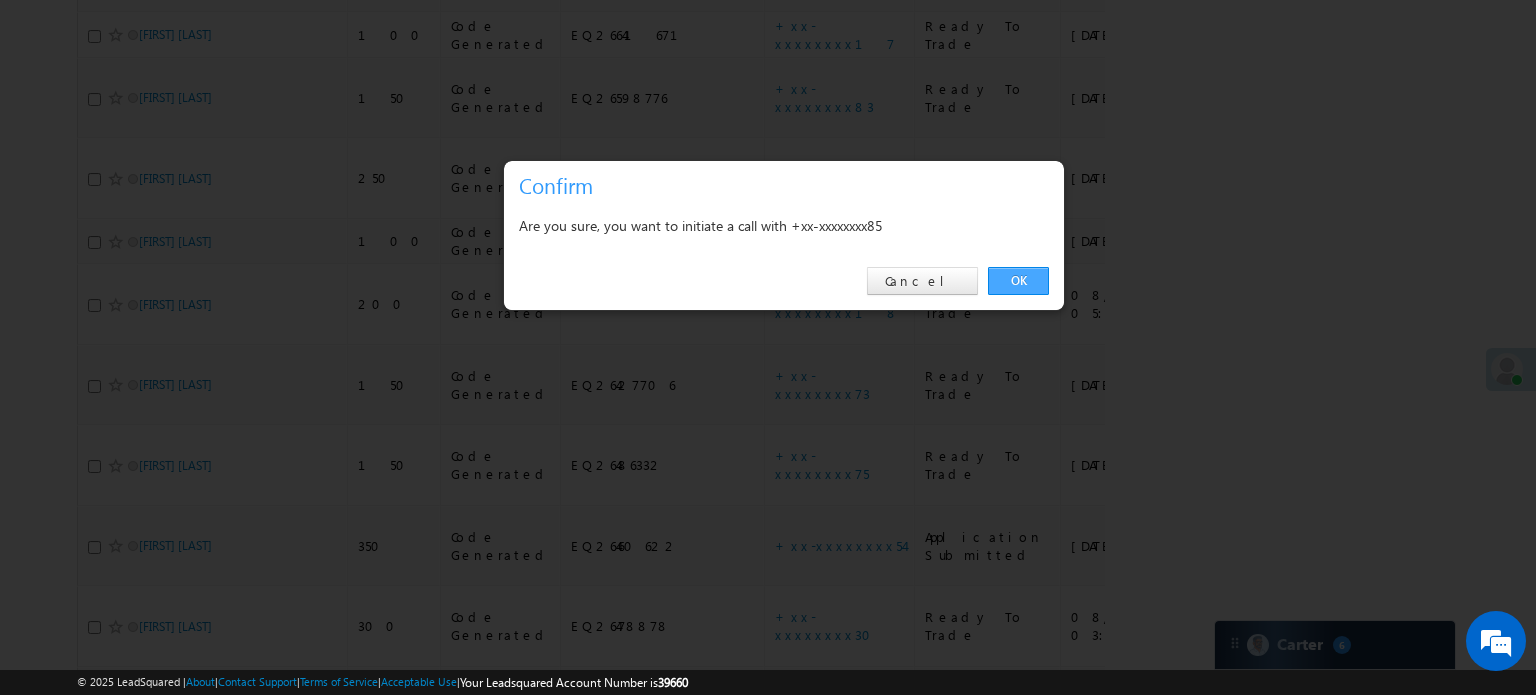 click on "OK" at bounding box center [1018, 281] 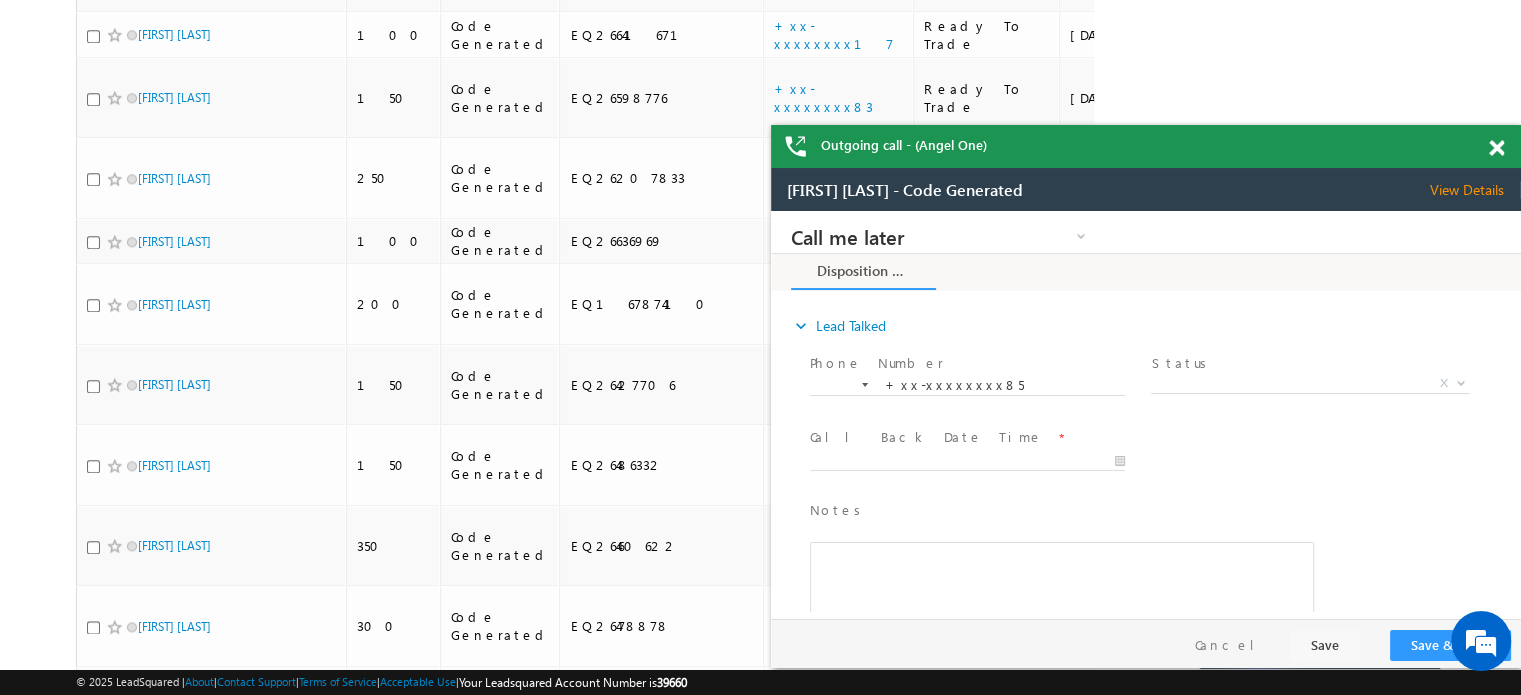 scroll, scrollTop: 0, scrollLeft: 0, axis: both 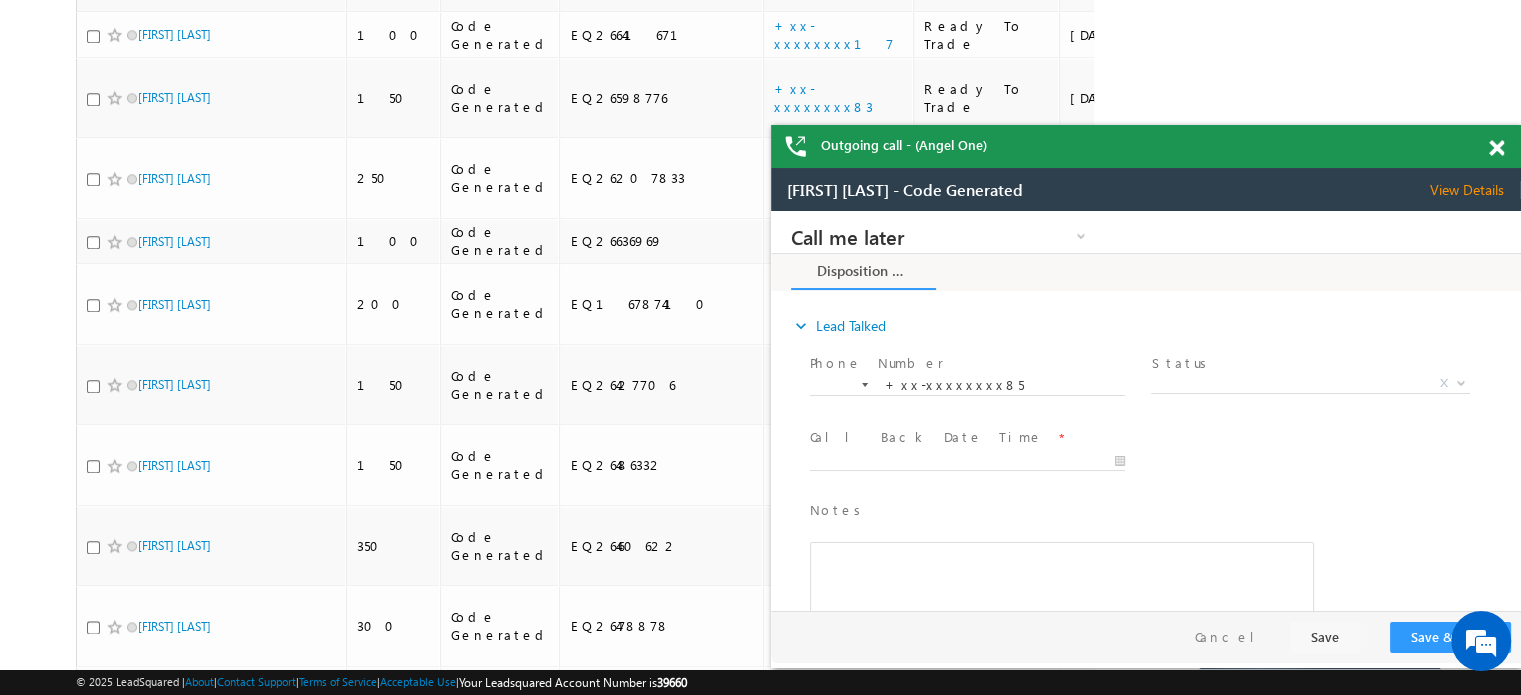 click at bounding box center [1496, 148] 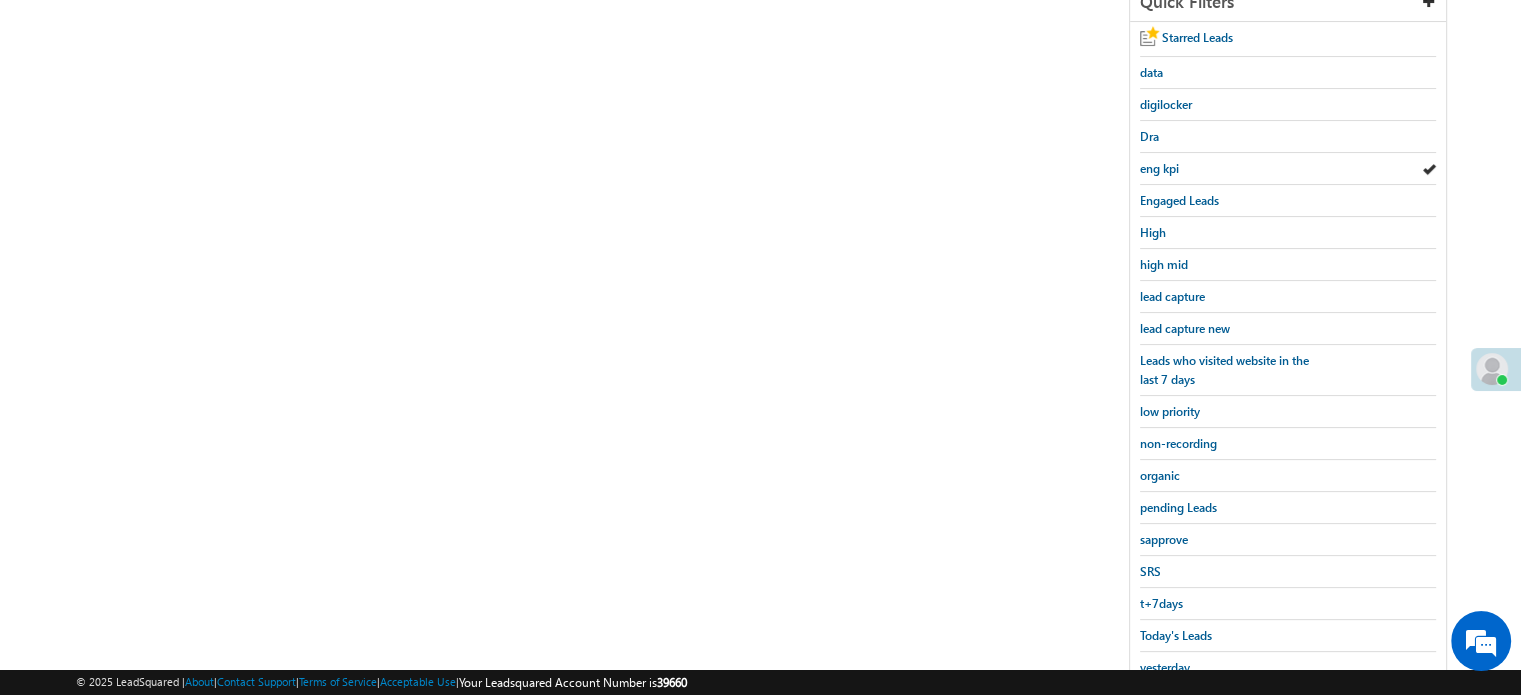 scroll, scrollTop: 429, scrollLeft: 0, axis: vertical 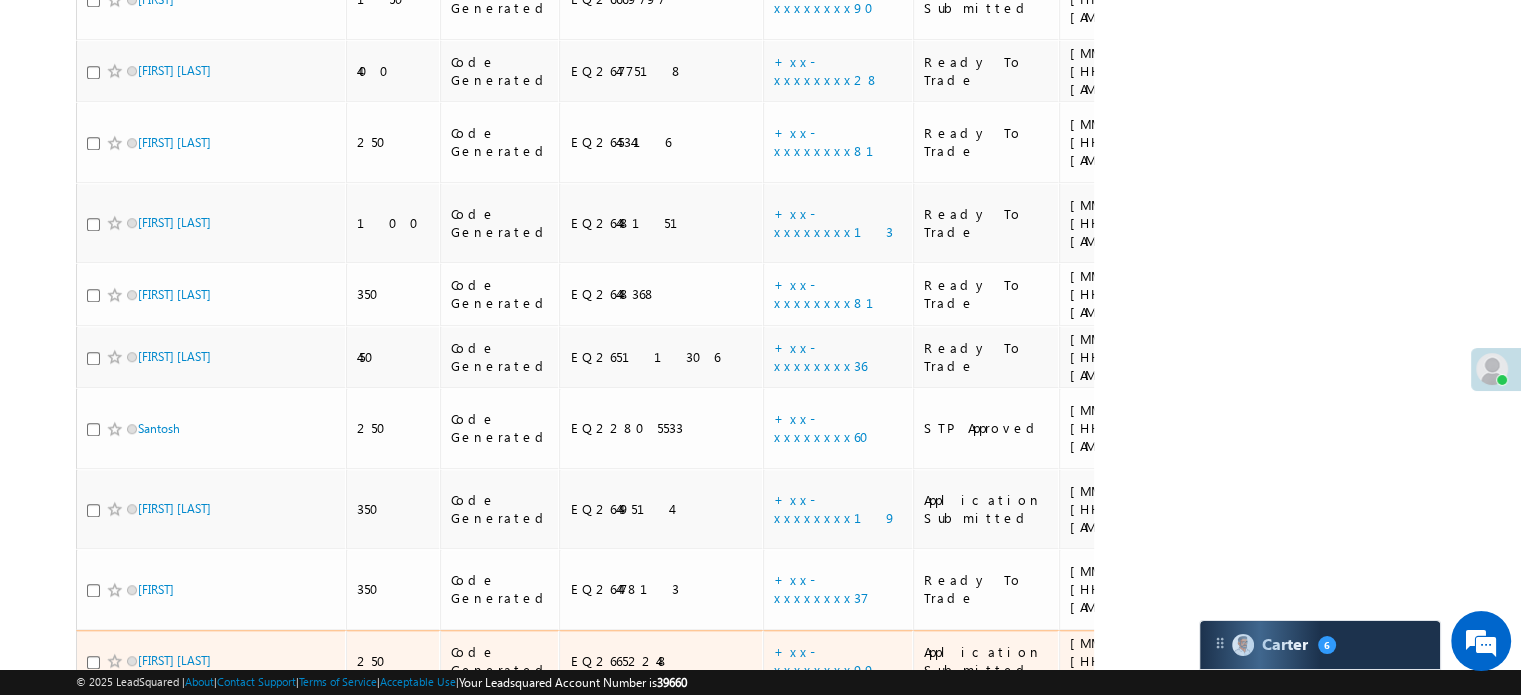 drag, startPoint x: 291, startPoint y: 185, endPoint x: 0, endPoint y: 458, distance: 399.0113 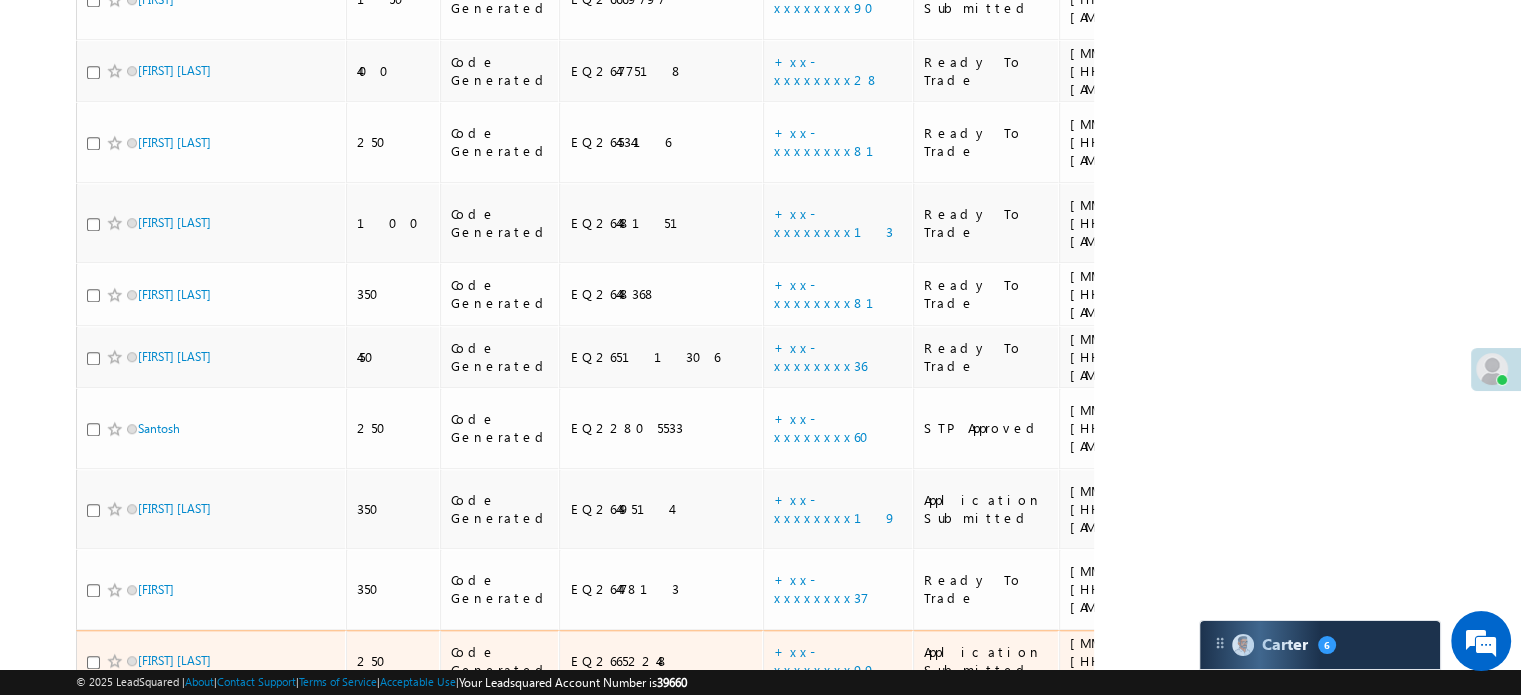 click on "Menu
Priya Rathore
priya .rath ore@a ngelb rokin g.com" at bounding box center [760, 348] 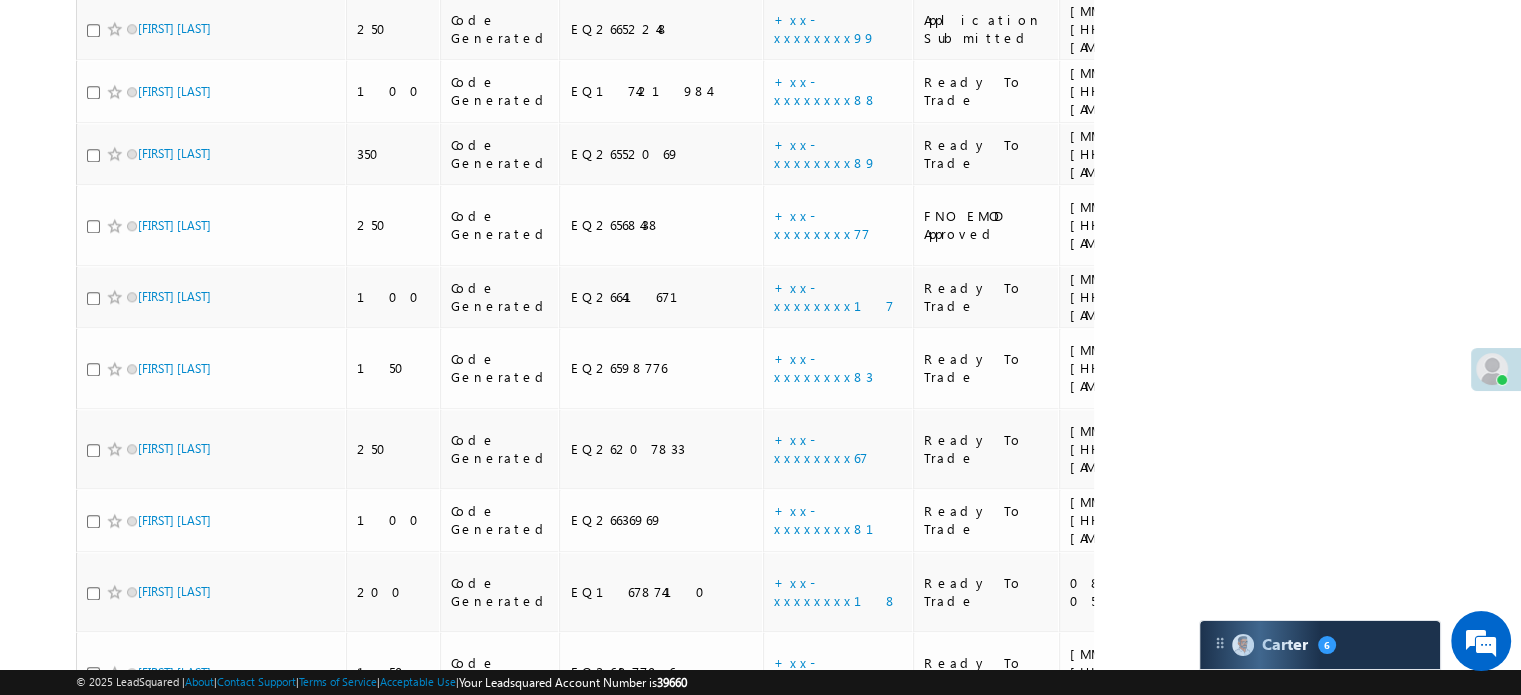 scroll, scrollTop: 2232, scrollLeft: 0, axis: vertical 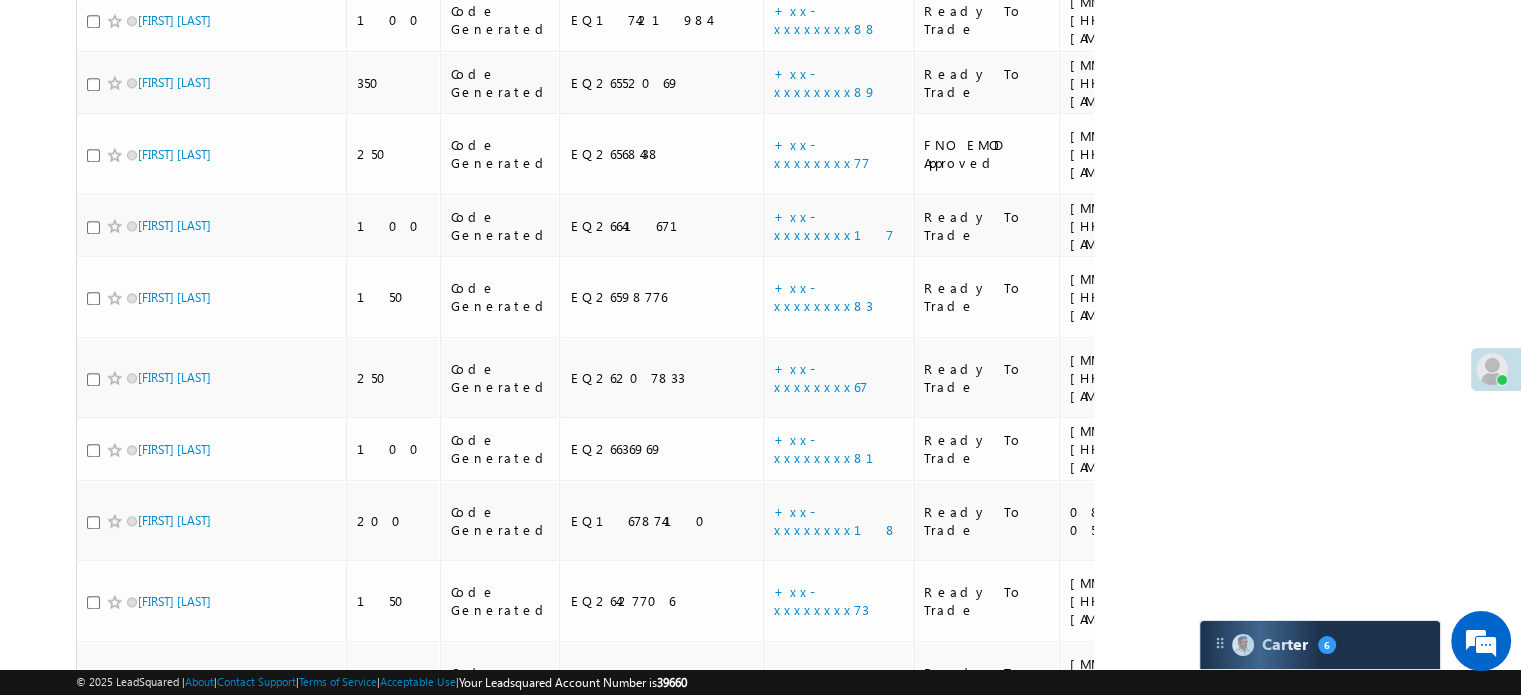 click on "+xx-xxxxxxxx77" at bounding box center [822, 994] 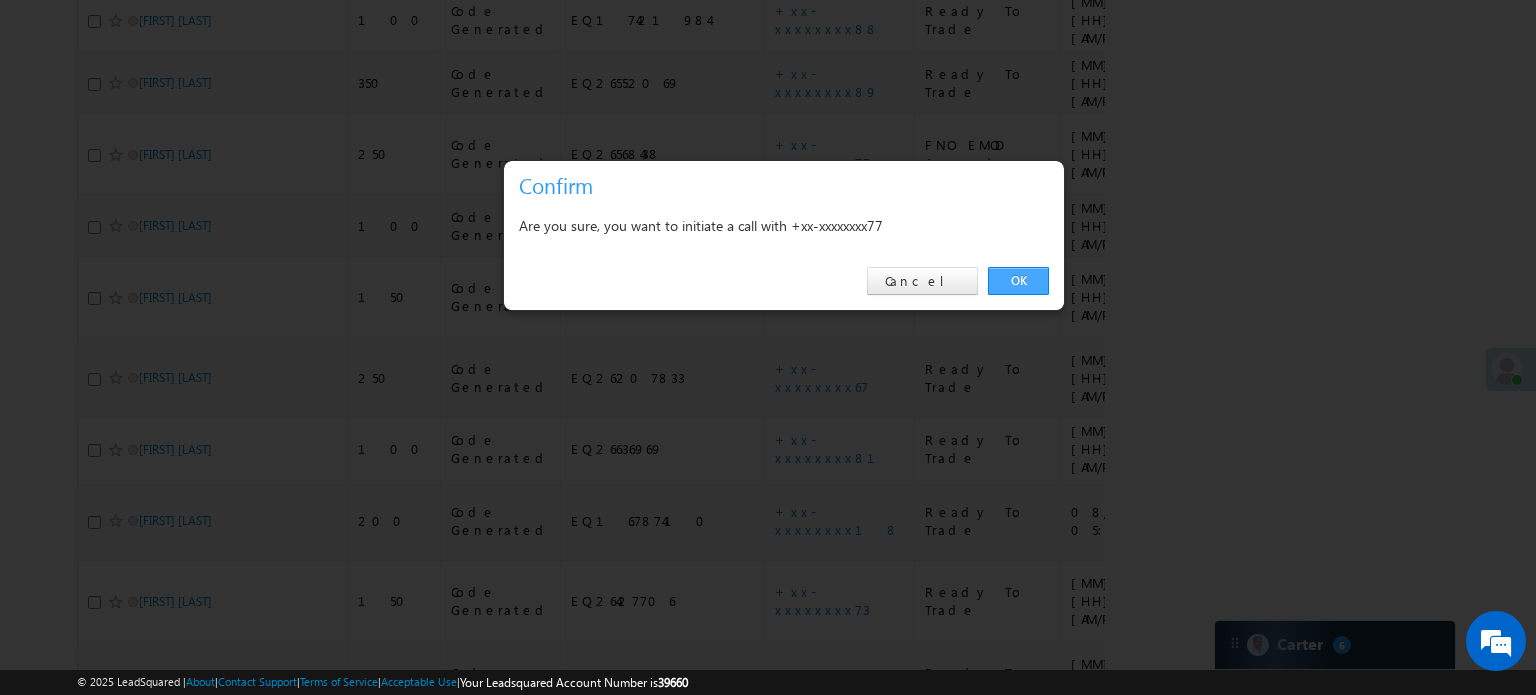 click on "OK" at bounding box center (1018, 281) 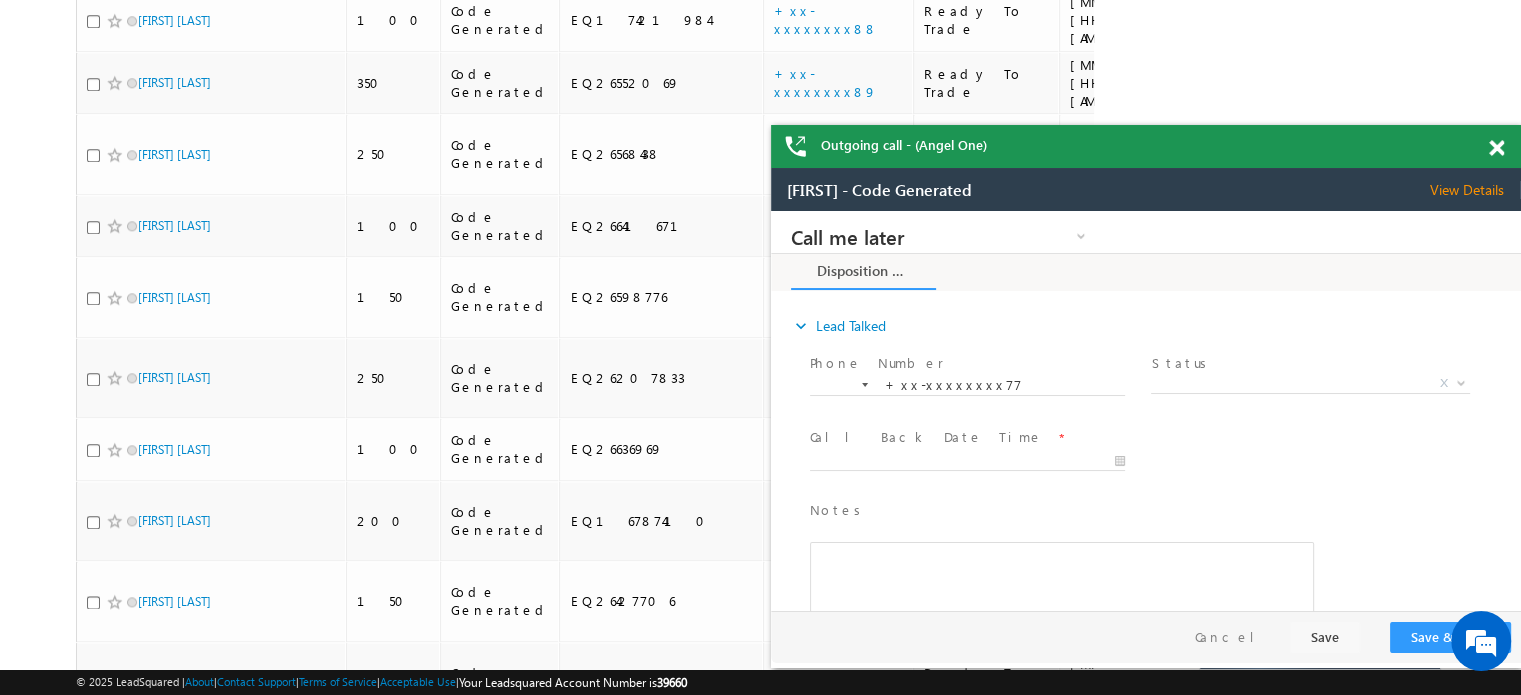 scroll, scrollTop: 0, scrollLeft: 0, axis: both 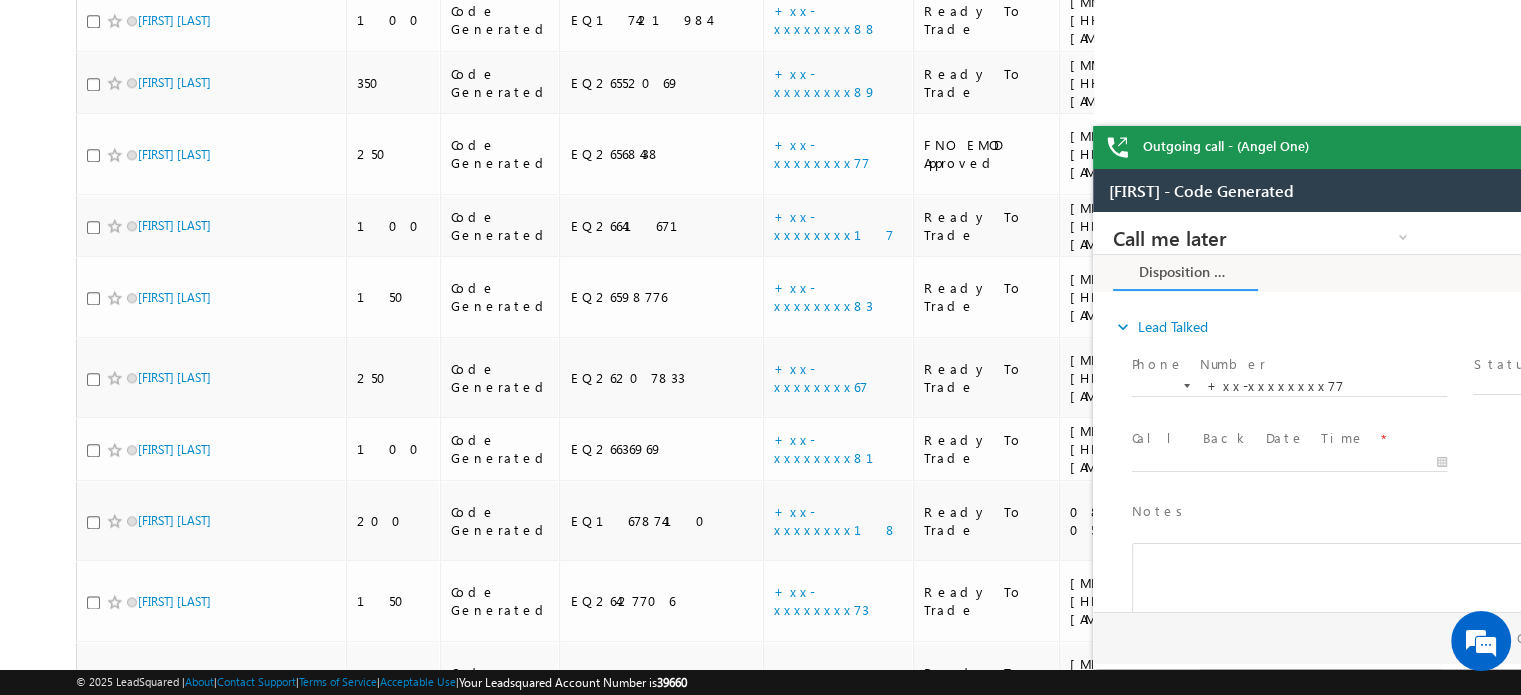 click on "Outgoing call -  (Angel One)" at bounding box center [1468, 147] 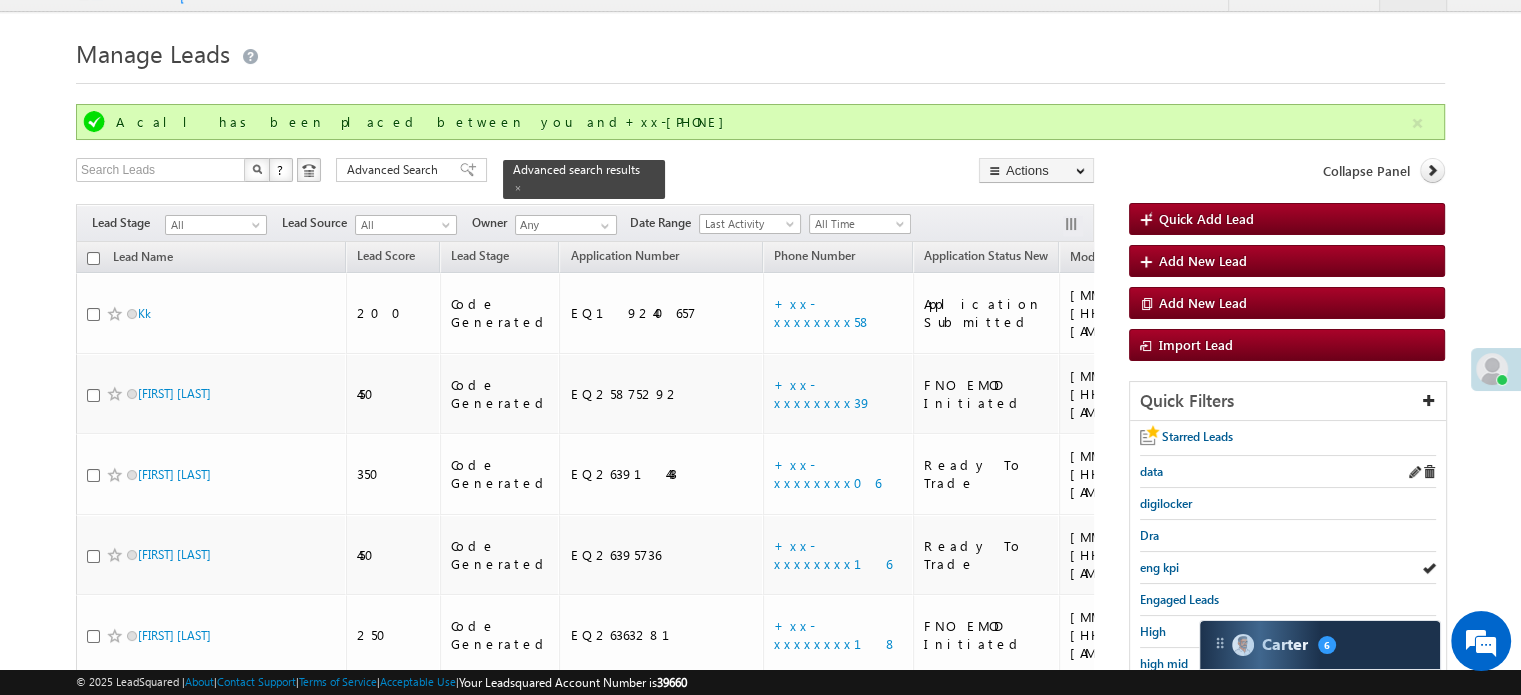 scroll, scrollTop: 0, scrollLeft: 0, axis: both 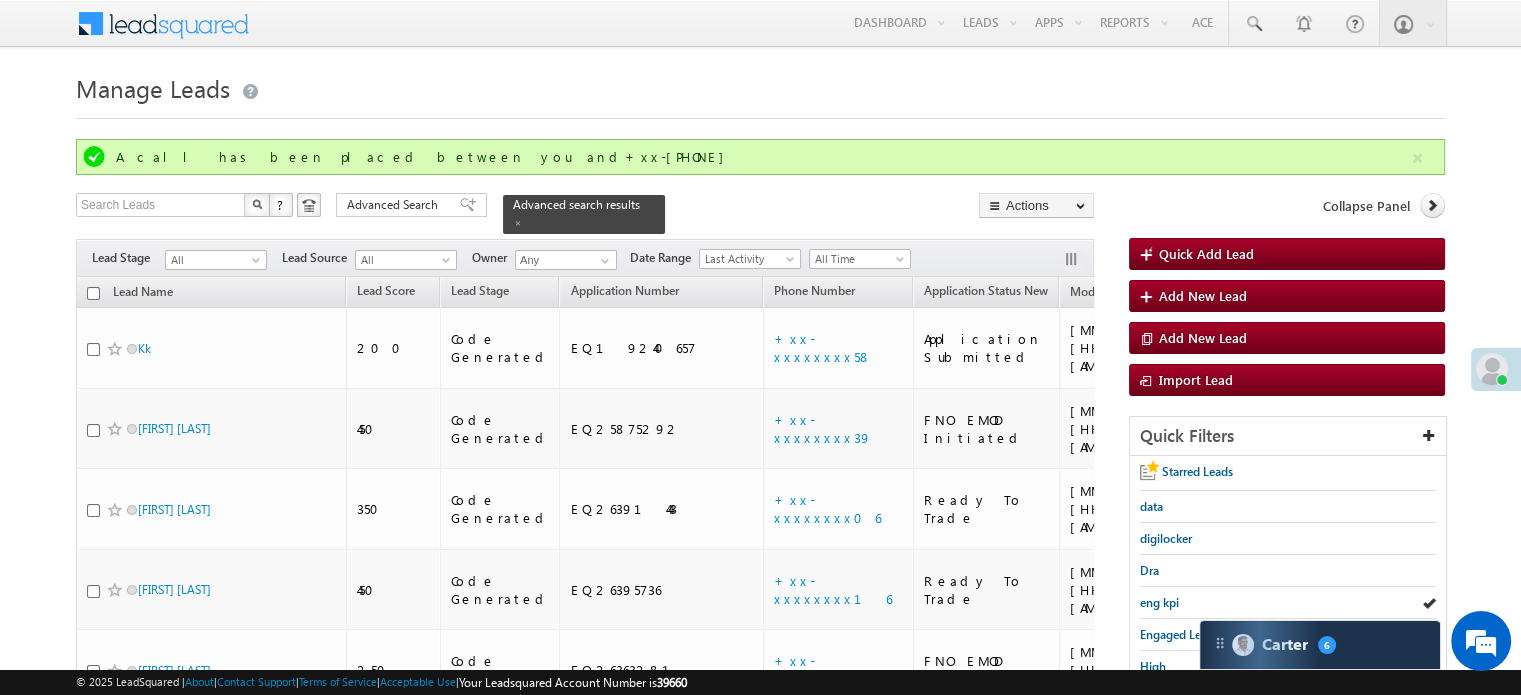 click on "Quick Filters" at bounding box center [1288, 436] 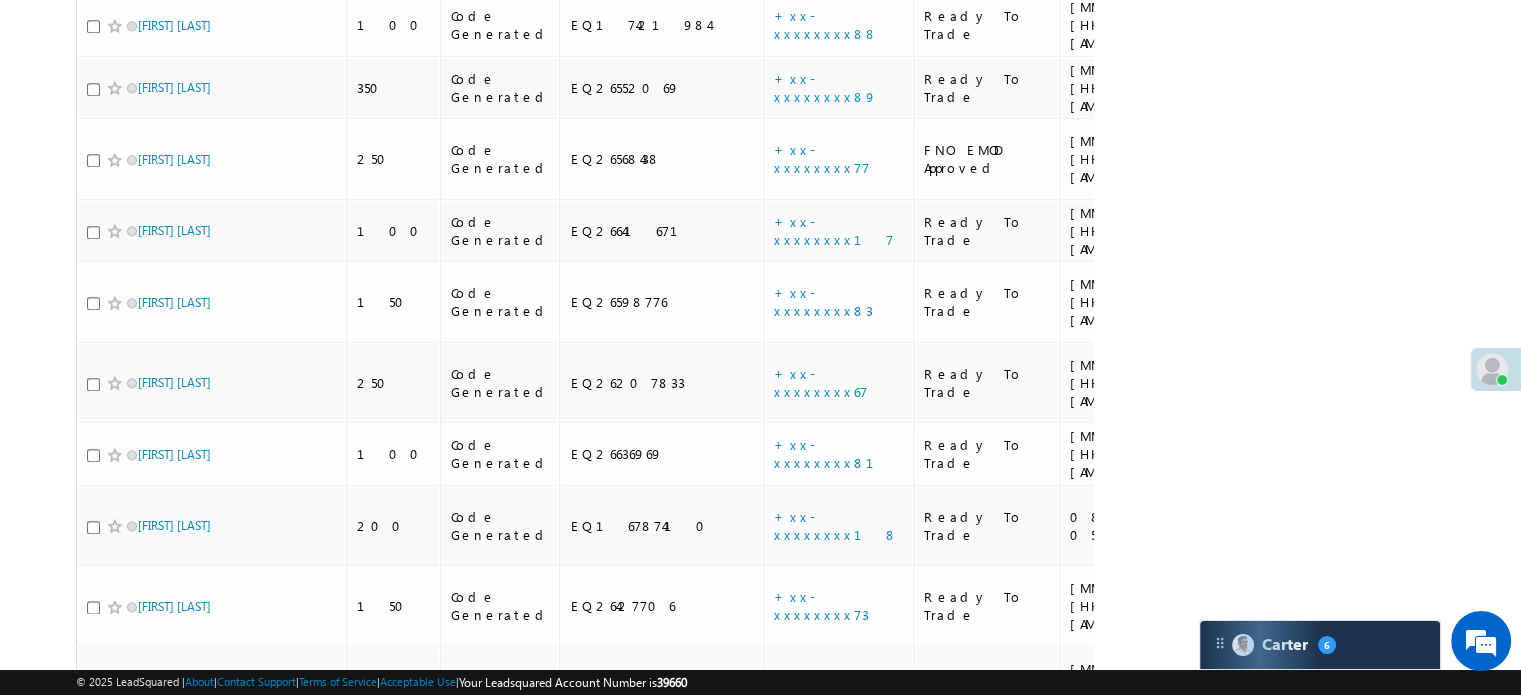 scroll, scrollTop: 2286, scrollLeft: 0, axis: vertical 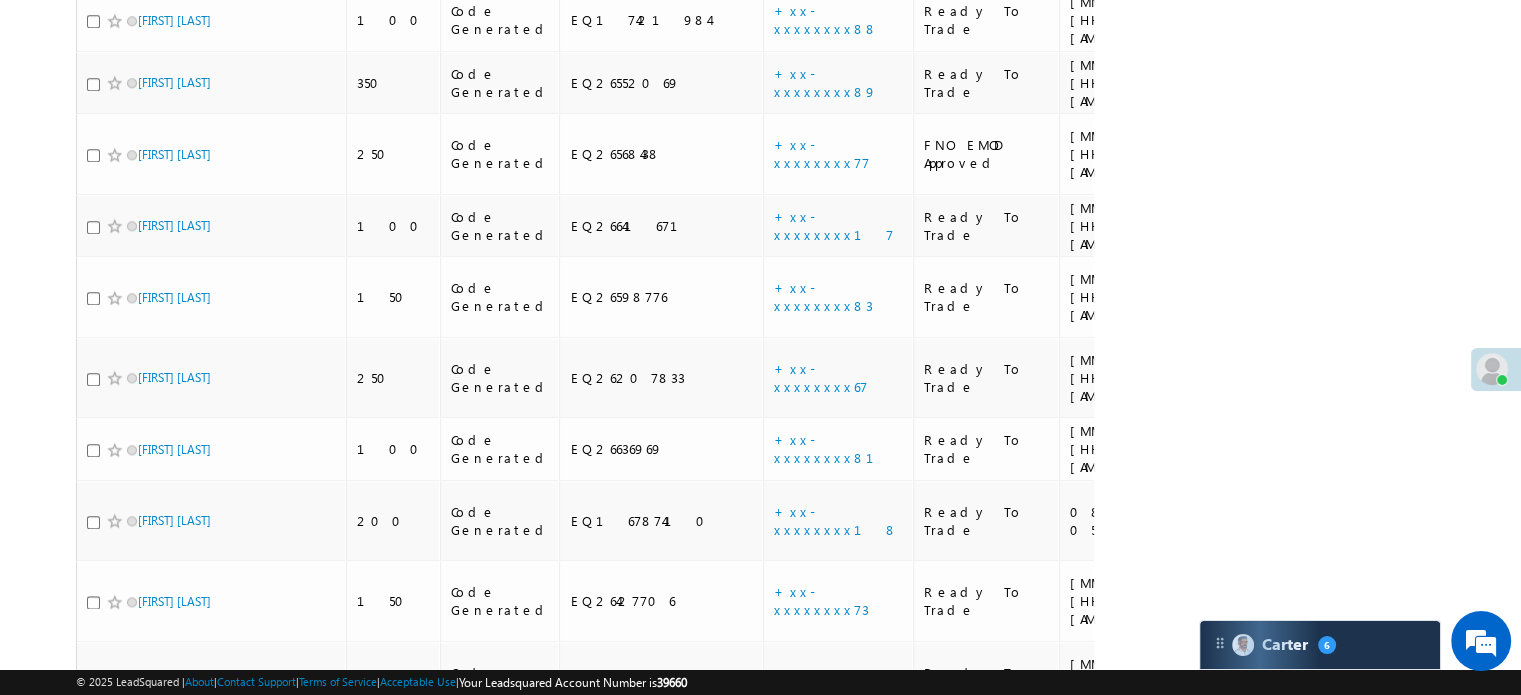 click on "+xx-xxxxxxxx30" at bounding box center [828, 842] 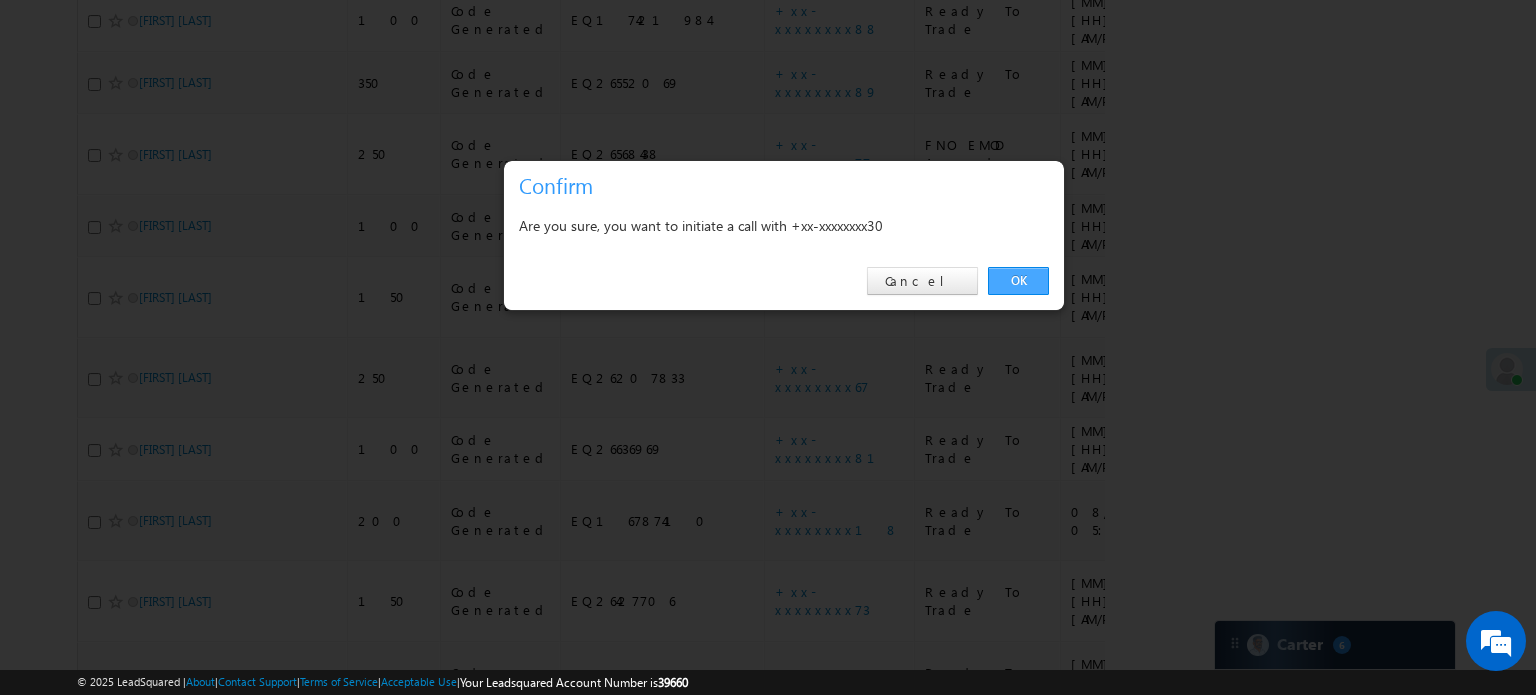 click on "OK" at bounding box center [1018, 281] 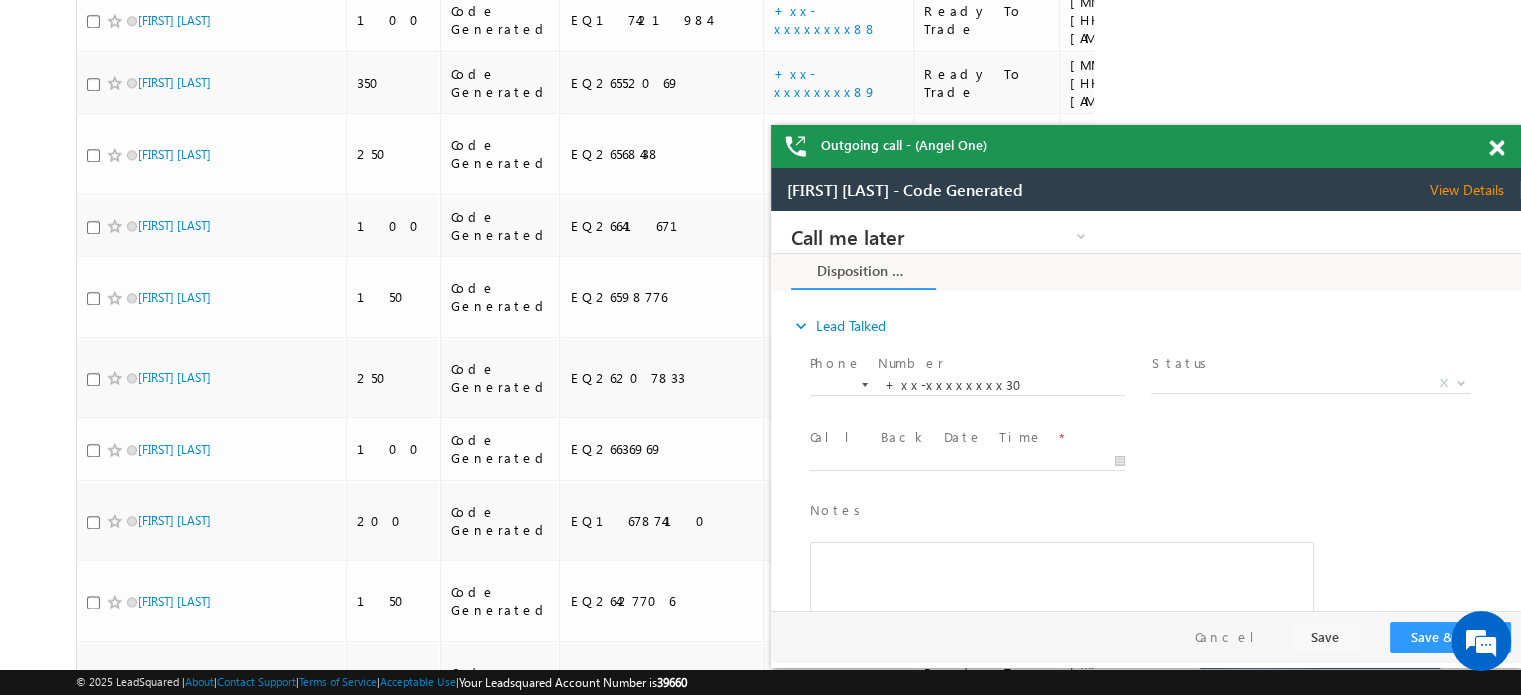 scroll, scrollTop: 0, scrollLeft: 0, axis: both 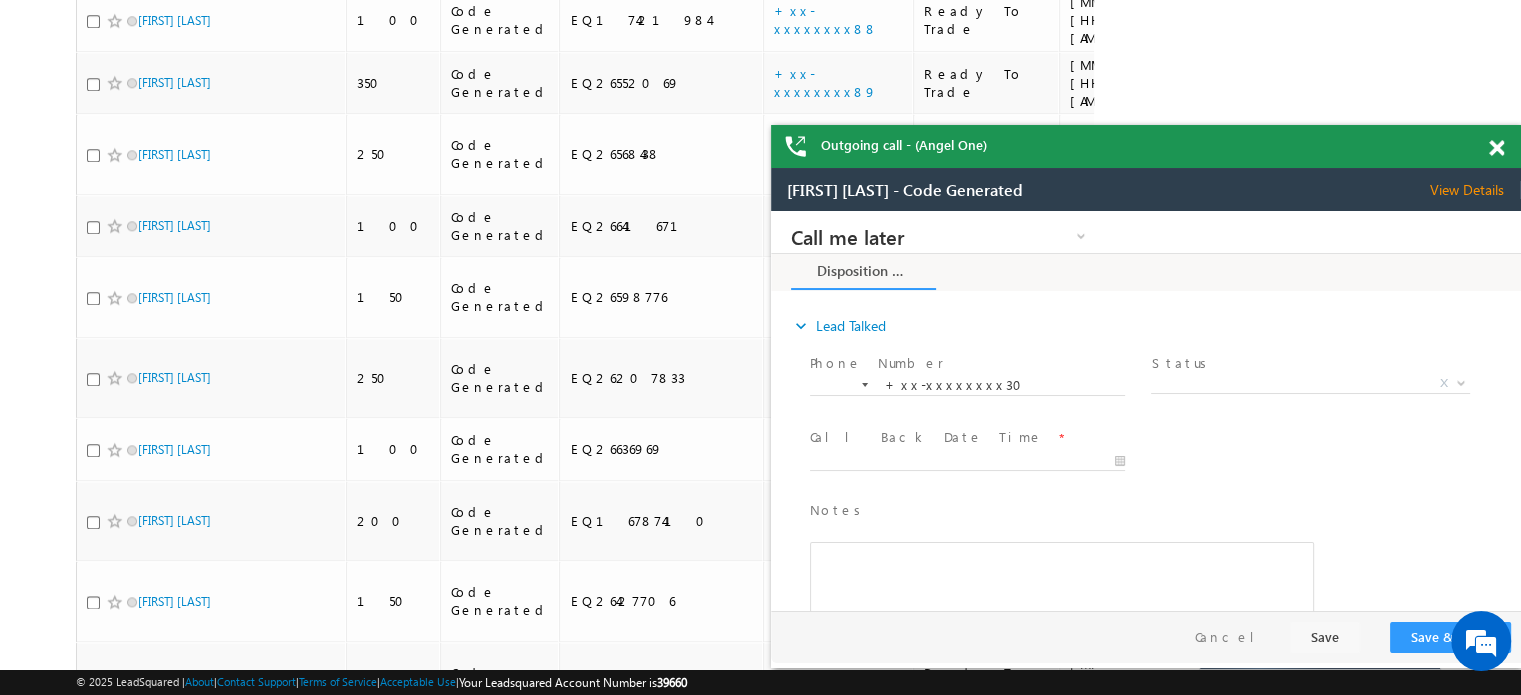 click at bounding box center [1496, 148] 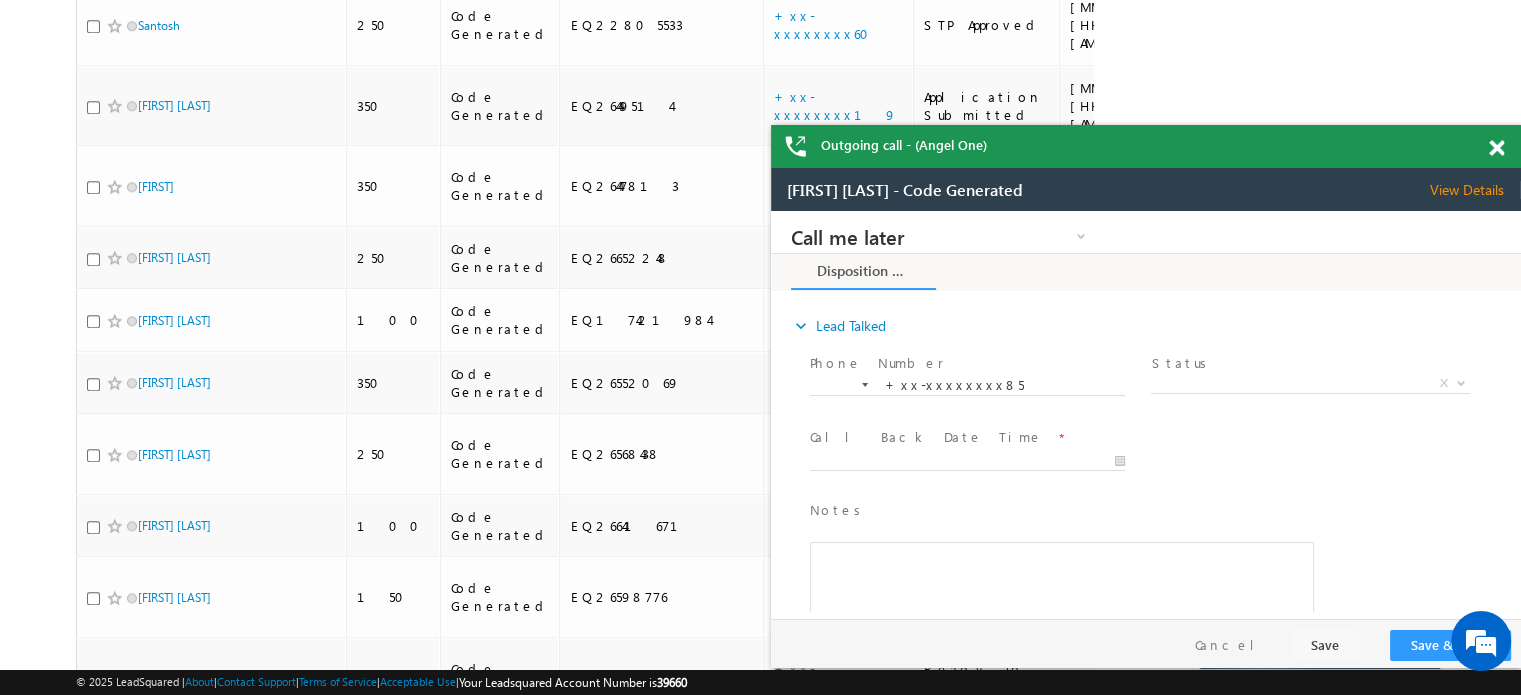 scroll, scrollTop: 0, scrollLeft: 0, axis: both 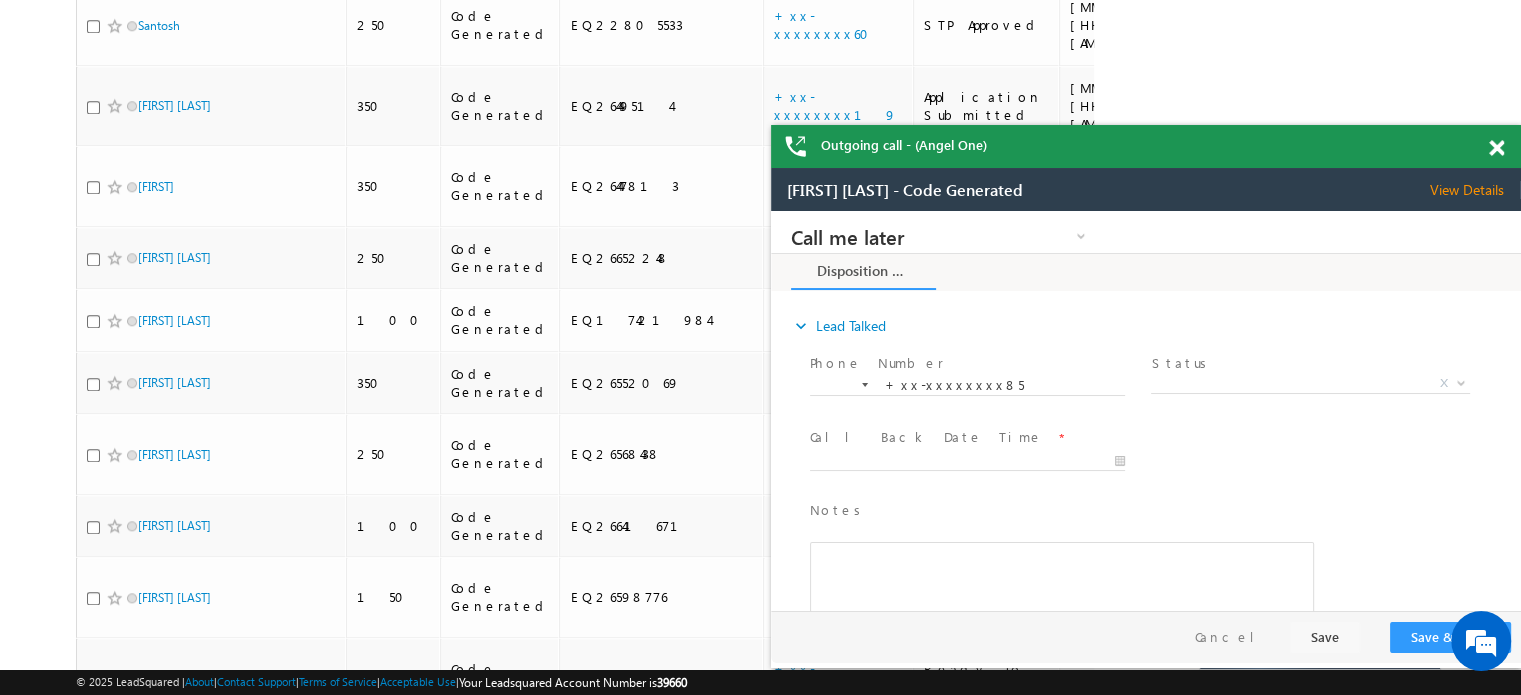 click on "Outgoing call -  (Angel One)" at bounding box center (1146, 146) 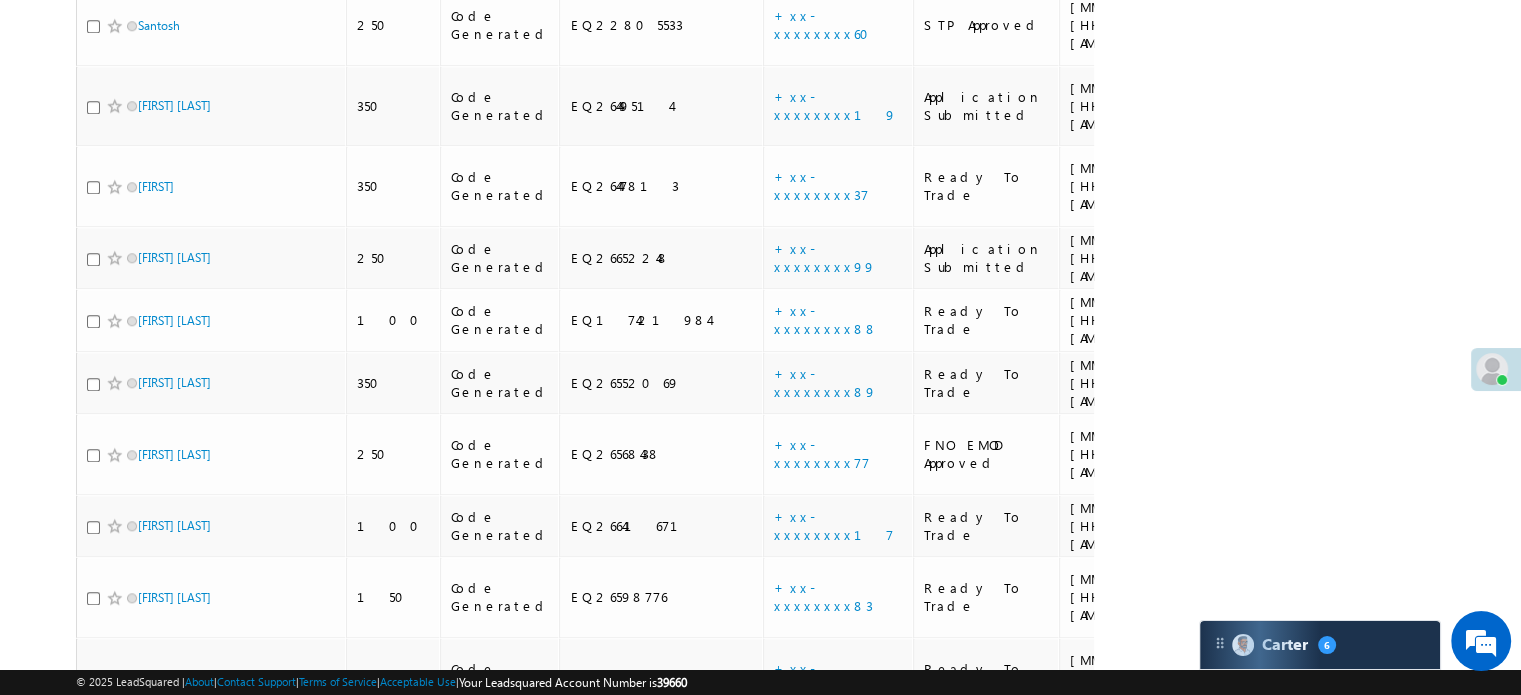drag, startPoint x: 212, startPoint y: 466, endPoint x: 652, endPoint y: 482, distance: 440.2908 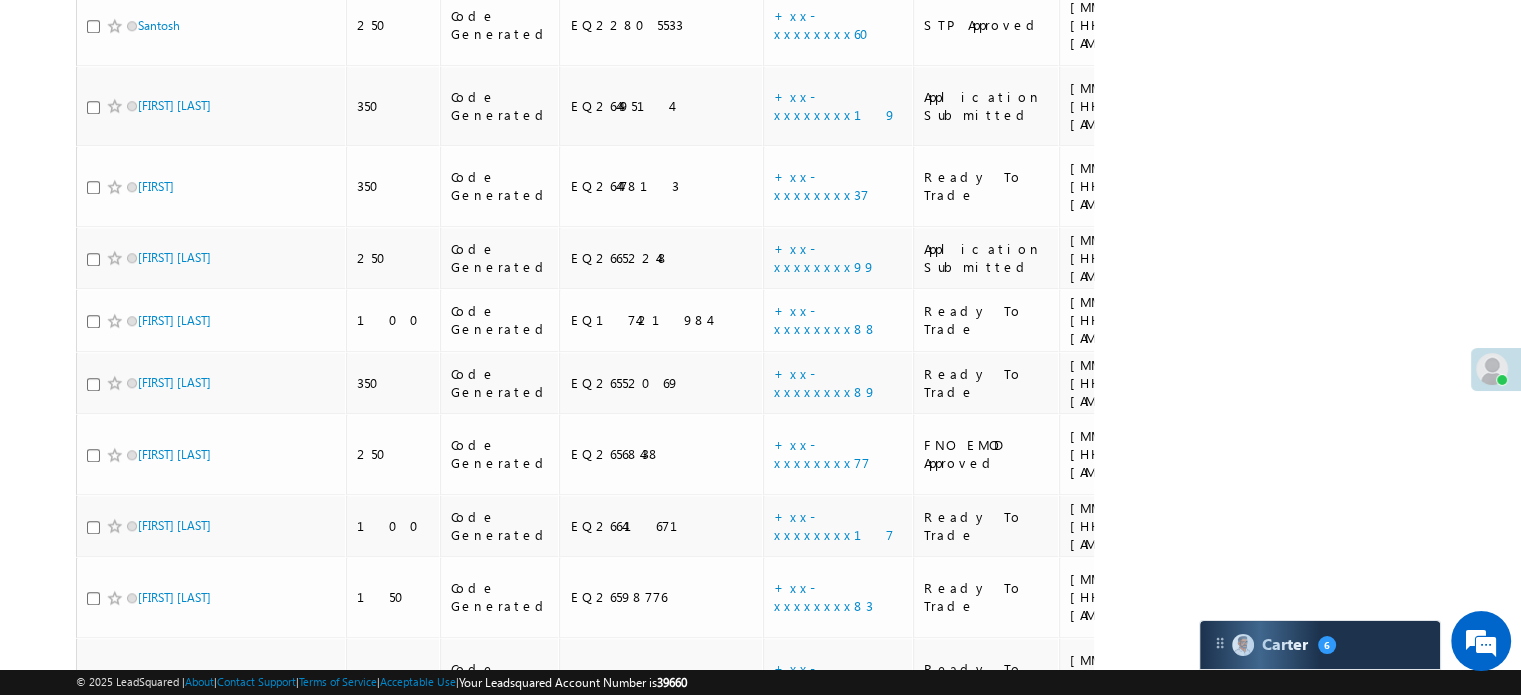 click on "+xx-xxxxxxxx30" at bounding box center [838, 1143] 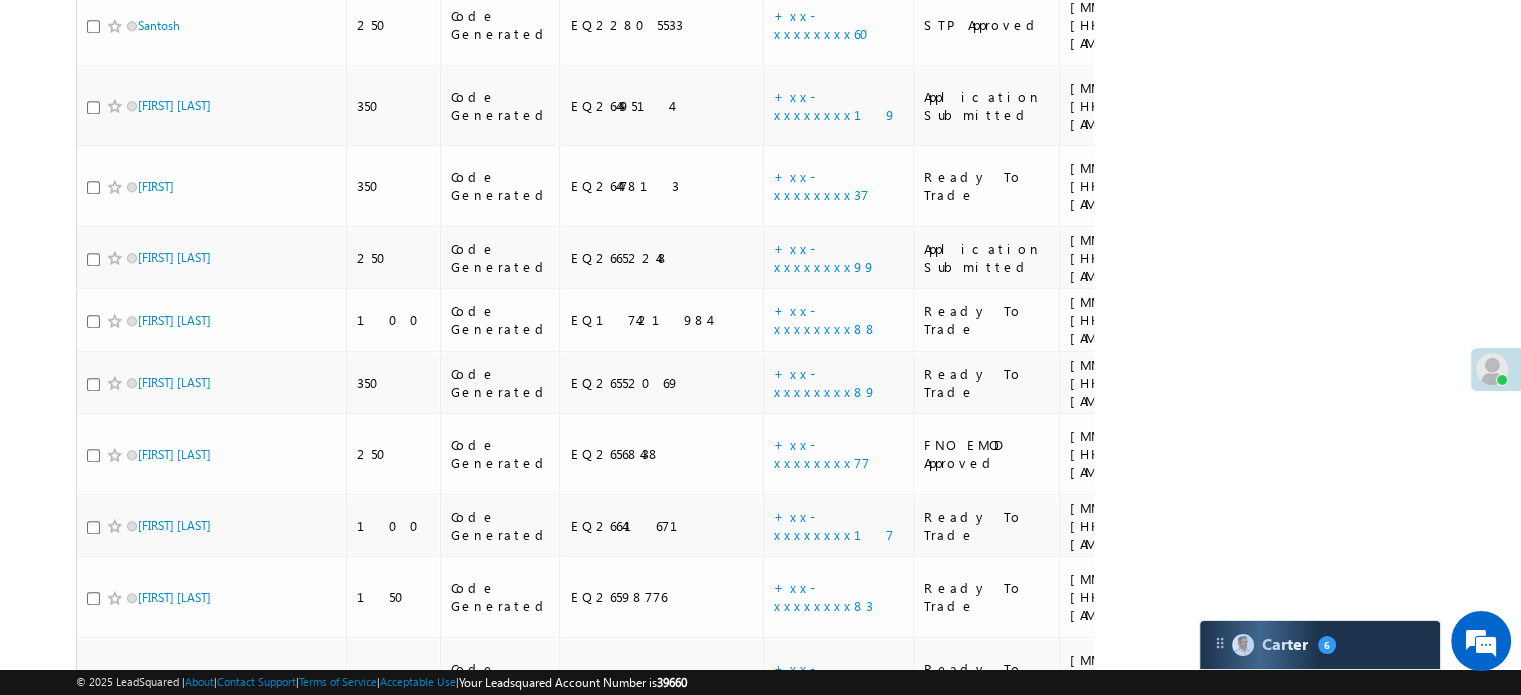 click on "+xx-xxxxxxxx54" at bounding box center (838, 1061) 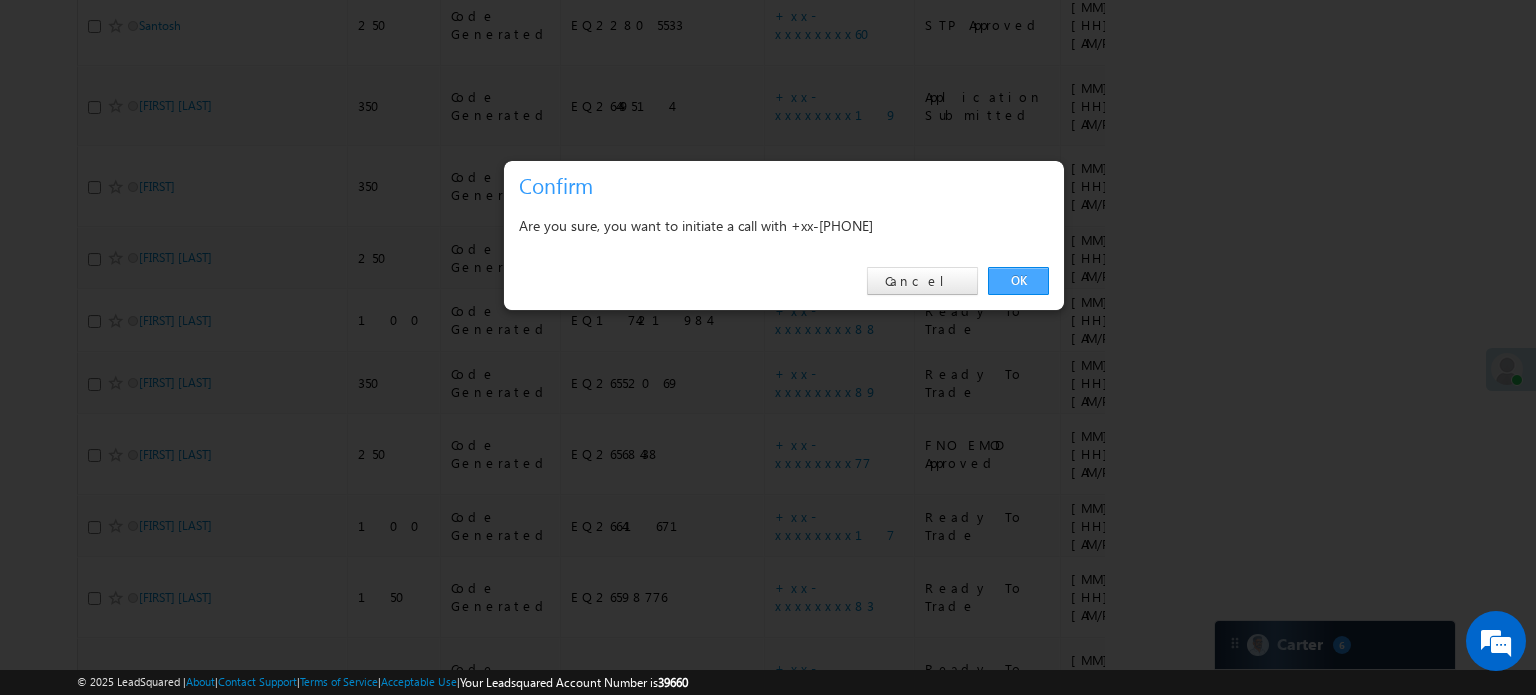 click on "OK" at bounding box center [1018, 281] 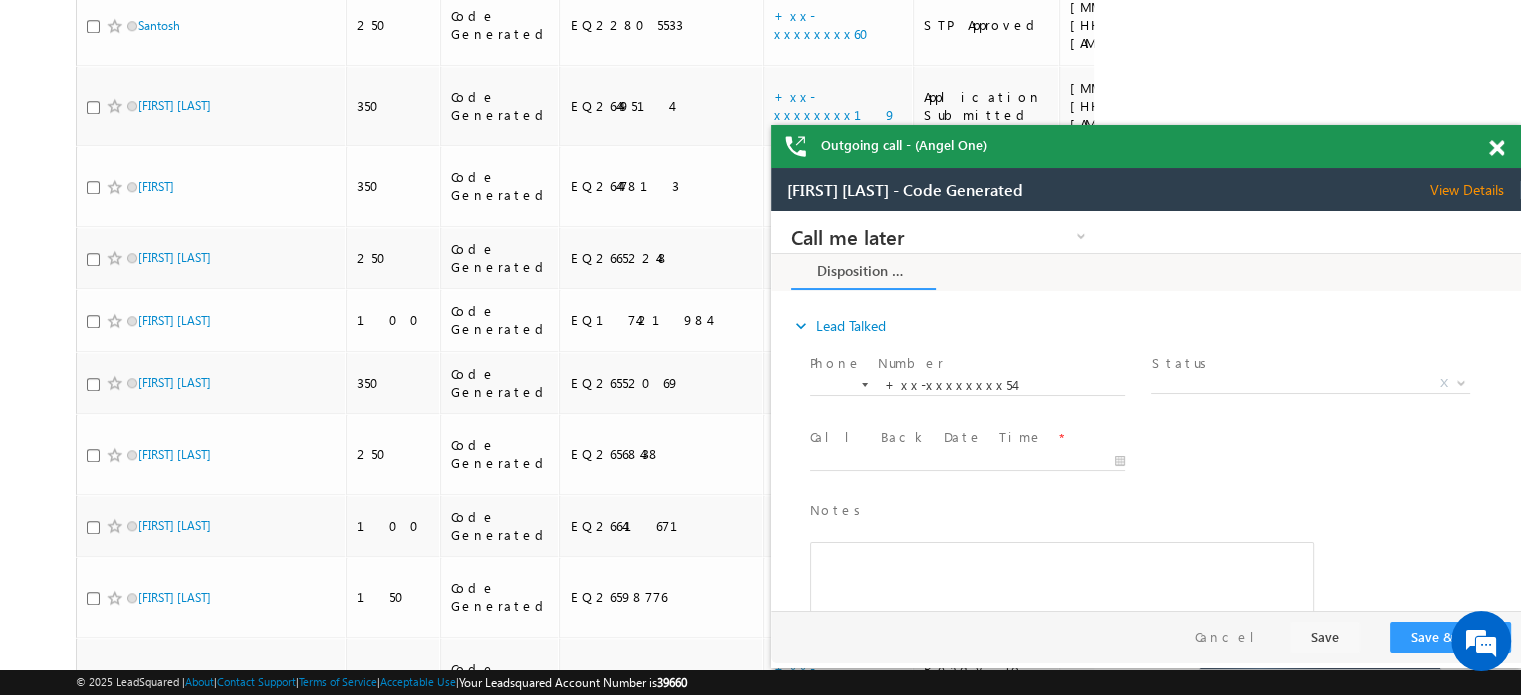 scroll, scrollTop: 0, scrollLeft: 0, axis: both 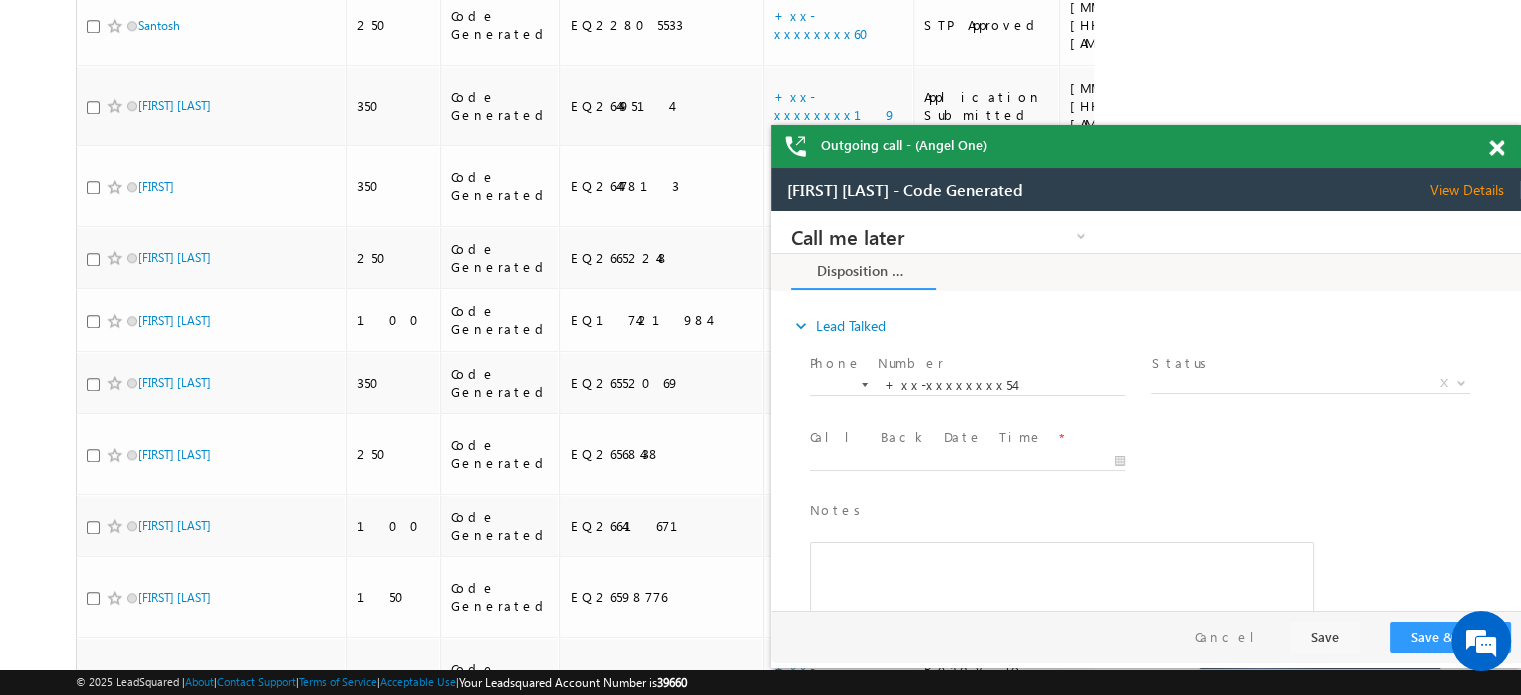 click at bounding box center (1496, 148) 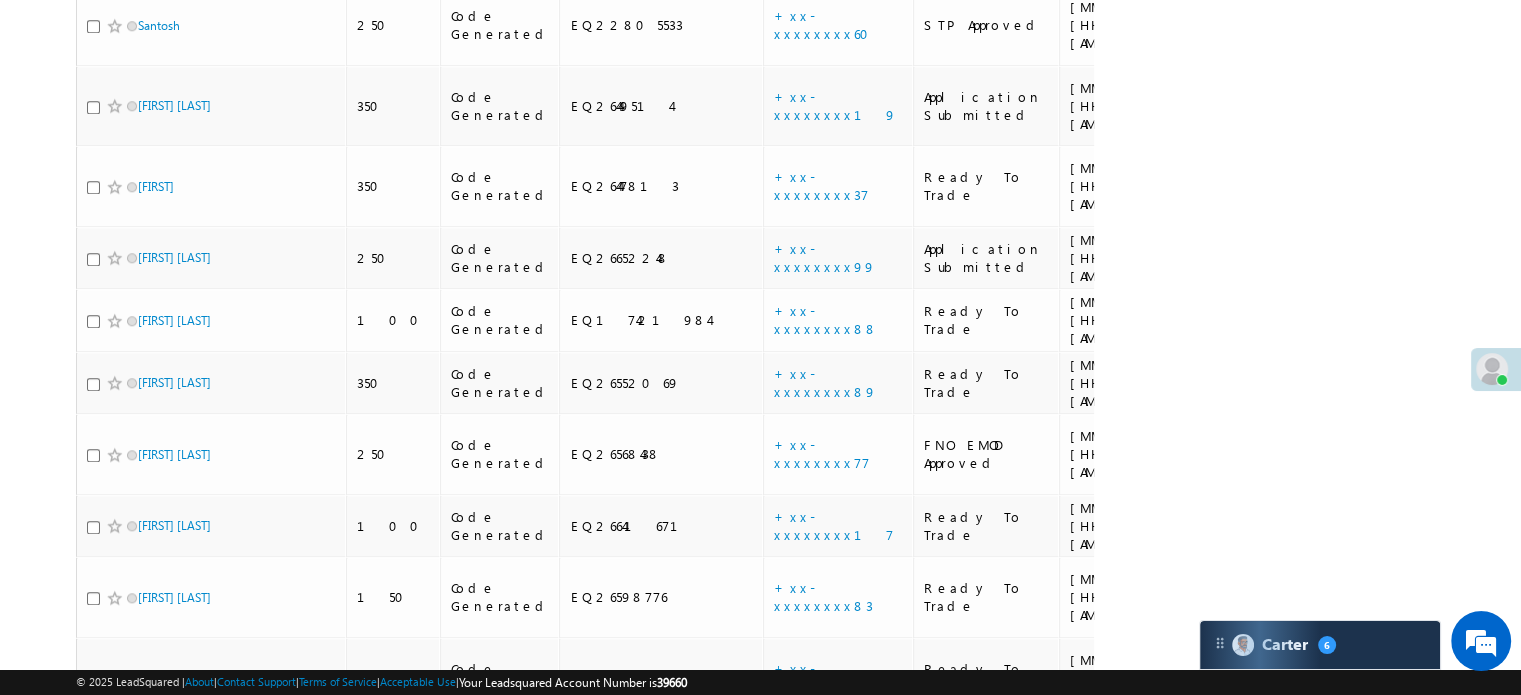 click on "+xx-xxxxxxxx75" at bounding box center (821, 981) 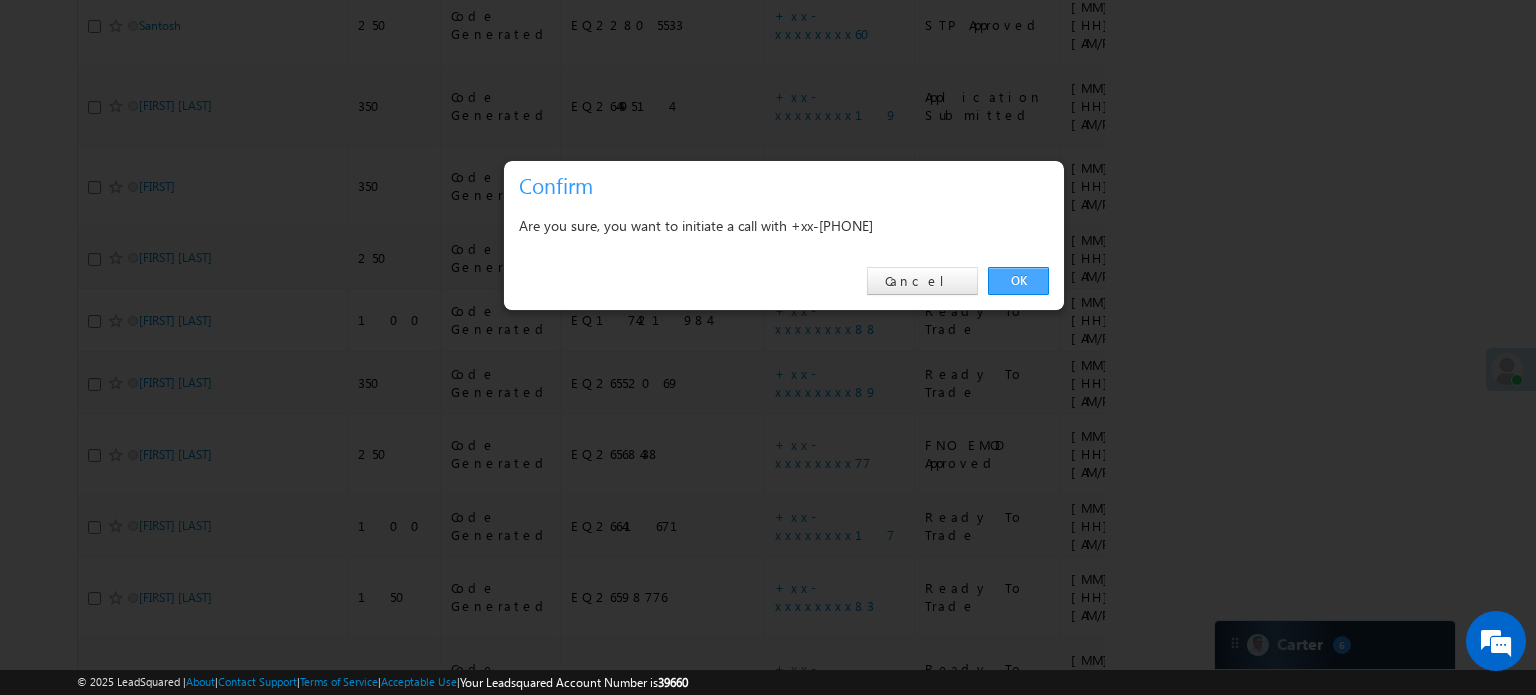 click on "OK" at bounding box center (1018, 281) 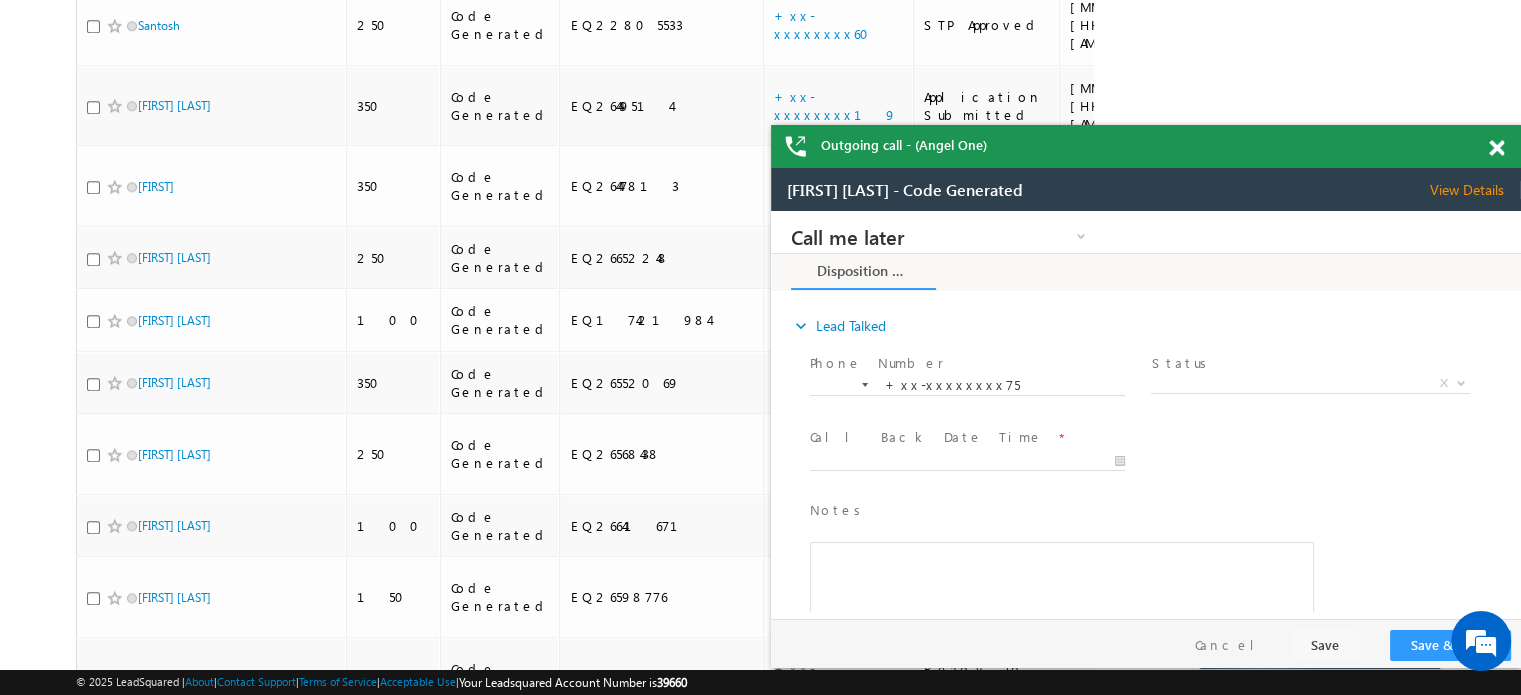 scroll, scrollTop: 0, scrollLeft: 0, axis: both 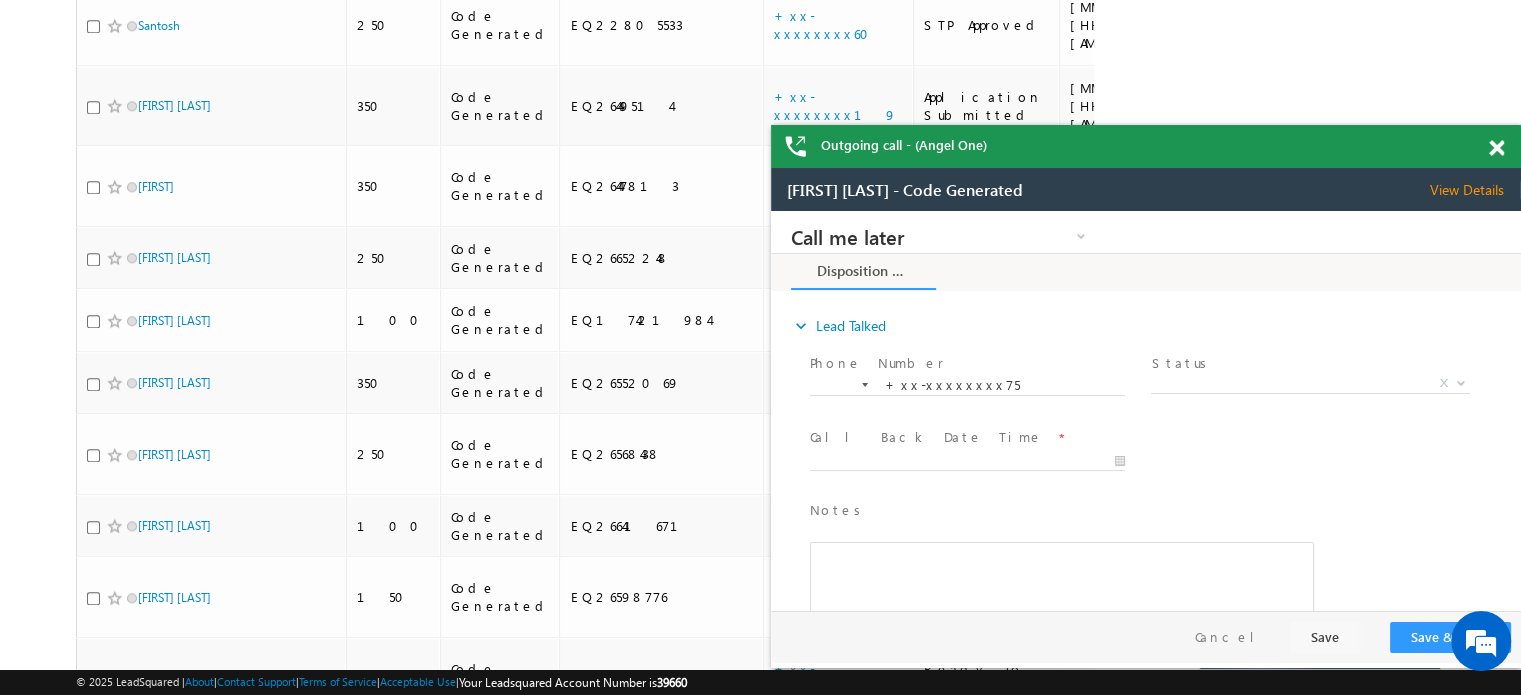 click at bounding box center [1496, 148] 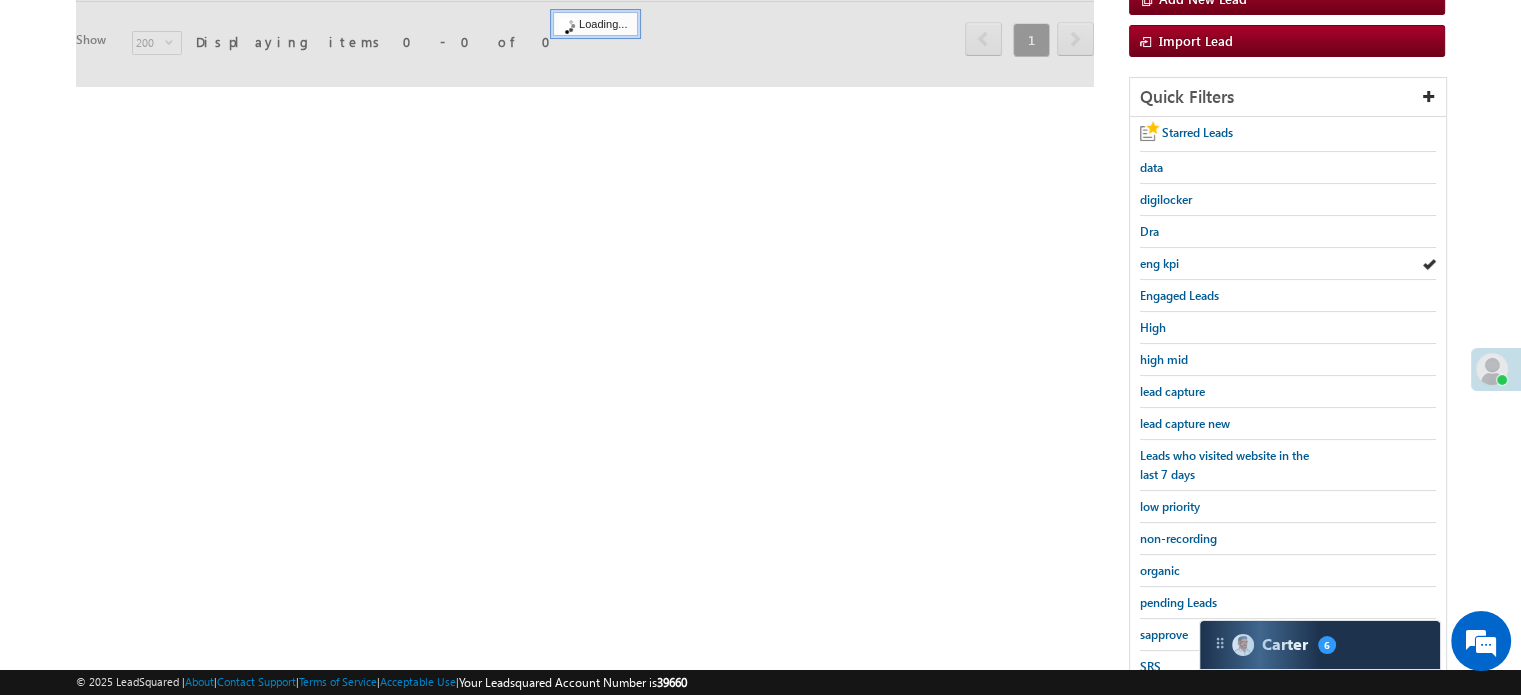 scroll, scrollTop: 129, scrollLeft: 0, axis: vertical 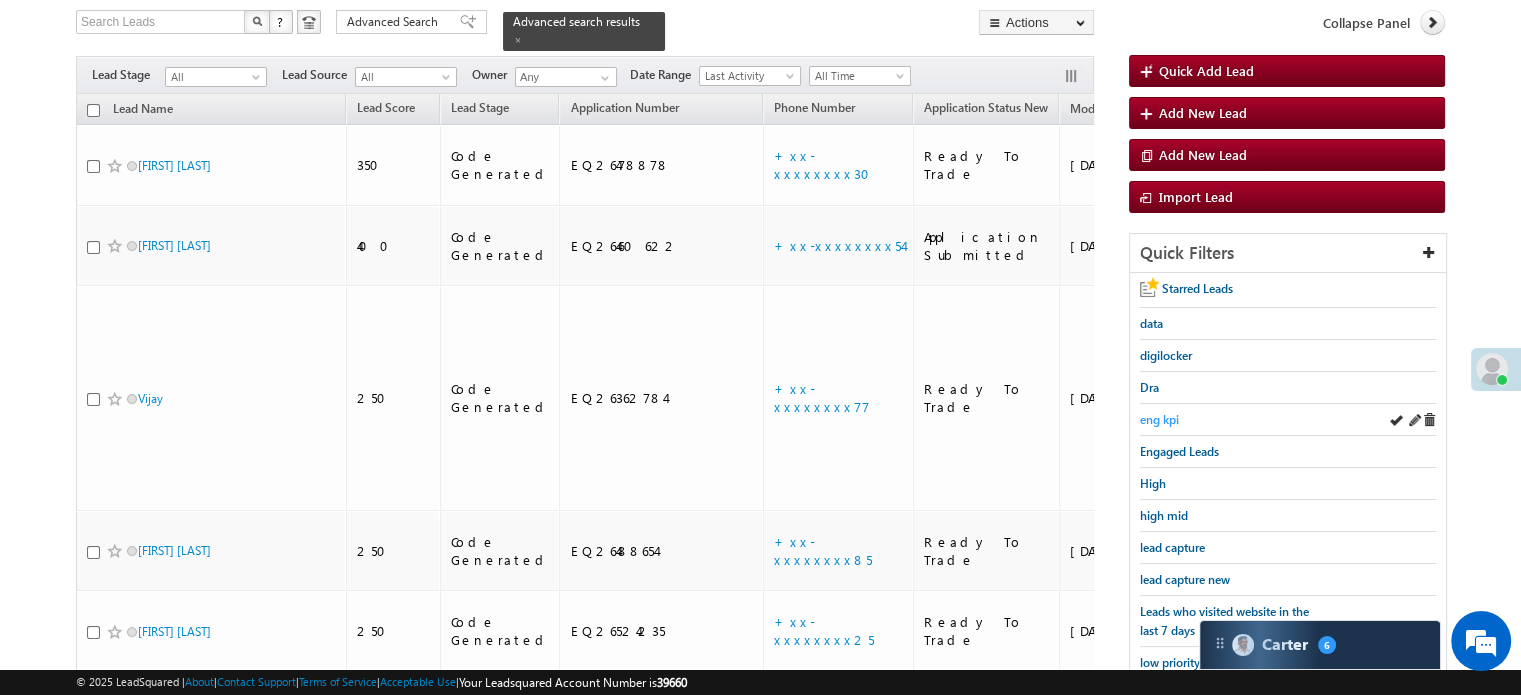 click on "eng kpi" at bounding box center [1159, 419] 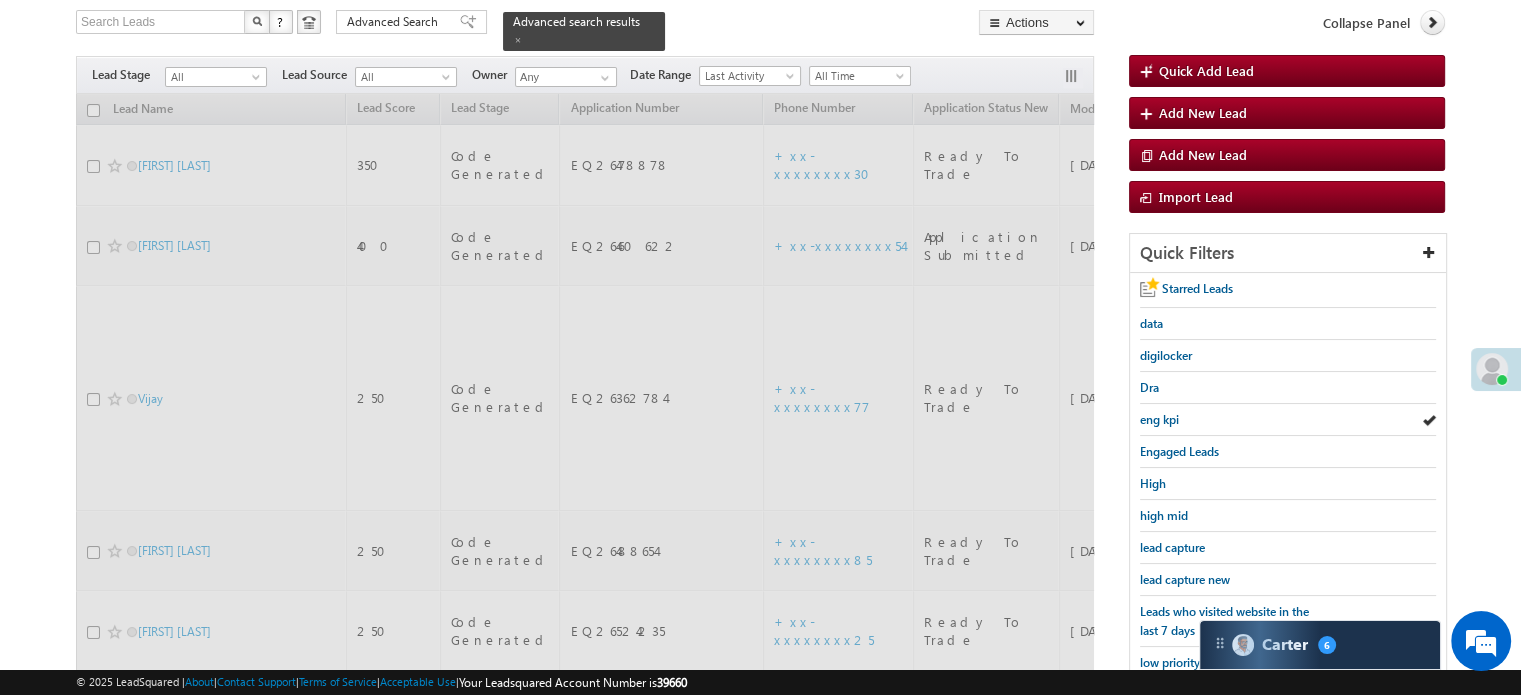 click on "eng kpi" at bounding box center (1159, 419) 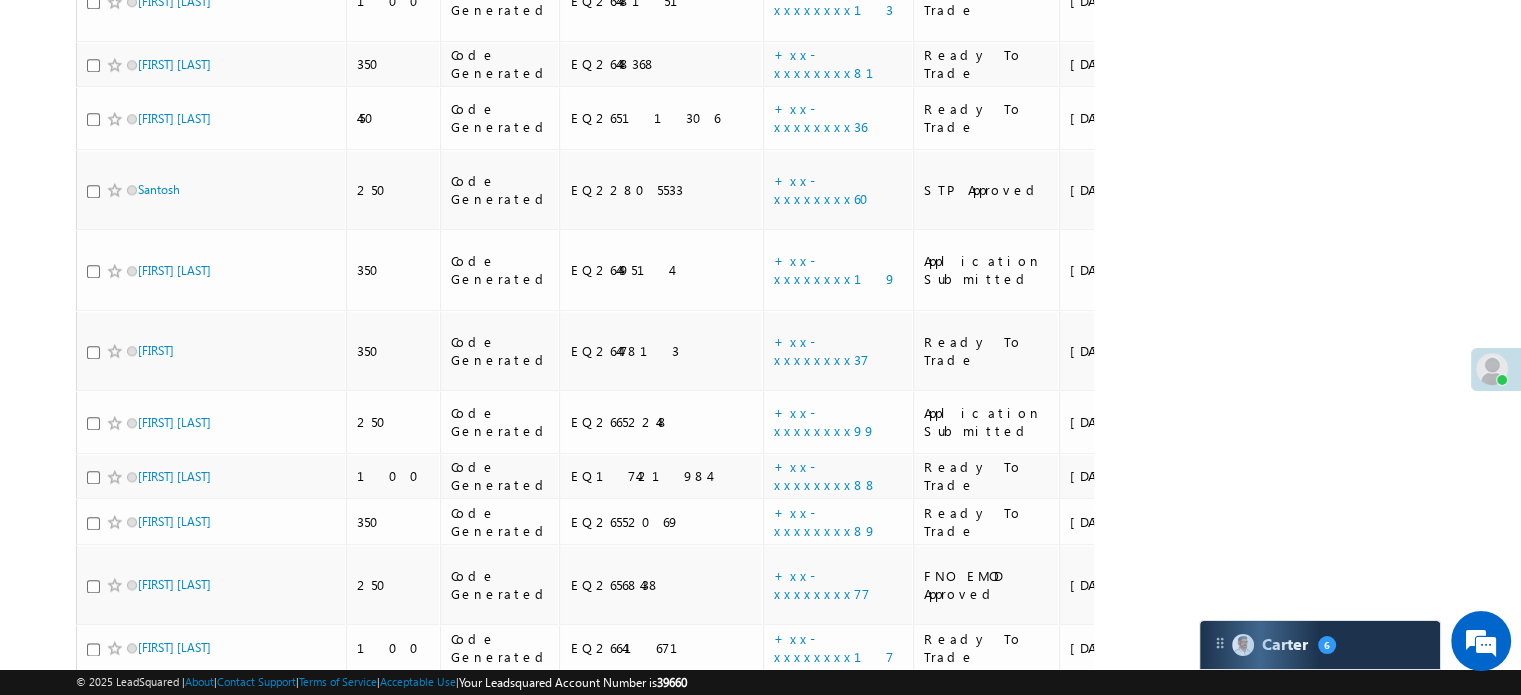 scroll, scrollTop: 2232, scrollLeft: 0, axis: vertical 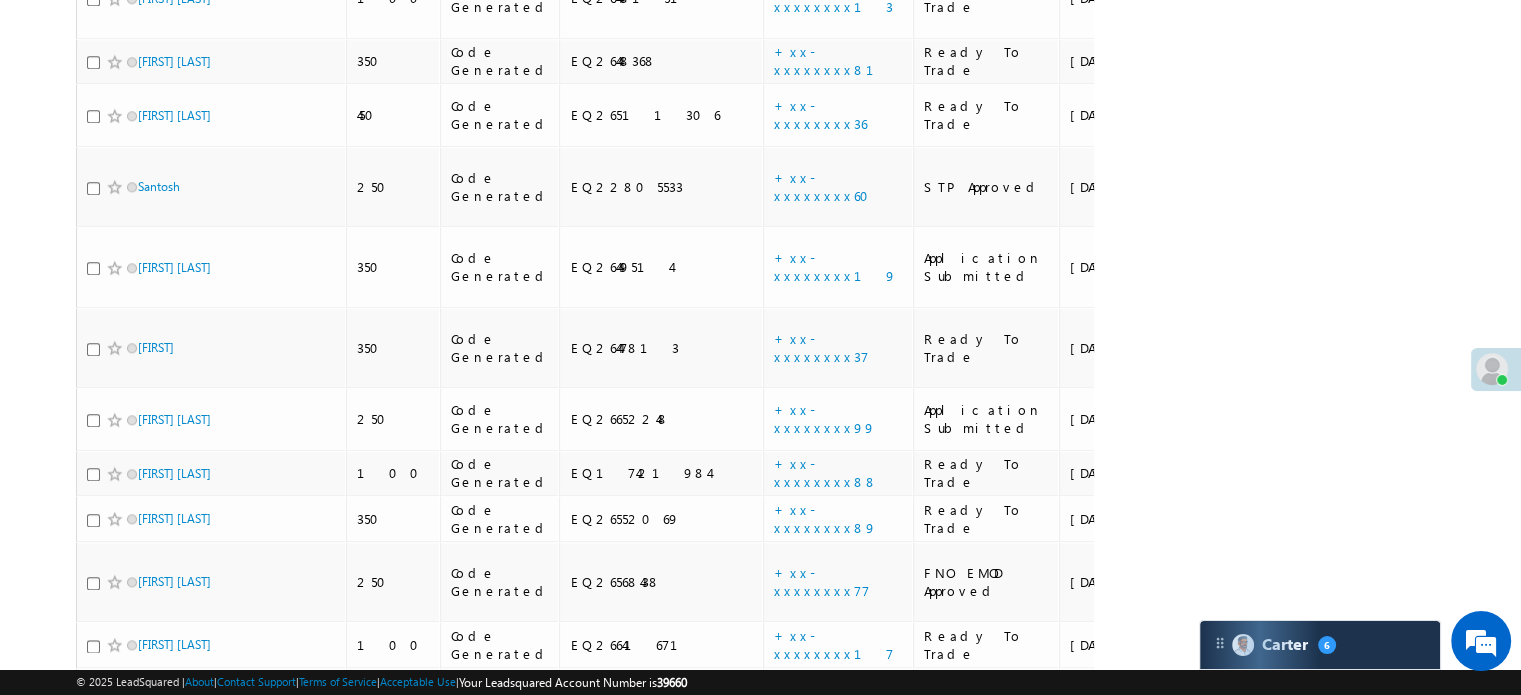 click on "Show
200 select 200" at bounding box center (203, 1285) 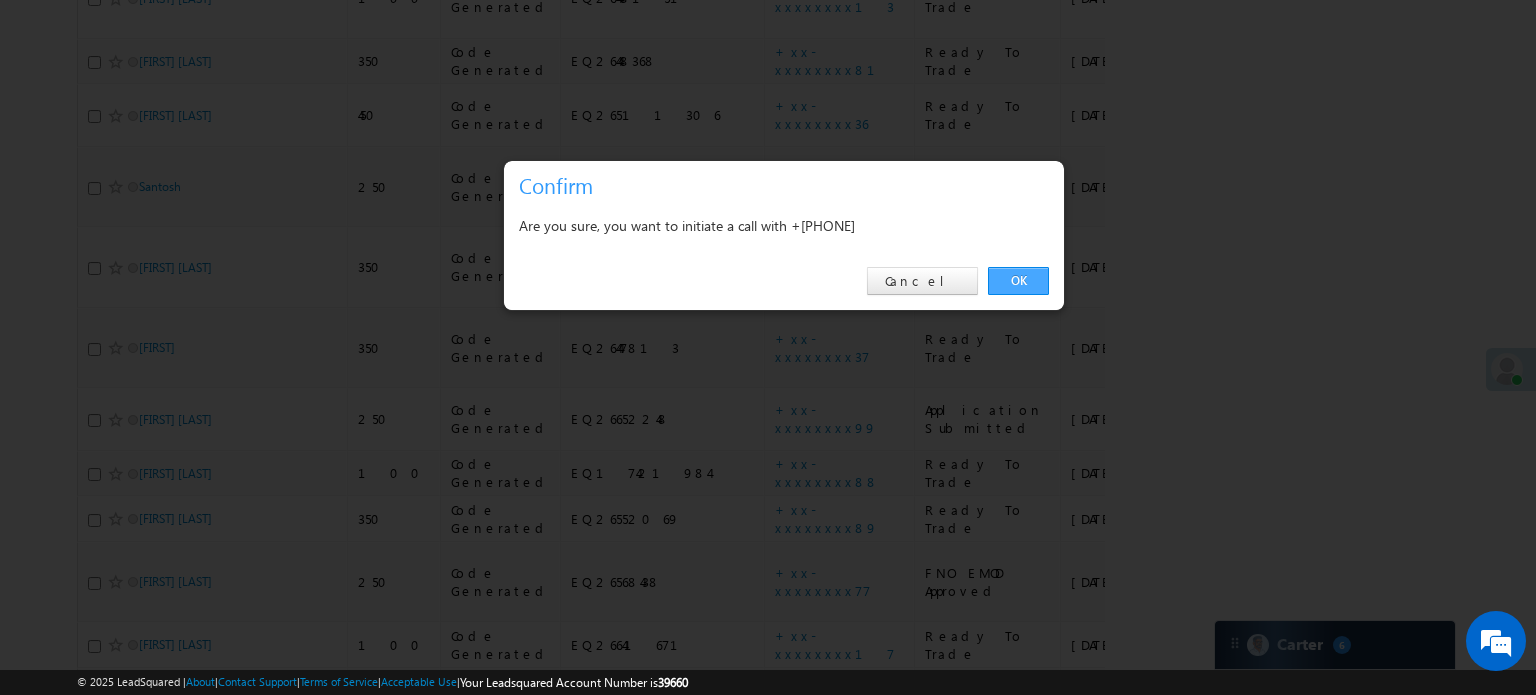 click on "OK" at bounding box center [1018, 281] 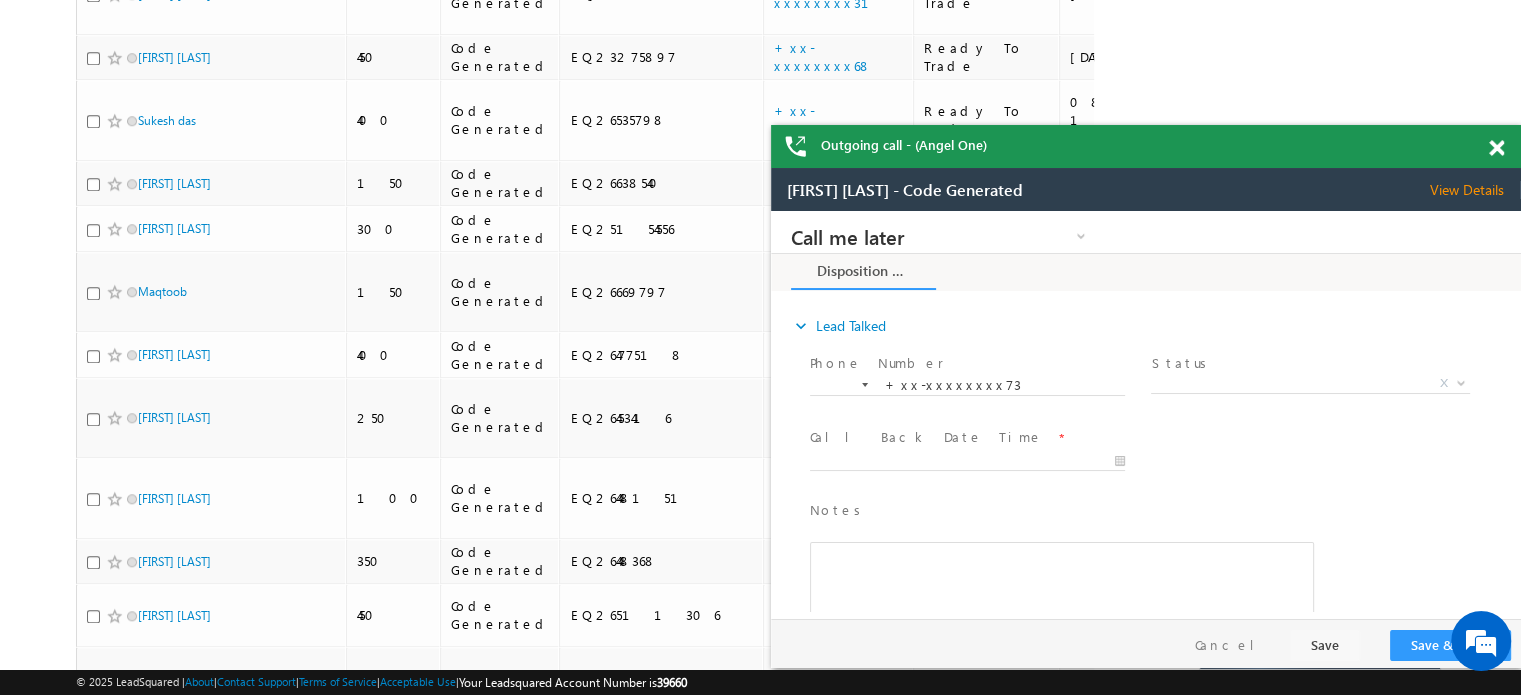 scroll, scrollTop: 0, scrollLeft: 0, axis: both 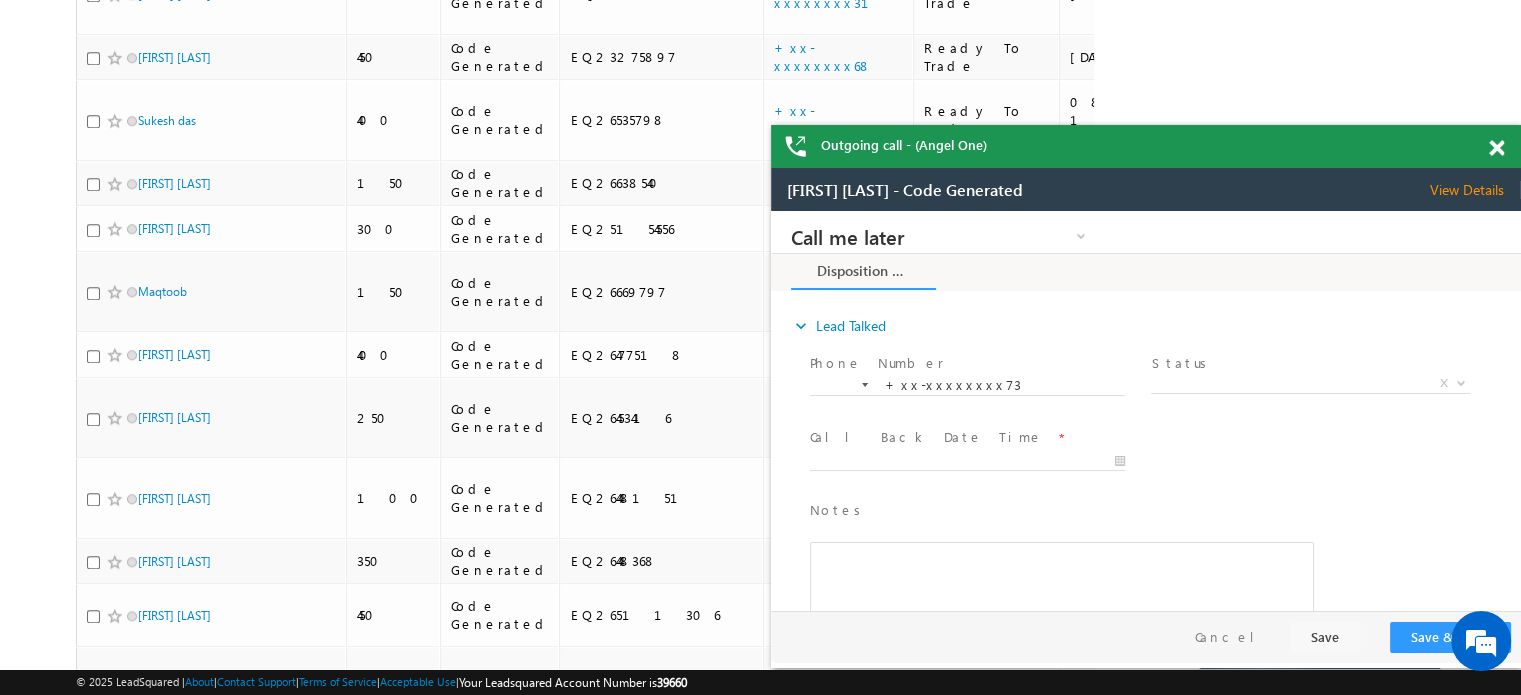 click at bounding box center (1496, 148) 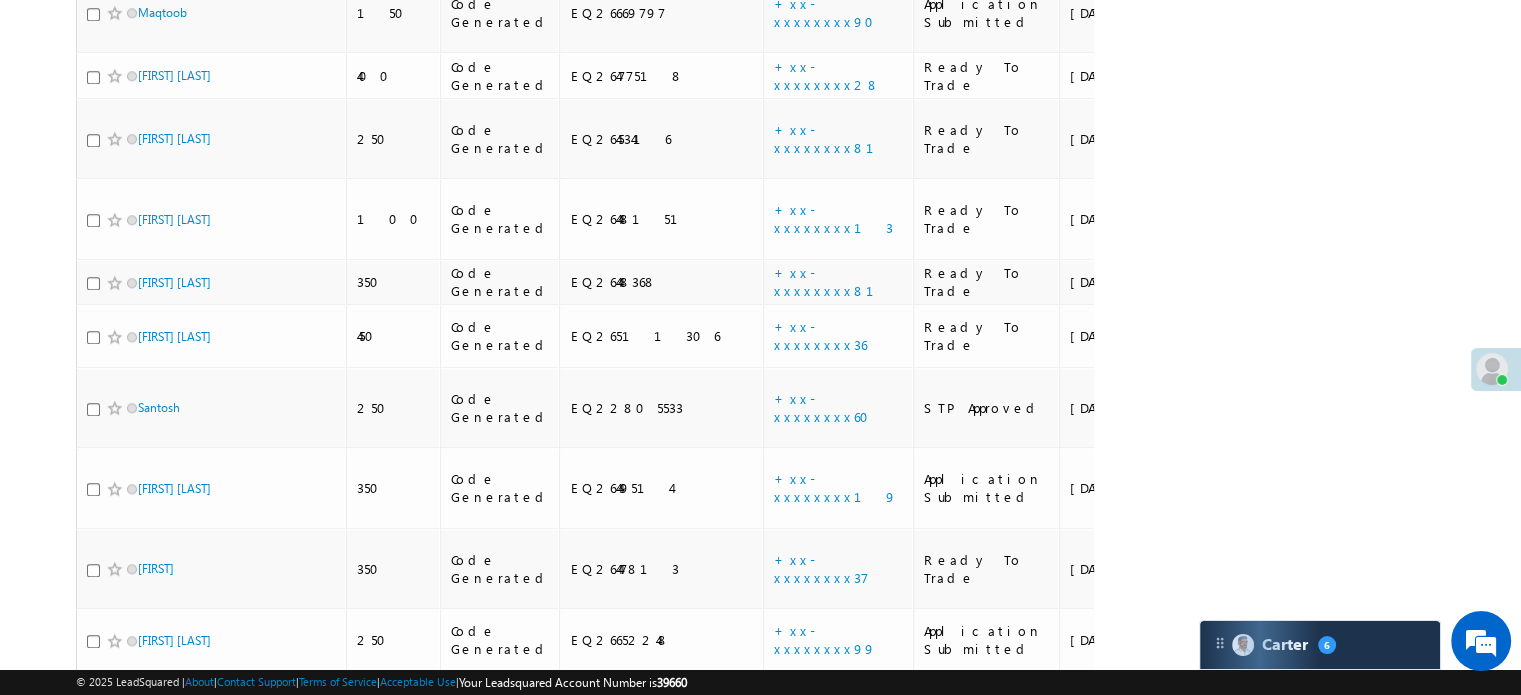 scroll, scrollTop: 2100, scrollLeft: 0, axis: vertical 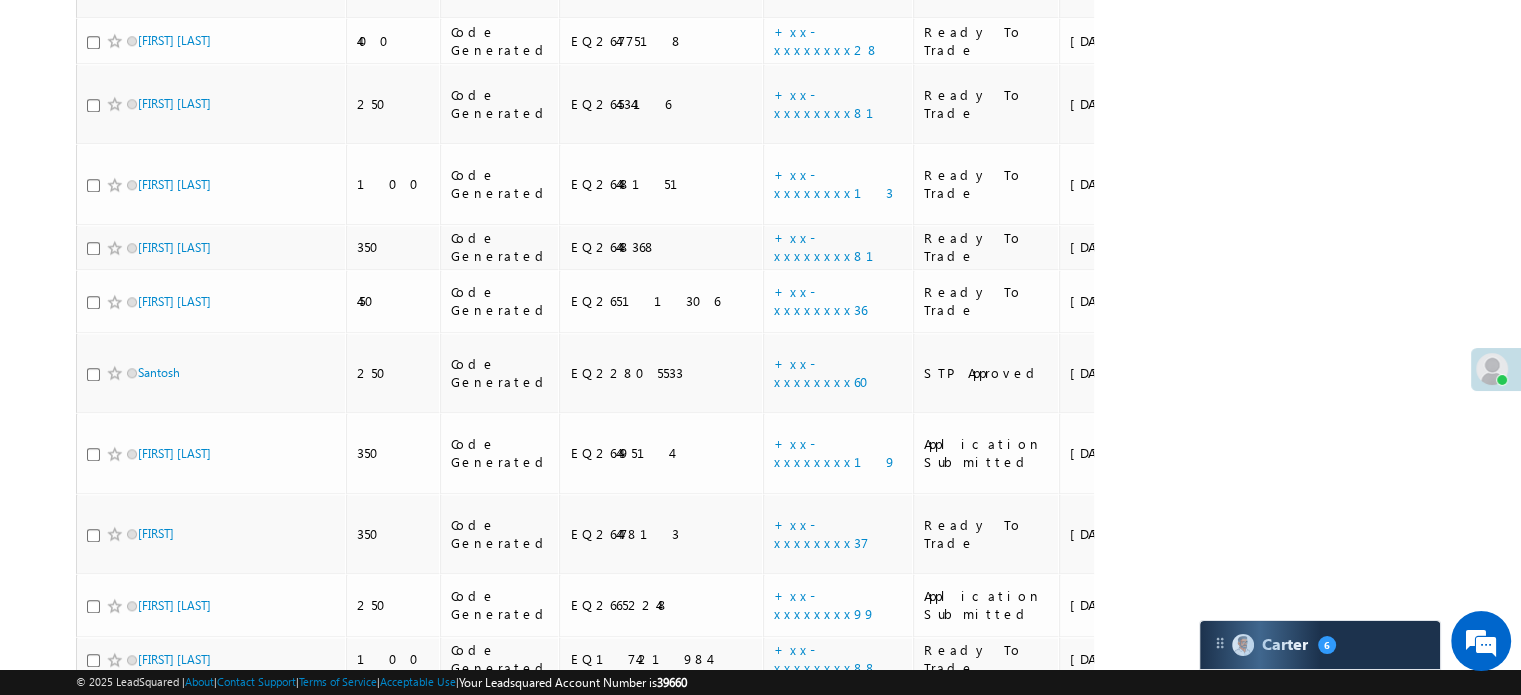 click on "+xx-xxxxxxxx18" at bounding box center [836, 1099] 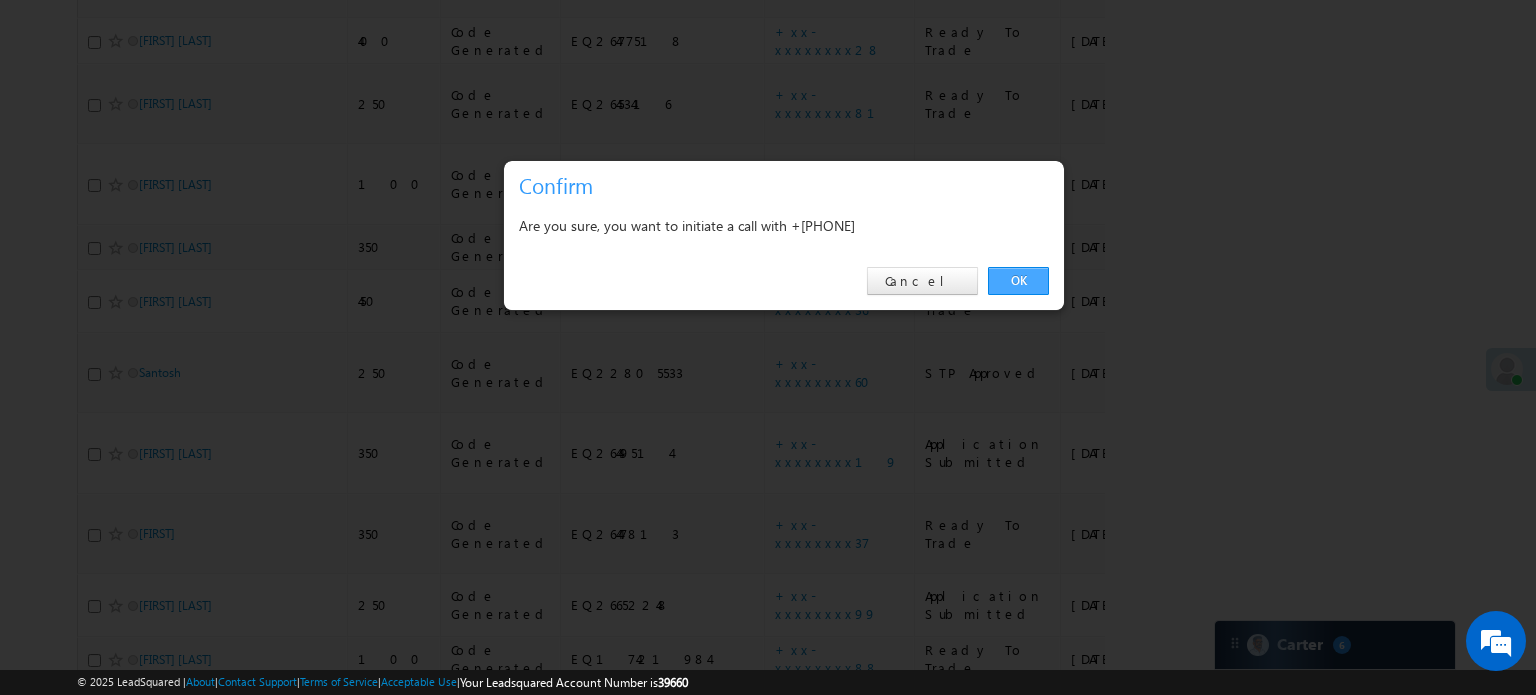 click on "OK" at bounding box center (1018, 281) 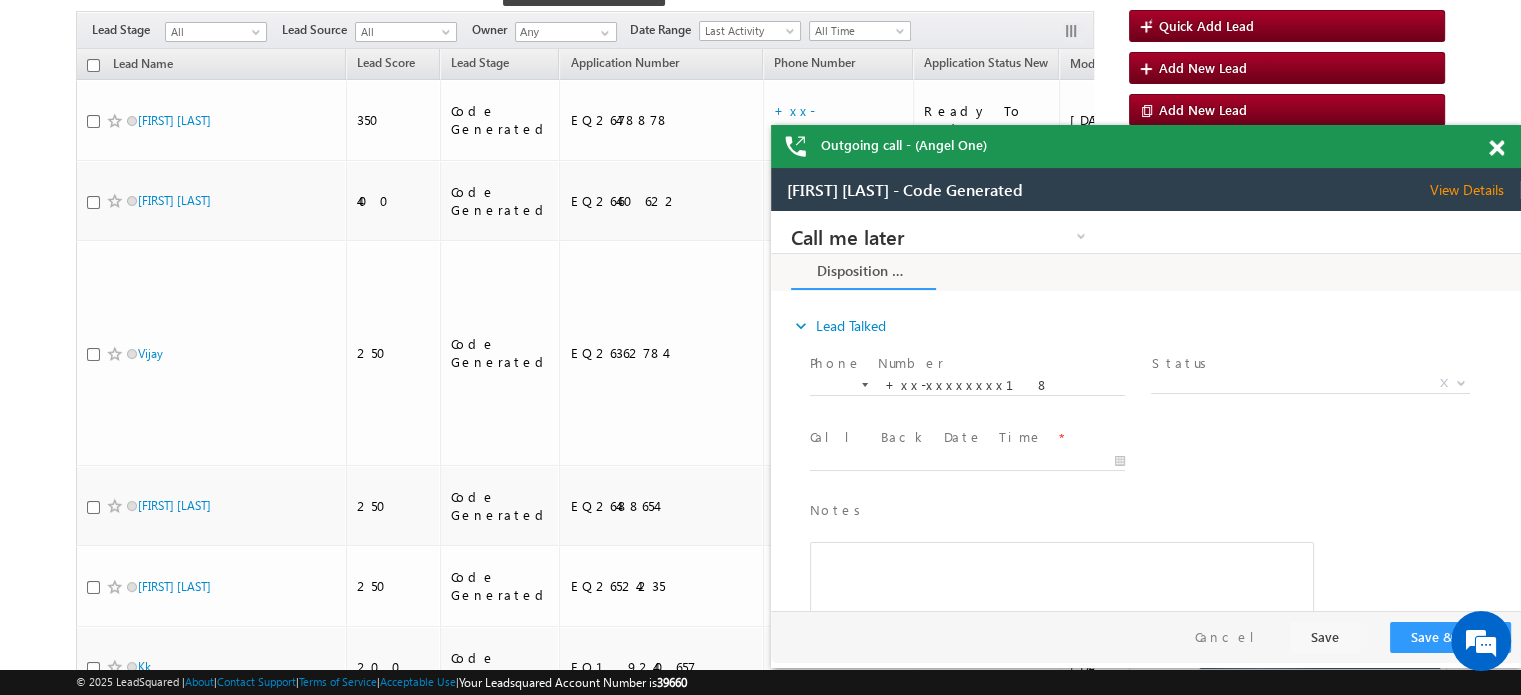 scroll, scrollTop: 0, scrollLeft: 0, axis: both 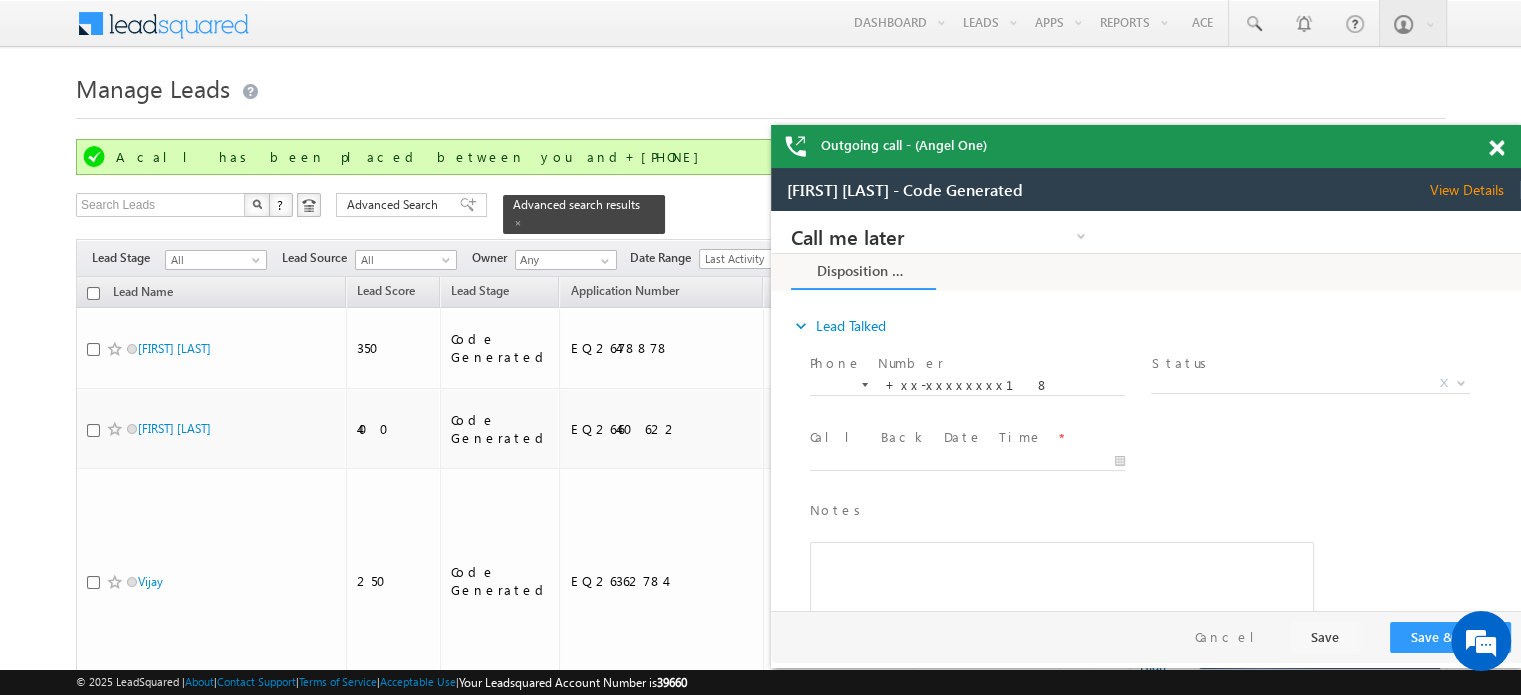 click at bounding box center (1496, 148) 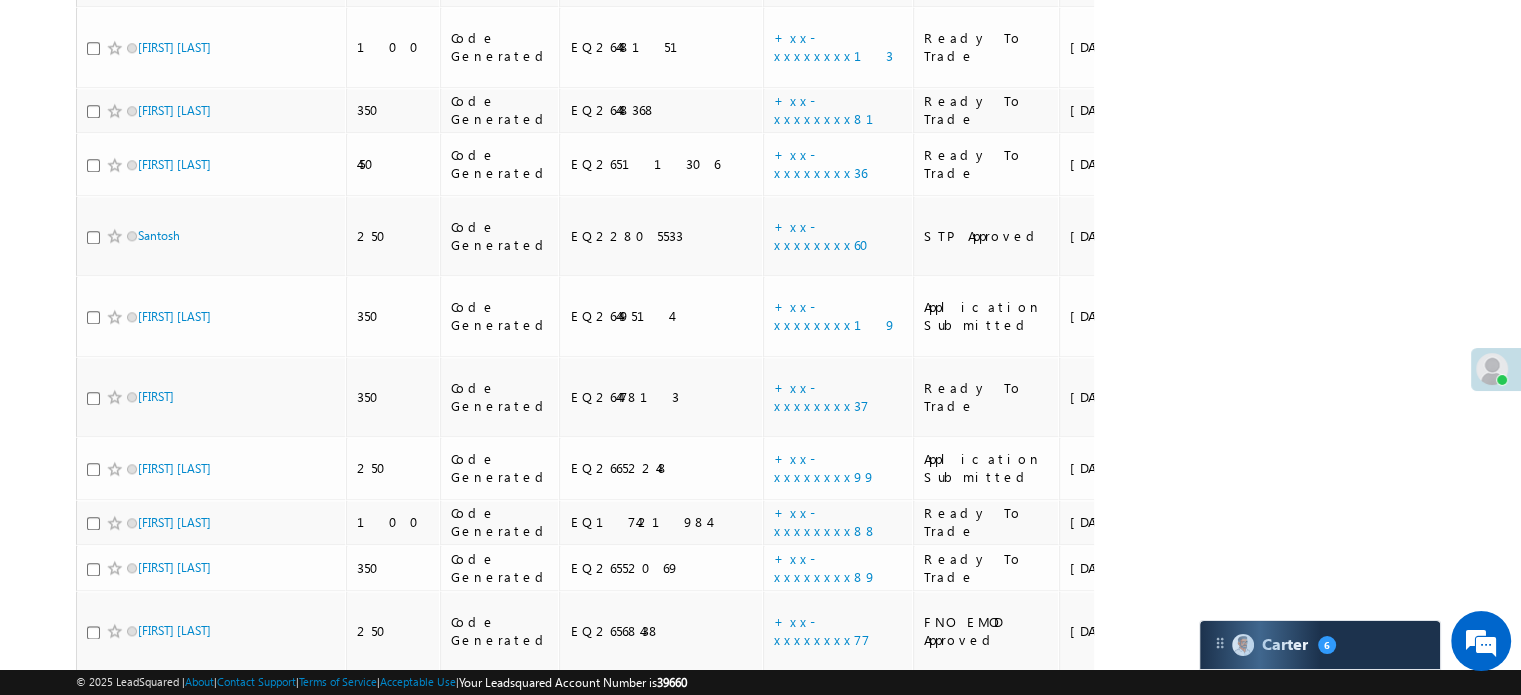 scroll, scrollTop: 2286, scrollLeft: 0, axis: vertical 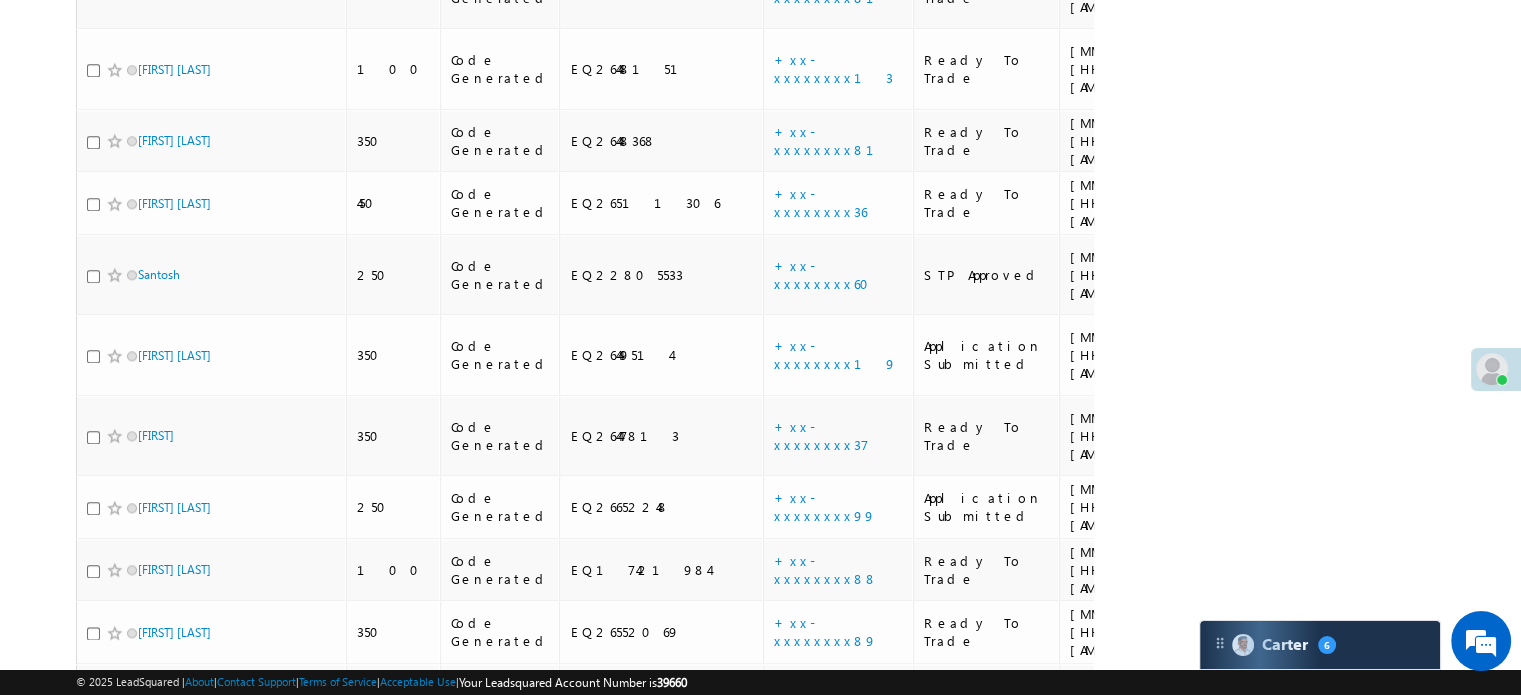 click on "+xx-xxxxxxxx81" at bounding box center (836, 998) 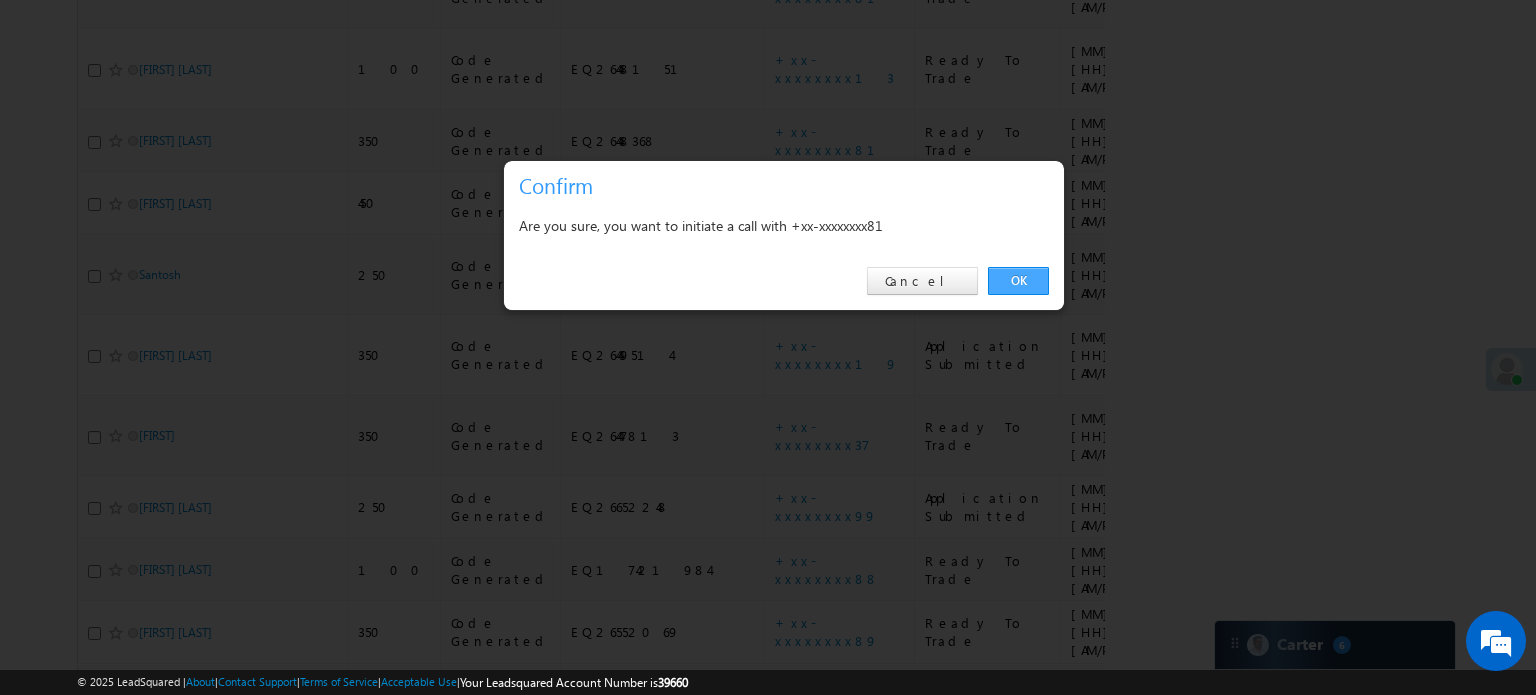 click on "OK" at bounding box center [1018, 281] 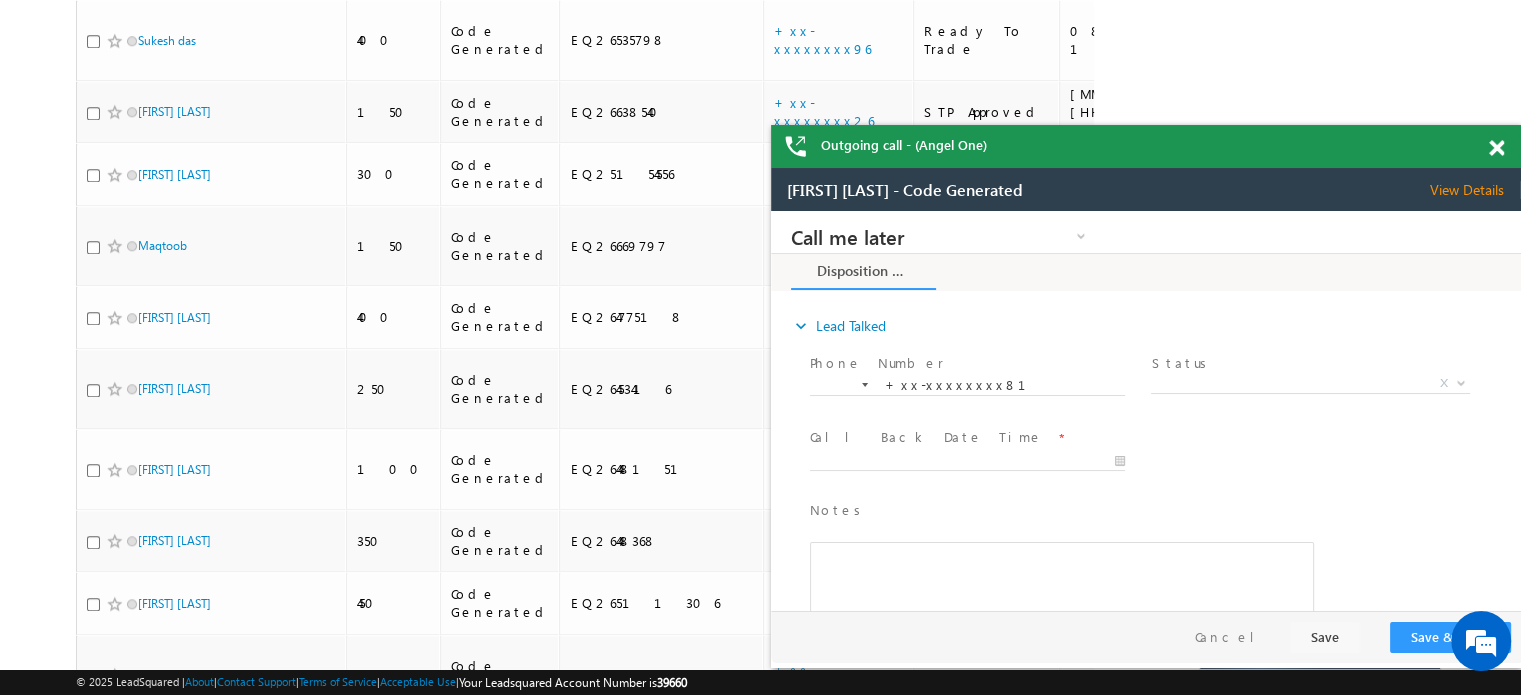 scroll, scrollTop: 0, scrollLeft: 0, axis: both 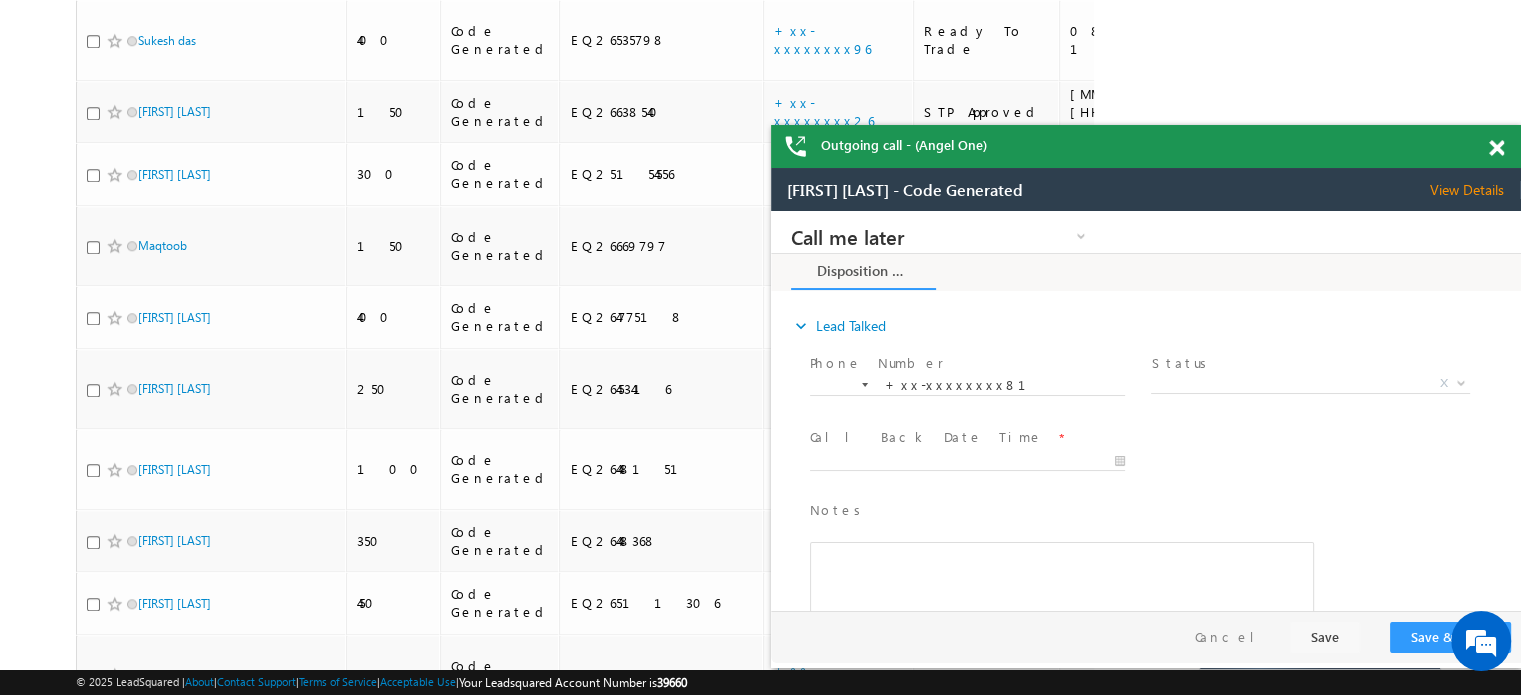 click at bounding box center (1496, 148) 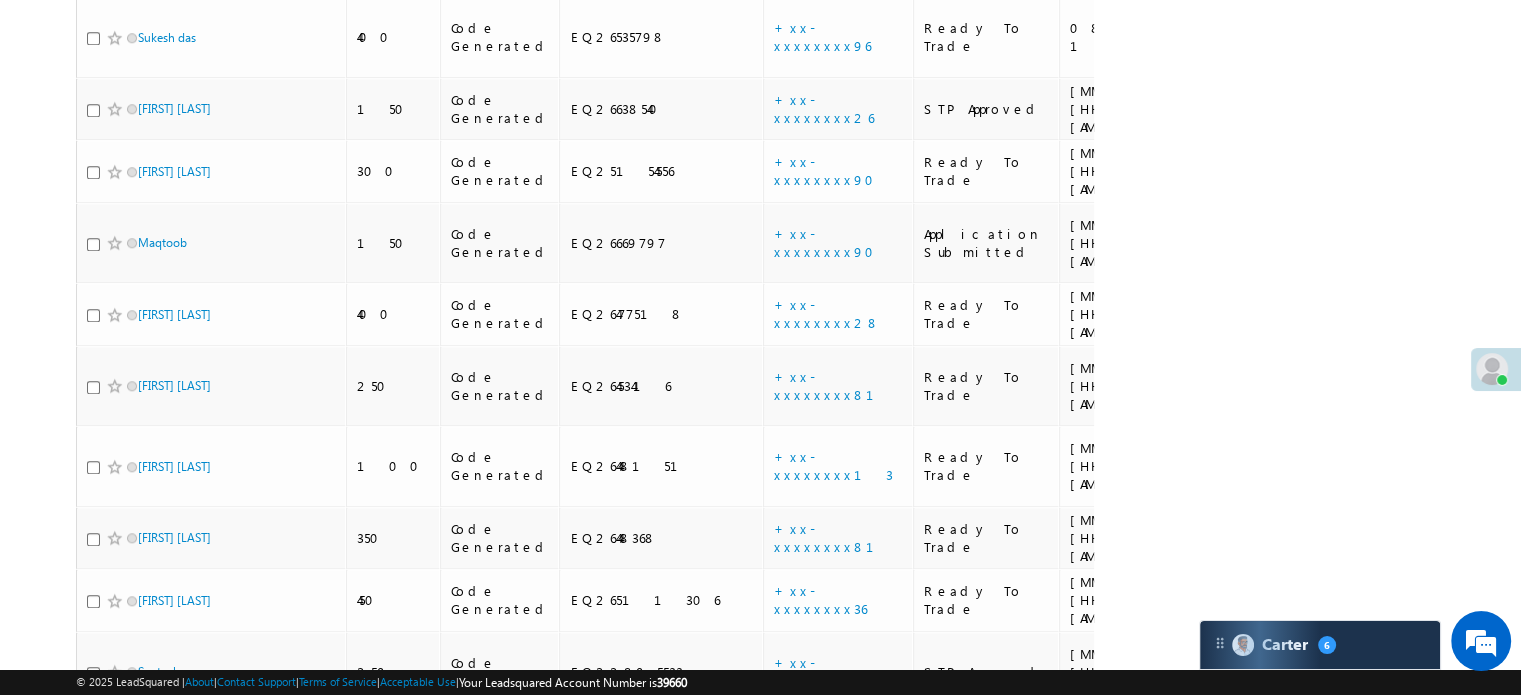 scroll, scrollTop: 2286, scrollLeft: 0, axis: vertical 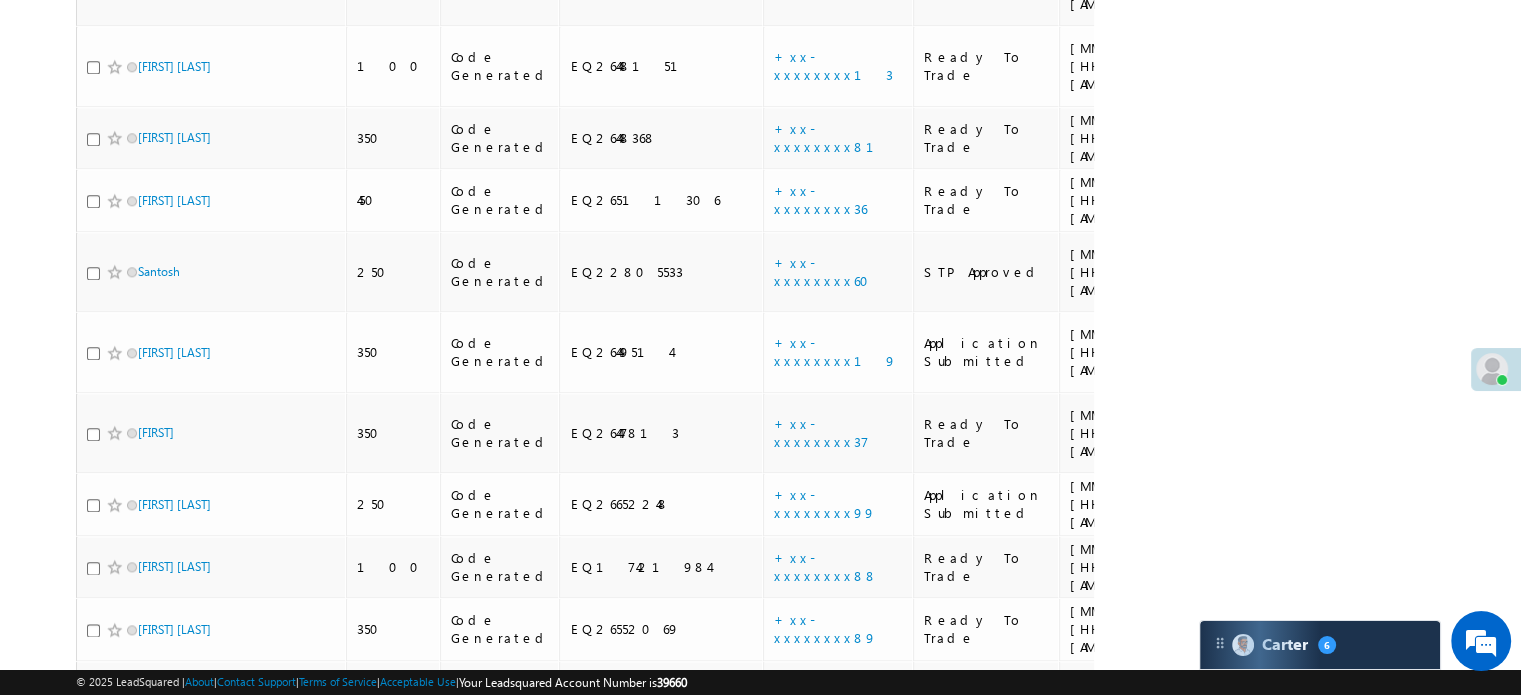 click on "+xx-xxxxxxxx67" at bounding box center (821, 923) 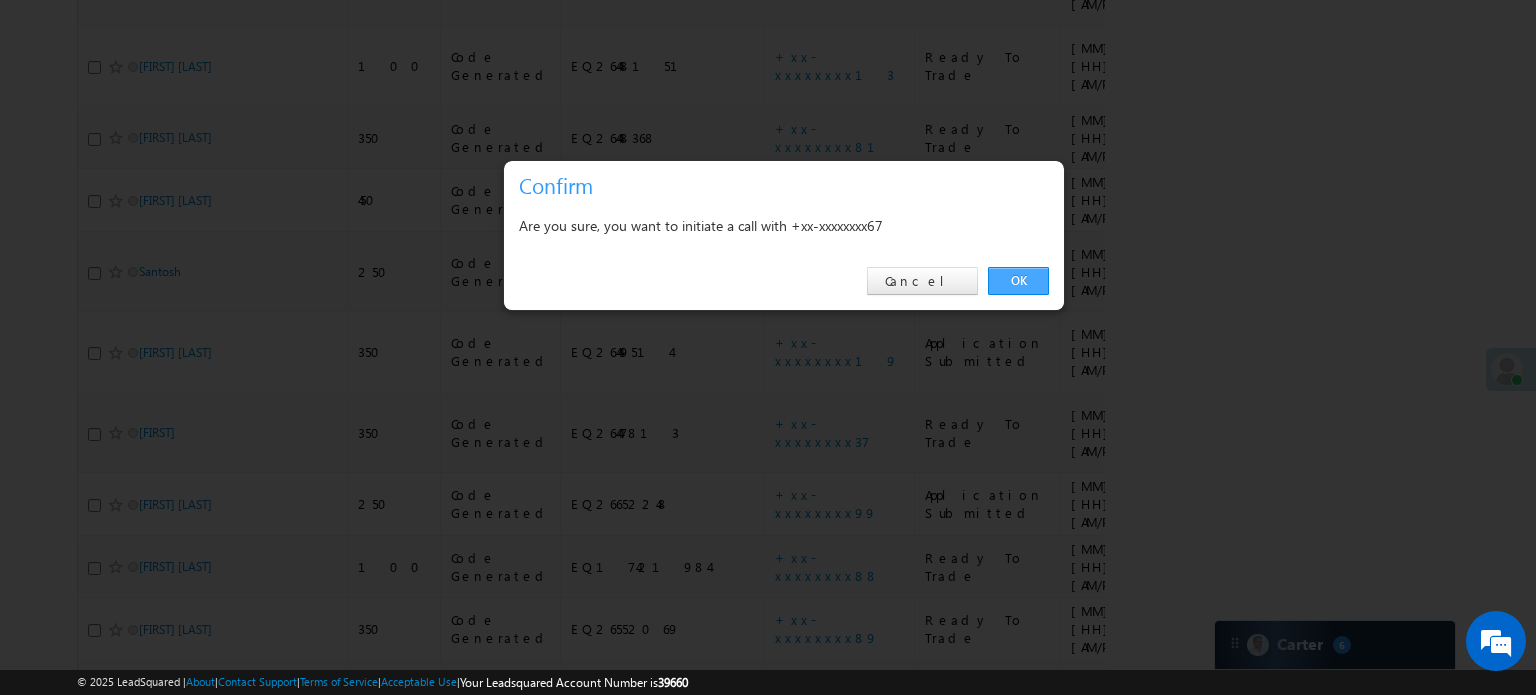 click on "OK" at bounding box center [1018, 281] 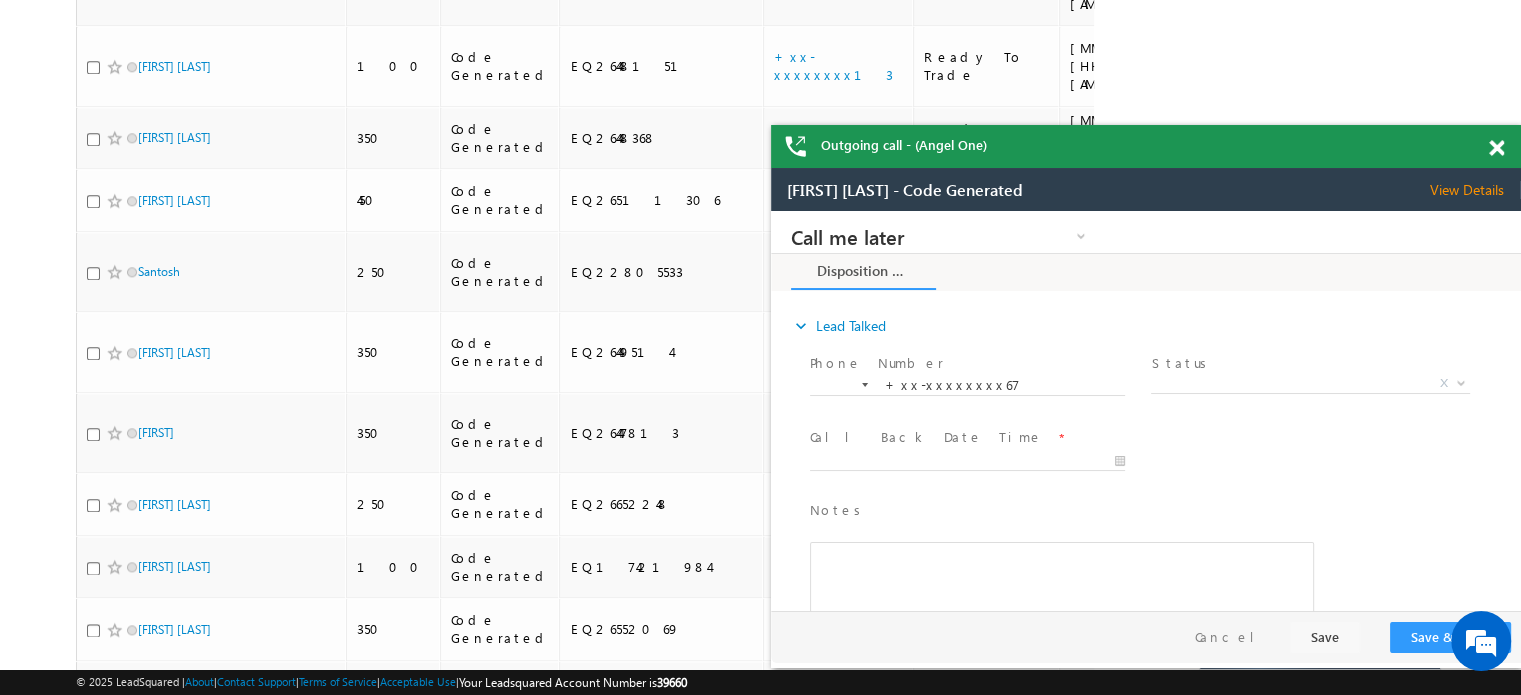 scroll, scrollTop: 0, scrollLeft: 0, axis: both 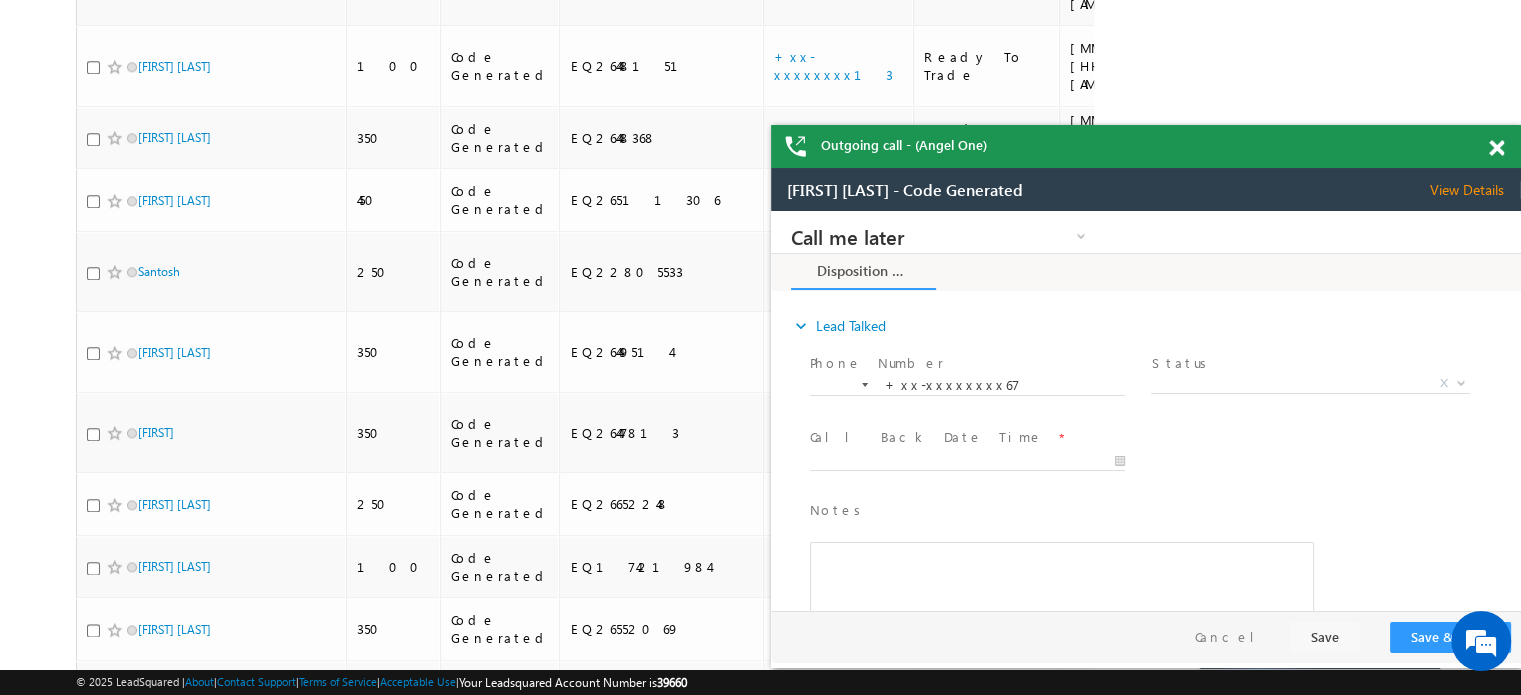 click at bounding box center (1496, 148) 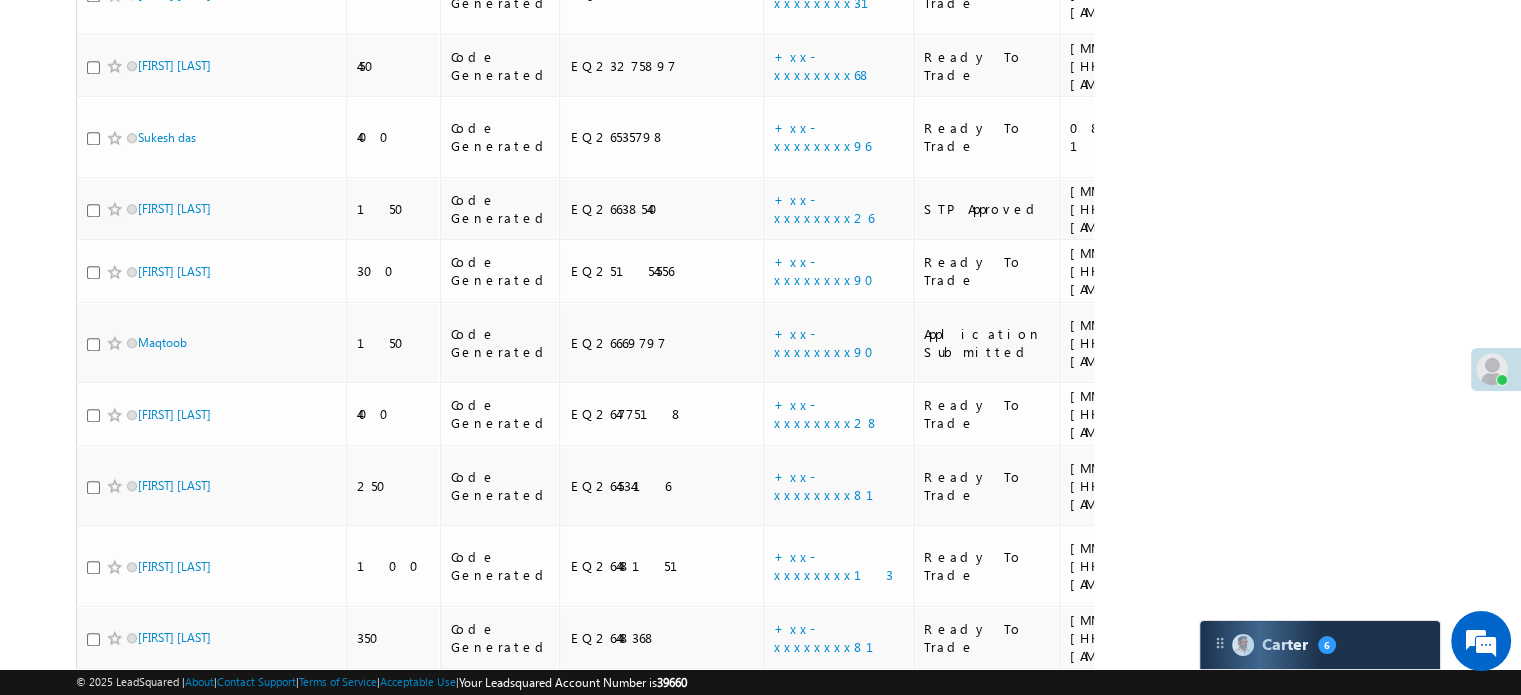 scroll, scrollTop: 2086, scrollLeft: 0, axis: vertical 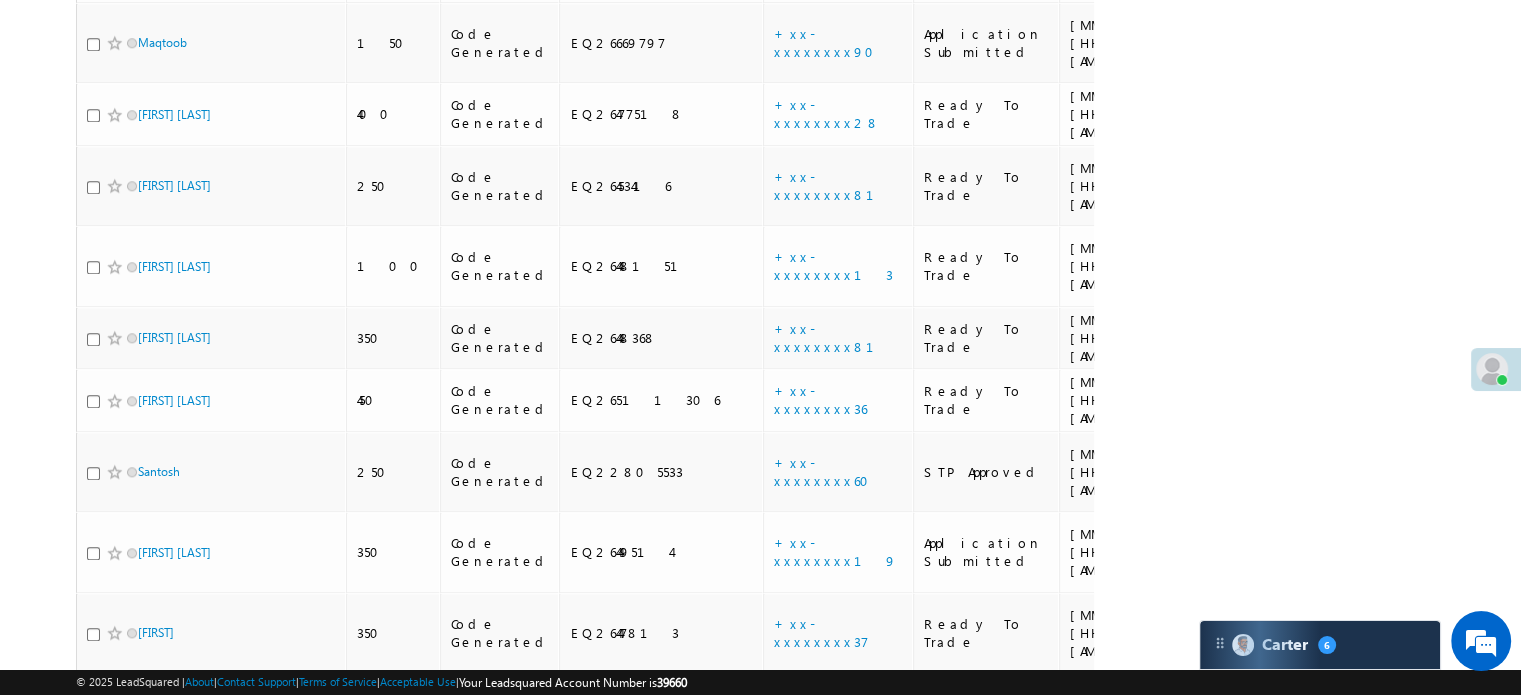 click on "+xx-xxxxxxxx83" at bounding box center (823, 1043) 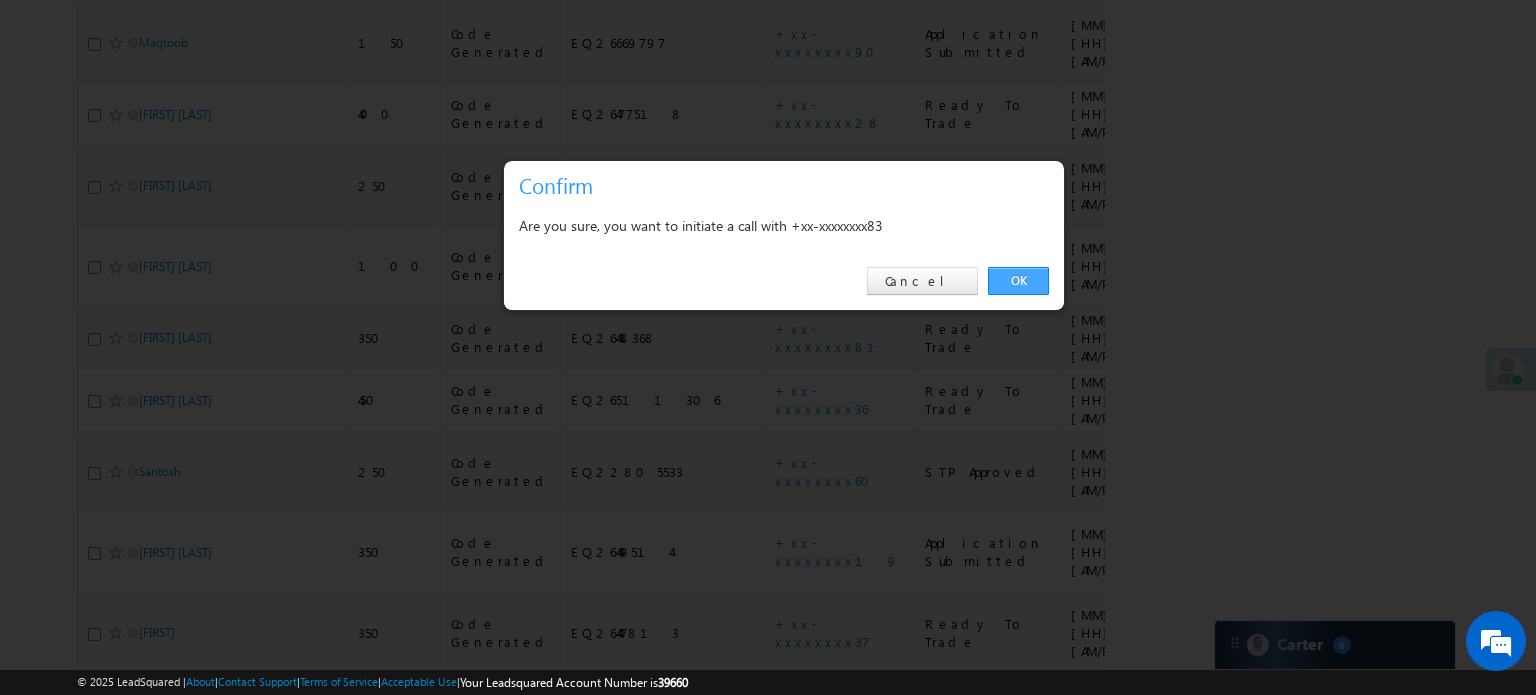 drag, startPoint x: 1015, startPoint y: 263, endPoint x: 1021, endPoint y: 285, distance: 22.803509 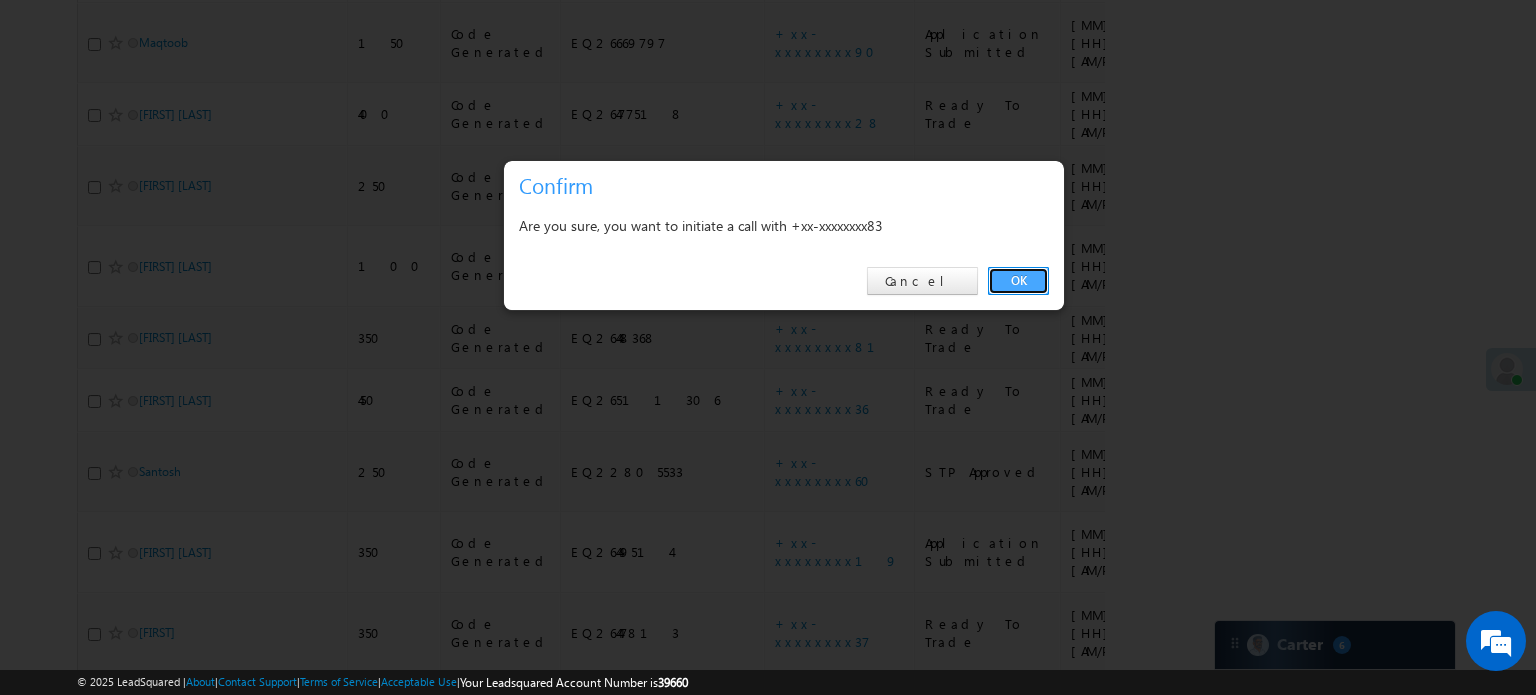 click on "OK" at bounding box center (1018, 281) 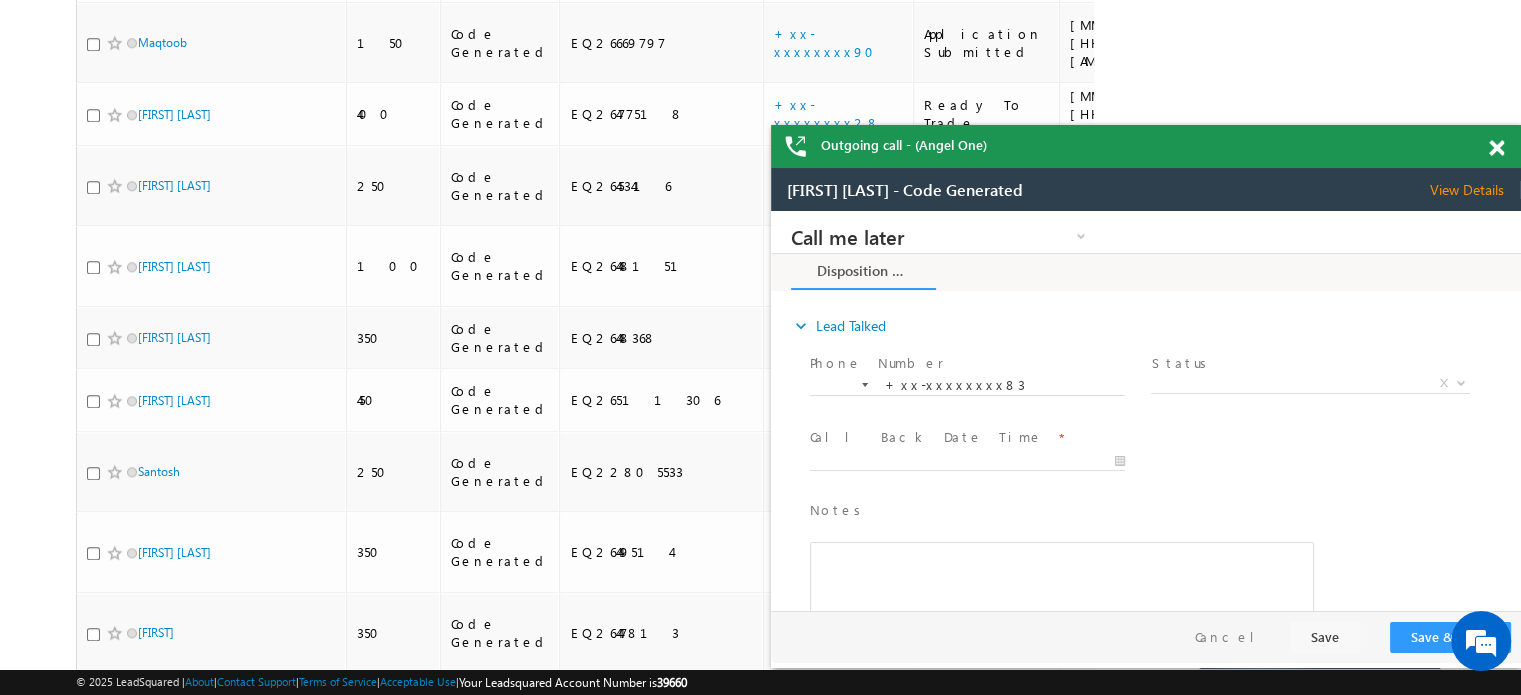 scroll, scrollTop: 0, scrollLeft: 0, axis: both 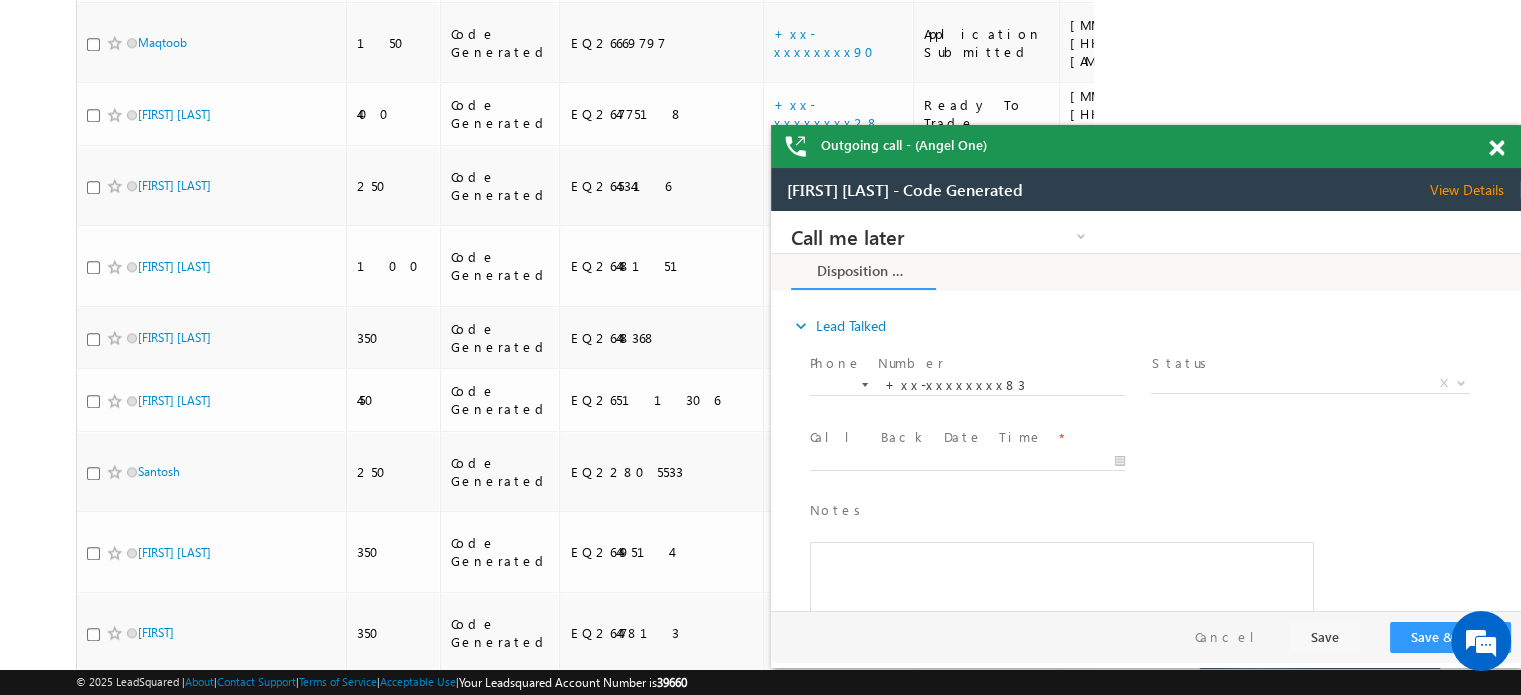 click at bounding box center (1496, 148) 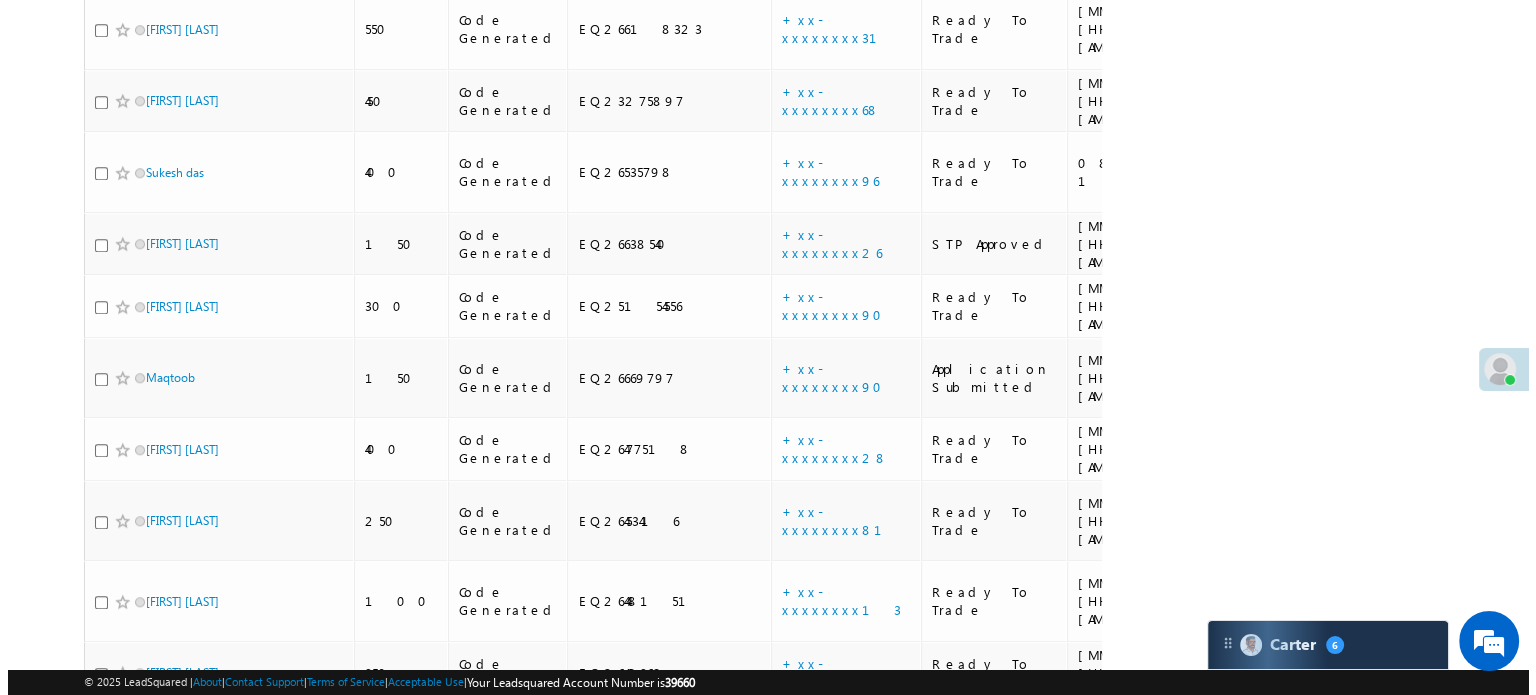 scroll, scrollTop: 1786, scrollLeft: 0, axis: vertical 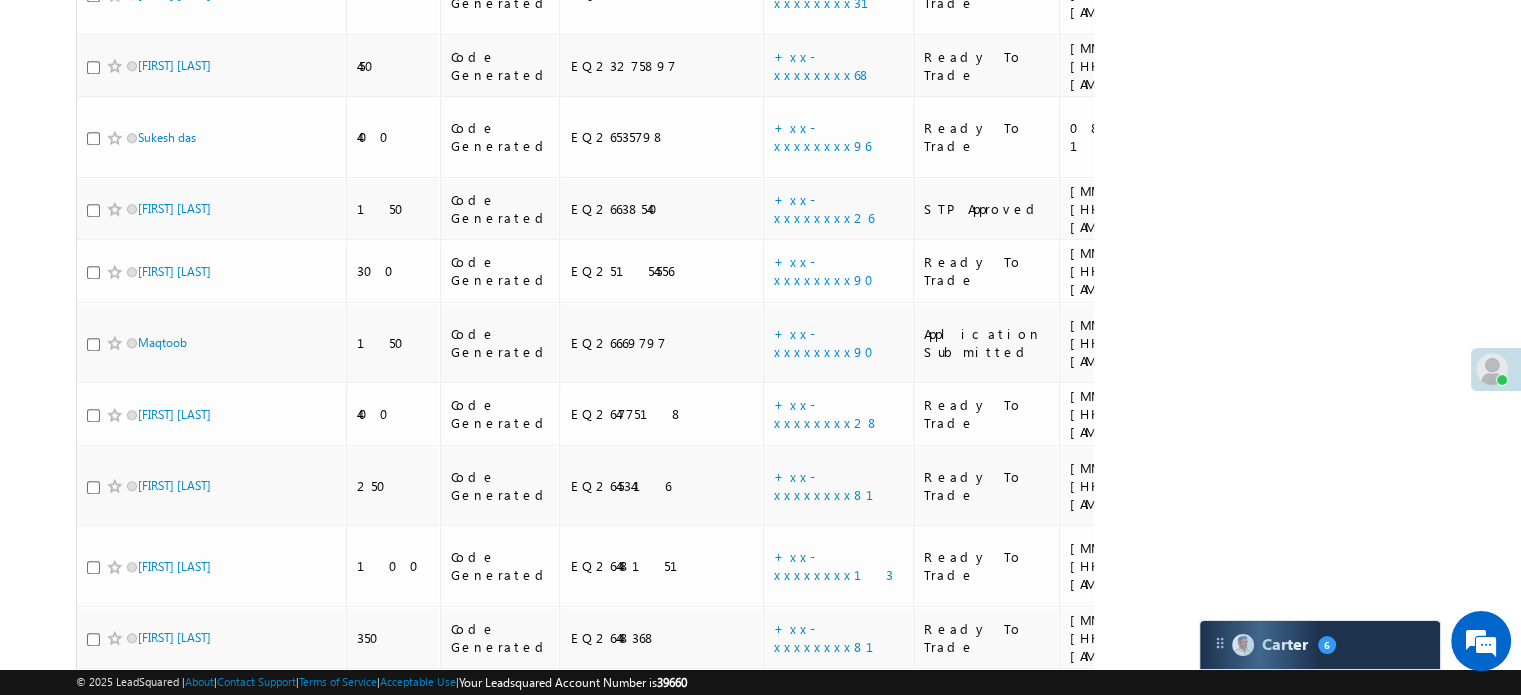 click on "+xx-xxxxxxxx17" at bounding box center (834, 1271) 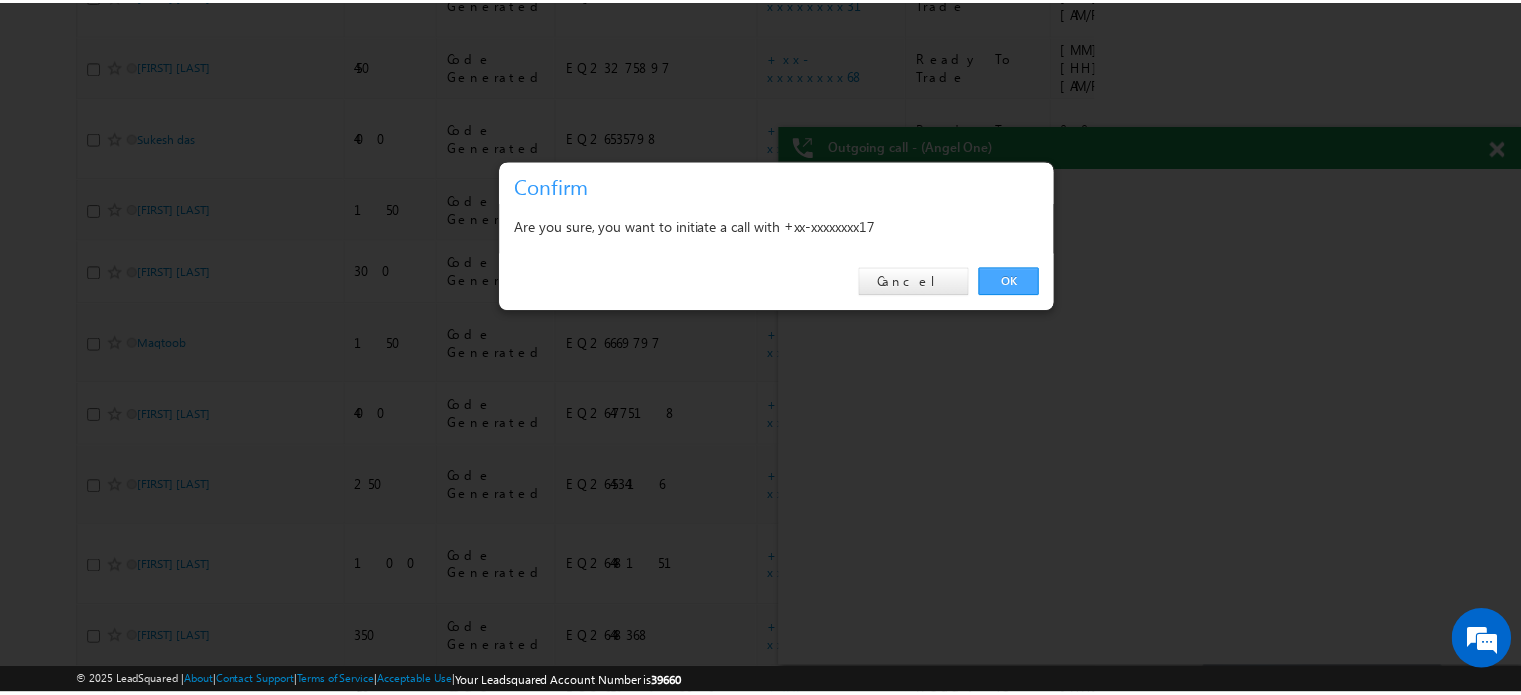 scroll, scrollTop: 0, scrollLeft: 0, axis: both 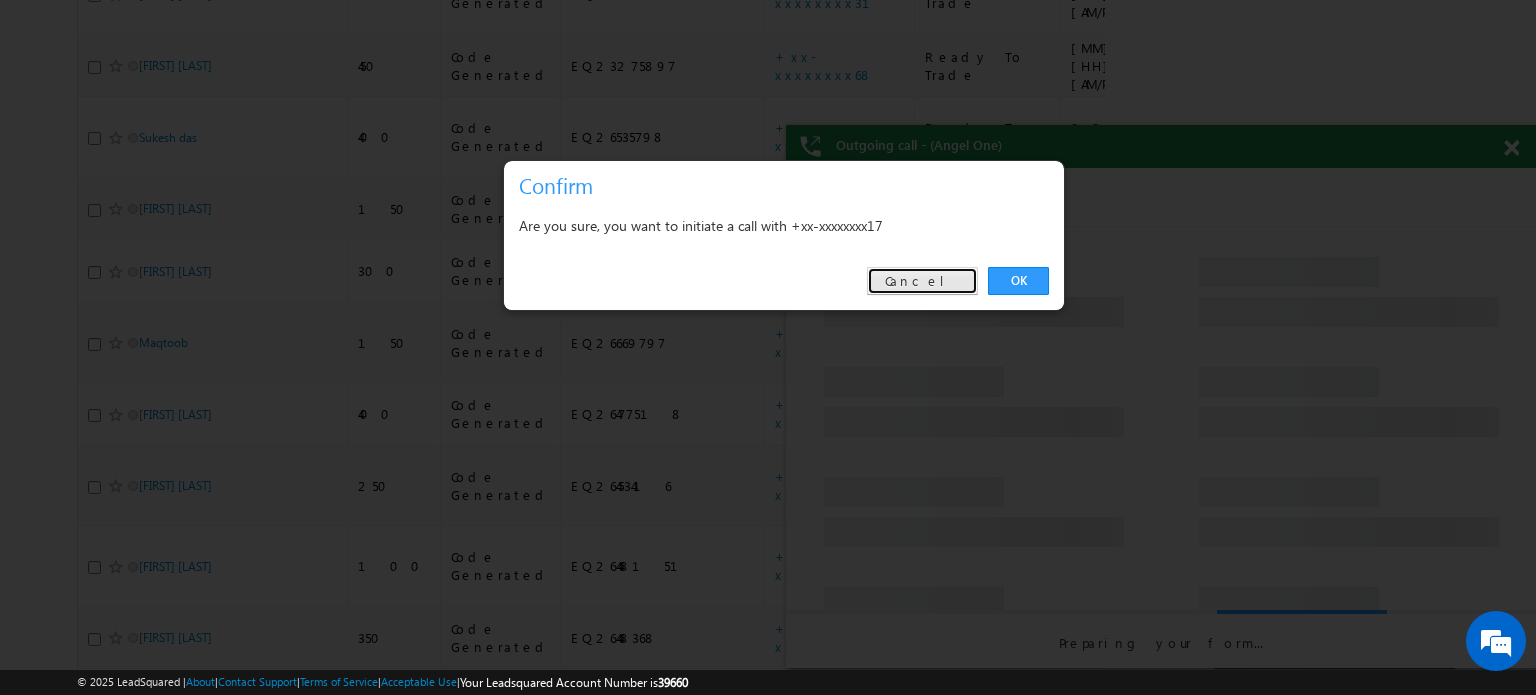 click on "Cancel" at bounding box center (922, 281) 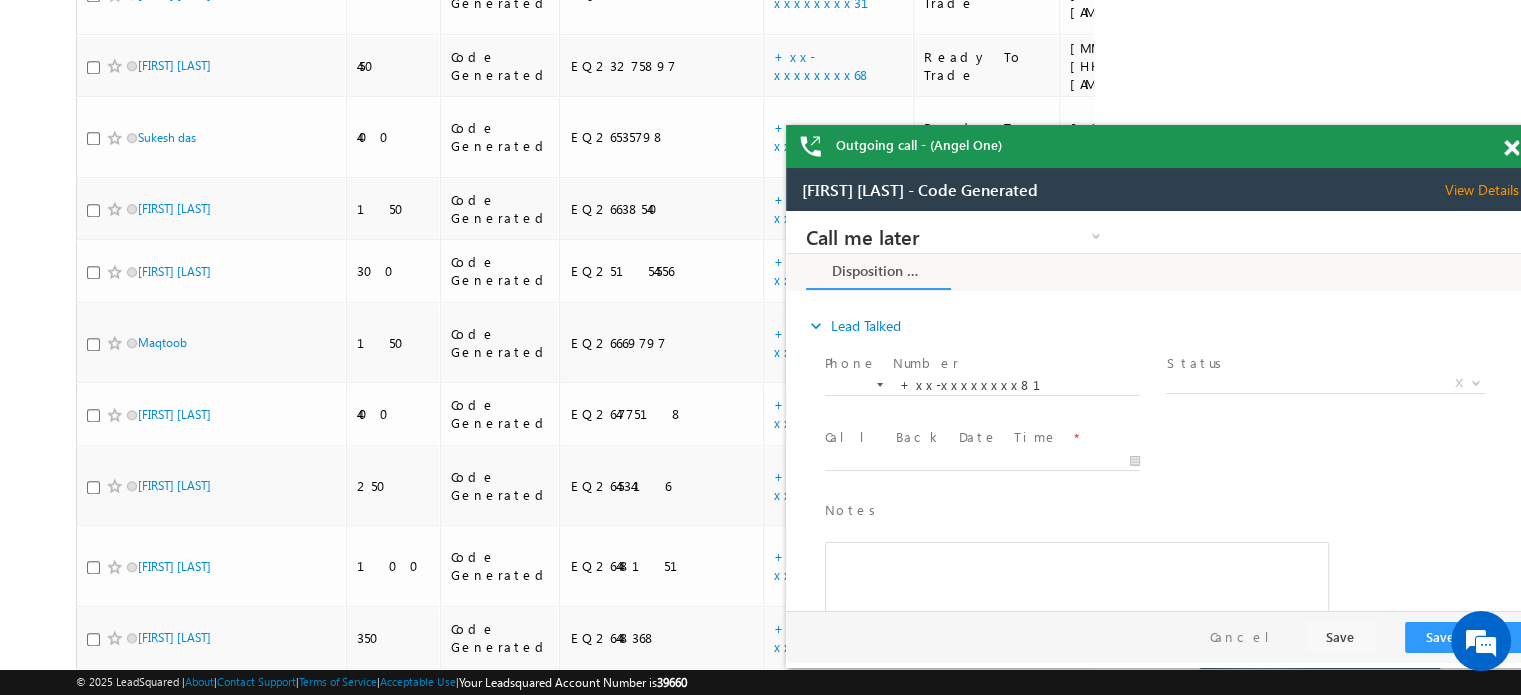 scroll, scrollTop: 0, scrollLeft: 0, axis: both 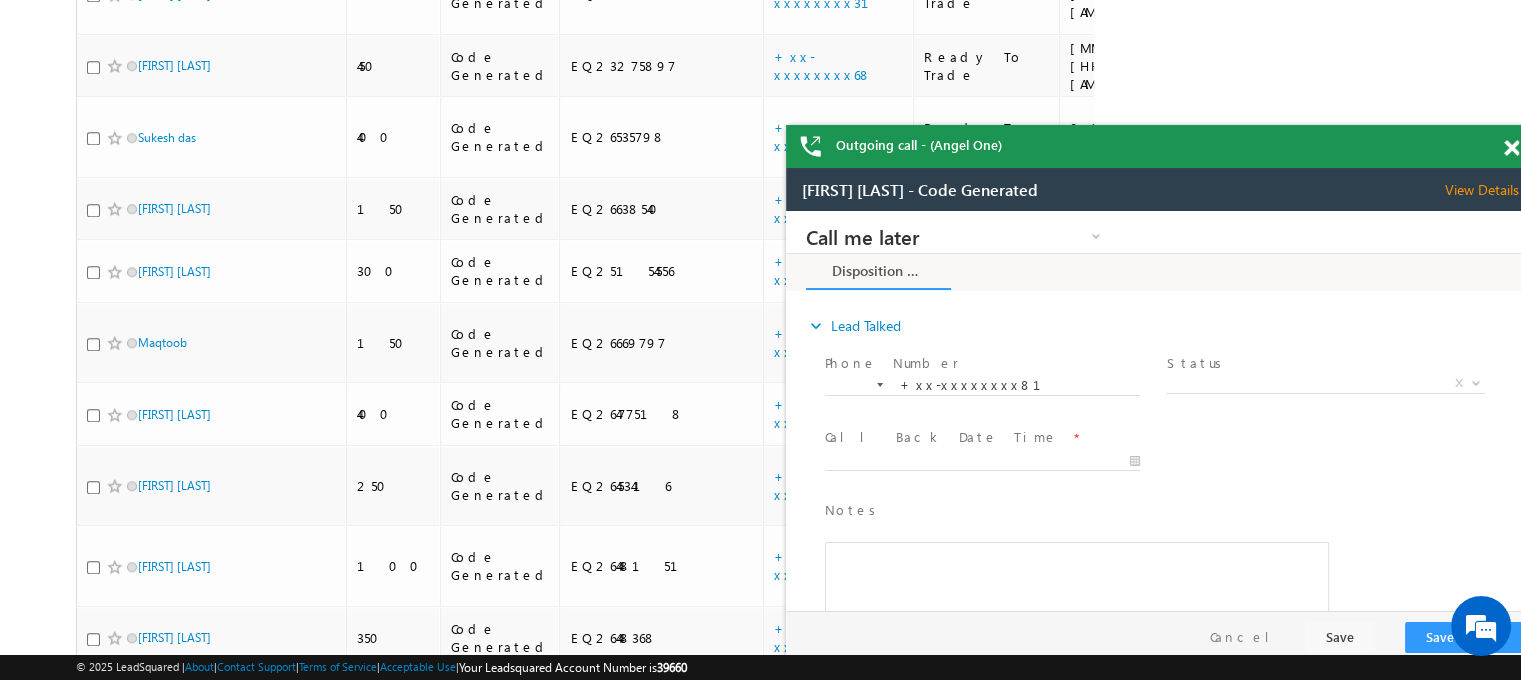 click at bounding box center (1511, 148) 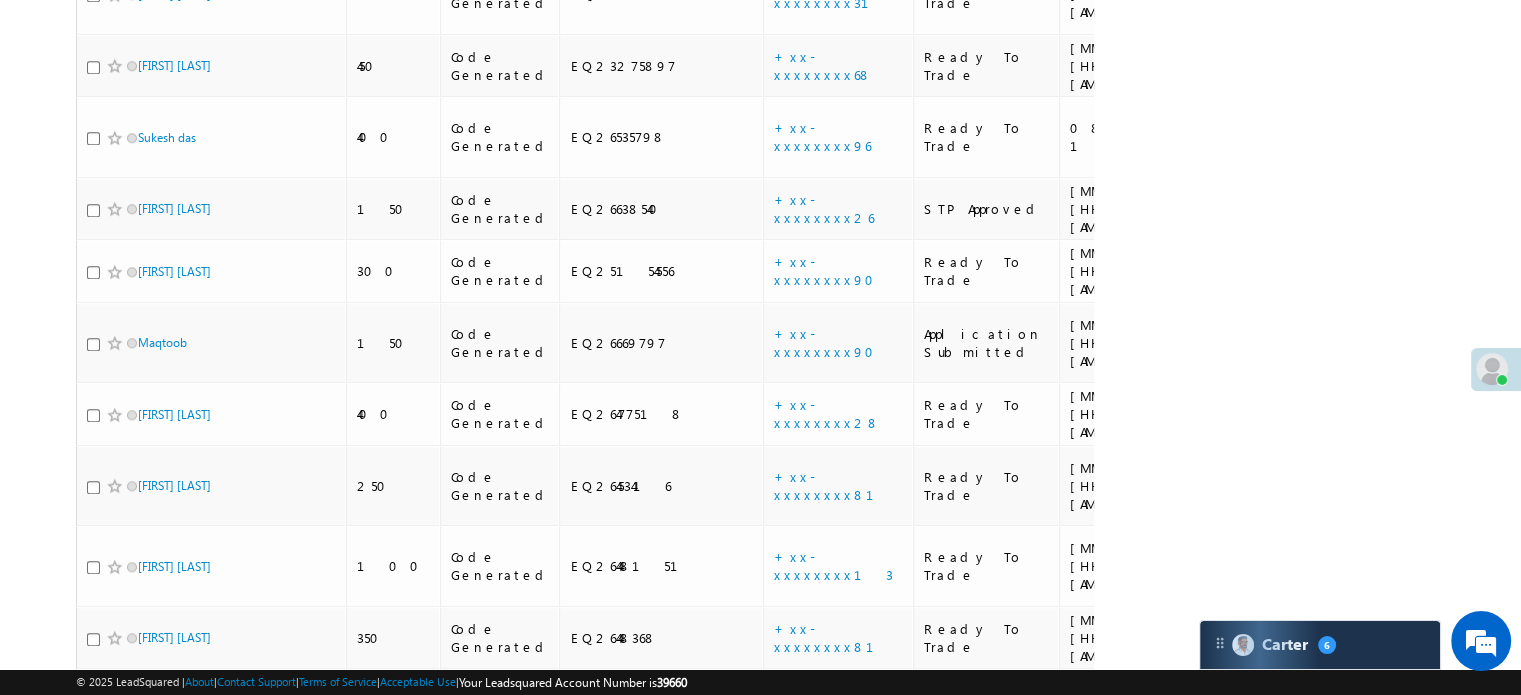 click on "+xx-xxxxxxxx17" at bounding box center (834, 1271) 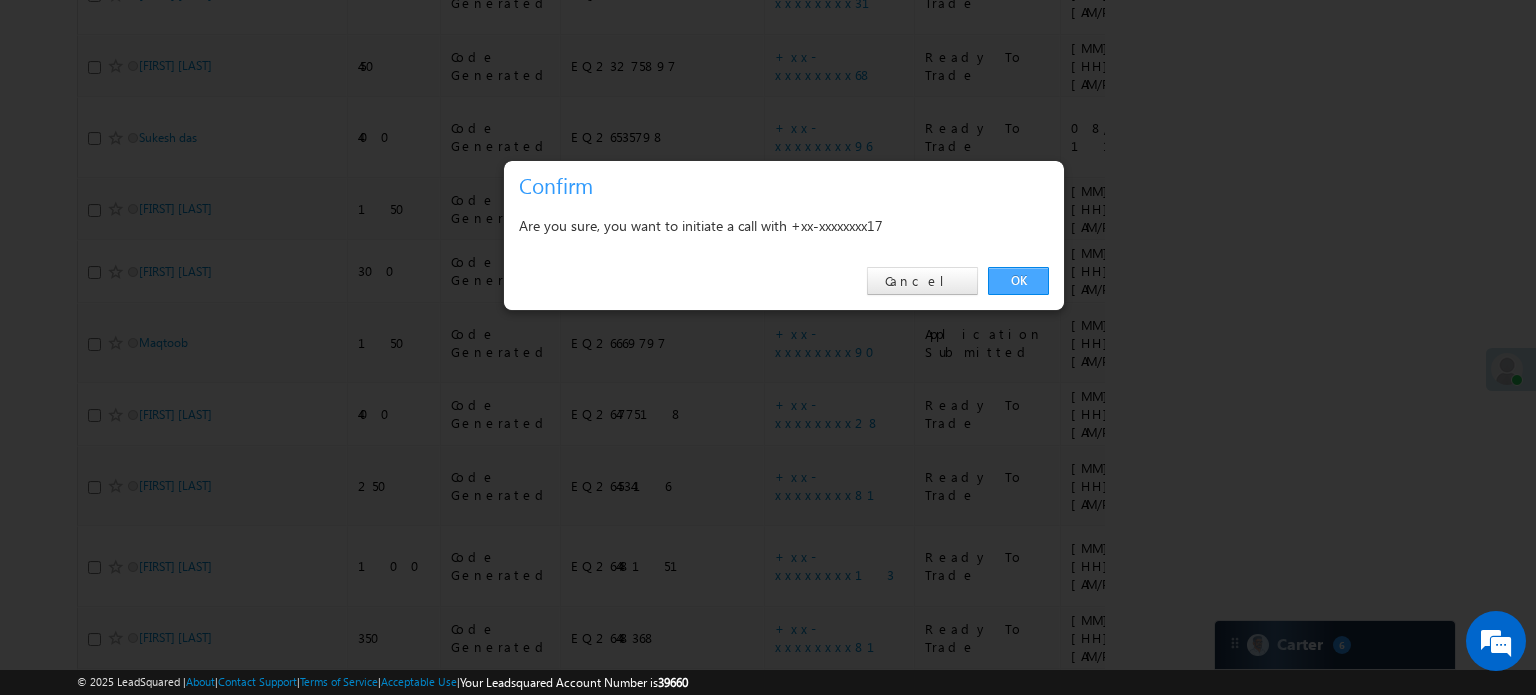 click on "OK" at bounding box center (1018, 281) 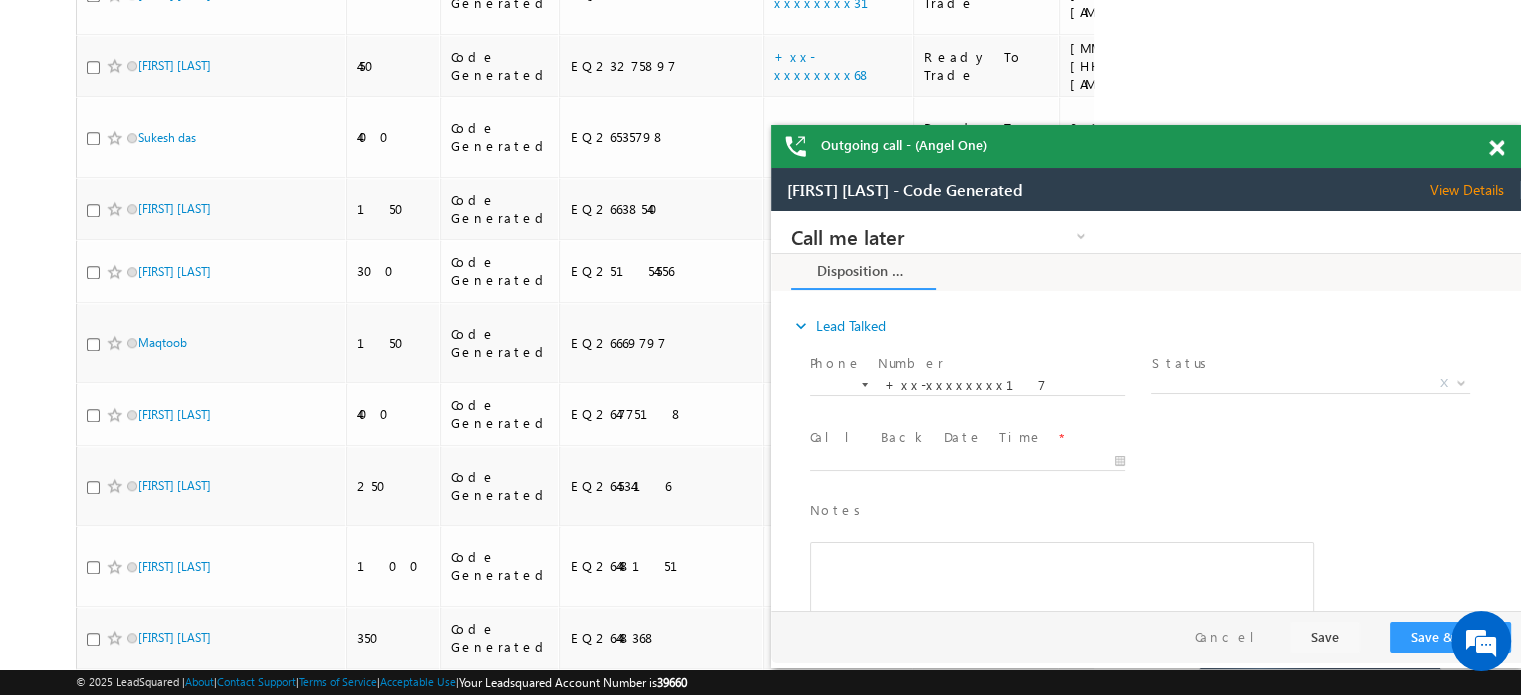 scroll, scrollTop: 0, scrollLeft: 0, axis: both 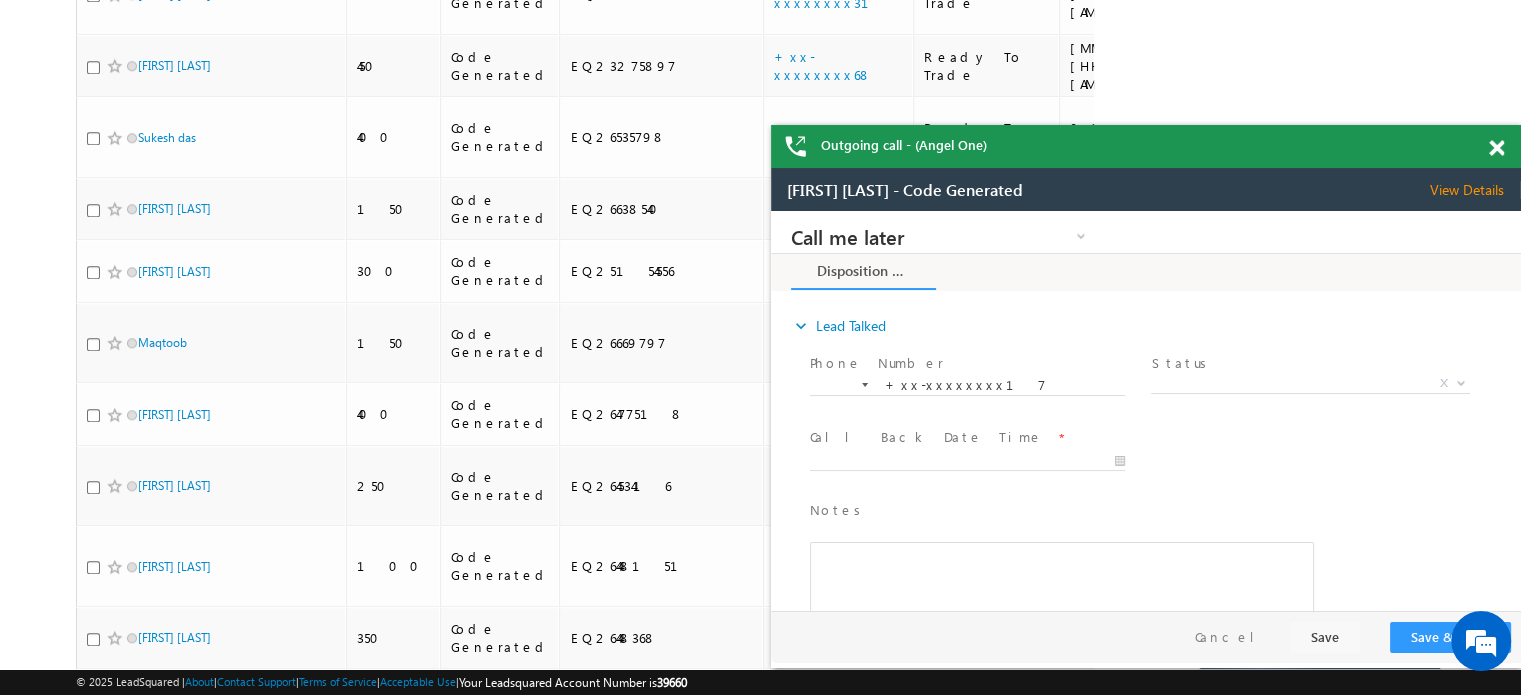 click at bounding box center [1496, 148] 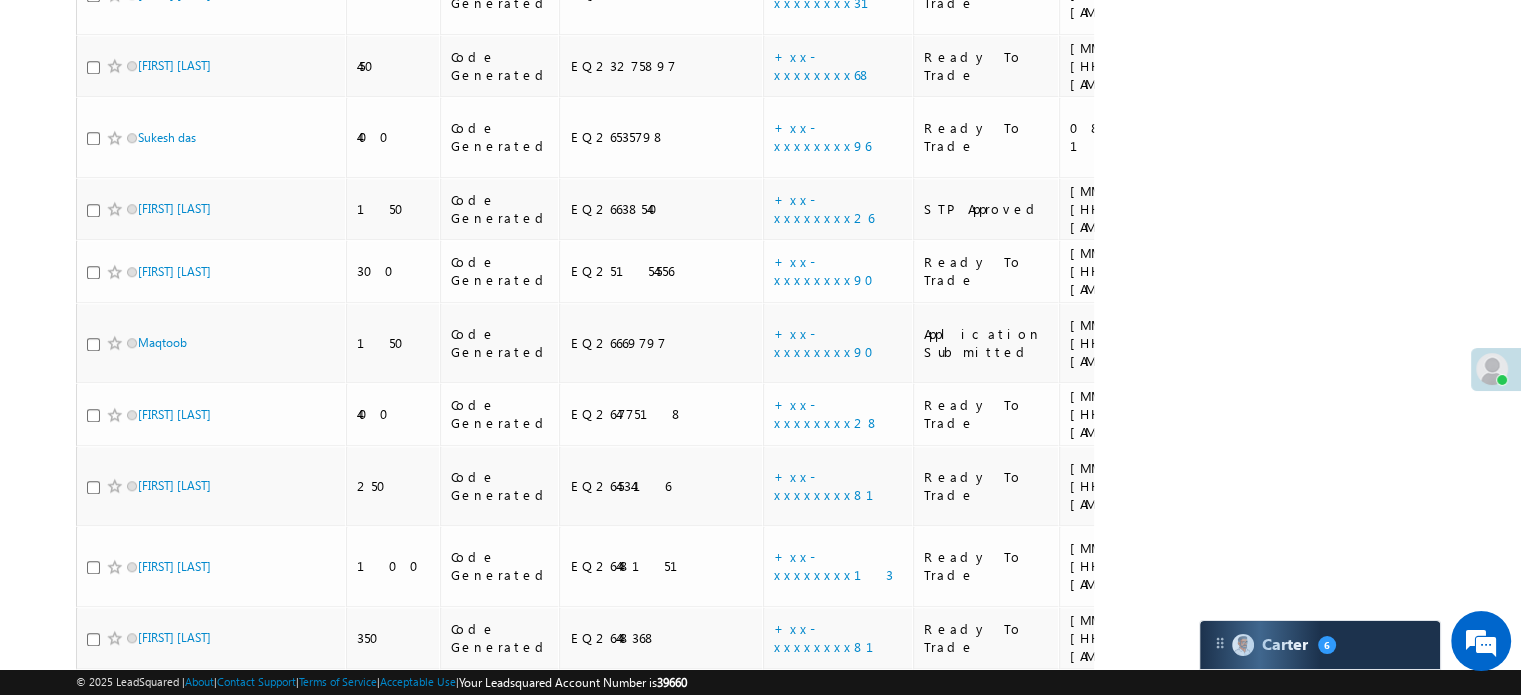 click on "+xx-xxxxxxxx77" at bounding box center (822, 1200) 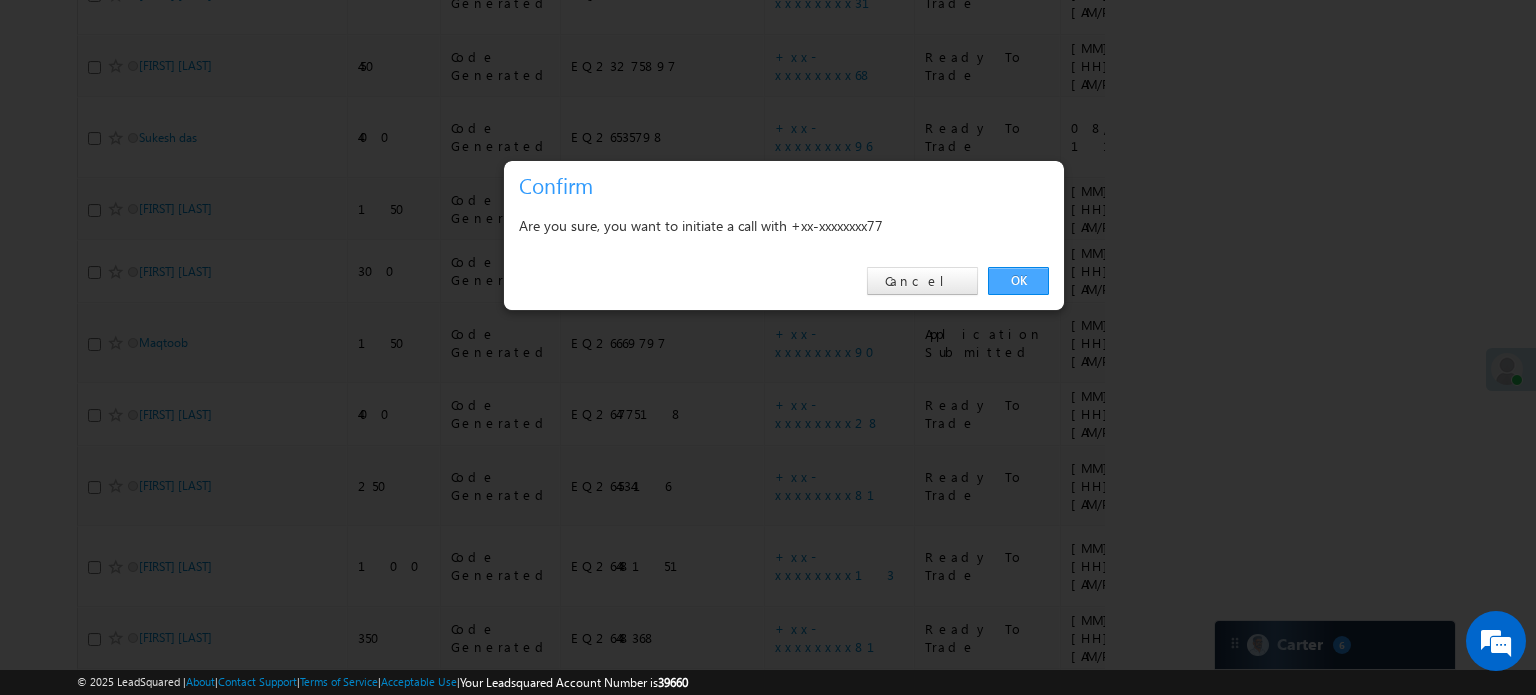 click on "OK" at bounding box center [1018, 281] 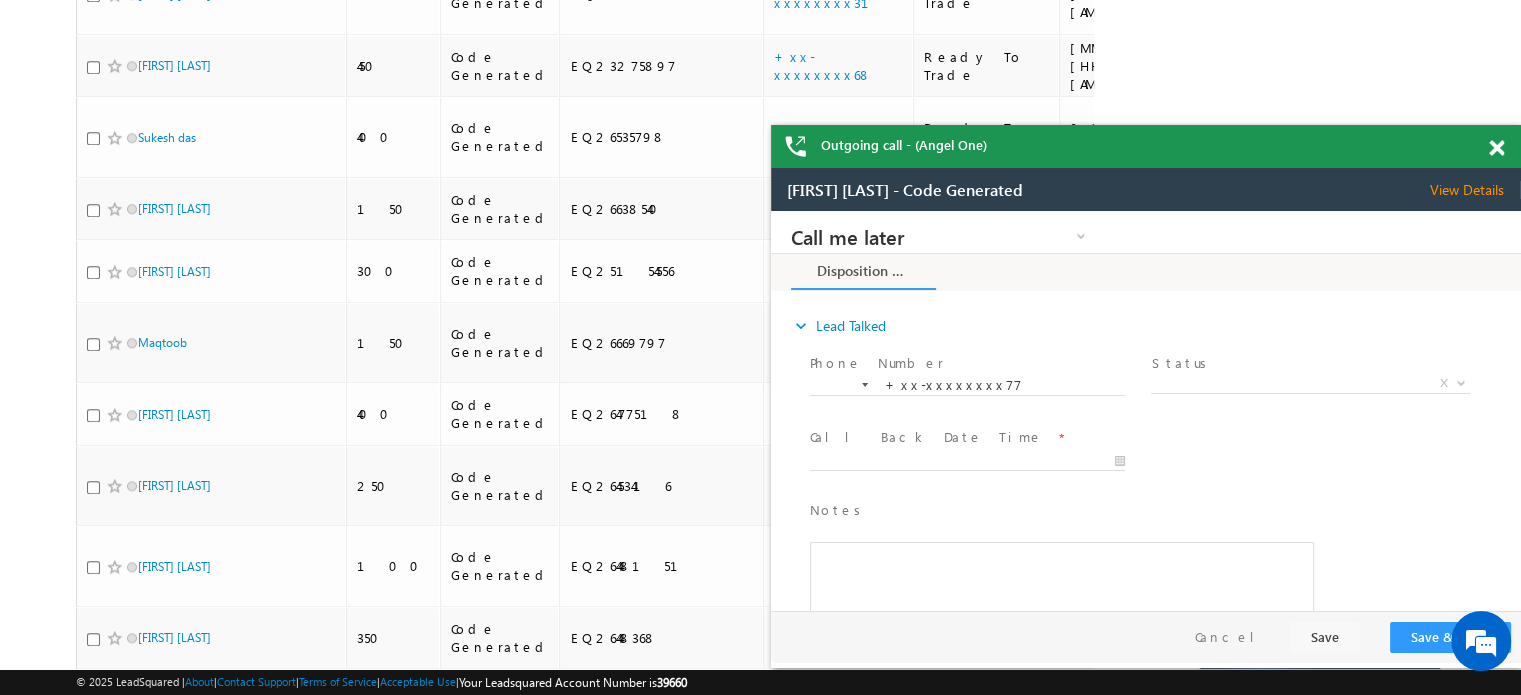 scroll, scrollTop: 0, scrollLeft: 0, axis: both 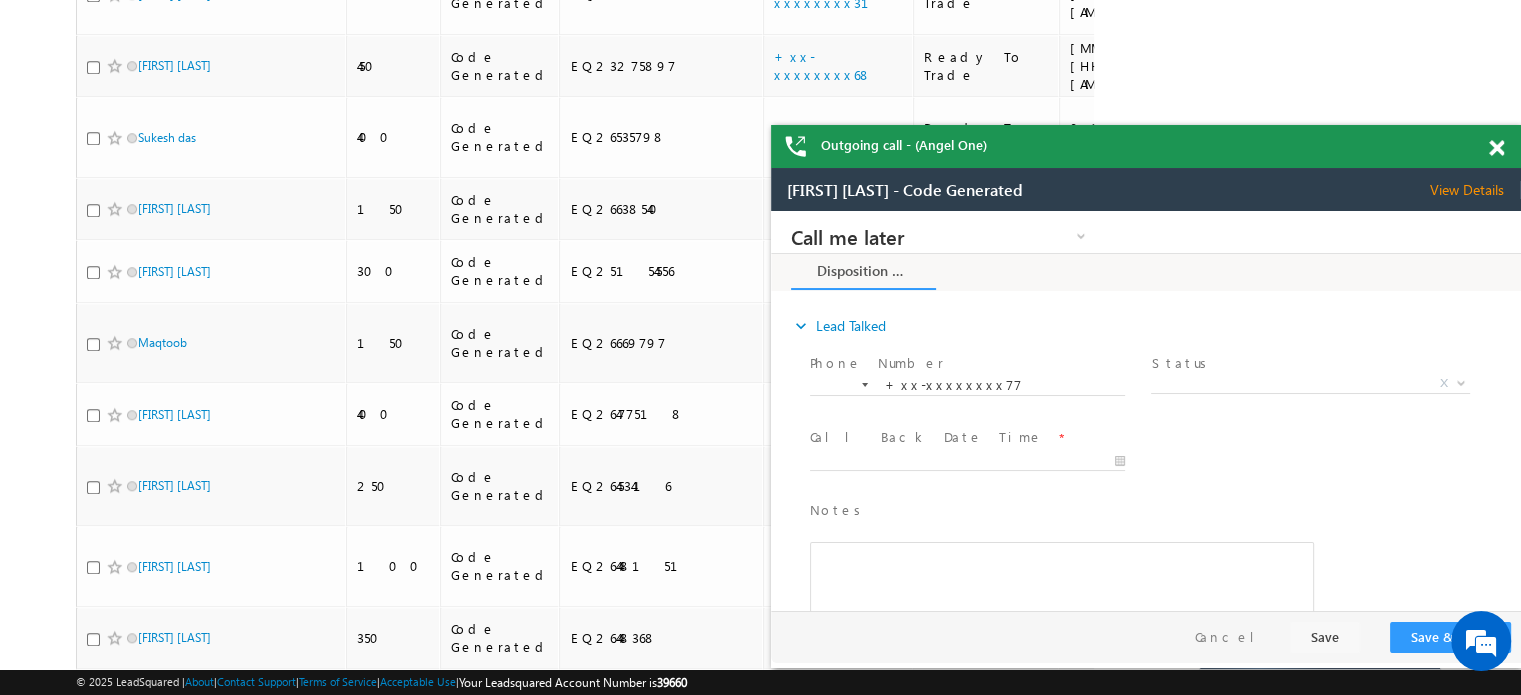 click at bounding box center (1496, 148) 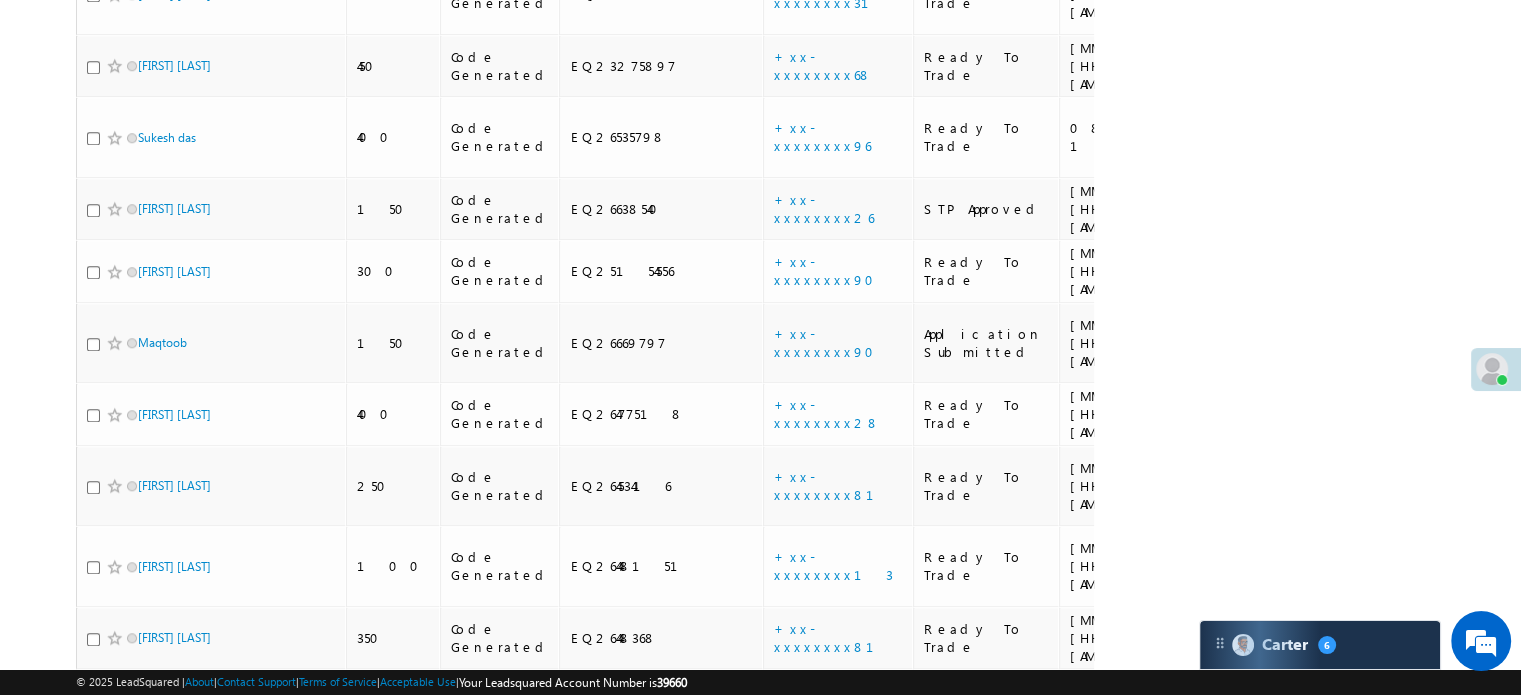 click on "+xx-xxxxxxxx89" at bounding box center [838, 1129] 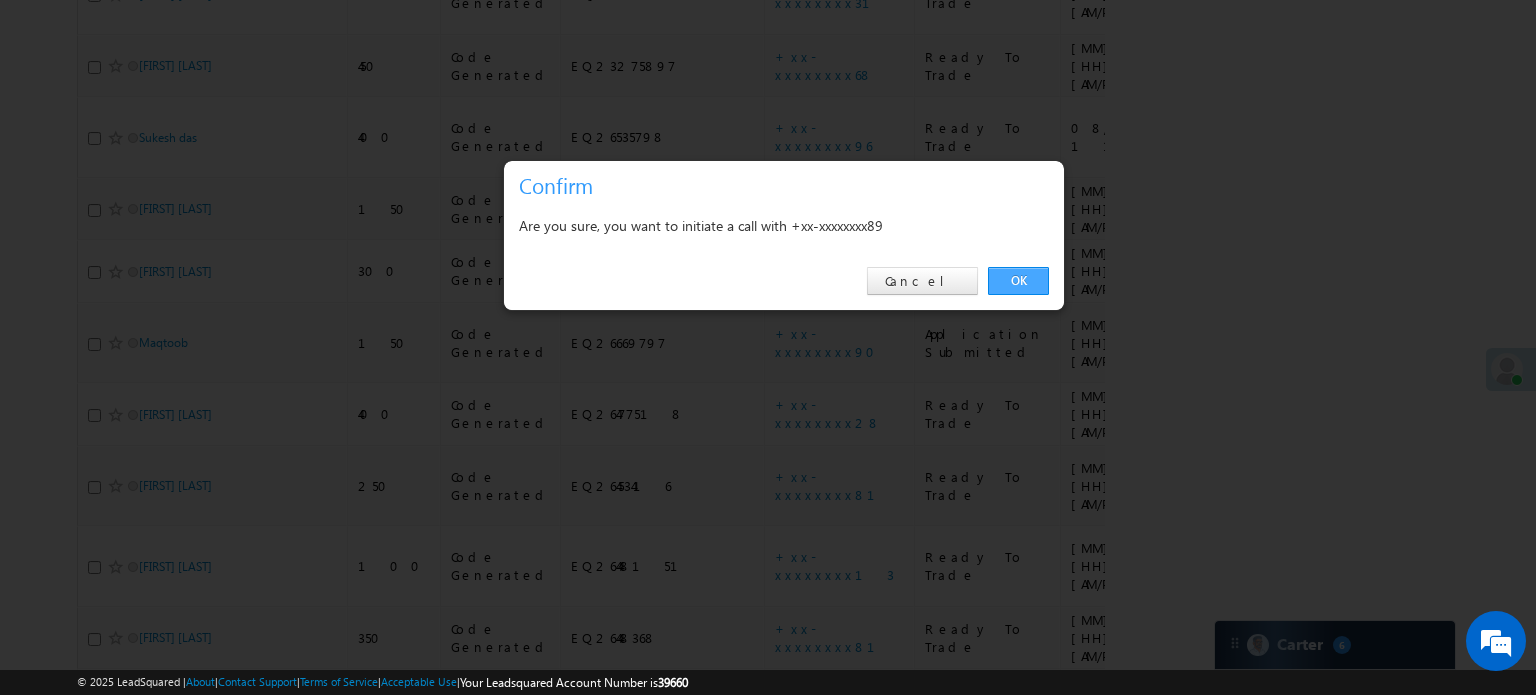 click on "OK" at bounding box center (1018, 281) 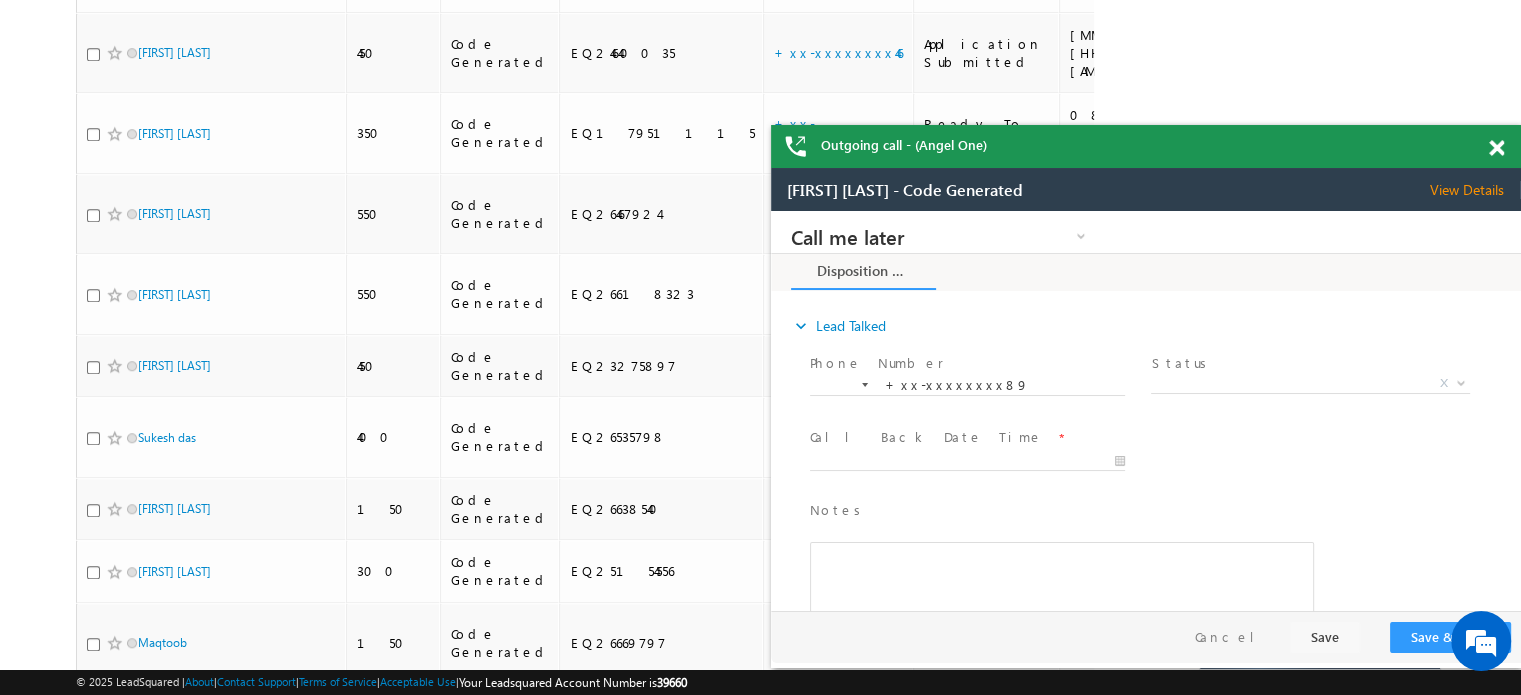 scroll, scrollTop: 0, scrollLeft: 0, axis: both 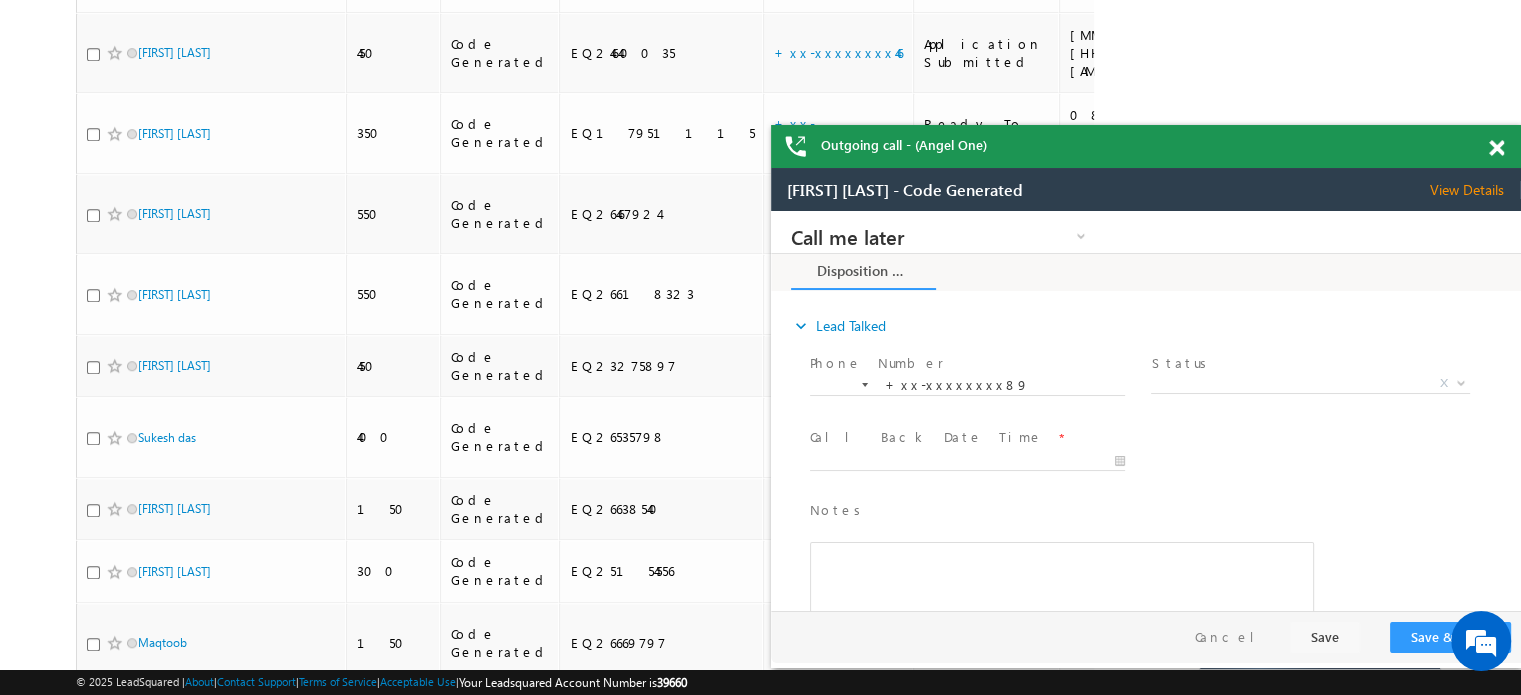 click at bounding box center (1496, 148) 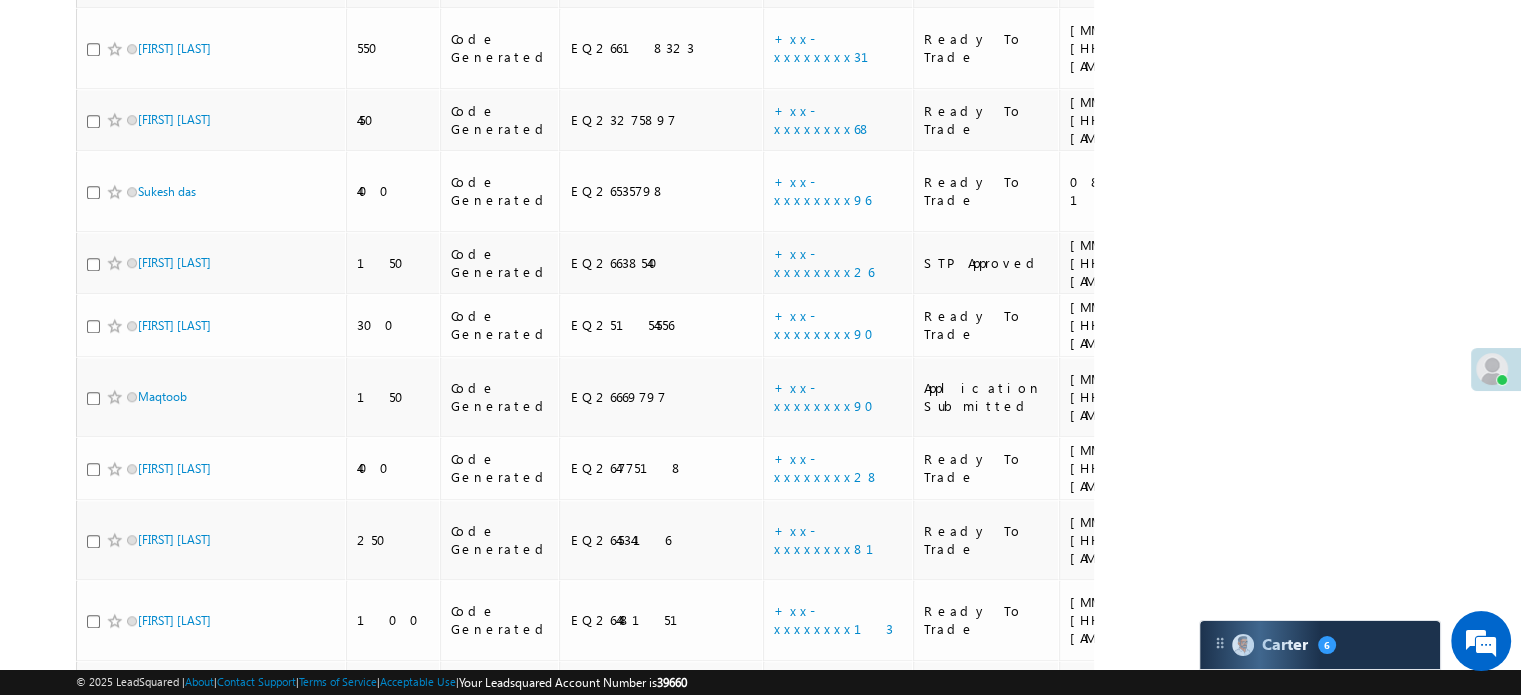 scroll, scrollTop: 1686, scrollLeft: 0, axis: vertical 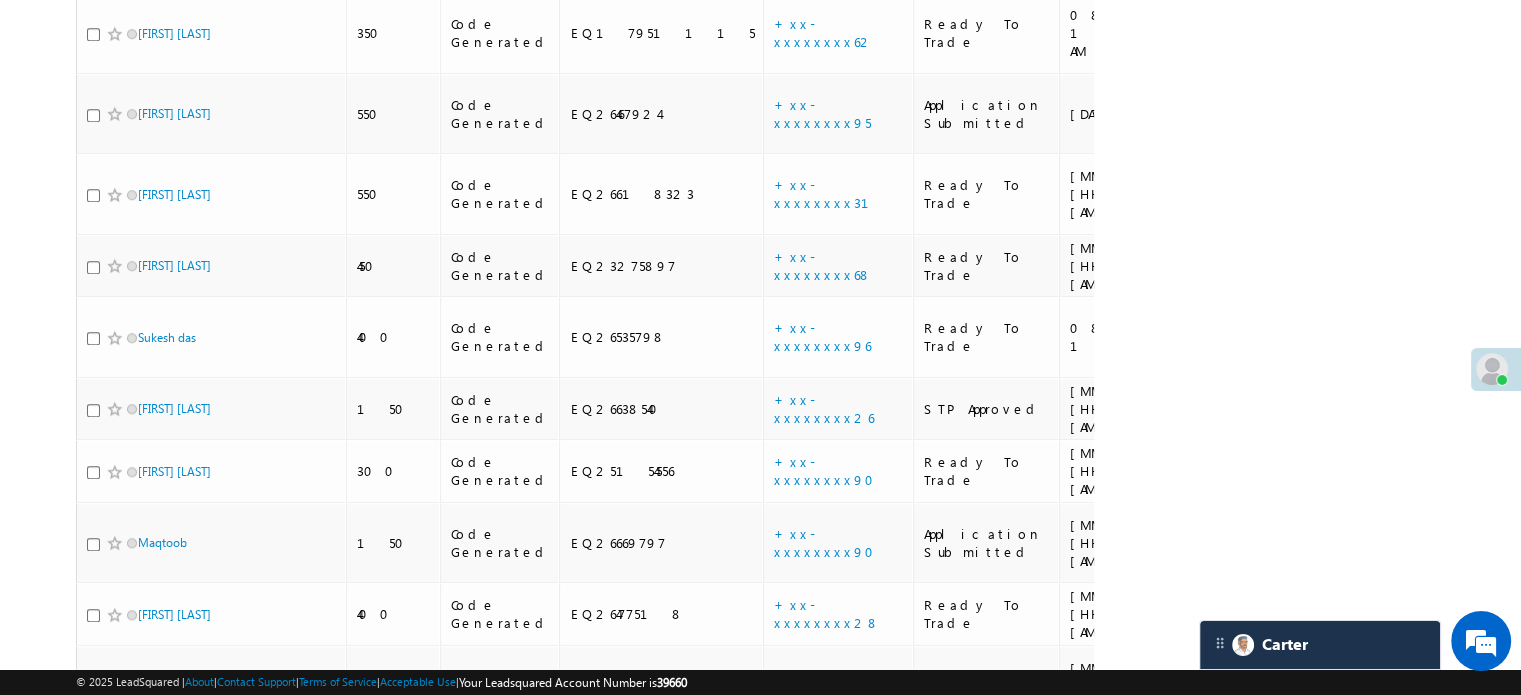 click on "+xx-xxxxxxxx99" at bounding box center [825, 1203] 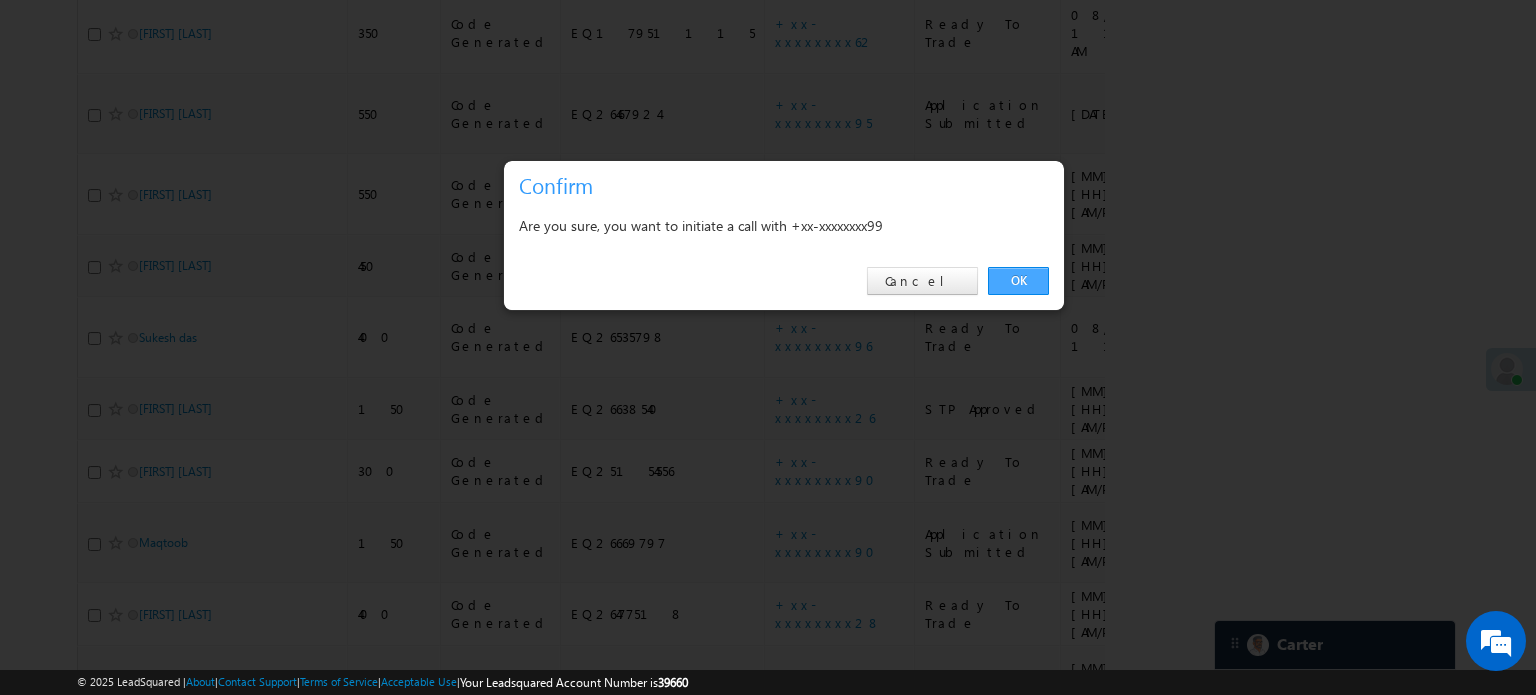click on "OK" at bounding box center [1018, 281] 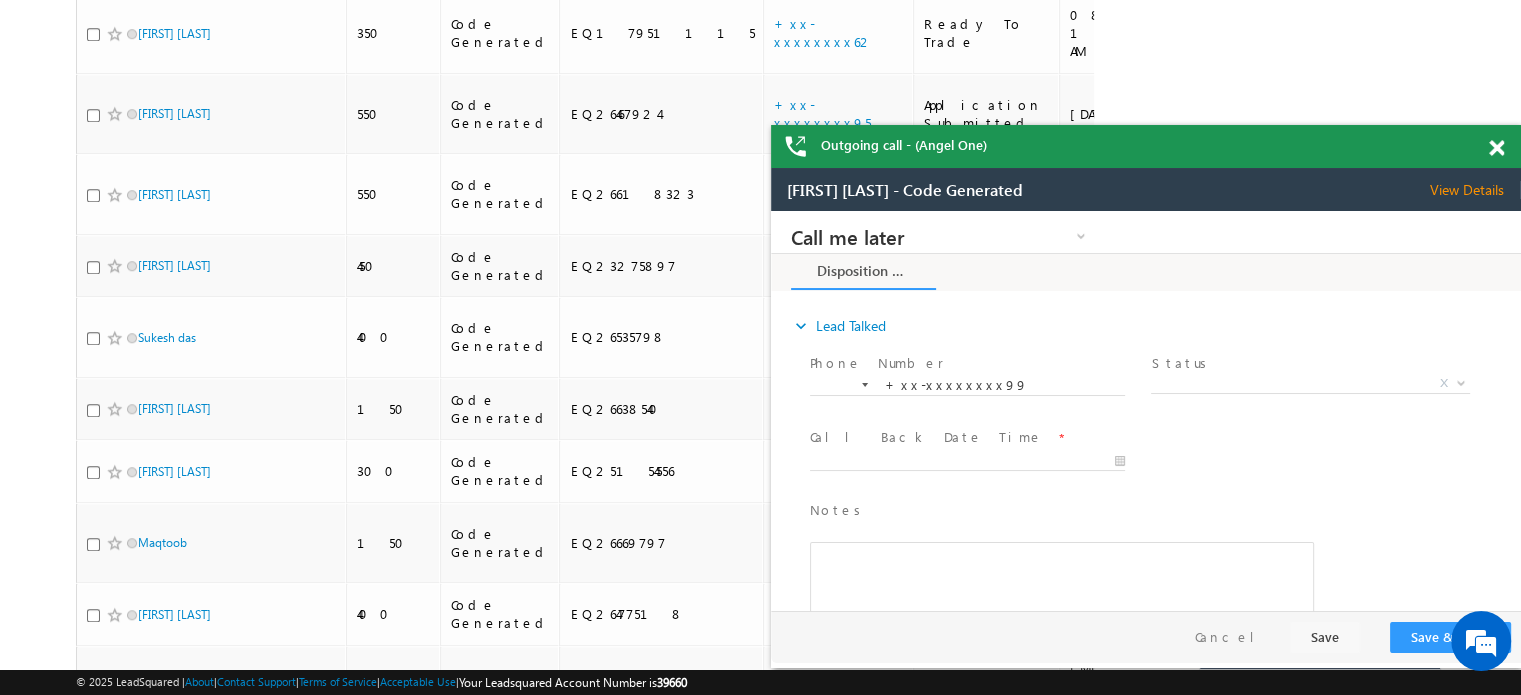 scroll, scrollTop: 0, scrollLeft: 0, axis: both 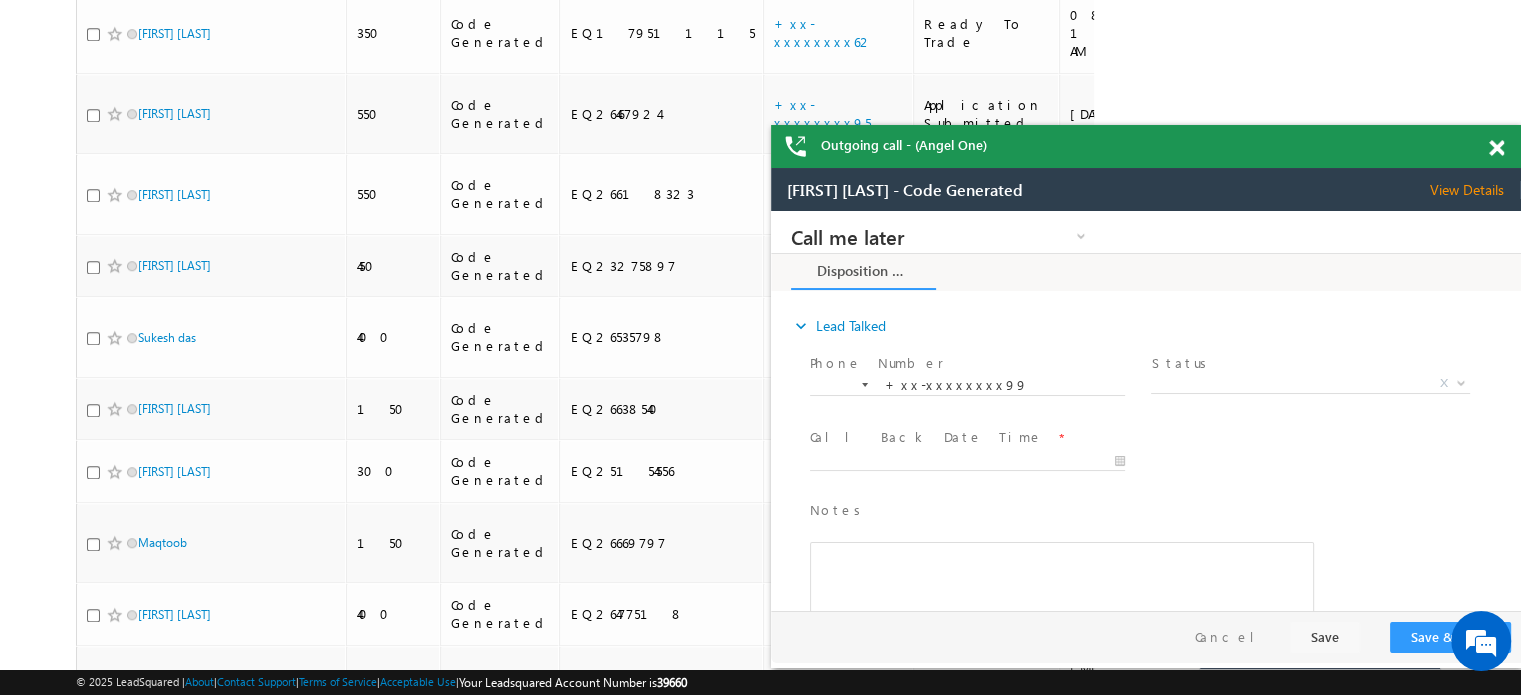 click at bounding box center (1496, 148) 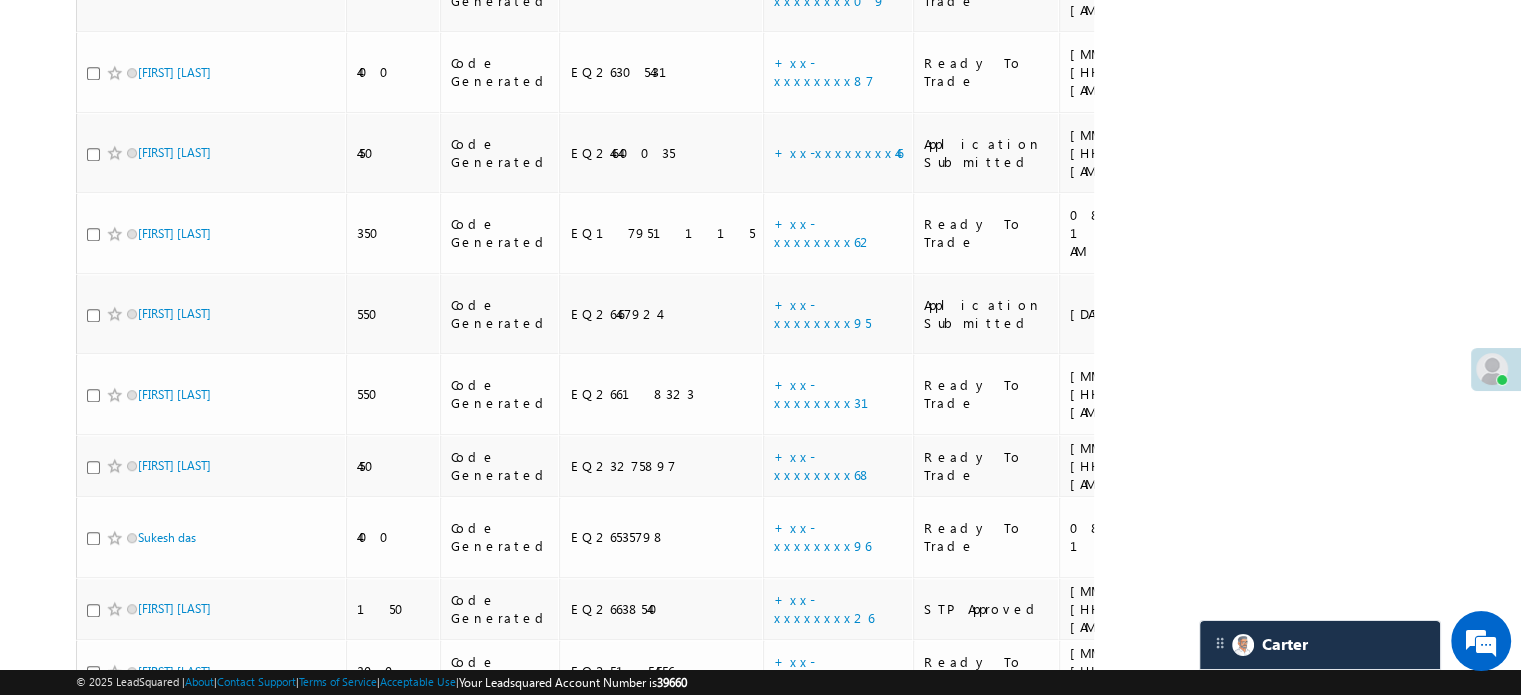 scroll, scrollTop: 1586, scrollLeft: 0, axis: vertical 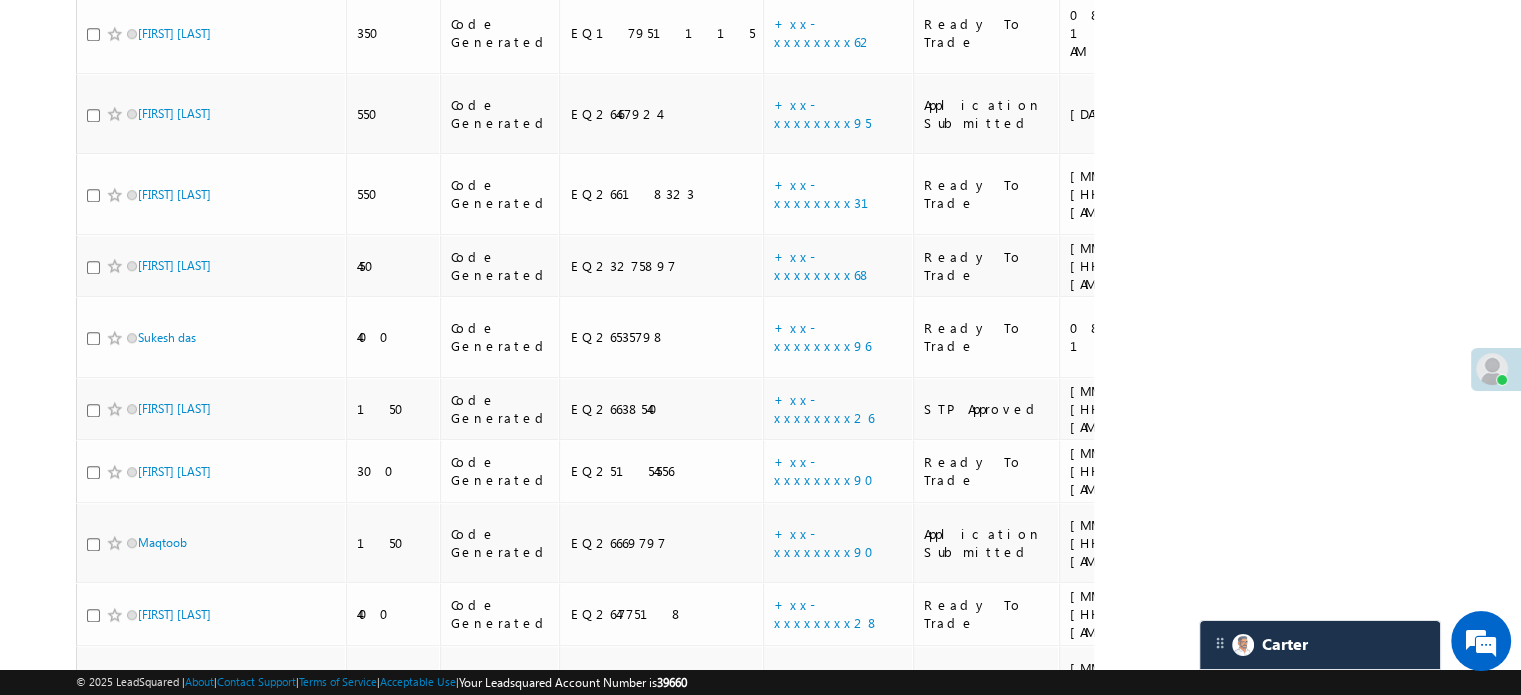 click on "+xx-xxxxxxxx37" at bounding box center [821, 1132] 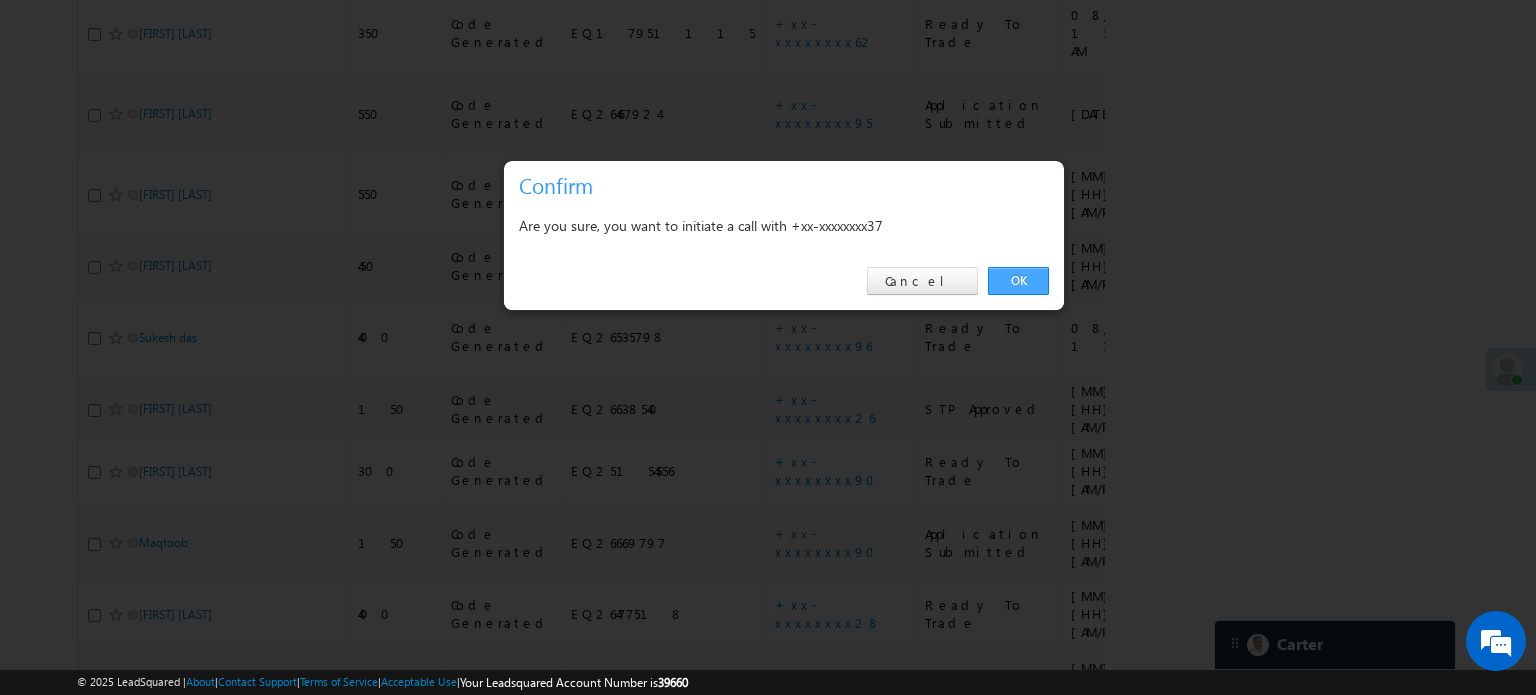 click on "OK" at bounding box center [1018, 281] 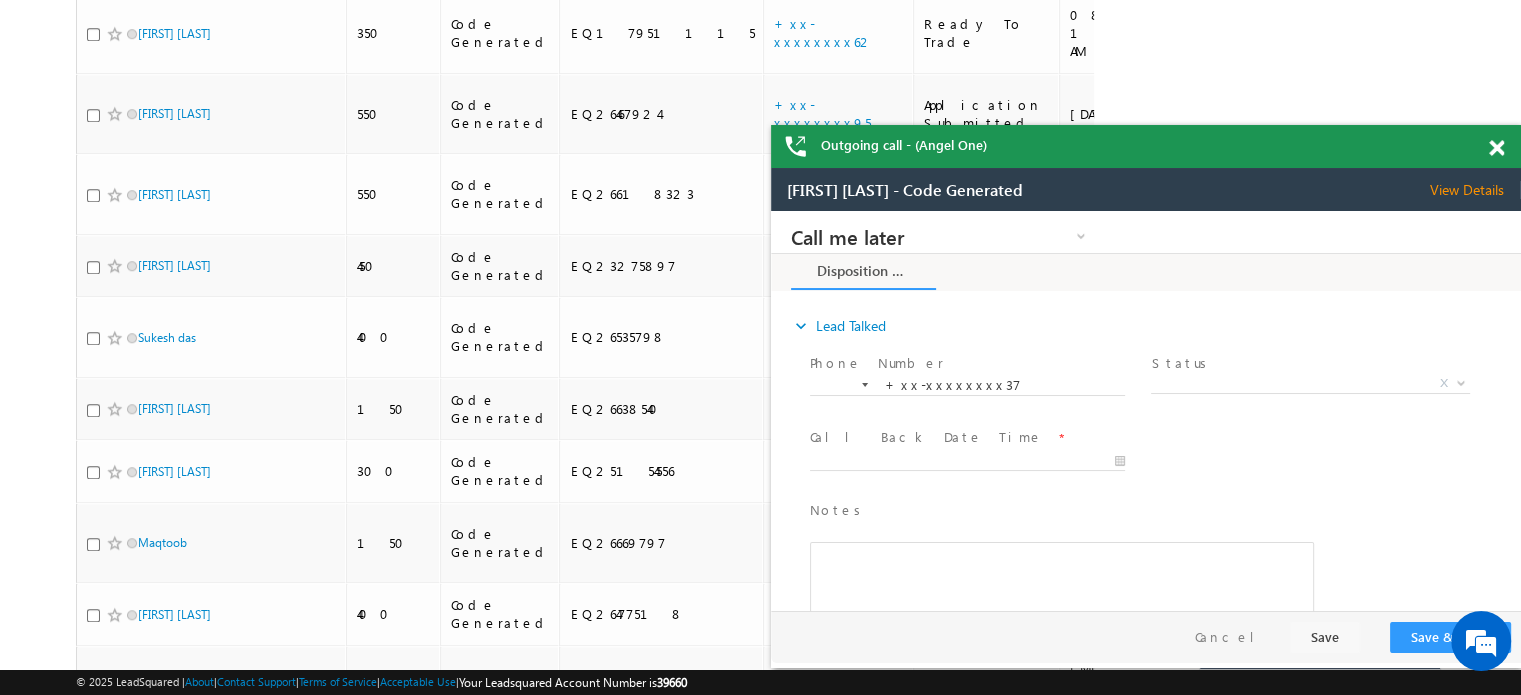 scroll, scrollTop: 0, scrollLeft: 0, axis: both 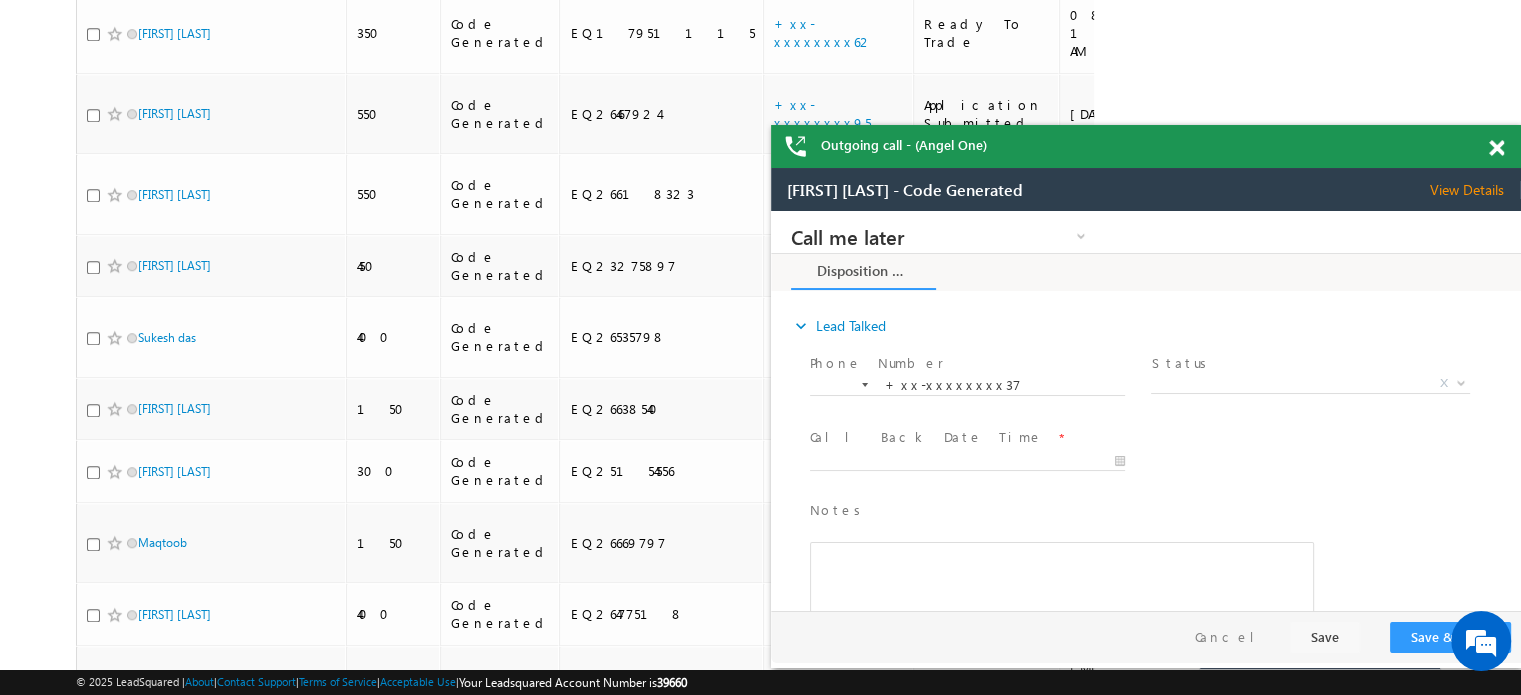 click at bounding box center [1496, 148] 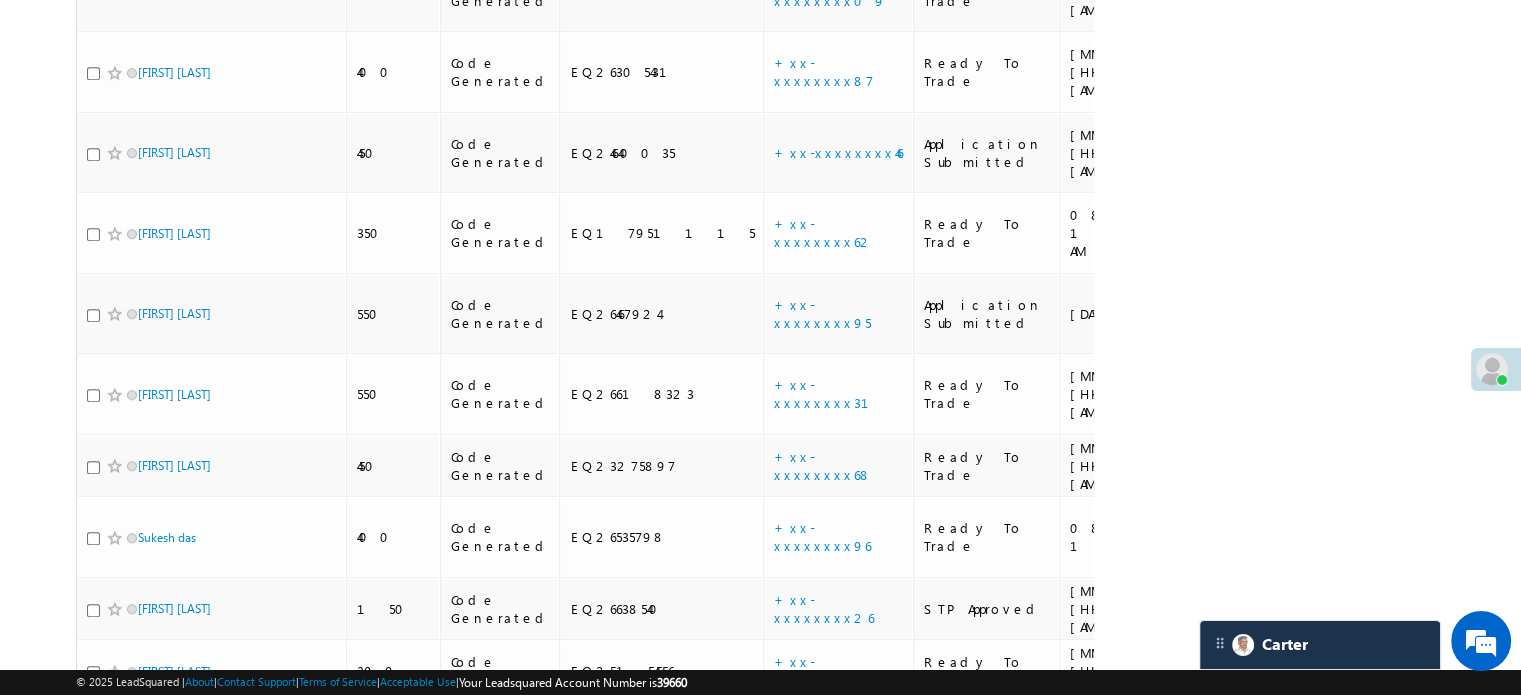 scroll, scrollTop: 1586, scrollLeft: 0, axis: vertical 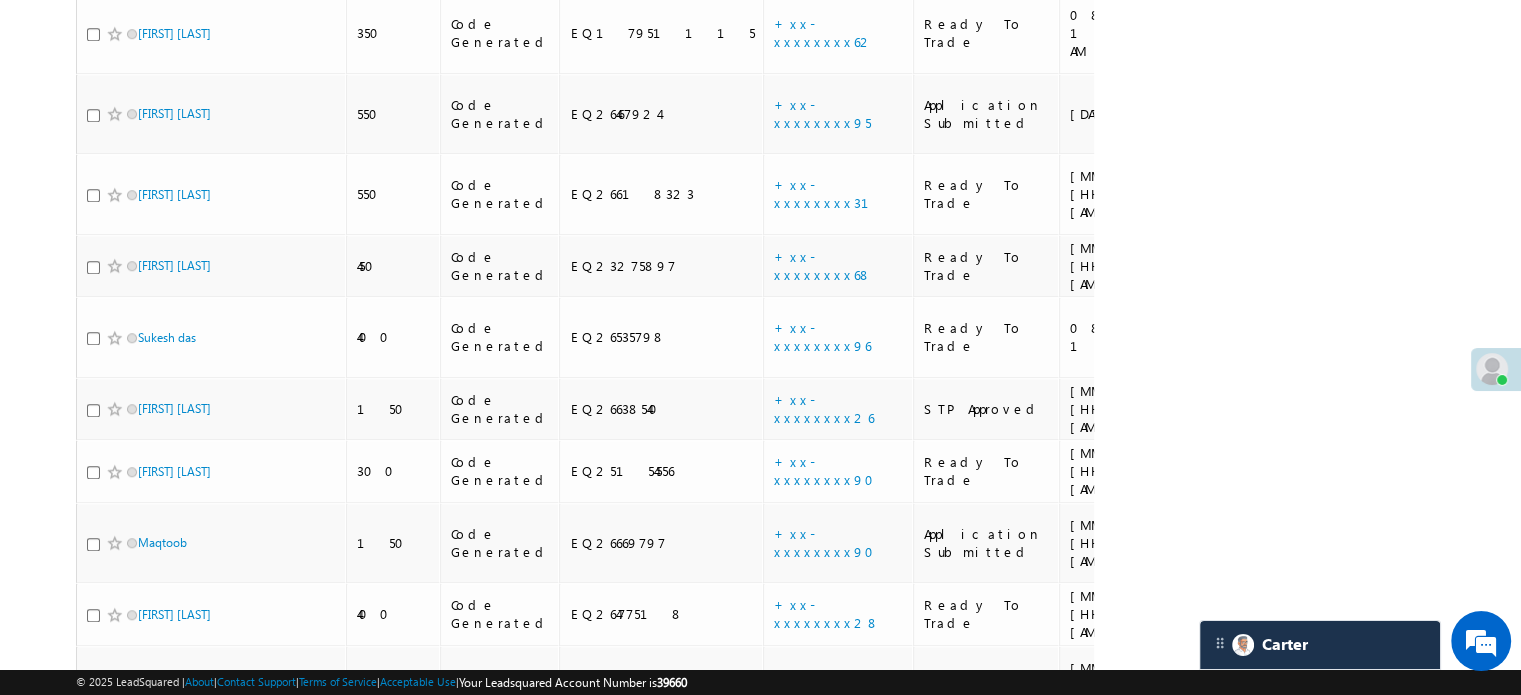click on "+xx-xxxxxxxx19" at bounding box center (835, 1051) 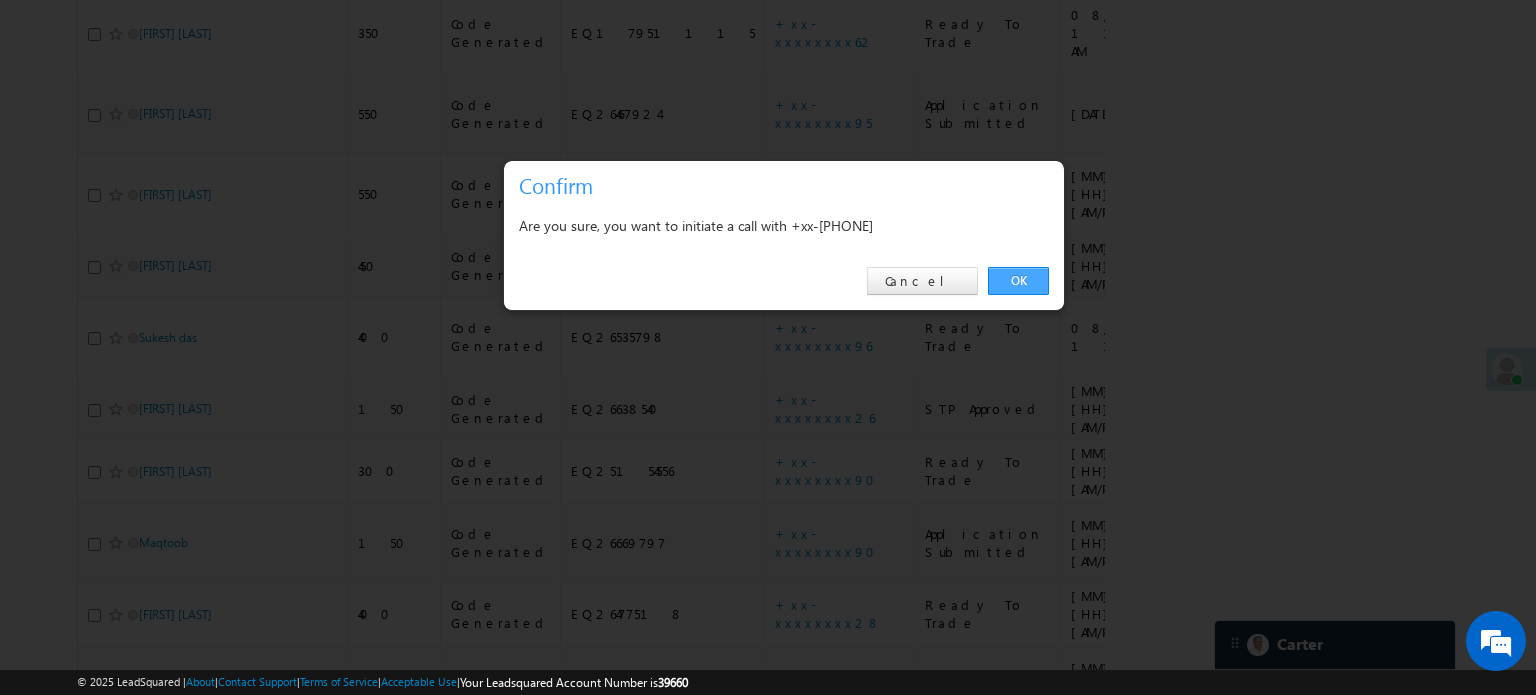 click on "OK" at bounding box center [1018, 281] 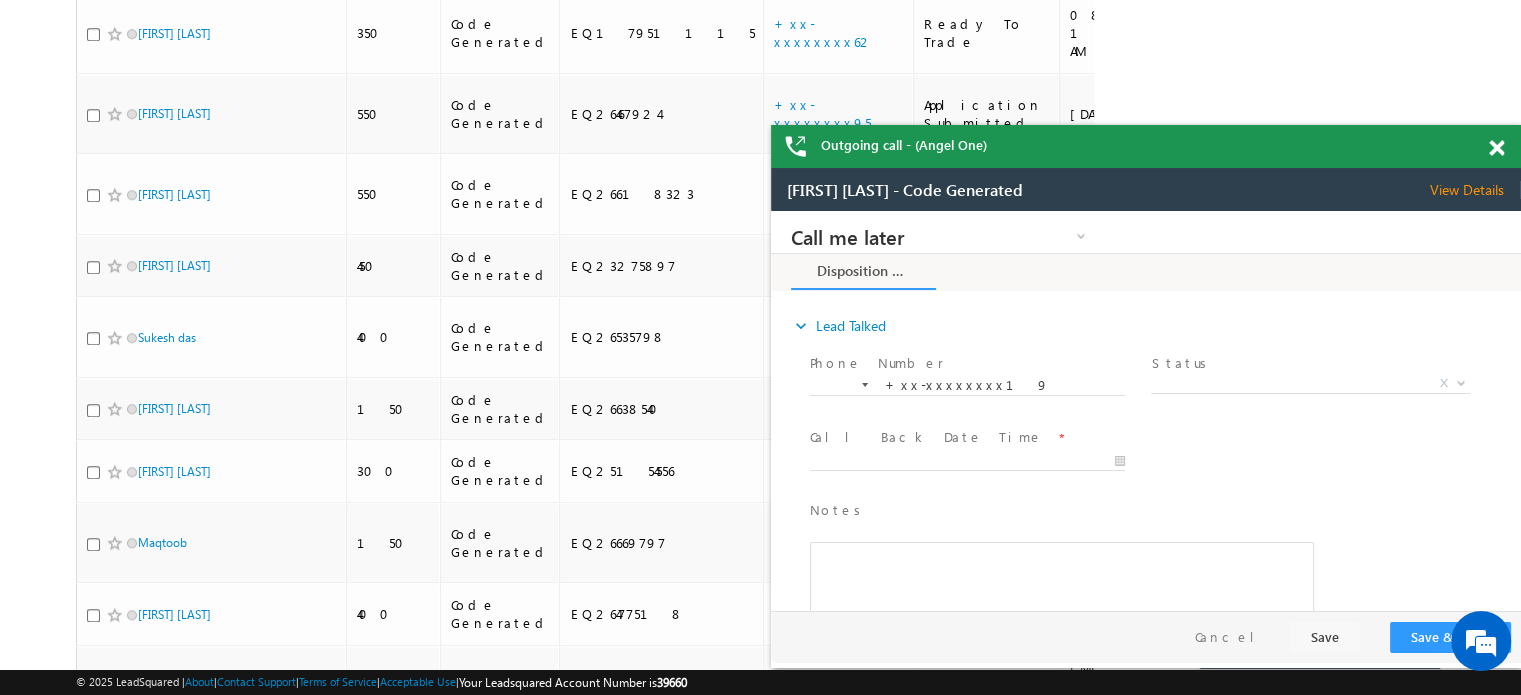 scroll, scrollTop: 0, scrollLeft: 0, axis: both 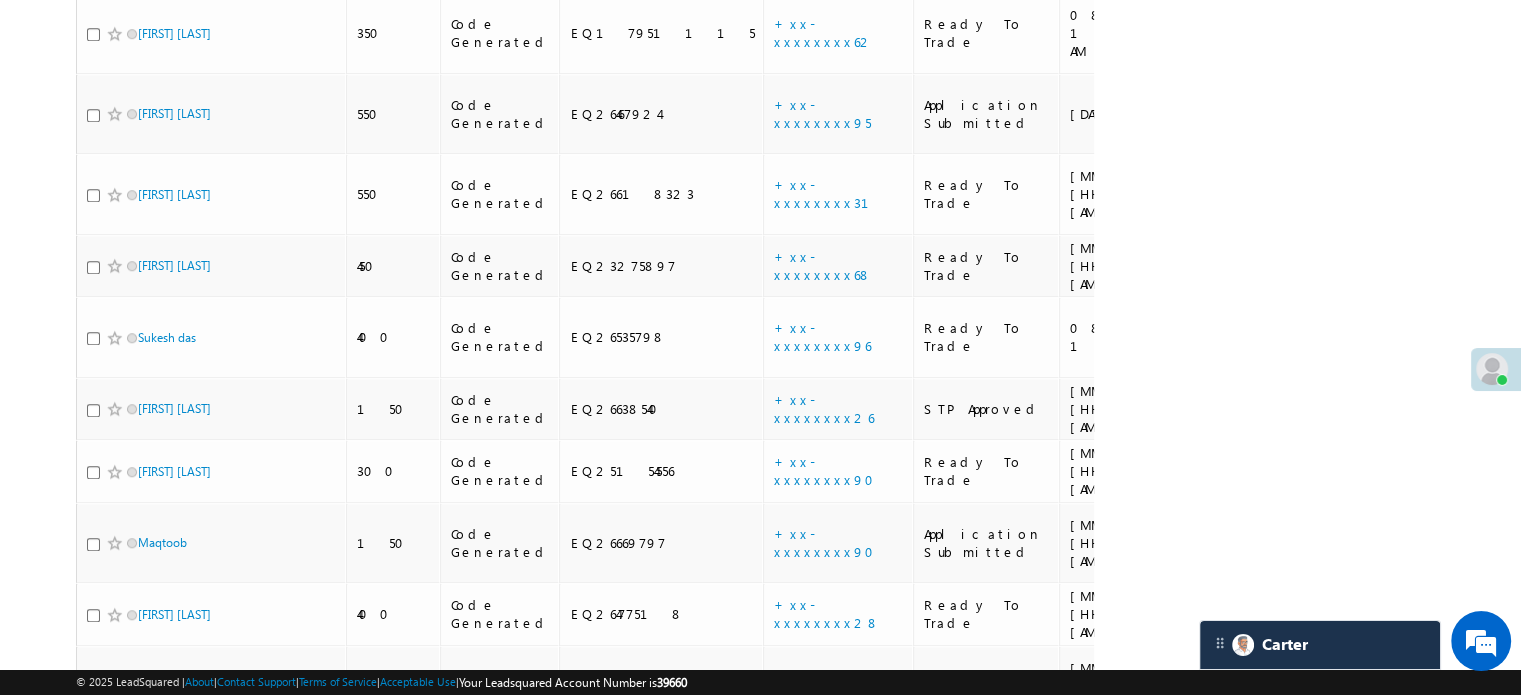 click on "+xx-xxxxxxxx60" at bounding box center (827, 971) 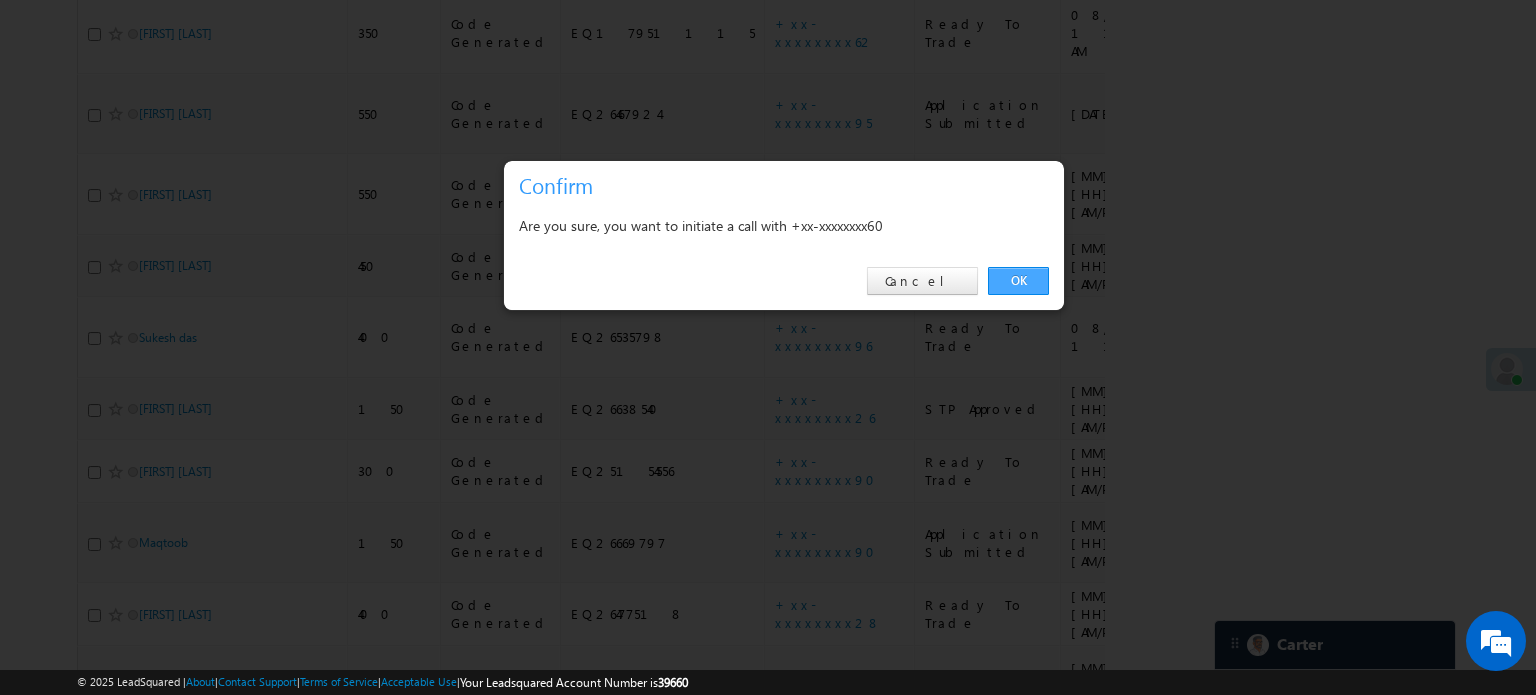 click on "OK" at bounding box center (1018, 281) 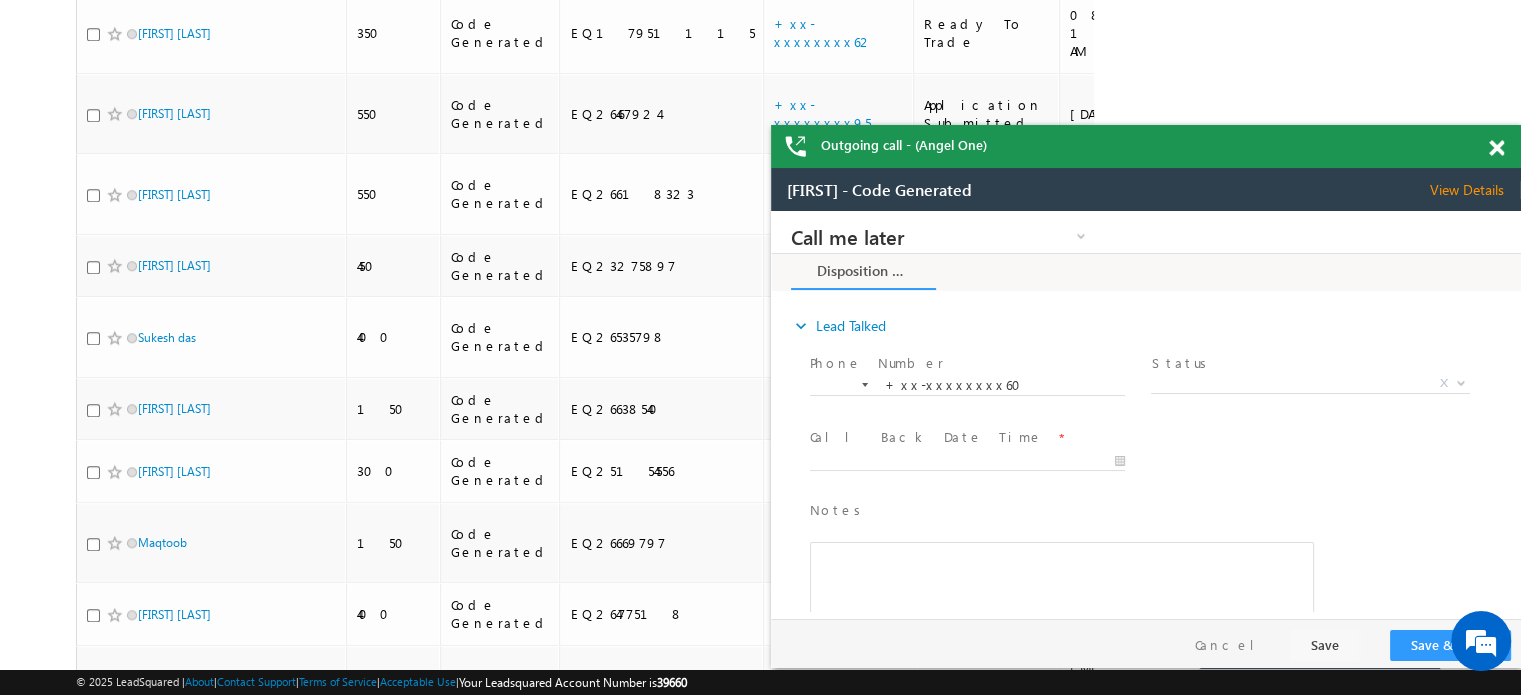 scroll, scrollTop: 0, scrollLeft: 0, axis: both 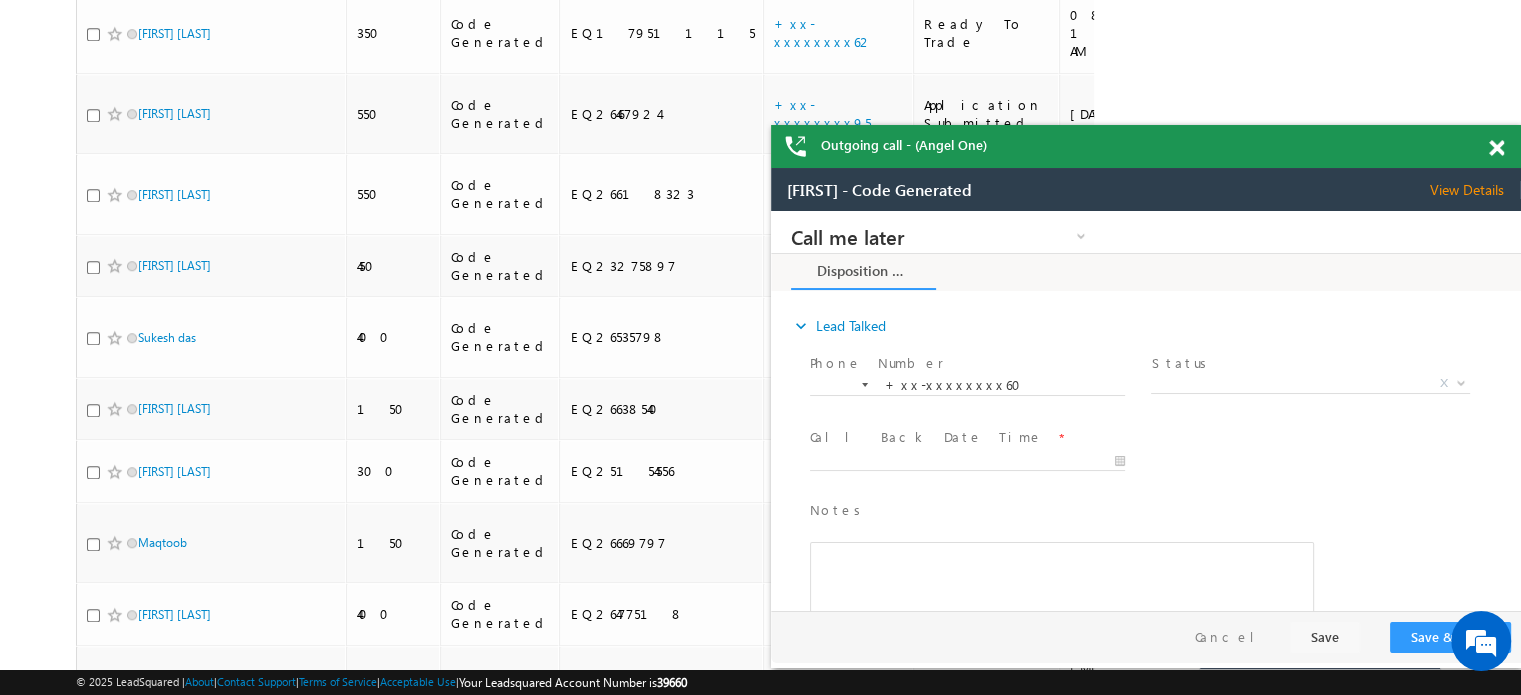 click at bounding box center (1496, 148) 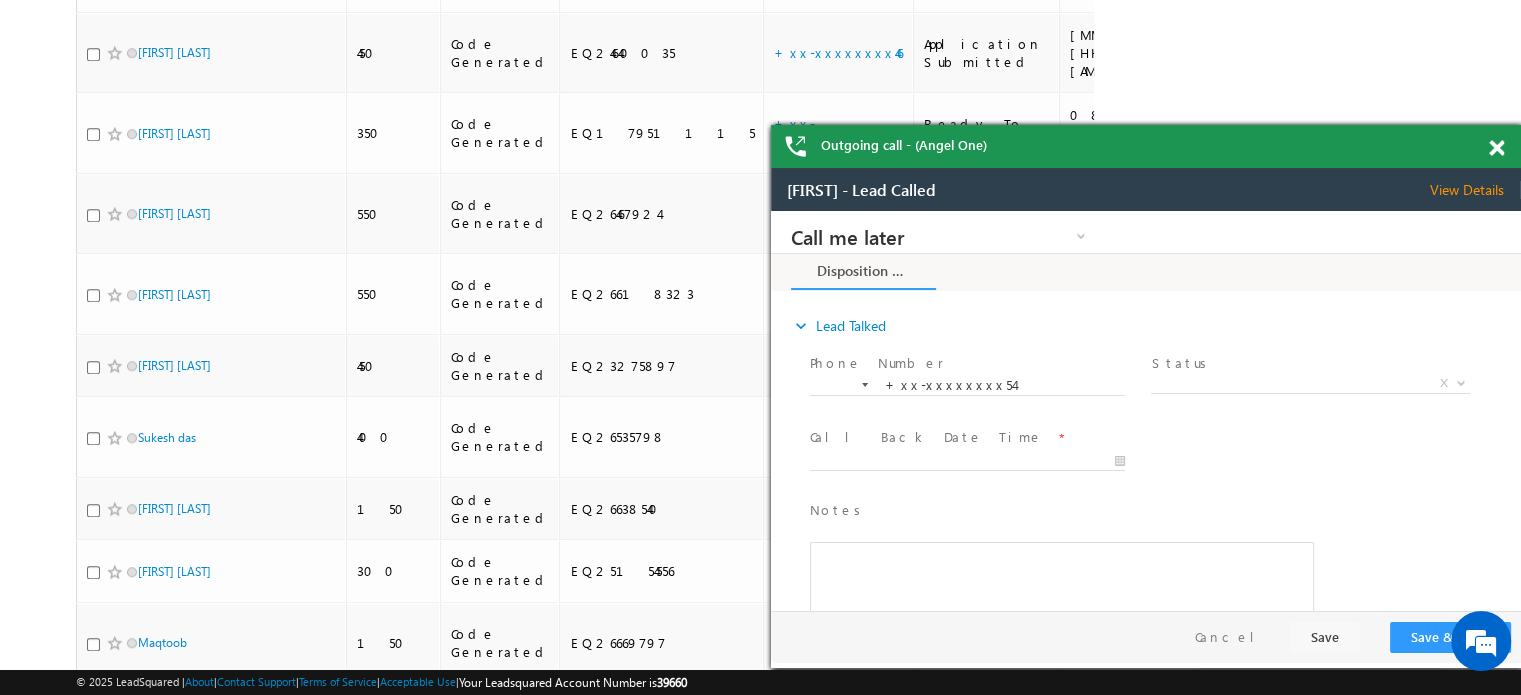 scroll, scrollTop: 0, scrollLeft: 0, axis: both 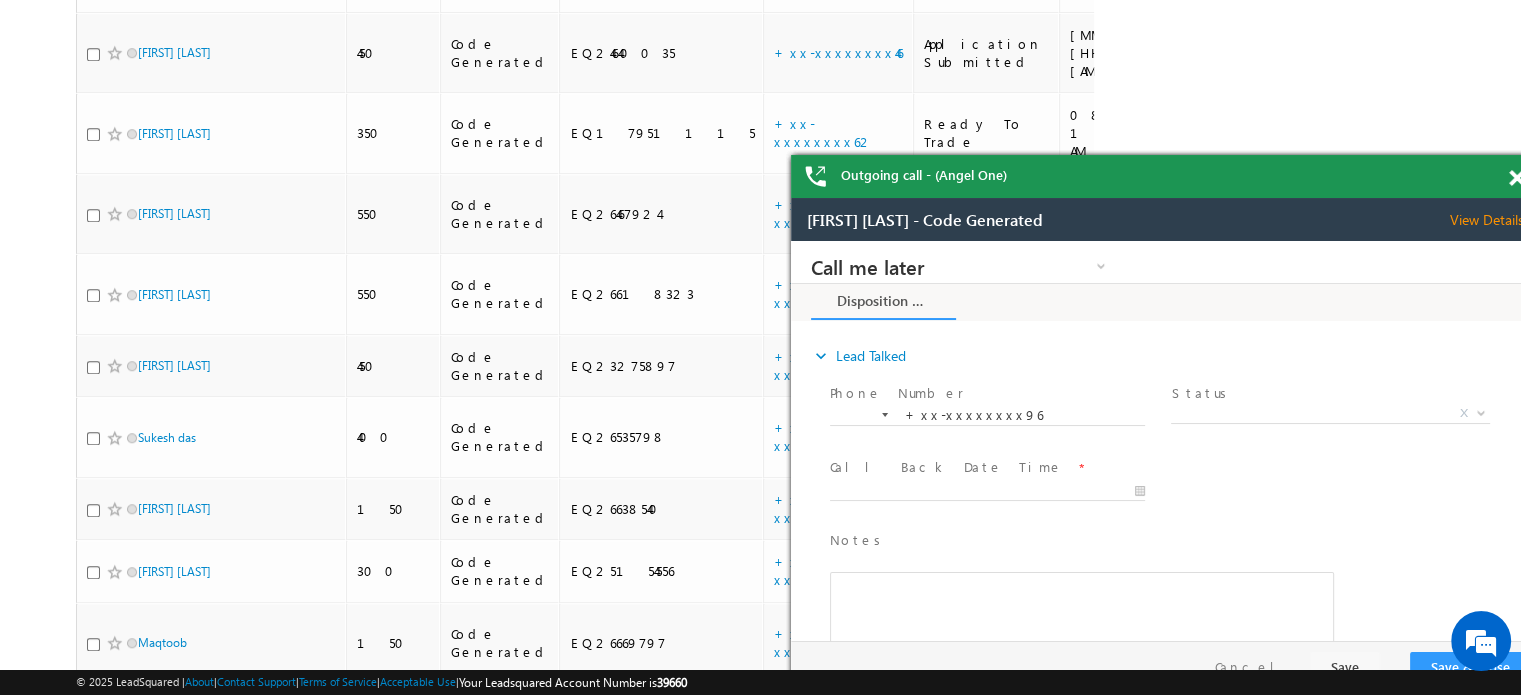 click on "Outgoing call -  (Angel One) Outgoing call  Suraj Kumar   View Details  open_in_new Outgoing call -  (Angel One) Outgoing call -  (Angel One) Outgoing call -  (Angel One)
Menu
Priya Rathore
.rath" at bounding box center (760, 418) 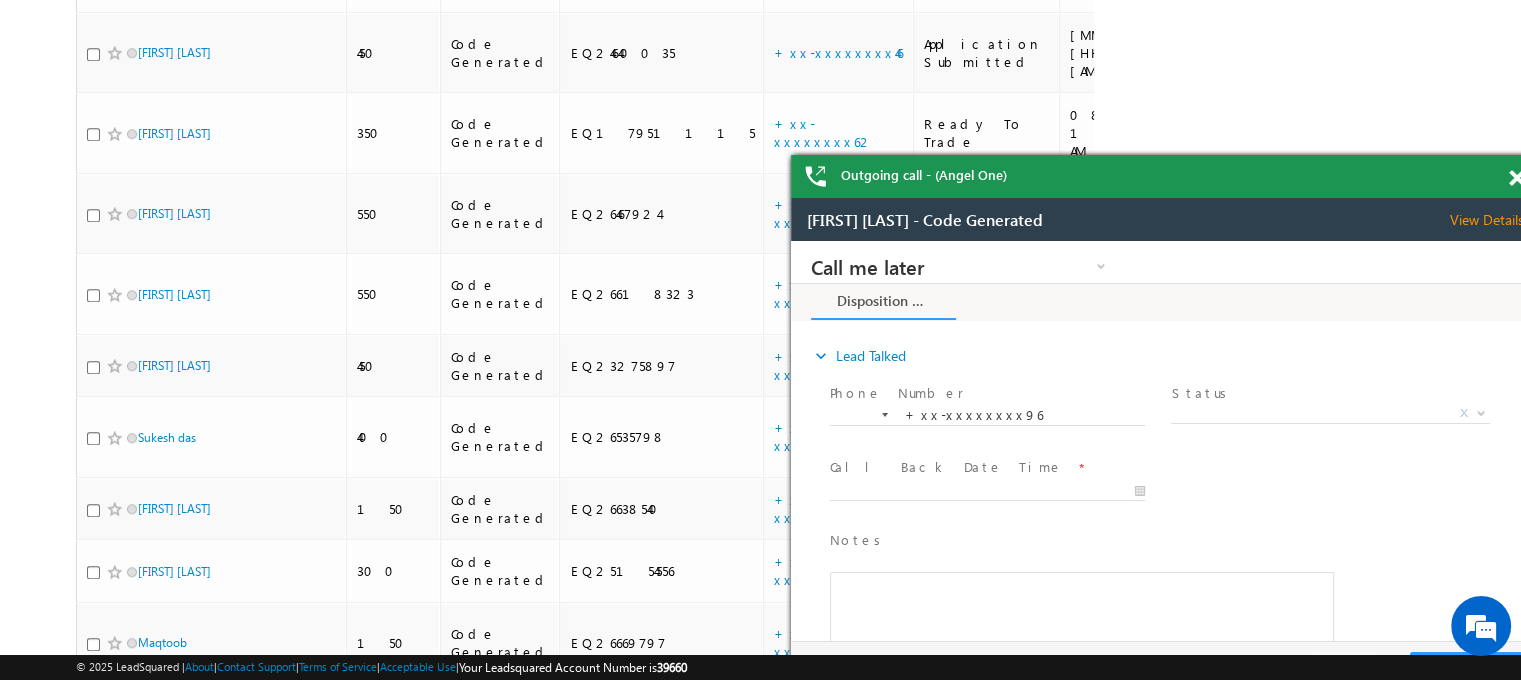 click at bounding box center (1516, 178) 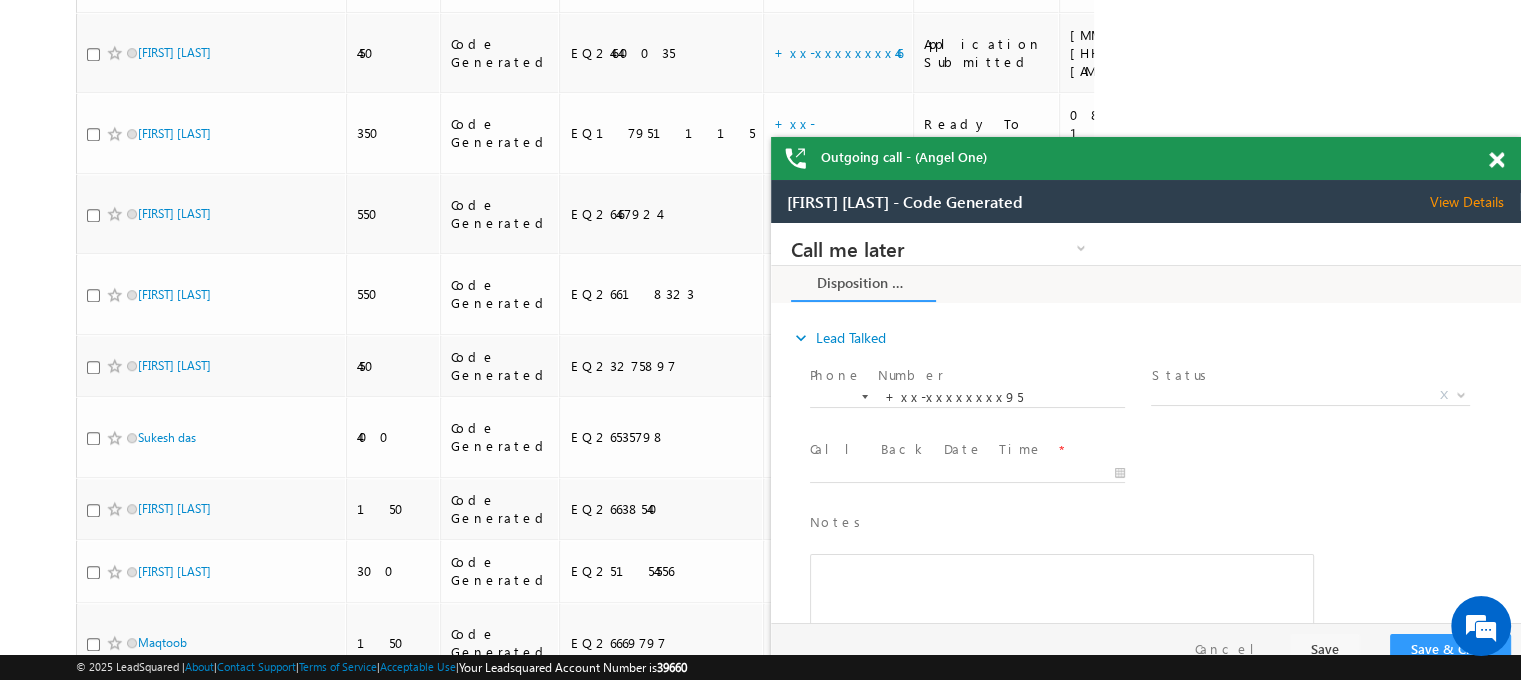 drag, startPoint x: 2183, startPoint y: 400, endPoint x: 1224, endPoint y: 184, distance: 983.0244 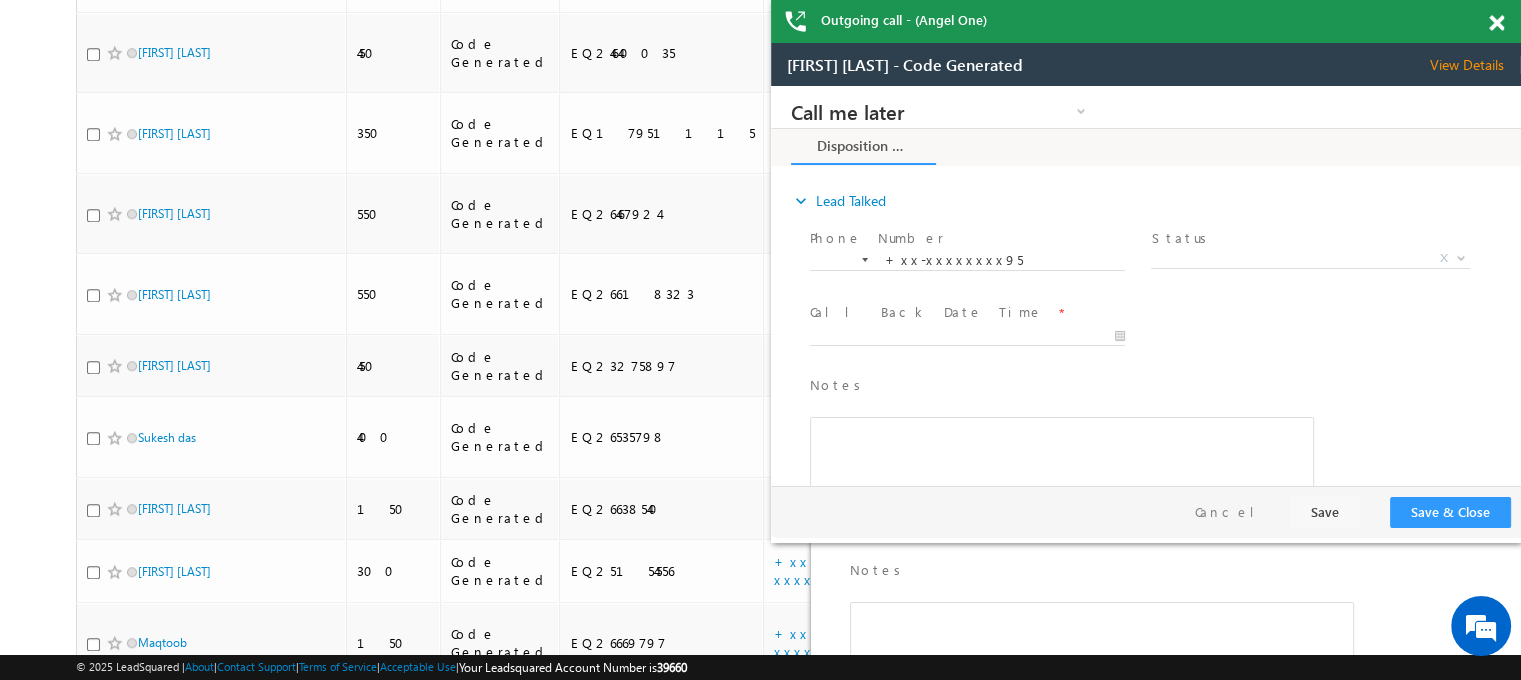 click at bounding box center (1496, 23) 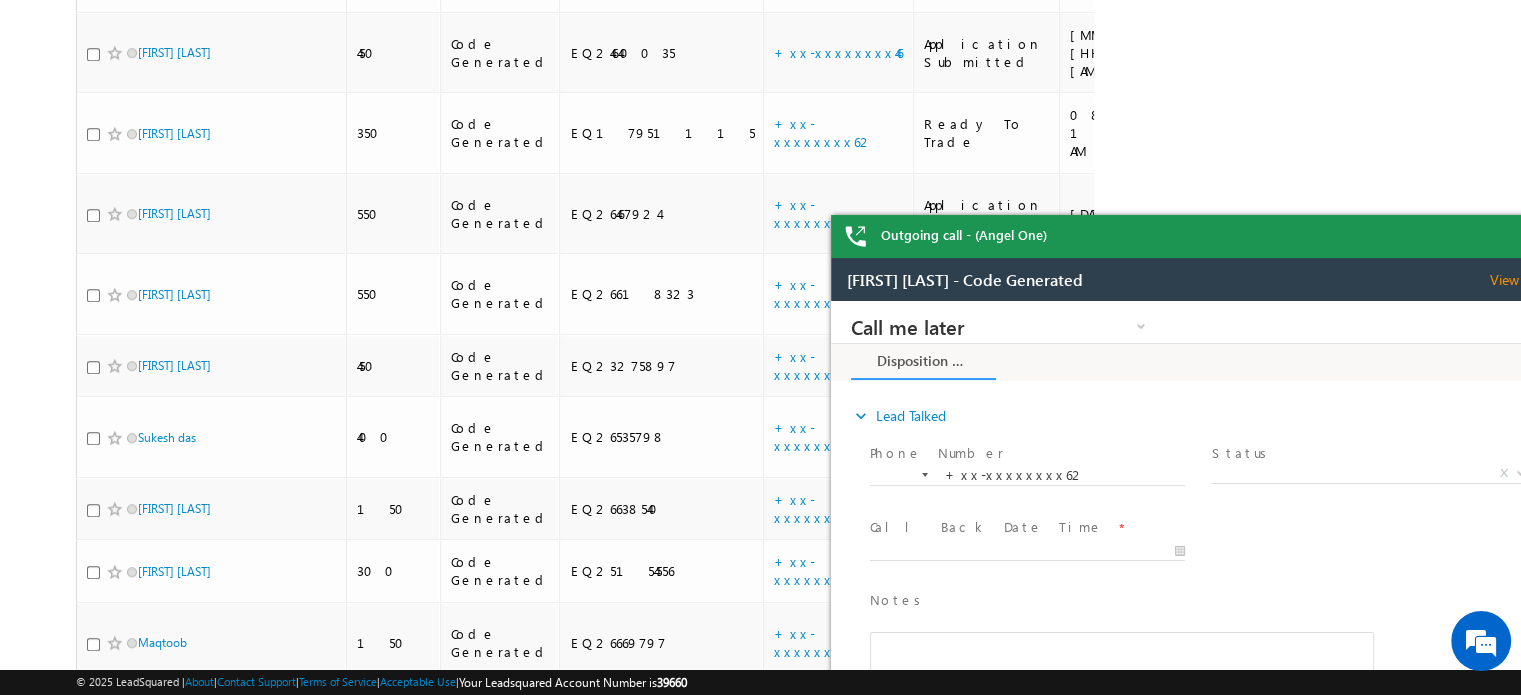 click on "Search Leads X ?   43 results found
Advanced Search
Advanced Search
Advanced search results
Actions" at bounding box center (760, 514) 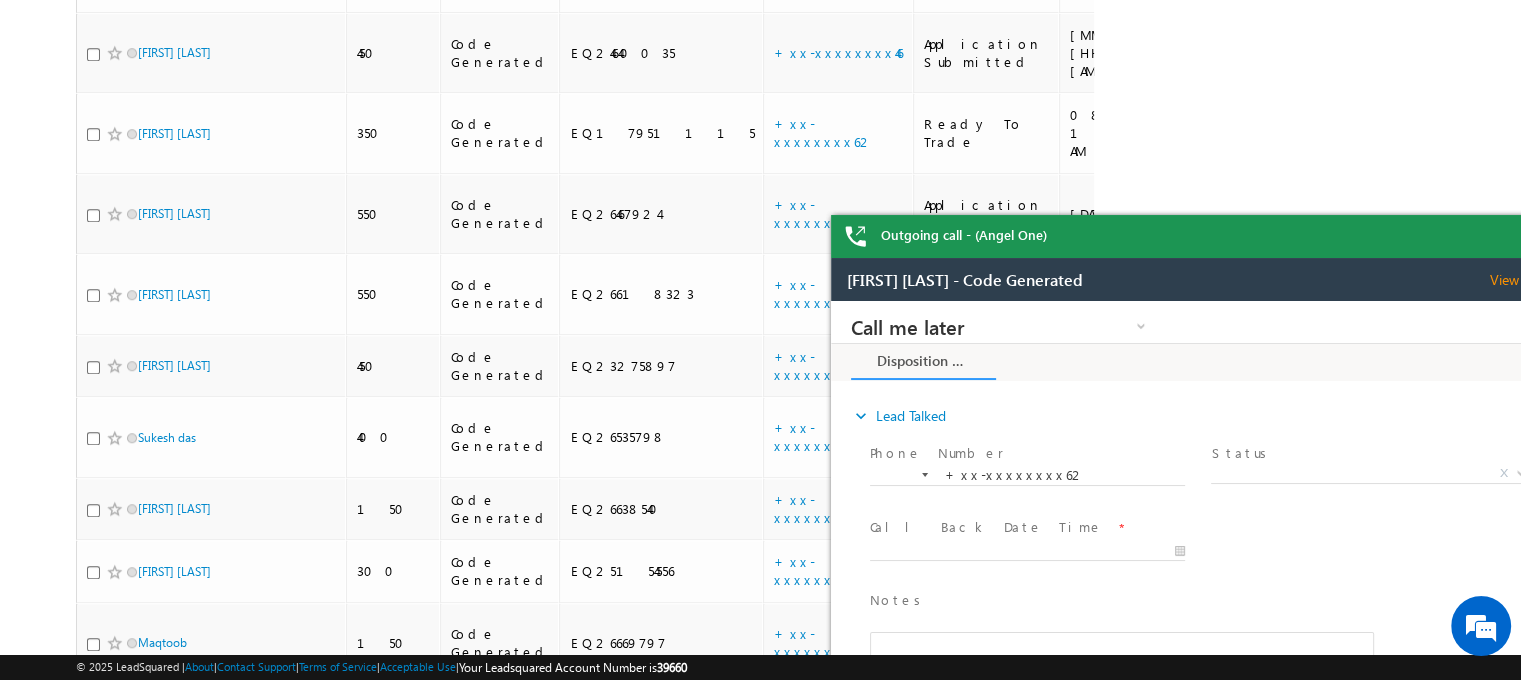 drag, startPoint x: 1100, startPoint y: 233, endPoint x: 1332, endPoint y: 742, distance: 559.37915 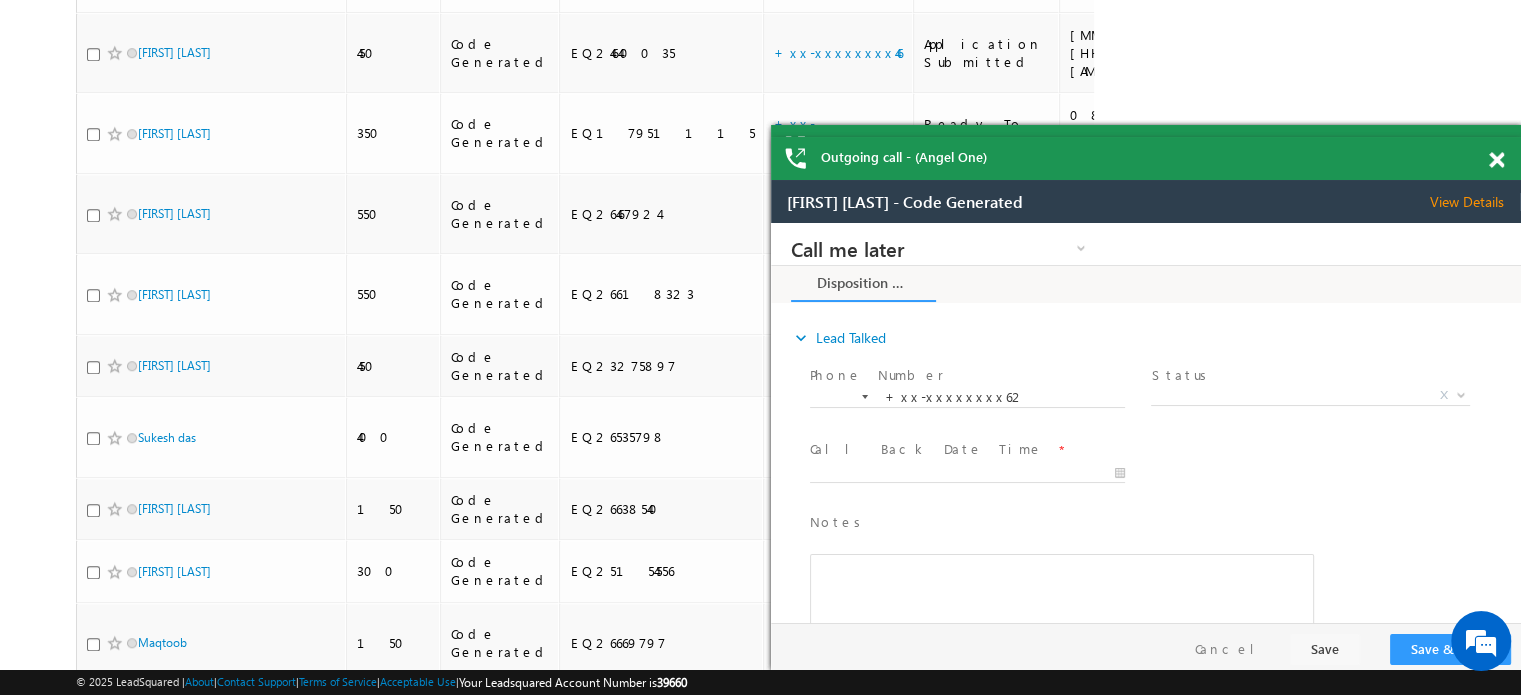click at bounding box center [1496, 160] 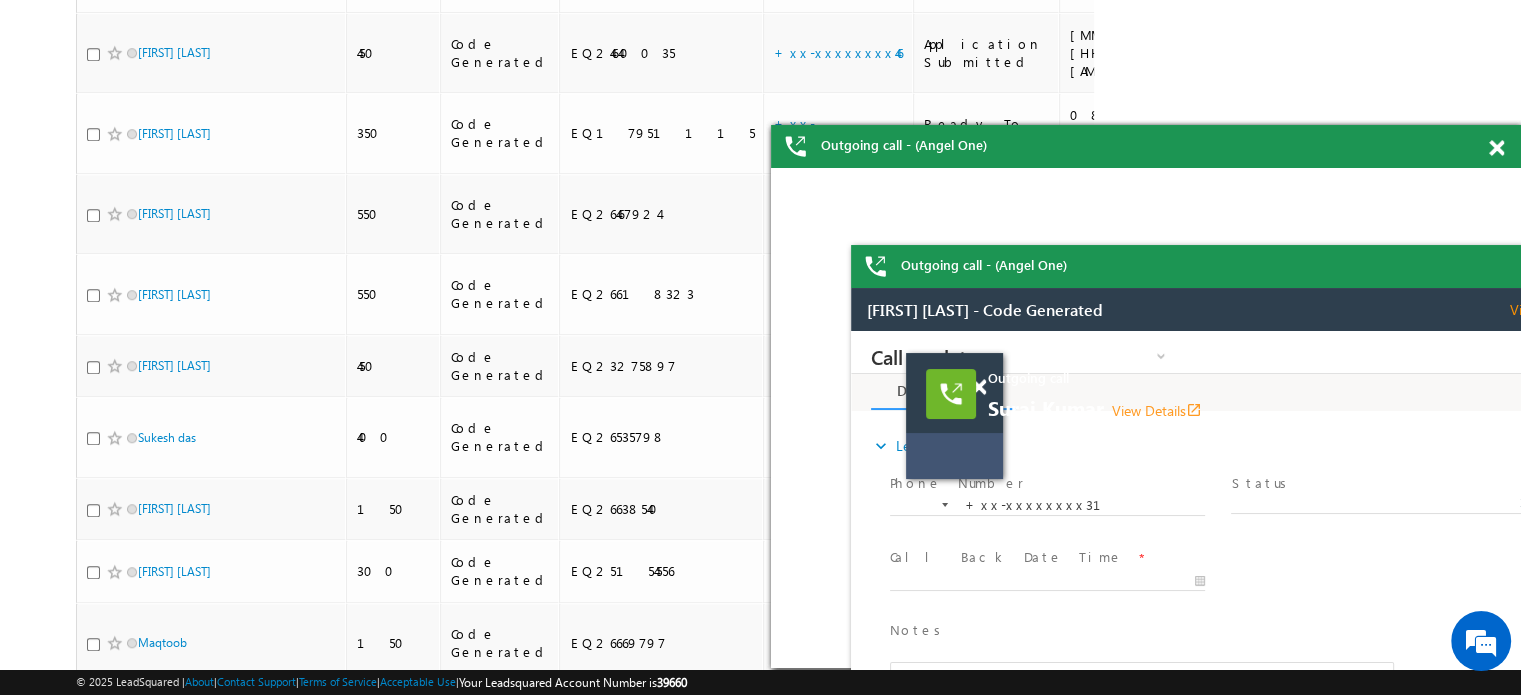 click at bounding box center (1496, 148) 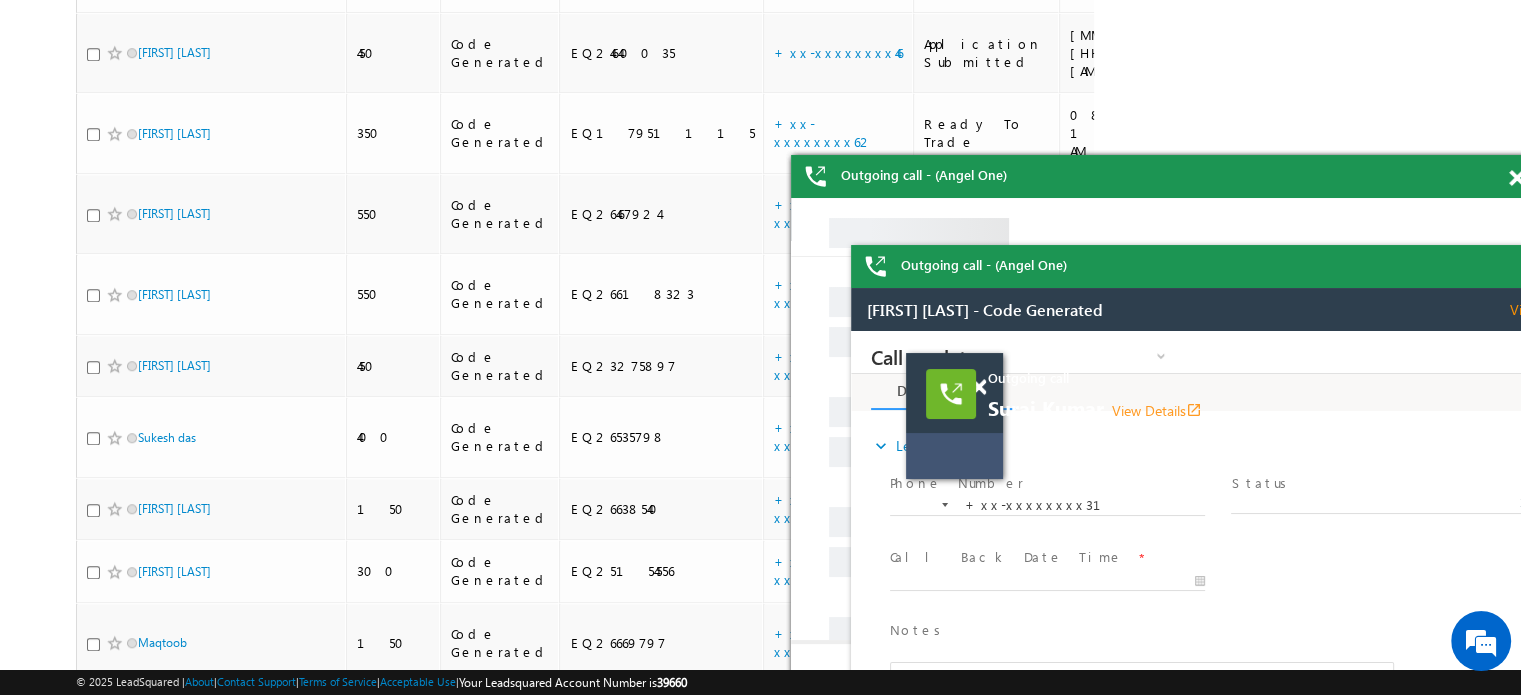 scroll, scrollTop: 0, scrollLeft: 0, axis: both 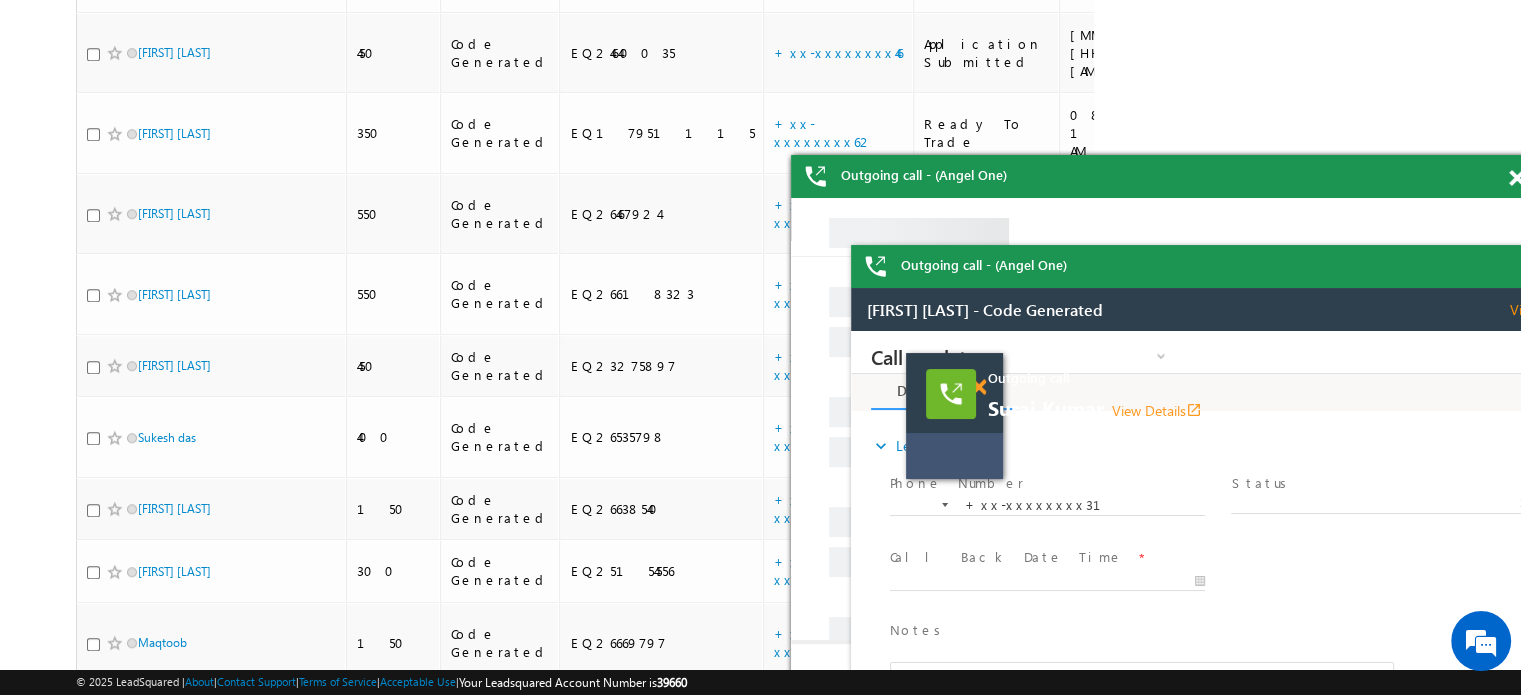 click at bounding box center (978, 387) 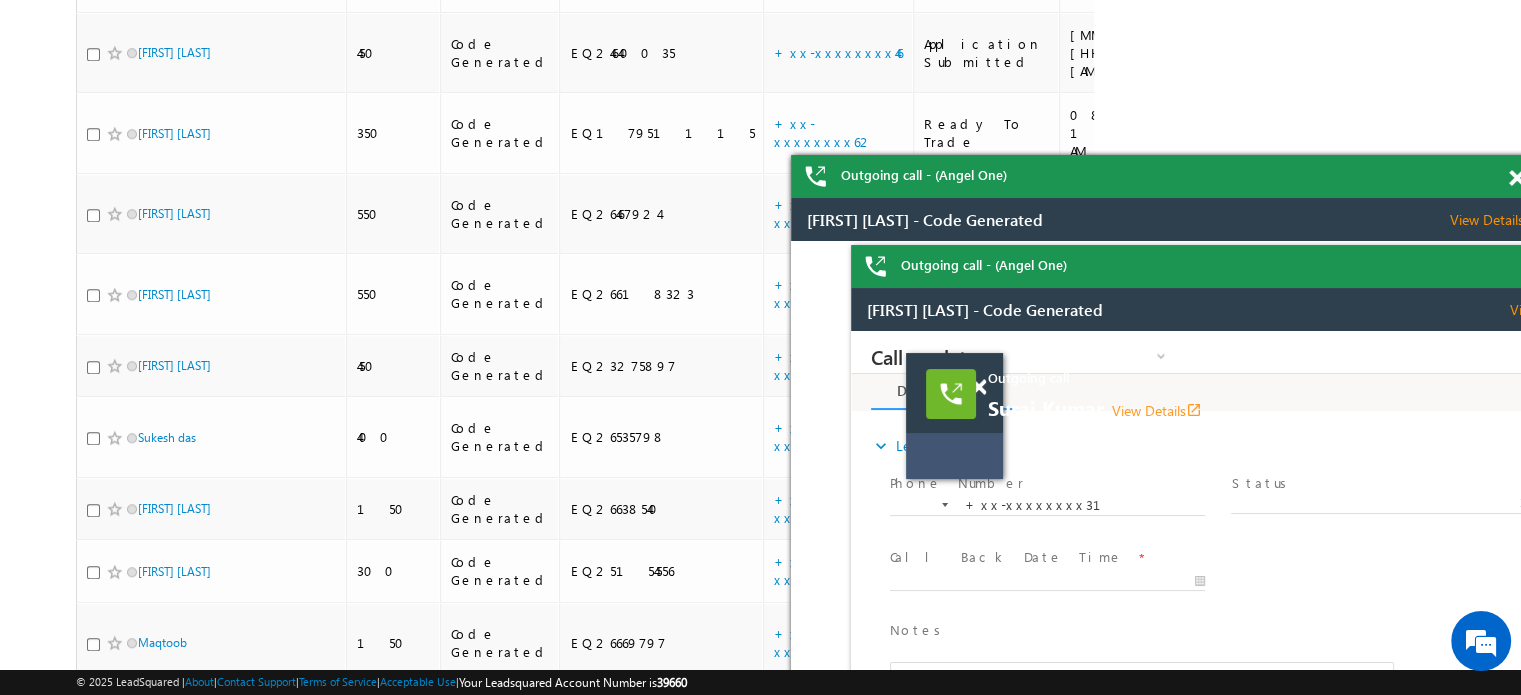 drag, startPoint x: 1834, startPoint y: 717, endPoint x: 983, endPoint y: 386, distance: 913.1057 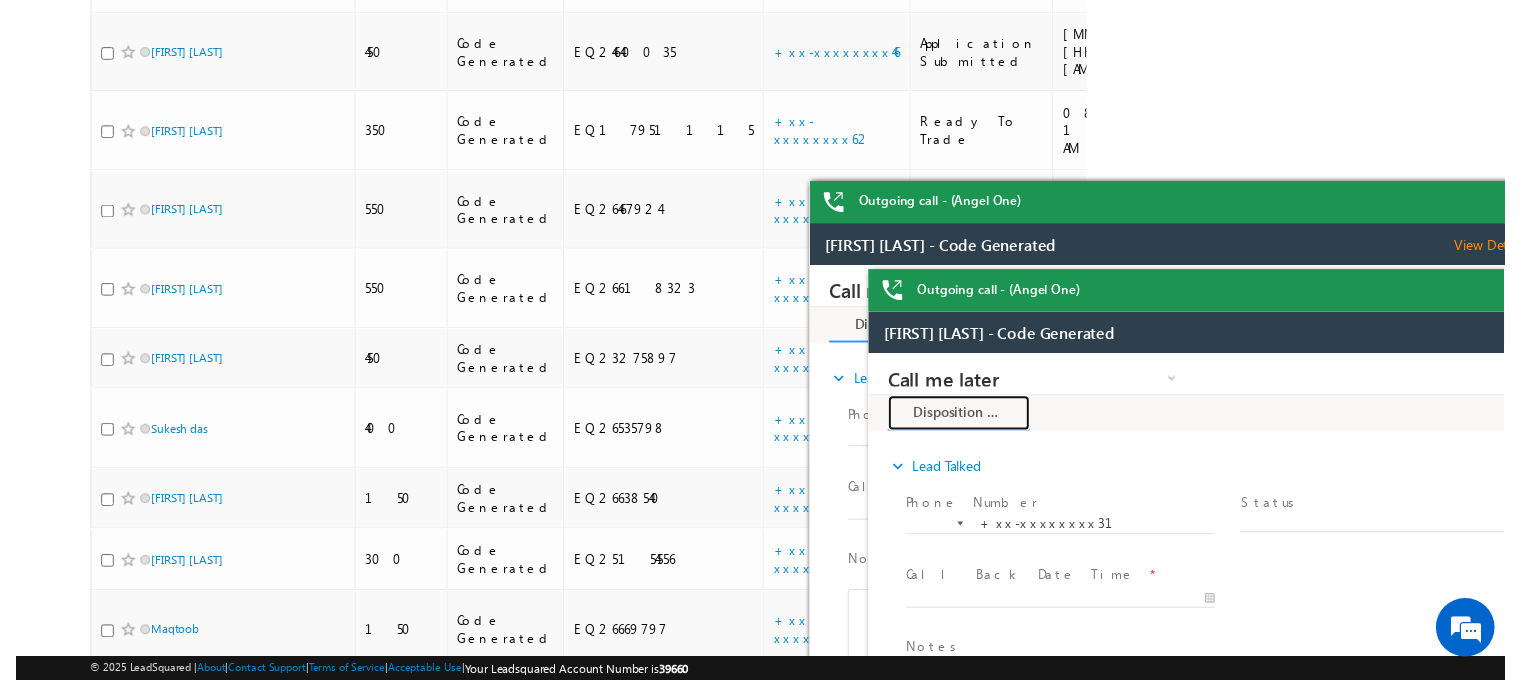 scroll, scrollTop: 0, scrollLeft: 0, axis: both 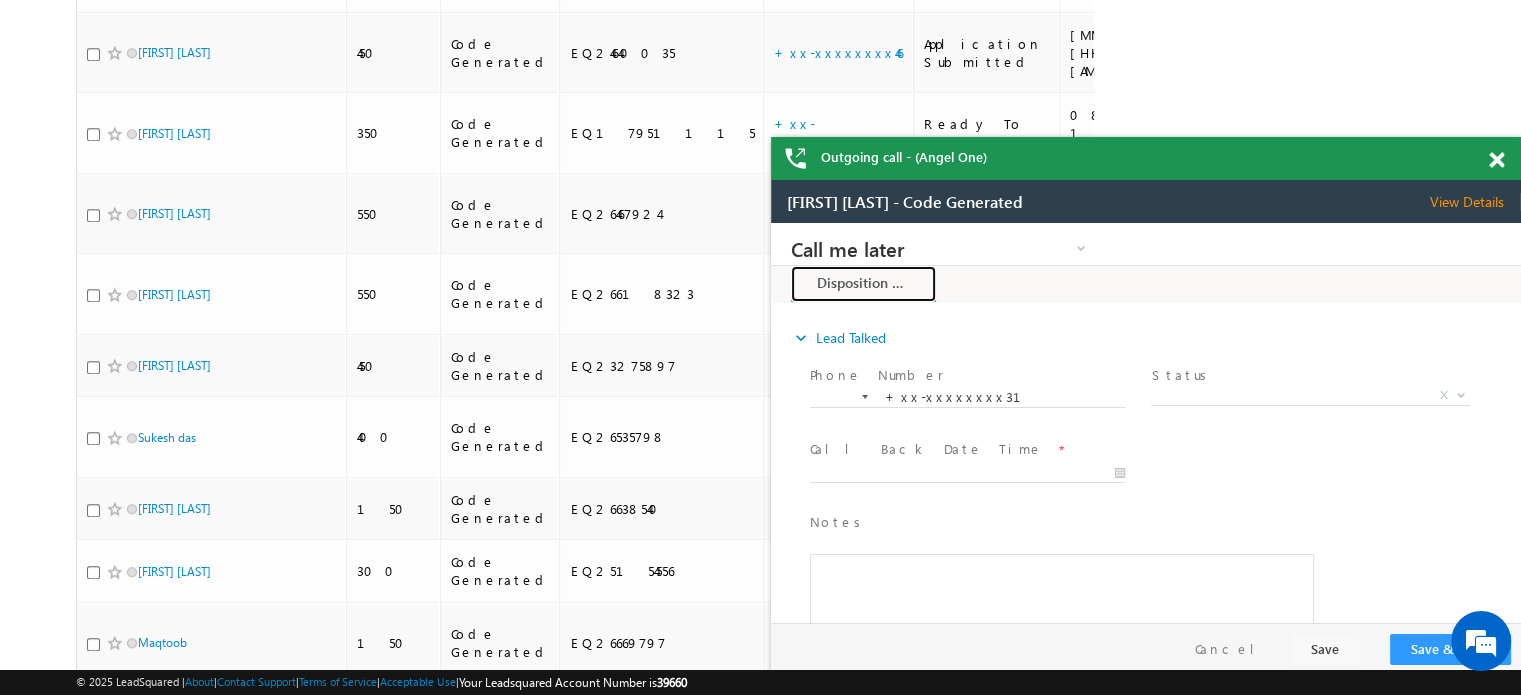 drag, startPoint x: 2220, startPoint y: 518, endPoint x: 1148, endPoint y: 290, distance: 1095.9781 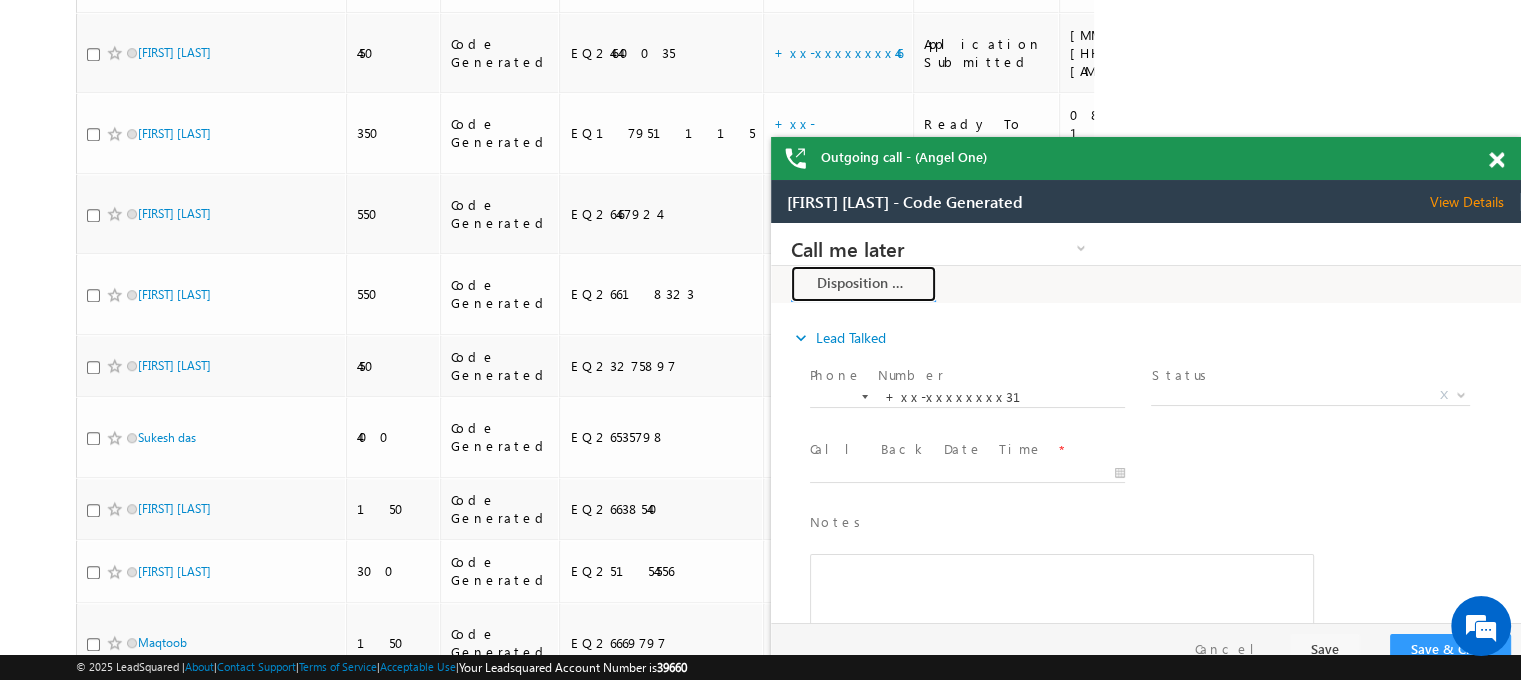 scroll, scrollTop: 0, scrollLeft: 0, axis: both 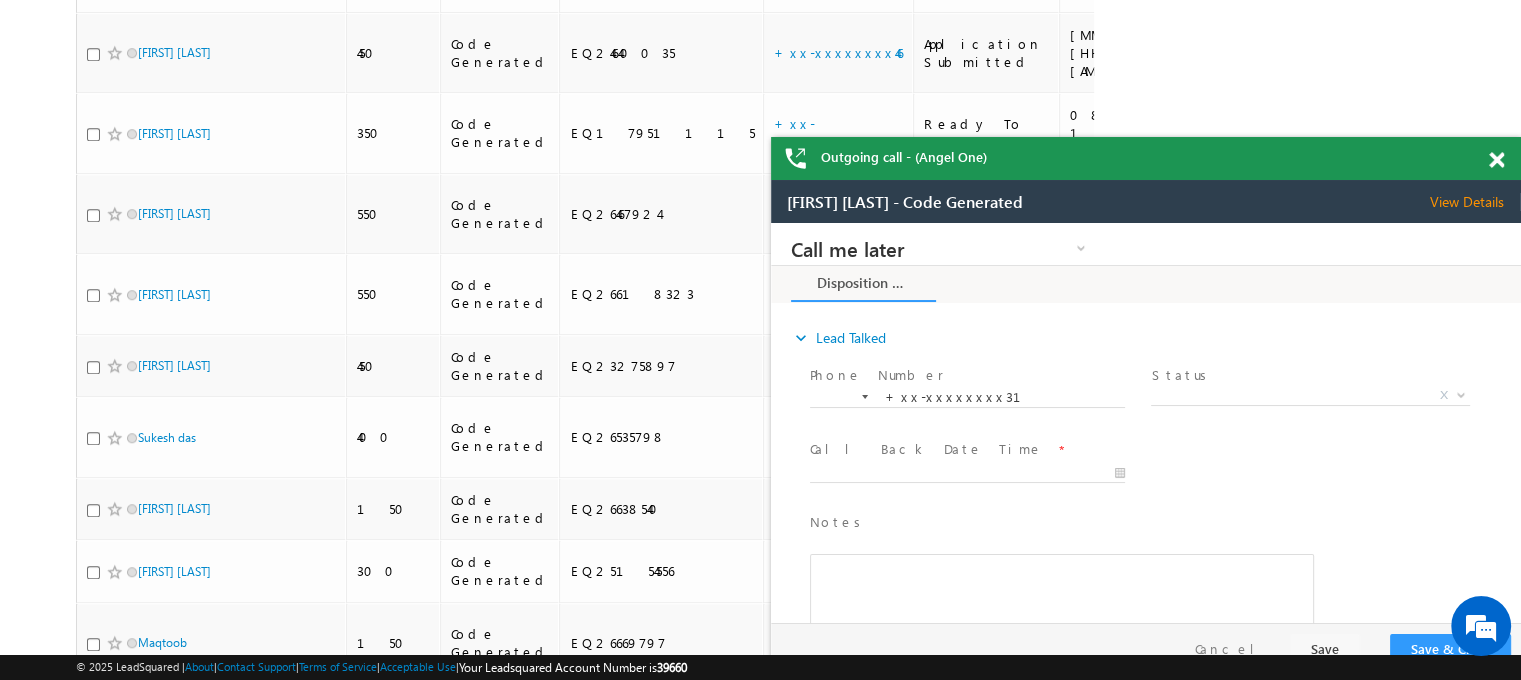 click at bounding box center (1496, 160) 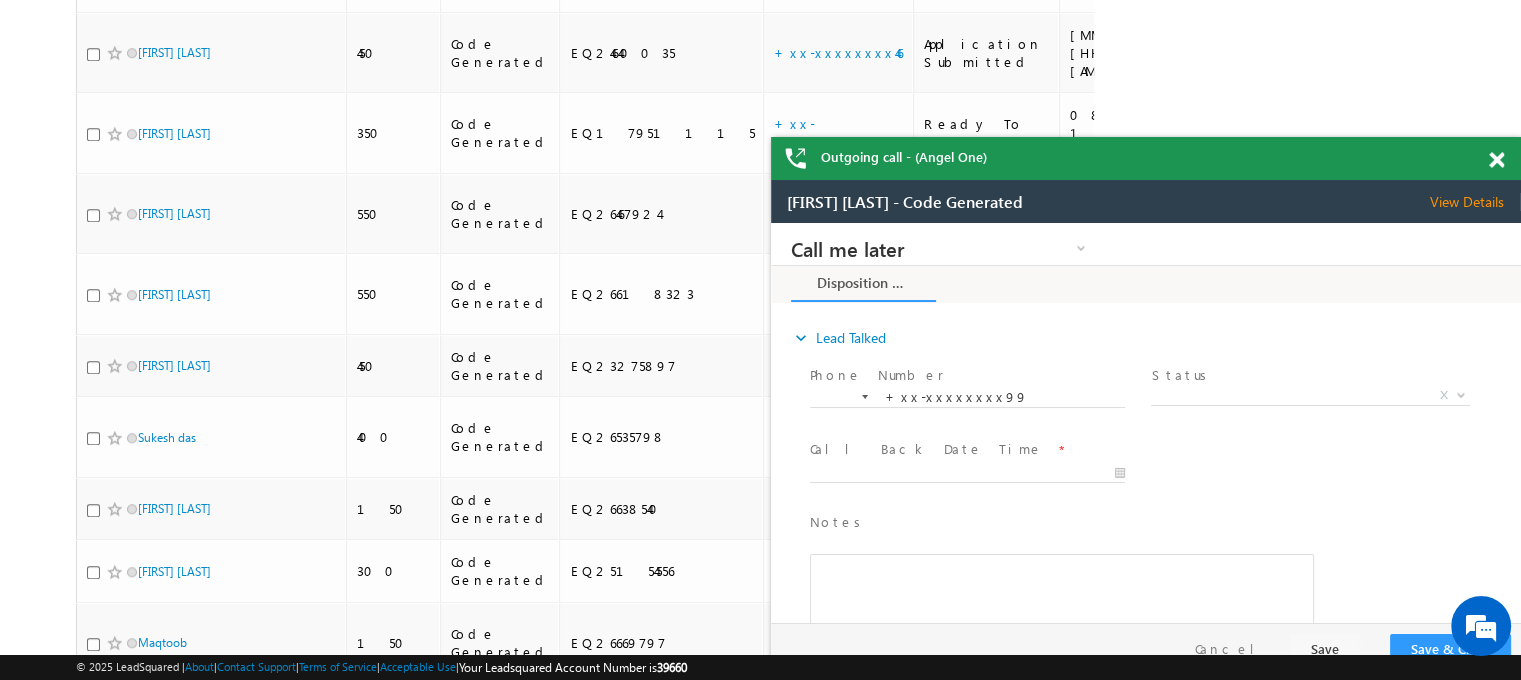 drag, startPoint x: 2135, startPoint y: 440, endPoint x: 813, endPoint y: 223, distance: 1339.6914 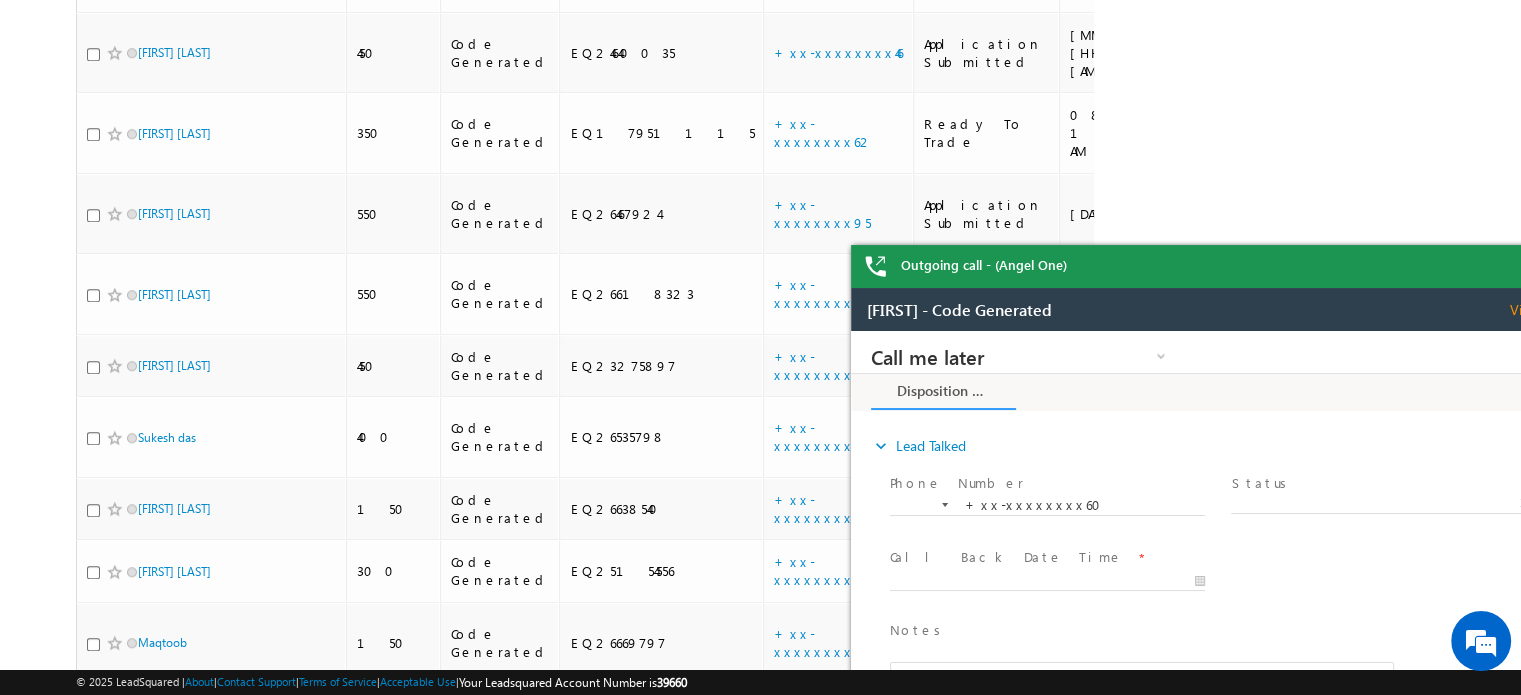 drag, startPoint x: 1119, startPoint y: 327, endPoint x: 744, endPoint y: 244, distance: 384.0755 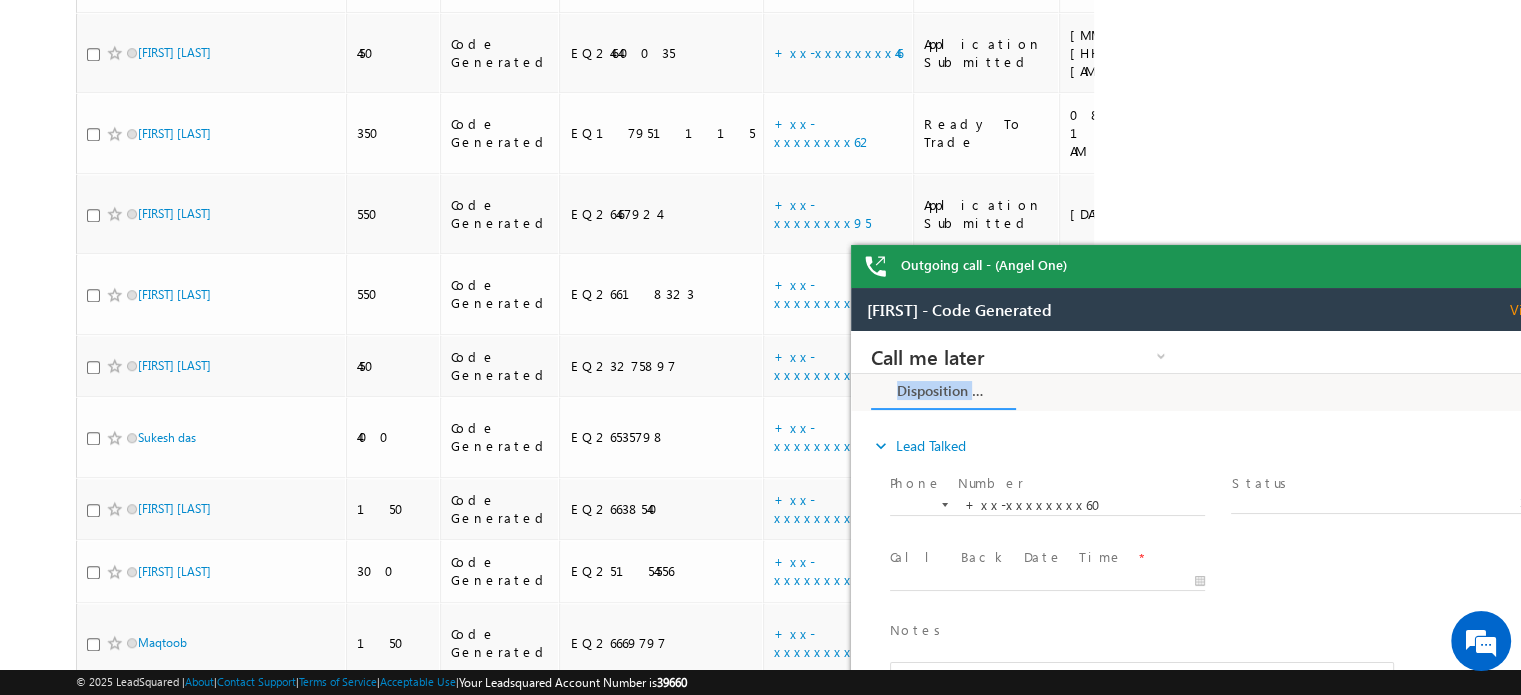 drag, startPoint x: 1146, startPoint y: 411, endPoint x: 1030, endPoint y: 391, distance: 117.71151 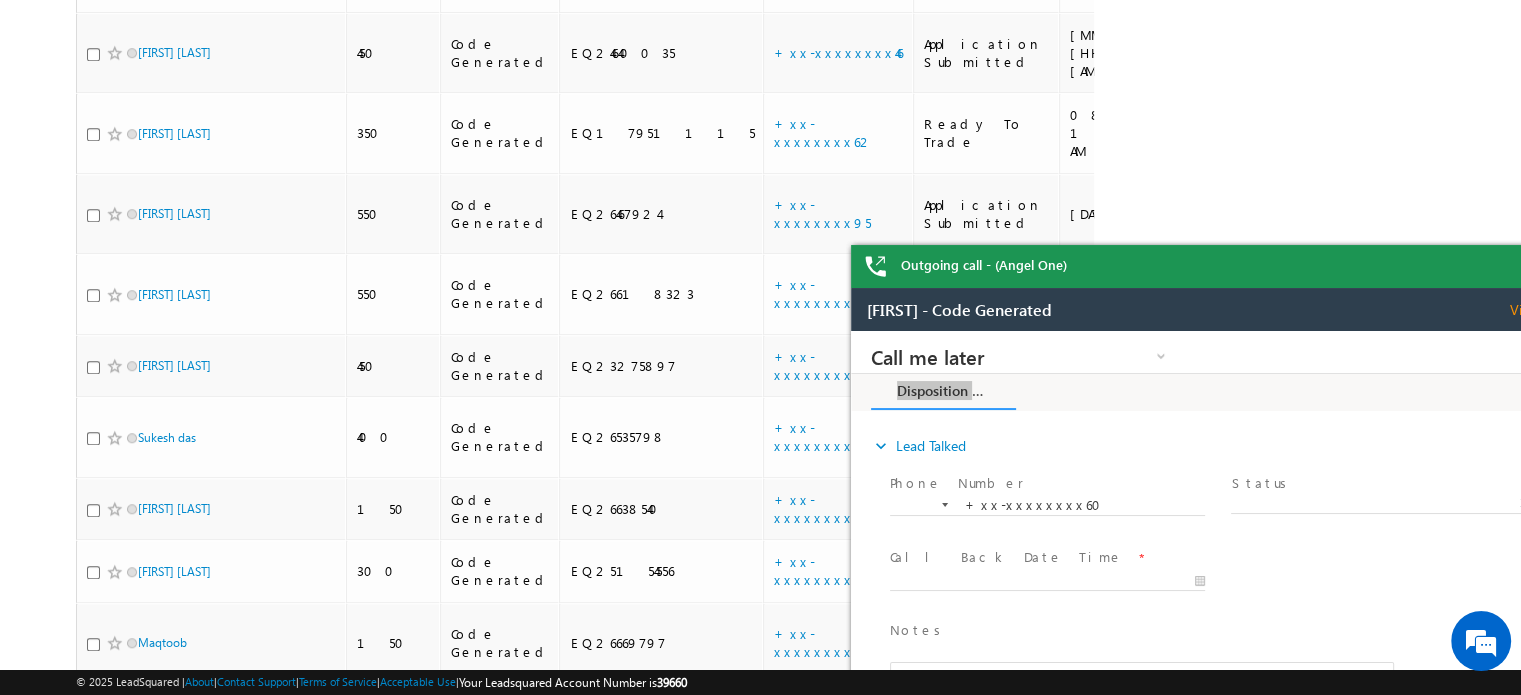 click on "+xx-xxxxxxxx81" at bounding box center (836, 937) 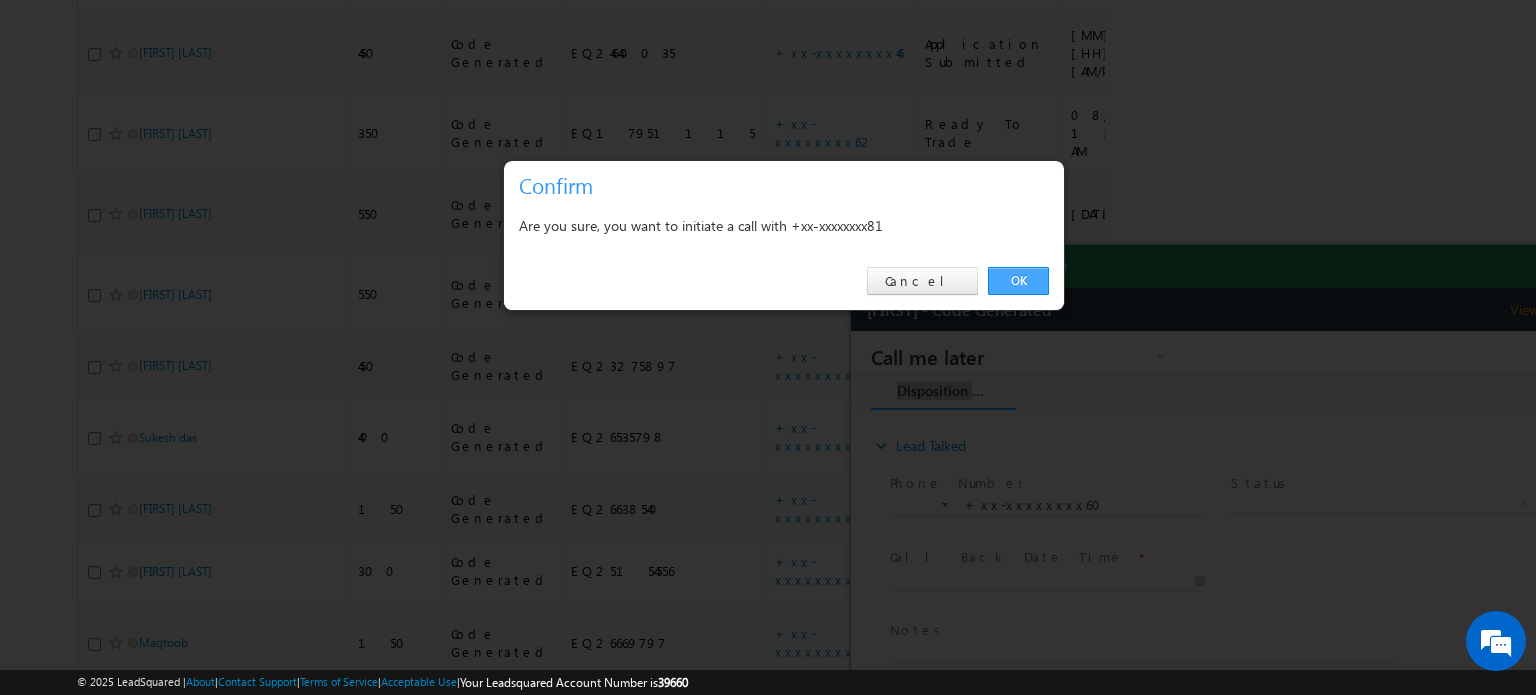 click on "OK" at bounding box center [1018, 281] 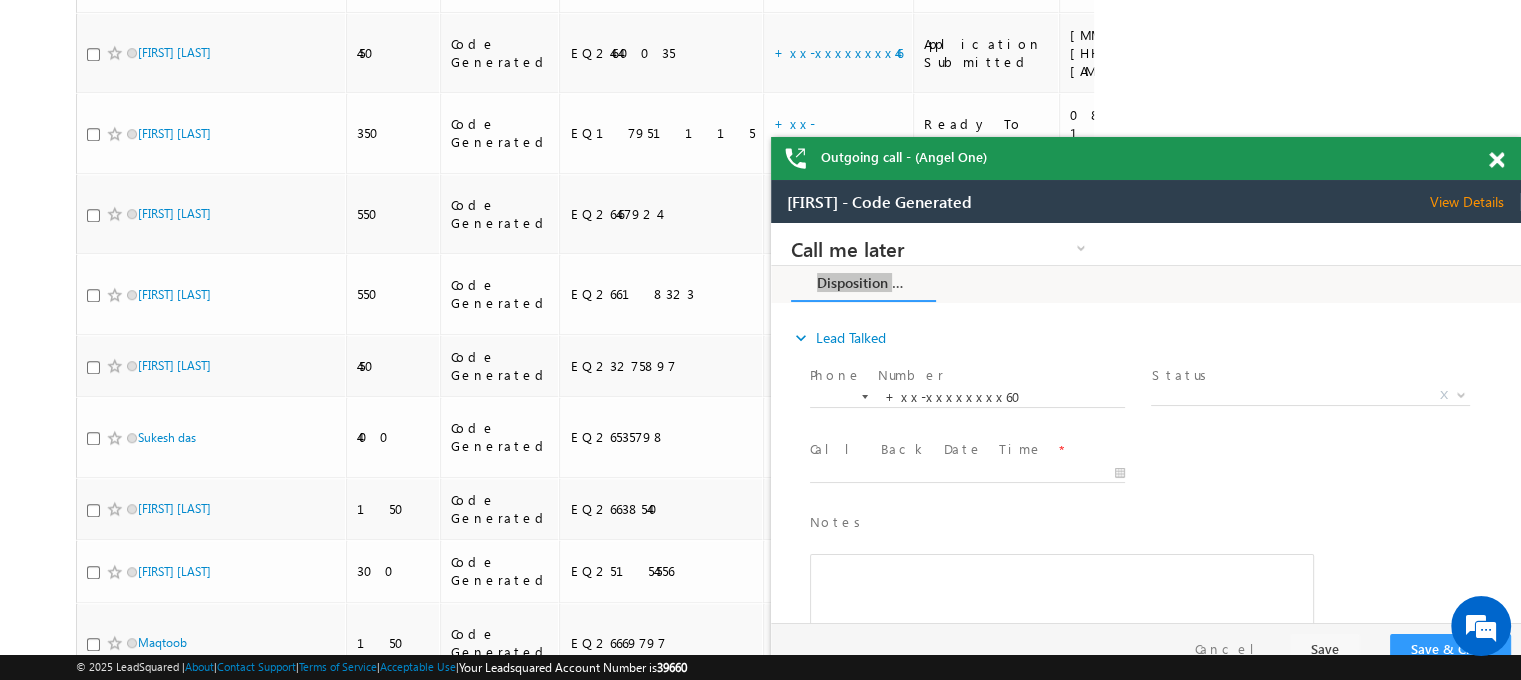 drag, startPoint x: 2012, startPoint y: 508, endPoint x: 973, endPoint y: 265, distance: 1067.038 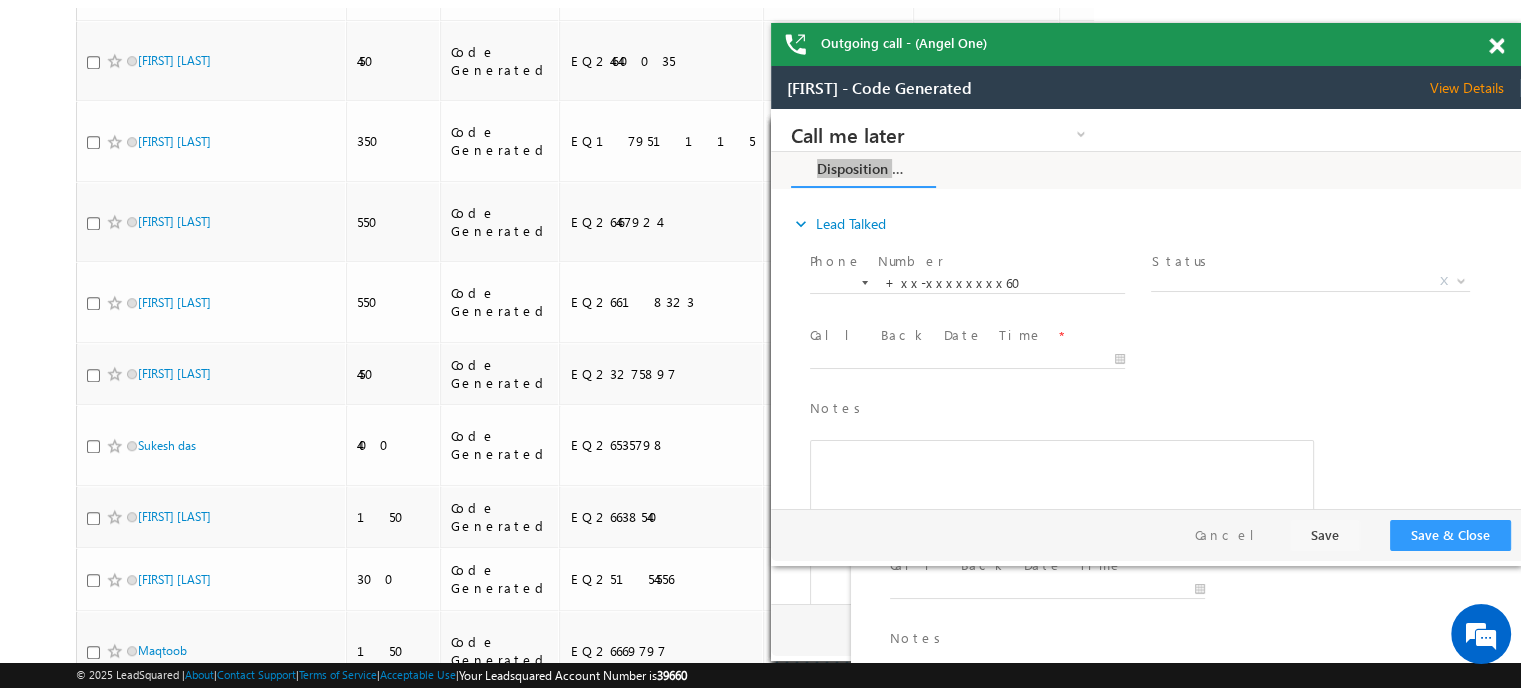 scroll, scrollTop: 0, scrollLeft: 0, axis: both 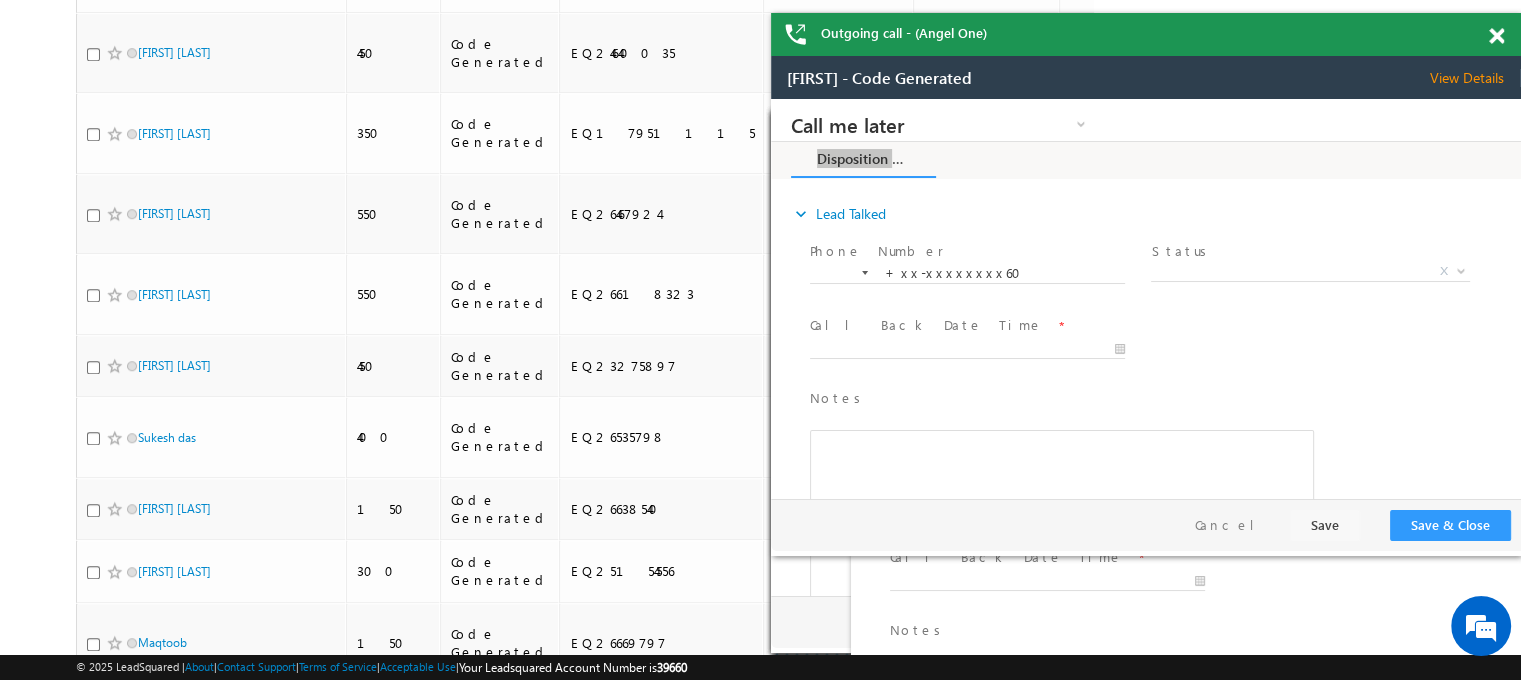 drag, startPoint x: 1488, startPoint y: 53, endPoint x: 1505, endPoint y: 24, distance: 33.61547 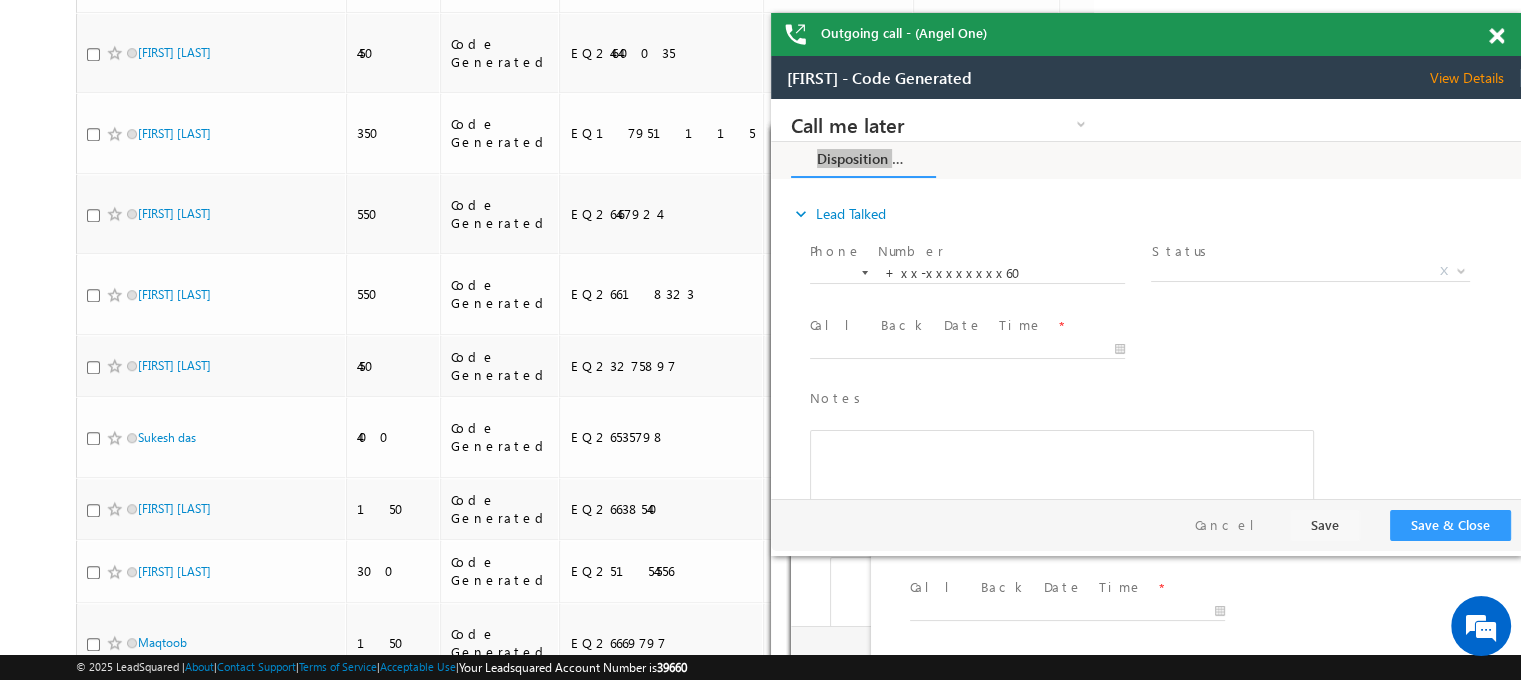 click at bounding box center (1496, 36) 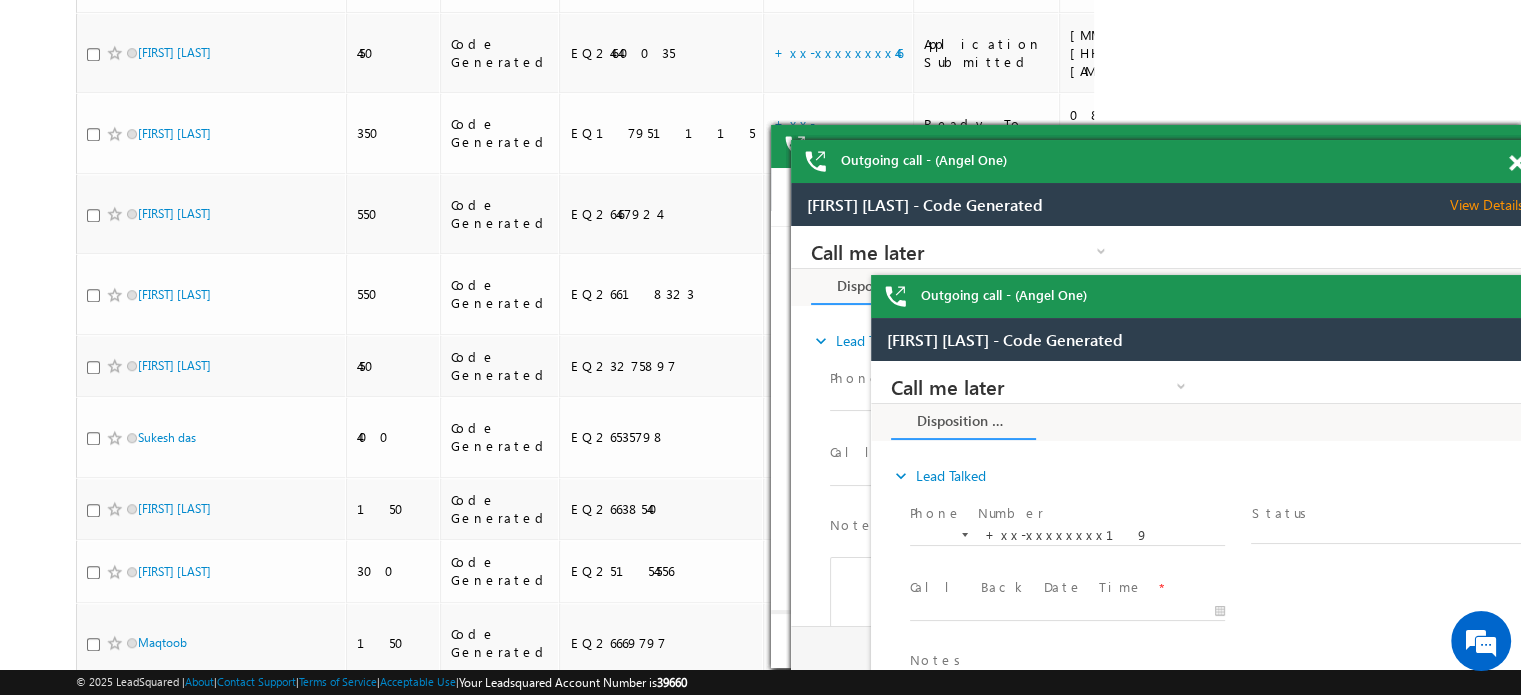 click at bounding box center (1496, 148) 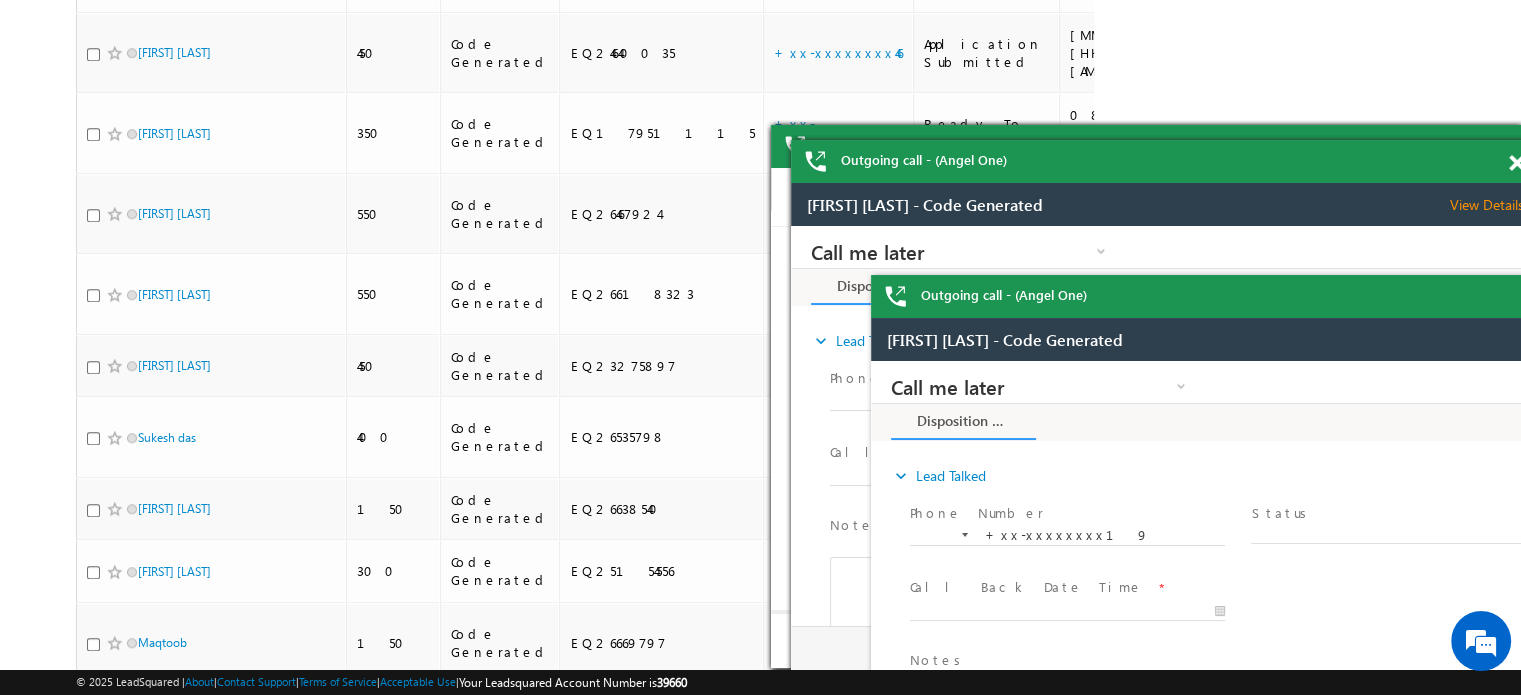click at bounding box center [1496, 148] 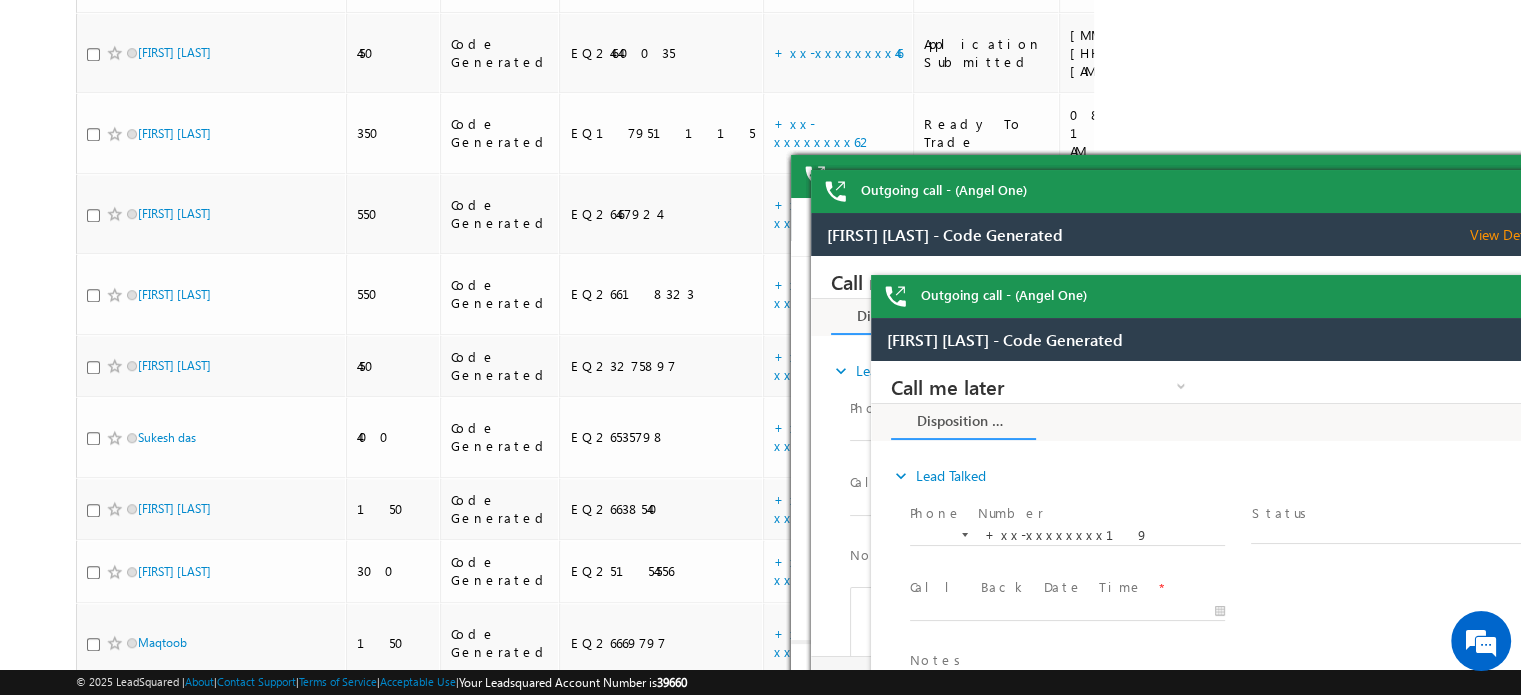 scroll, scrollTop: 0, scrollLeft: 0, axis: both 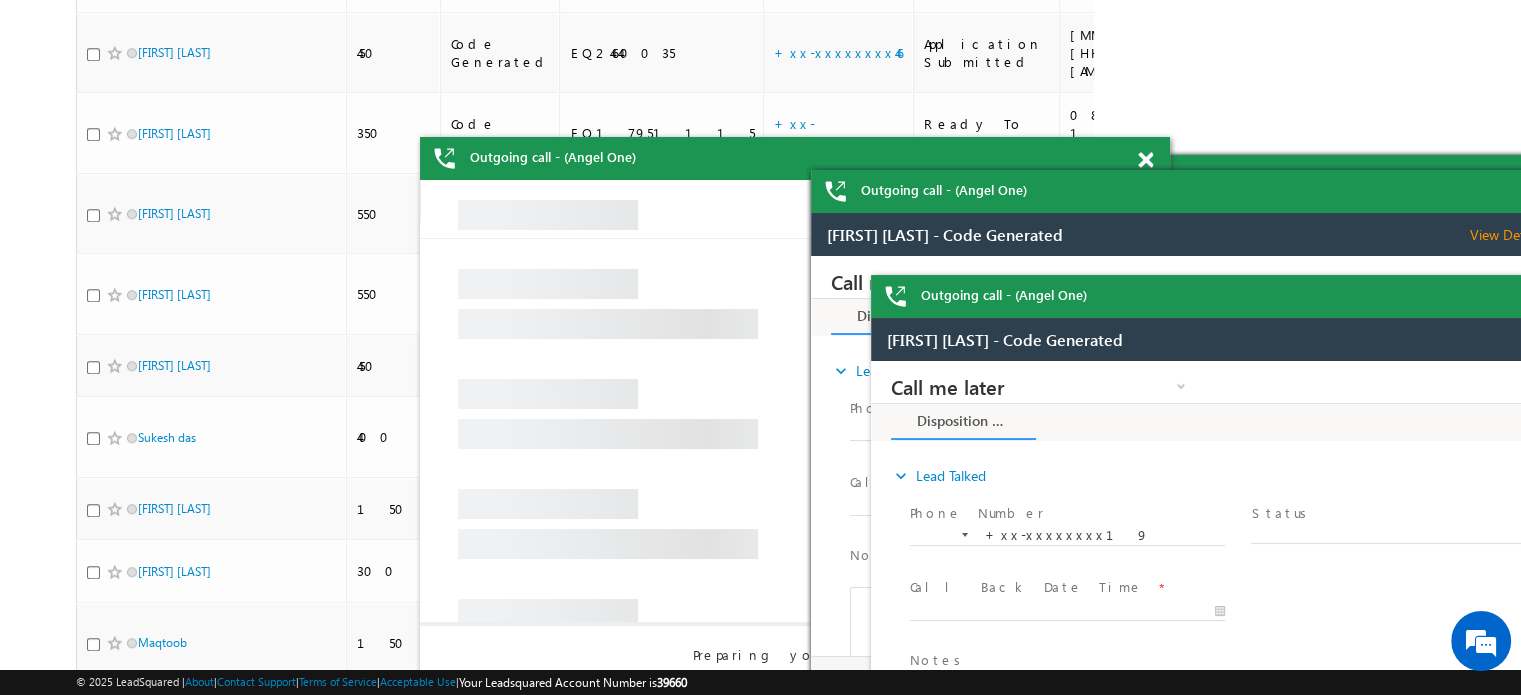 drag, startPoint x: 1420, startPoint y: 160, endPoint x: 1049, endPoint y: 199, distance: 373.04422 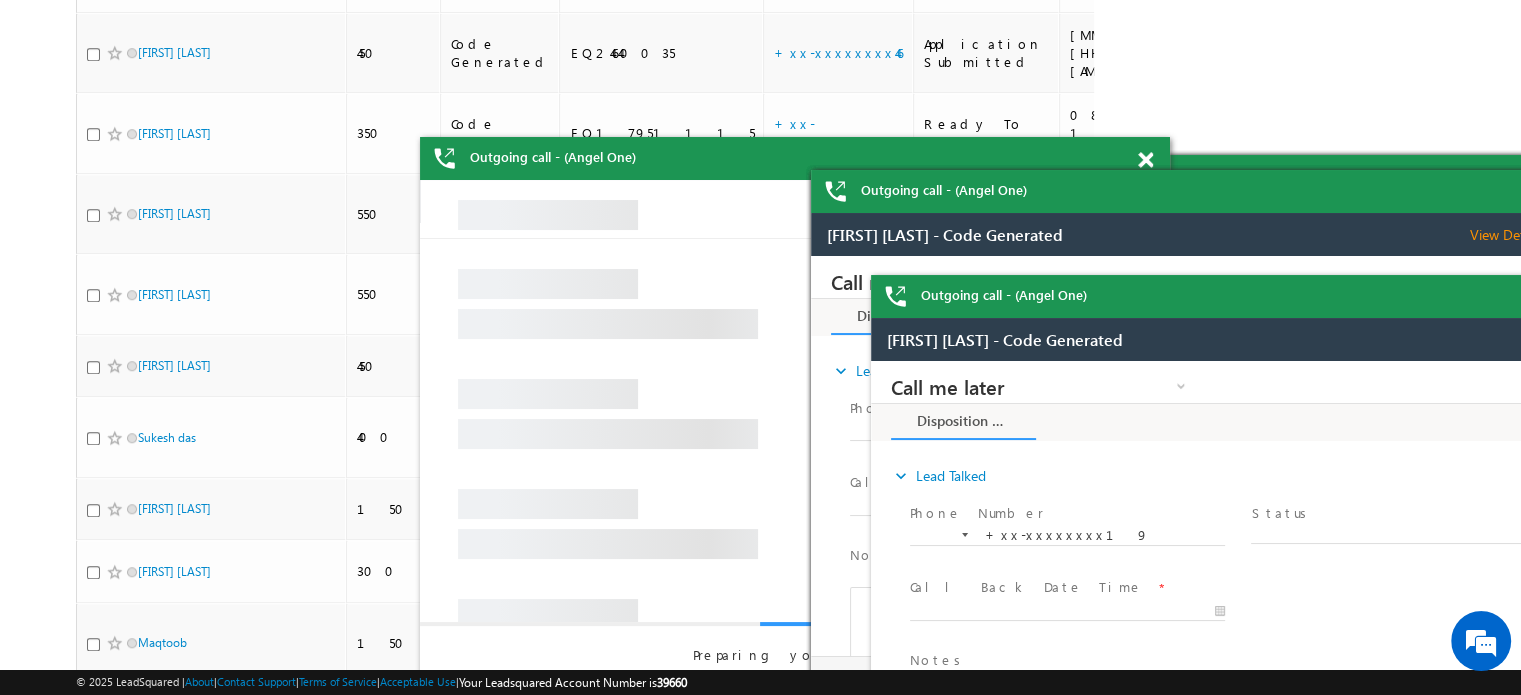 click on "Outgoing call -  (Angel One) Outgoing call -  (Angel One) Outgoing call -  (Angel One) Outgoing call -  (Angel One) Outgoing call -  (Angel One) Outgoing call -  (Angel One) Outgoing call -  (Angel One) Outgoing call -  (Angel One) Outgoing call -  (Angel One) Outgoing call -  (Angel One)
Menu
.rath ore@a ngelb rokin" at bounding box center (760, 418) 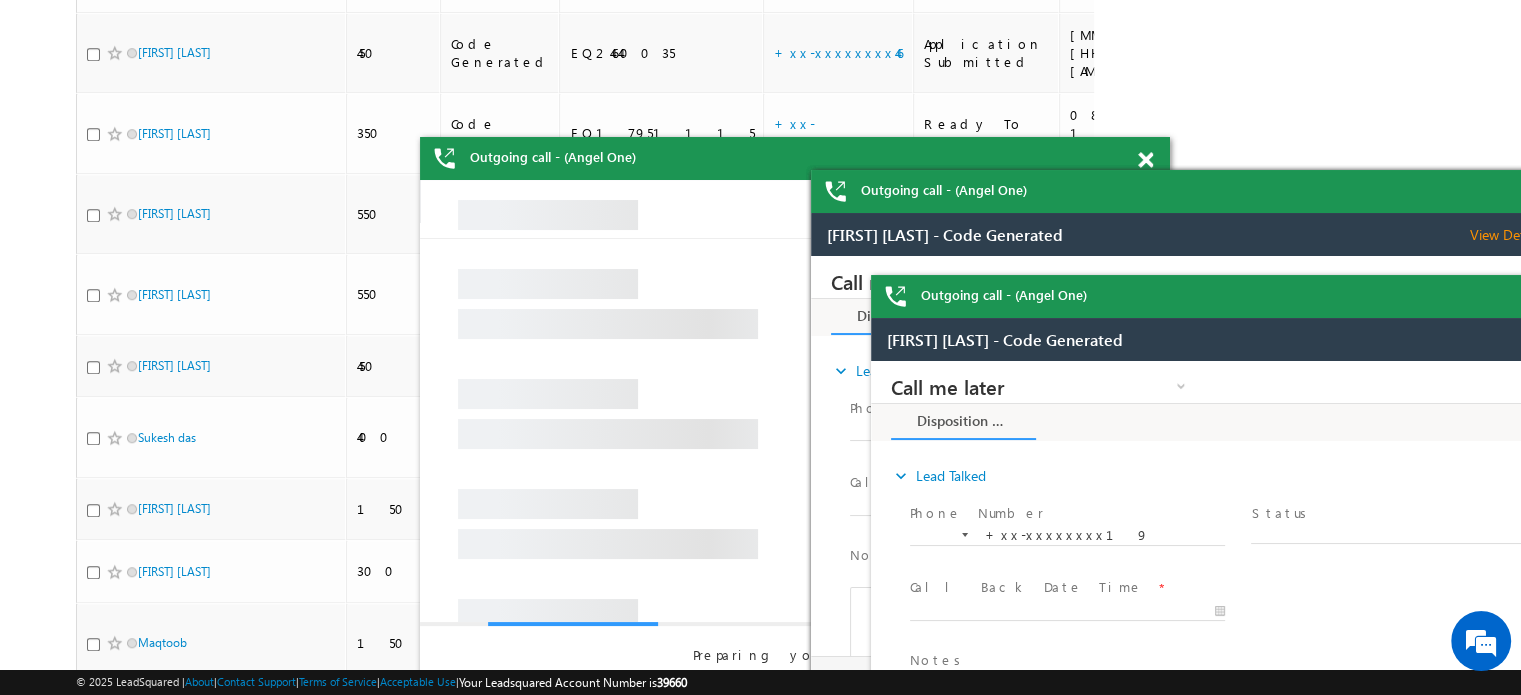 click at bounding box center [1145, 160] 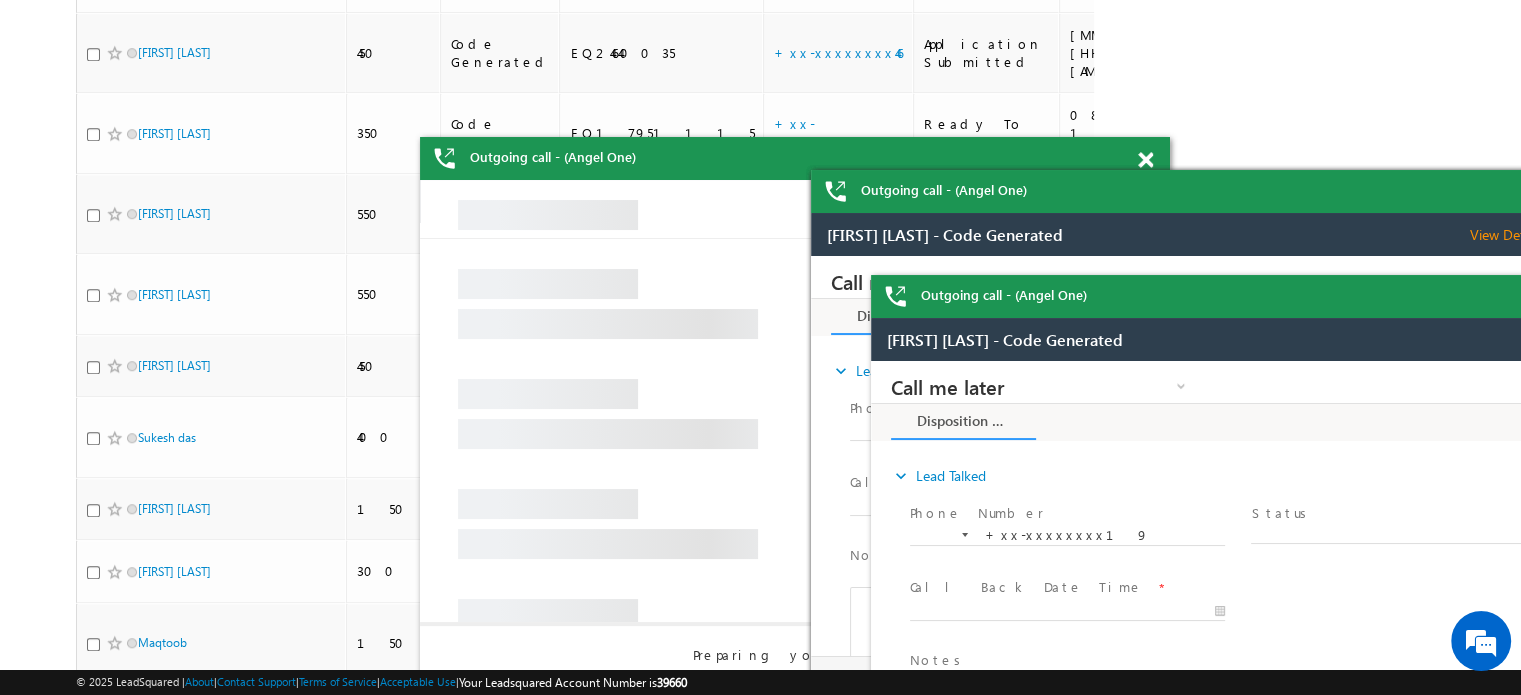 scroll, scrollTop: 0, scrollLeft: 0, axis: both 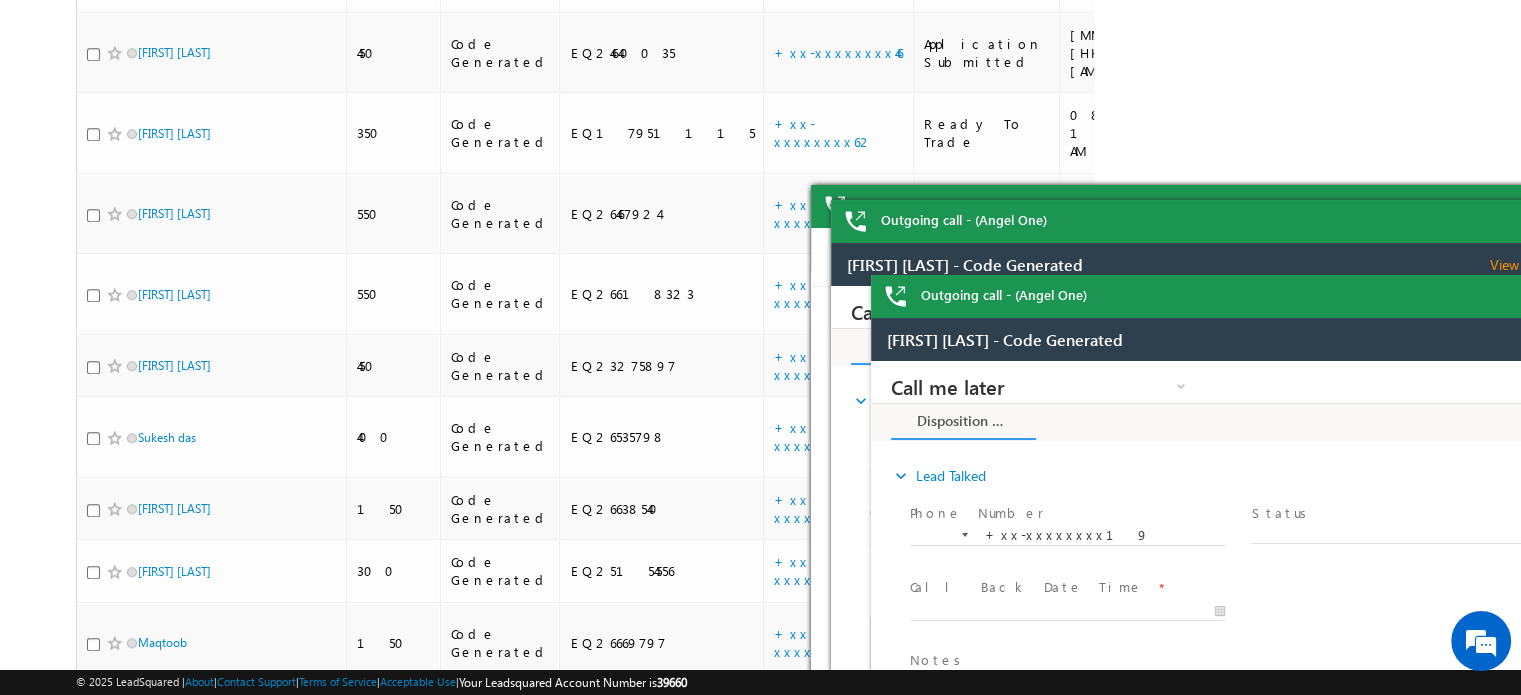 click on "Search Leads X ?   43 results found
Advanced Search
Advanced Search
Advanced search results
Actions" at bounding box center (760, 514) 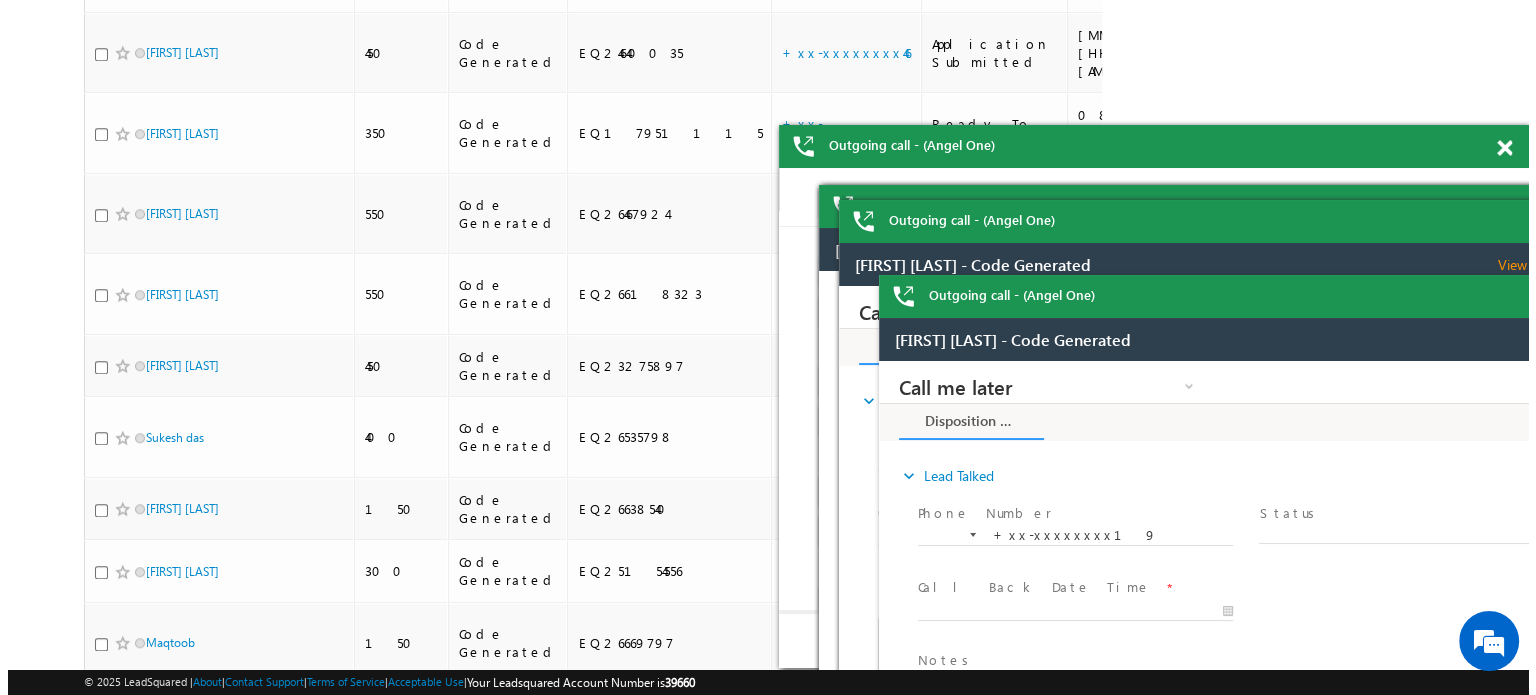 scroll, scrollTop: 0, scrollLeft: 0, axis: both 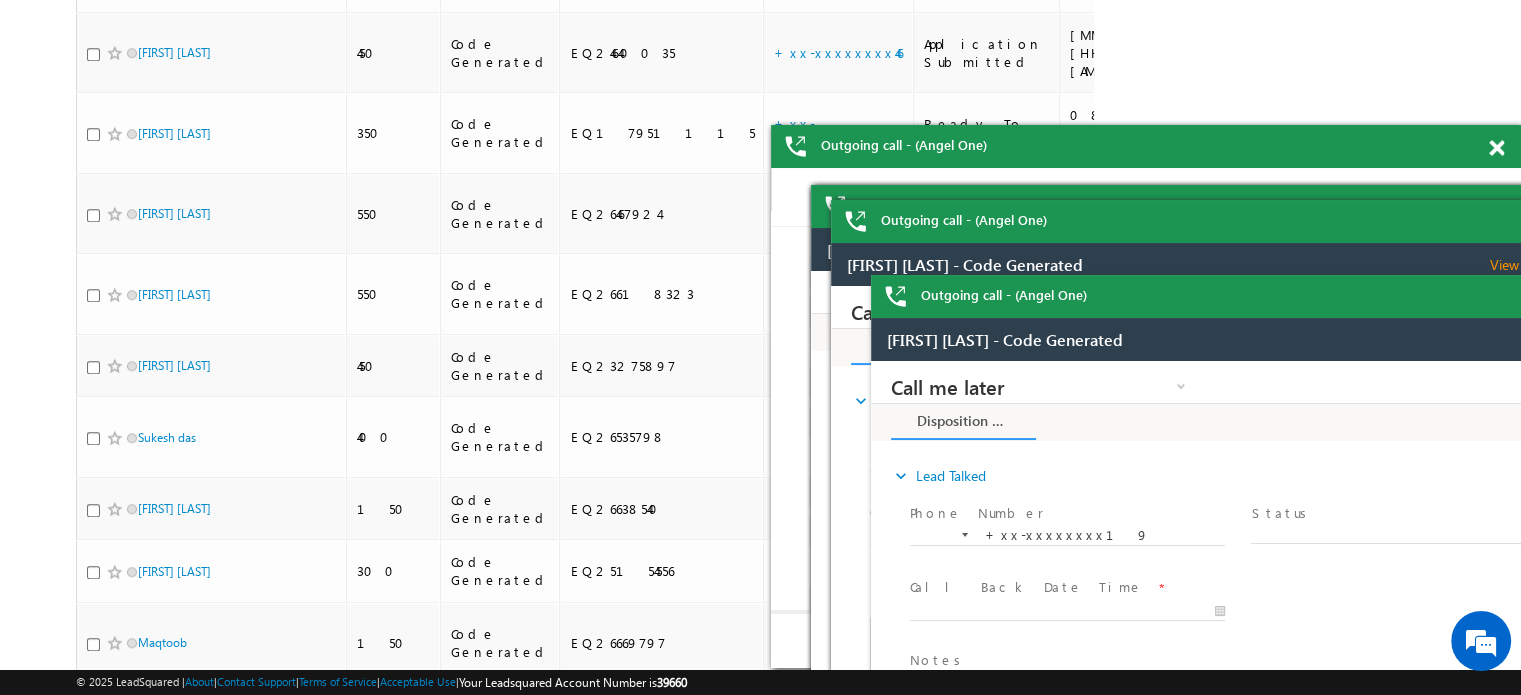 drag, startPoint x: 669, startPoint y: 300, endPoint x: 37, endPoint y: 134, distance: 653.4371 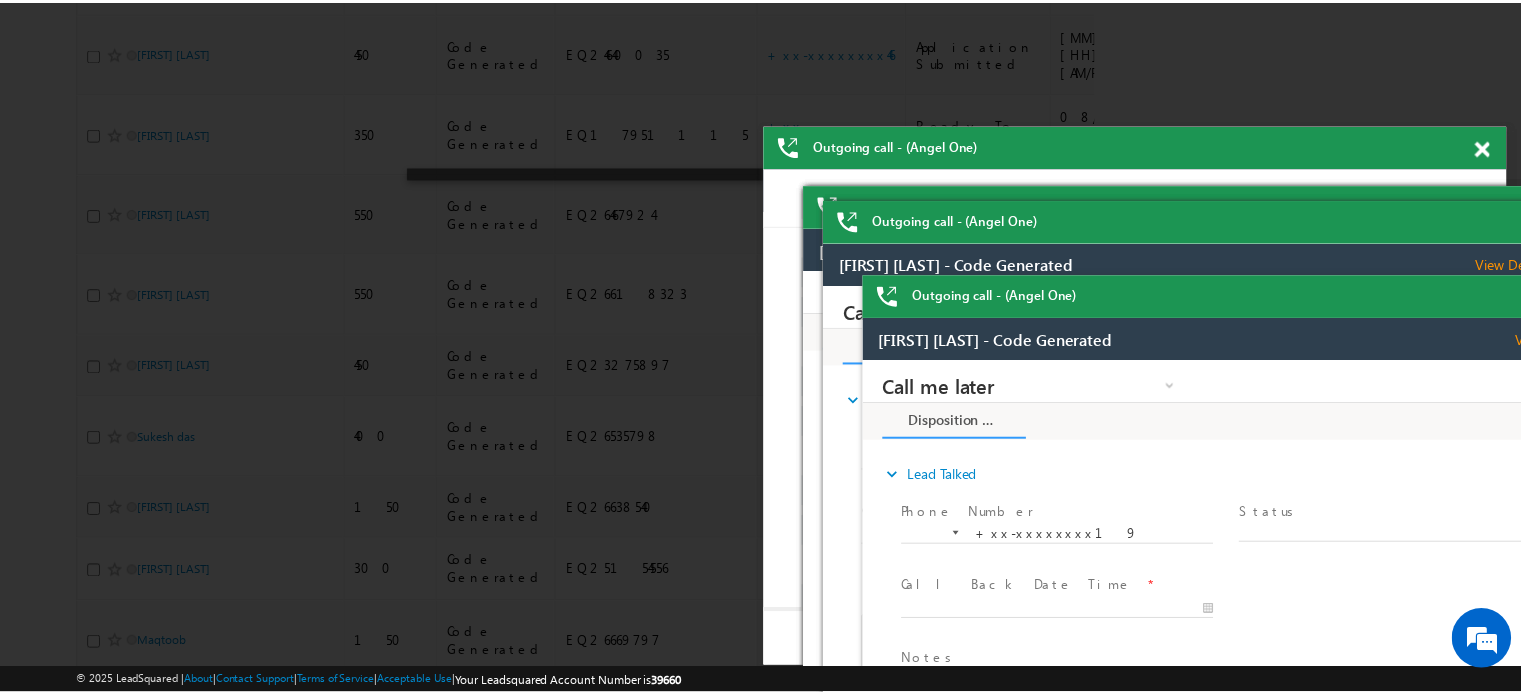 scroll, scrollTop: 0, scrollLeft: 0, axis: both 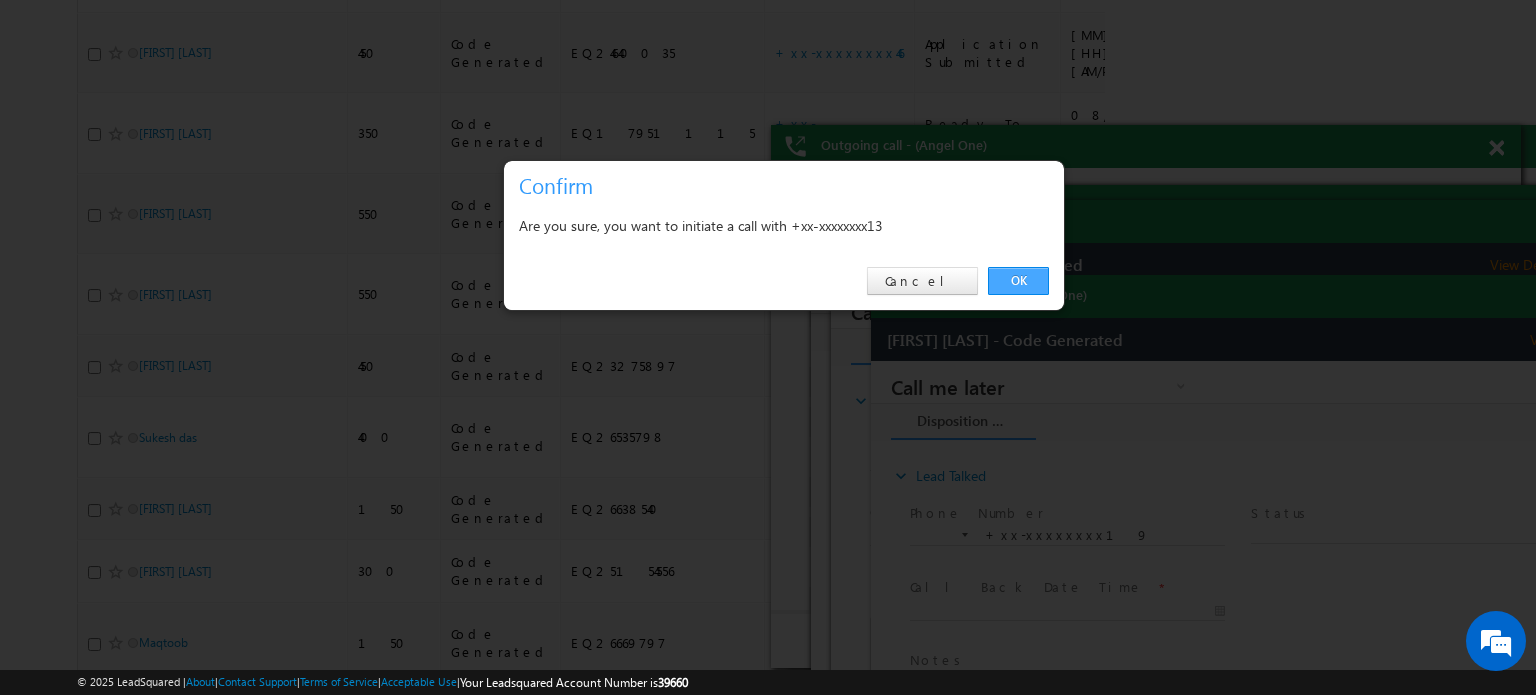 click on "OK" at bounding box center [1018, 281] 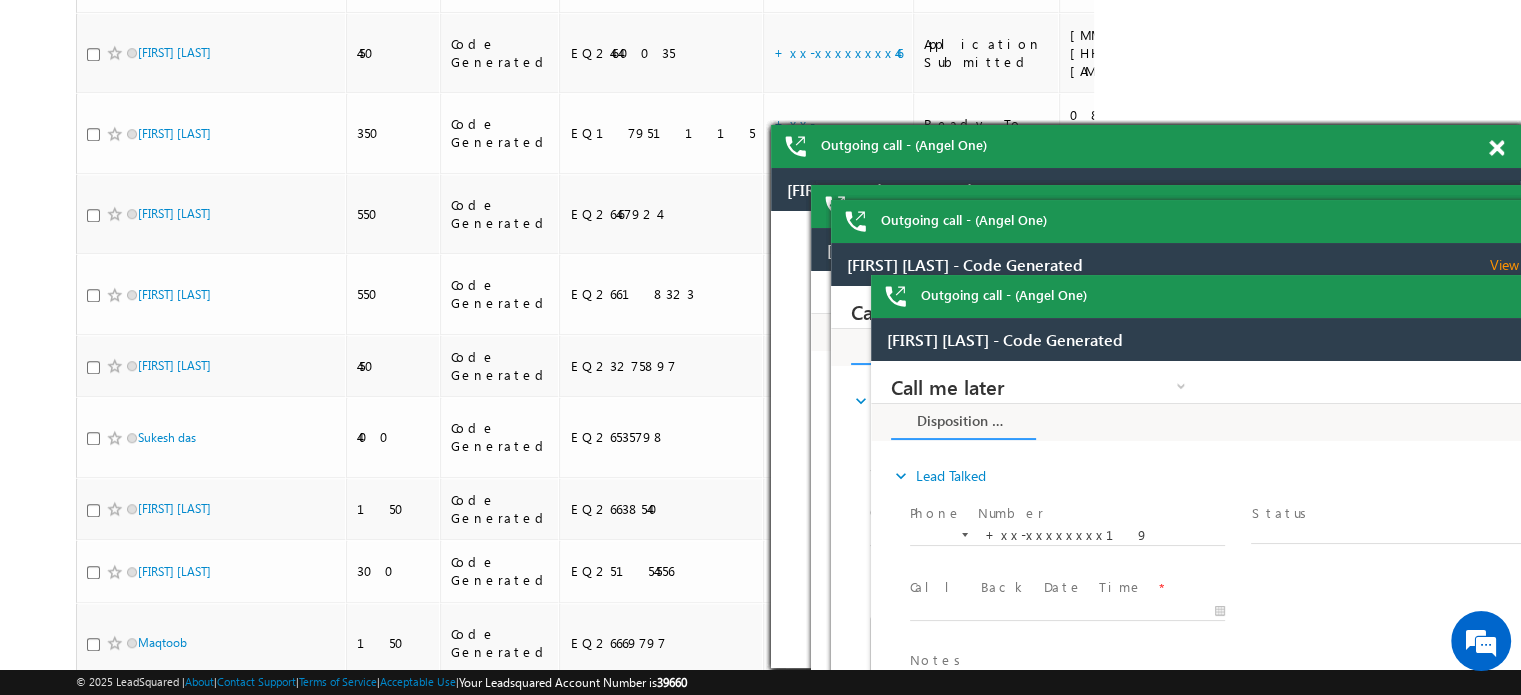 scroll, scrollTop: 0, scrollLeft: 0, axis: both 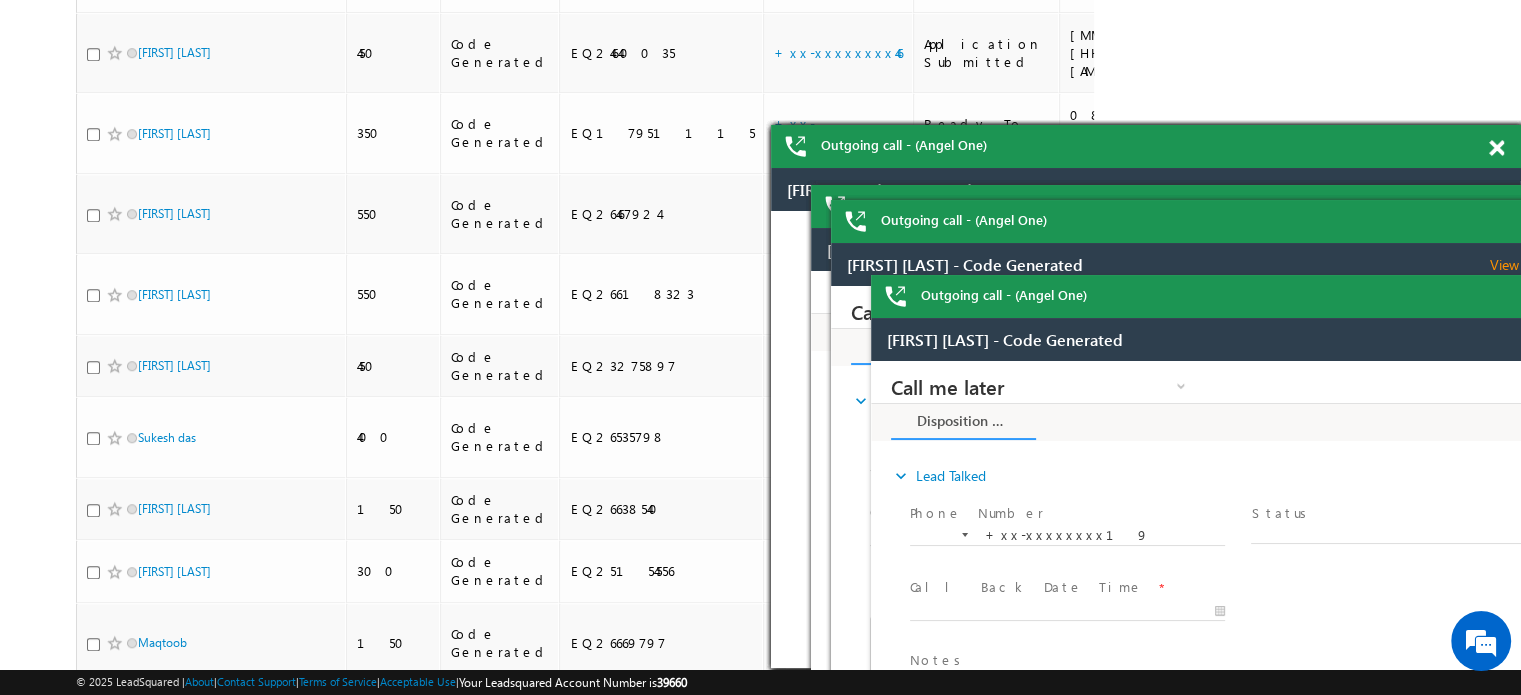 click at bounding box center (1496, 148) 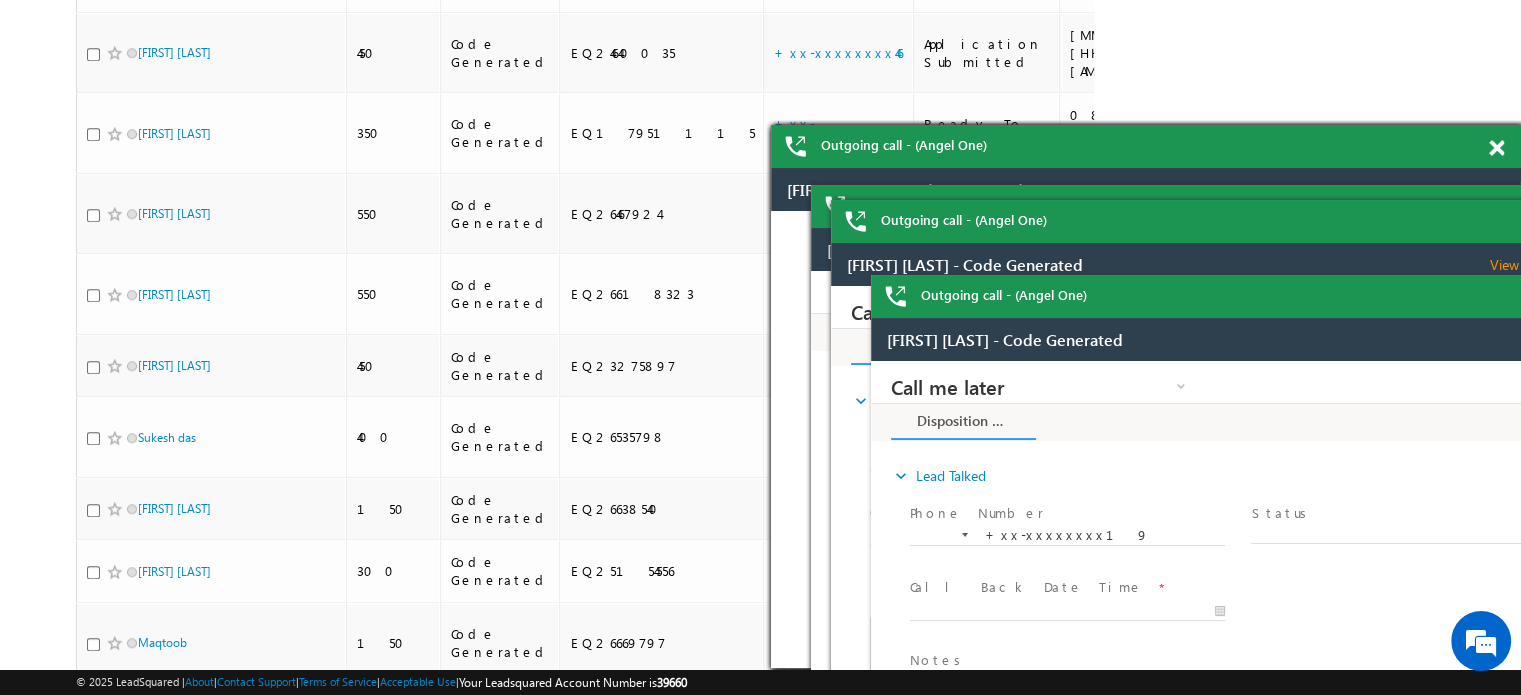 click at bounding box center [1496, 148] 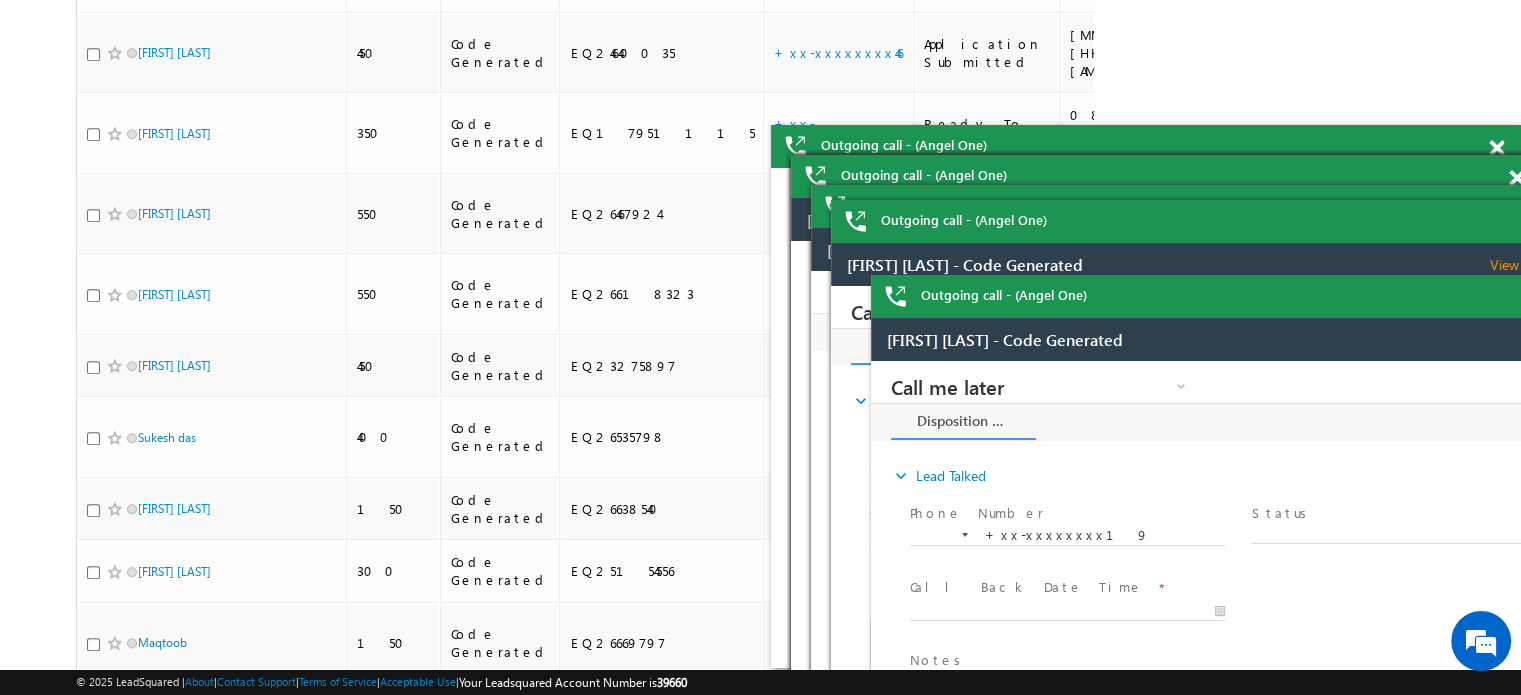 scroll, scrollTop: 0, scrollLeft: 0, axis: both 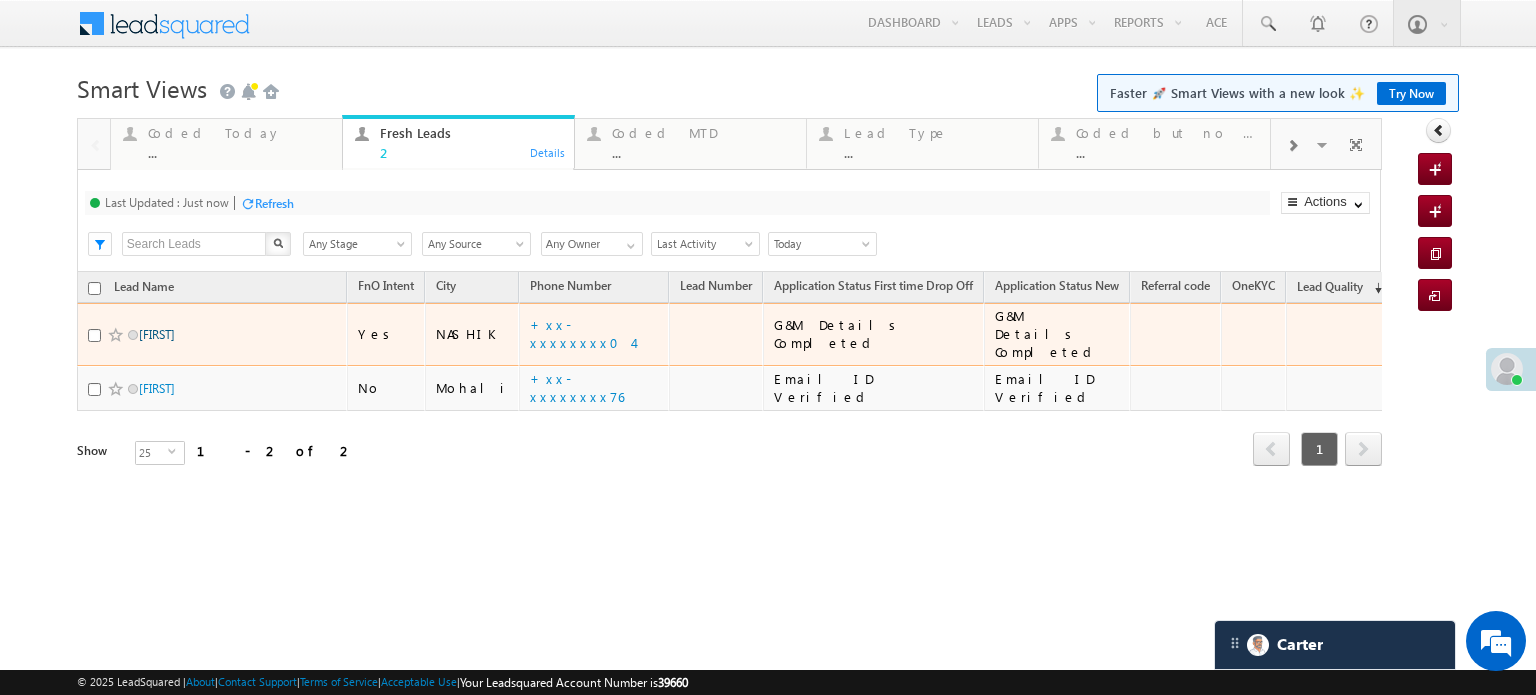 drag, startPoint x: 155, startPoint y: 323, endPoint x: 192, endPoint y: 332, distance: 38.078865 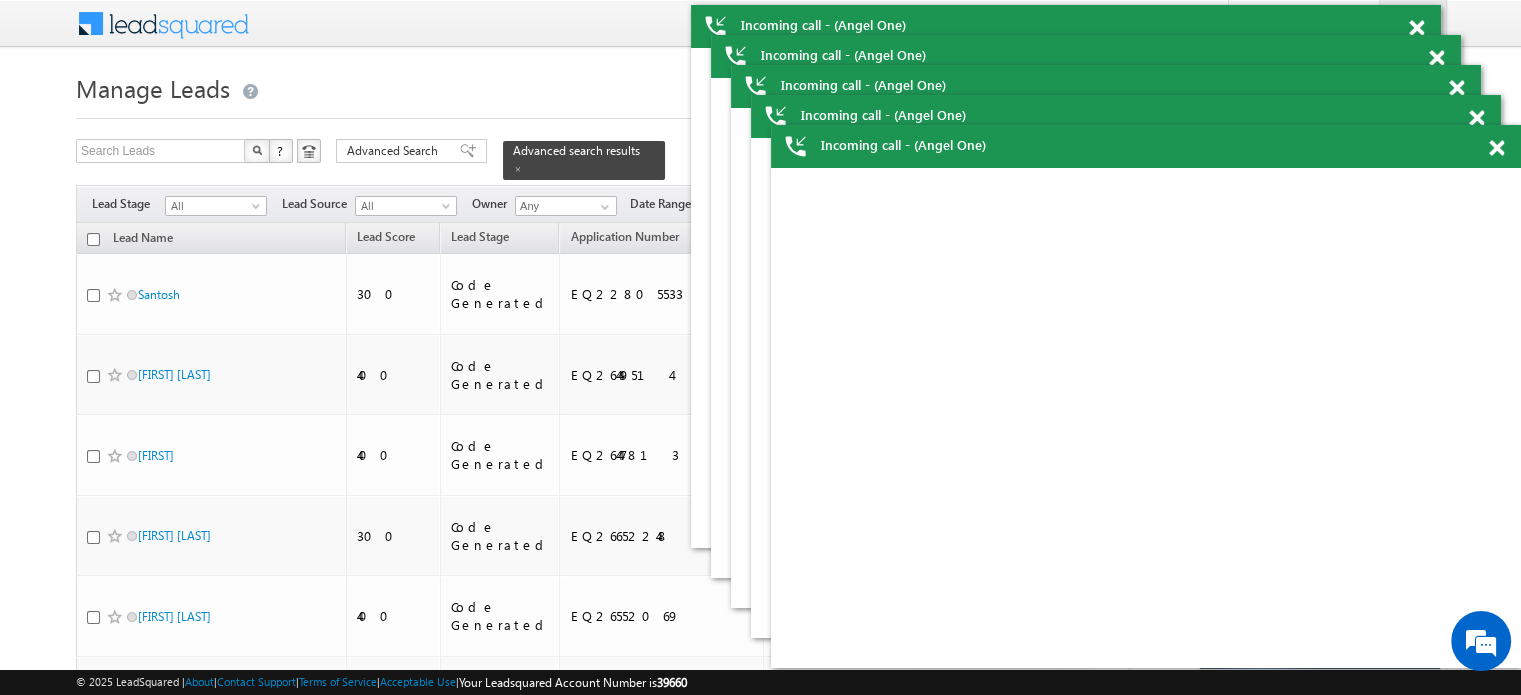 scroll, scrollTop: 0, scrollLeft: 0, axis: both 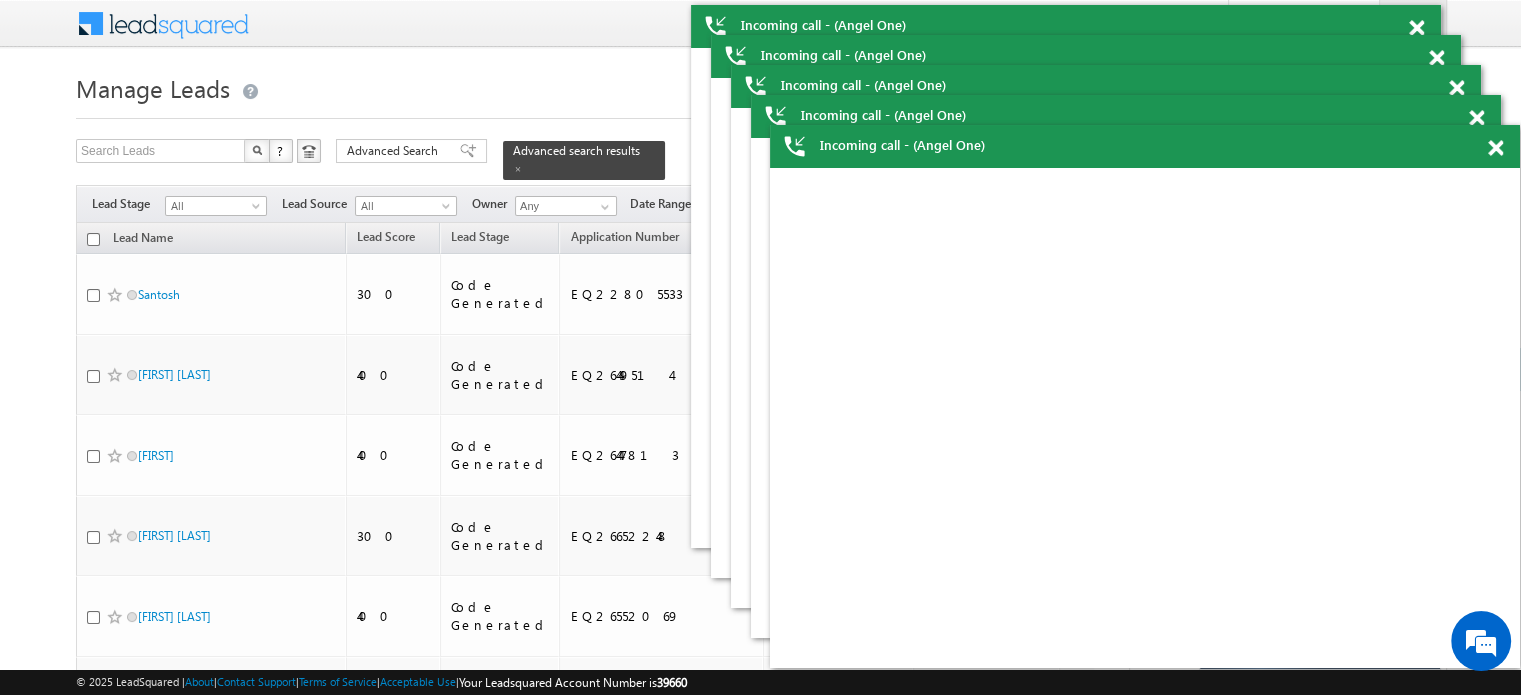 click on "Incoming call -  (Angel One)" at bounding box center (1145, 146) 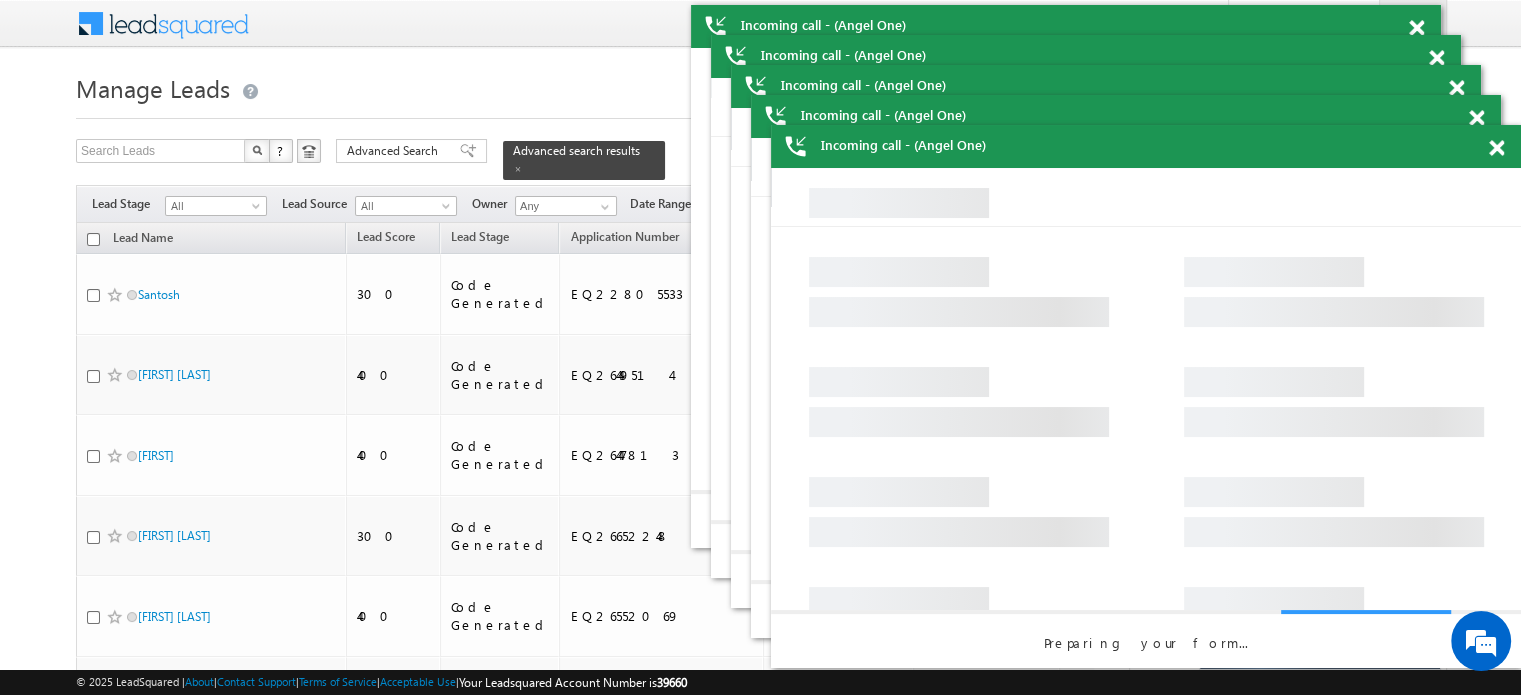 click at bounding box center [1496, 148] 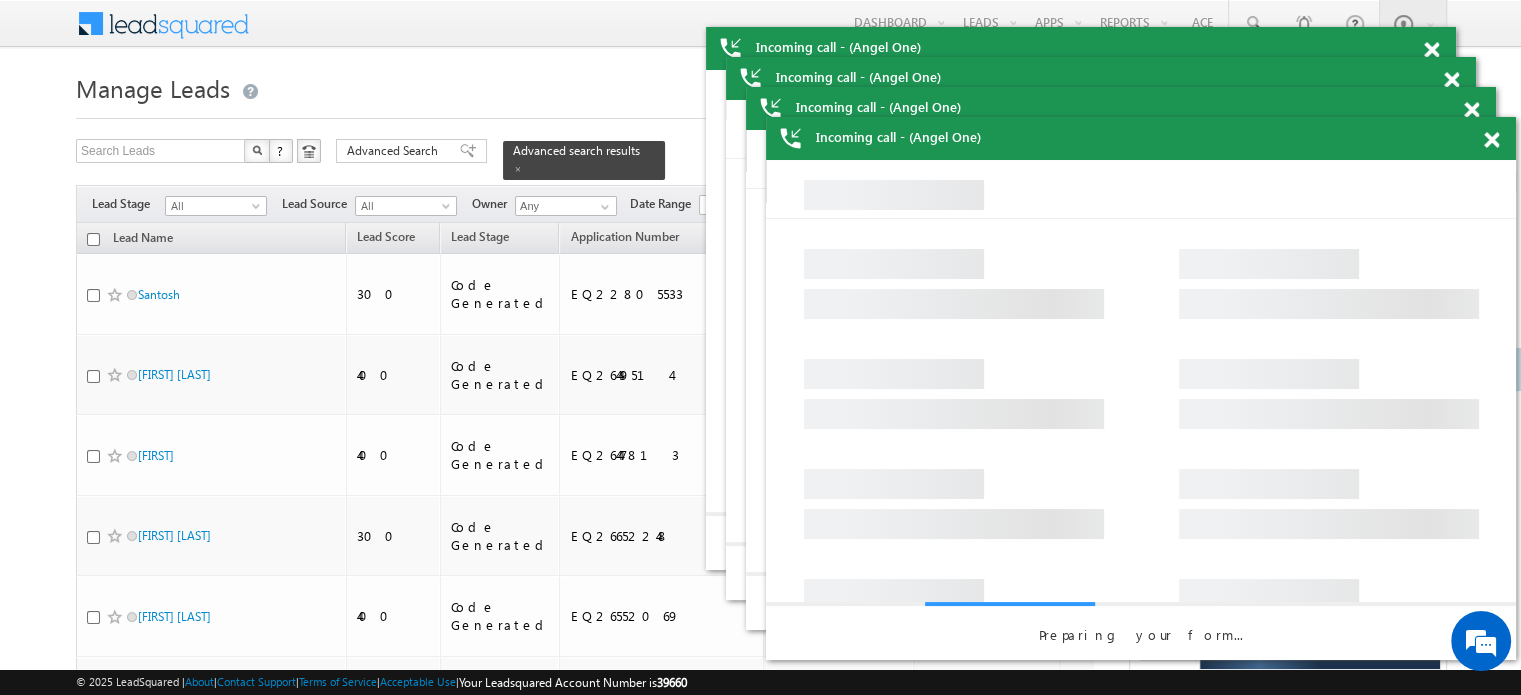scroll, scrollTop: 0, scrollLeft: 0, axis: both 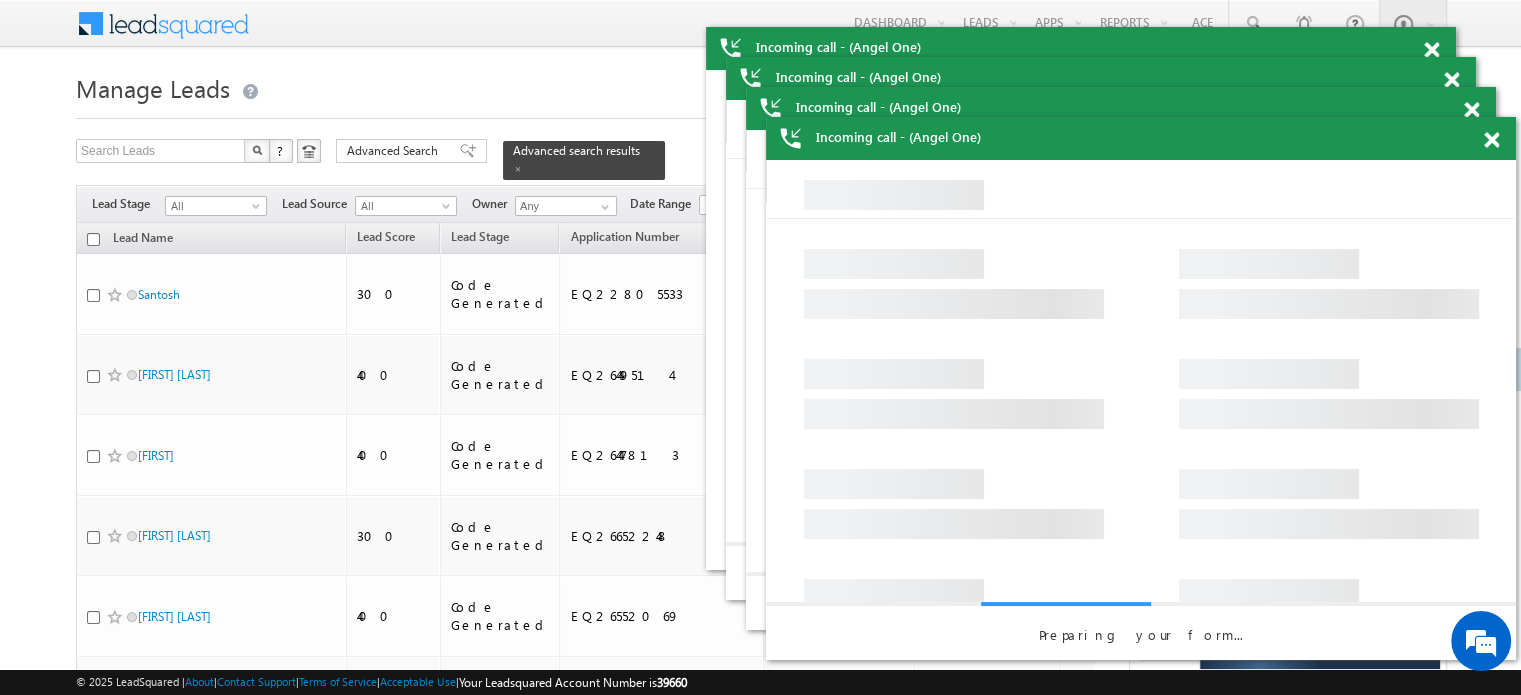 click at bounding box center (1442, 46) 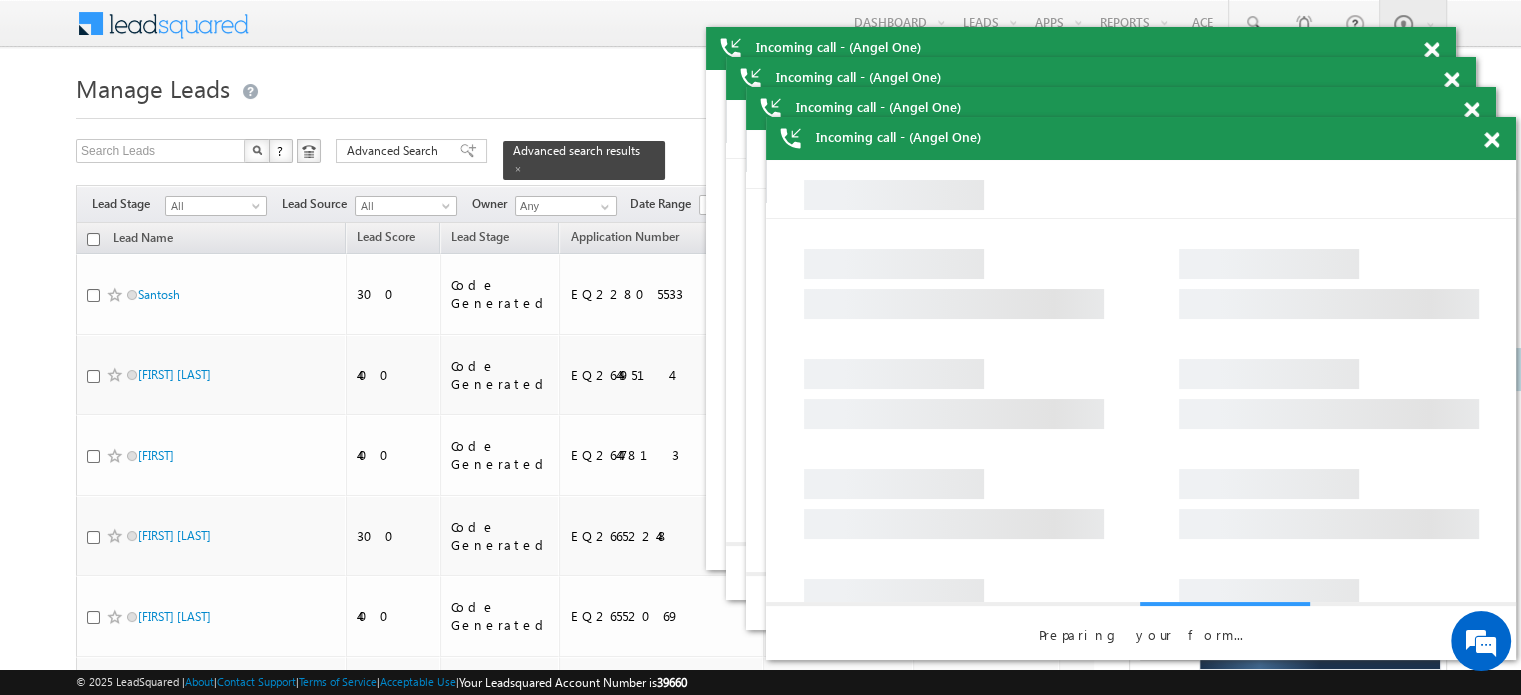 click at bounding box center [1431, 50] 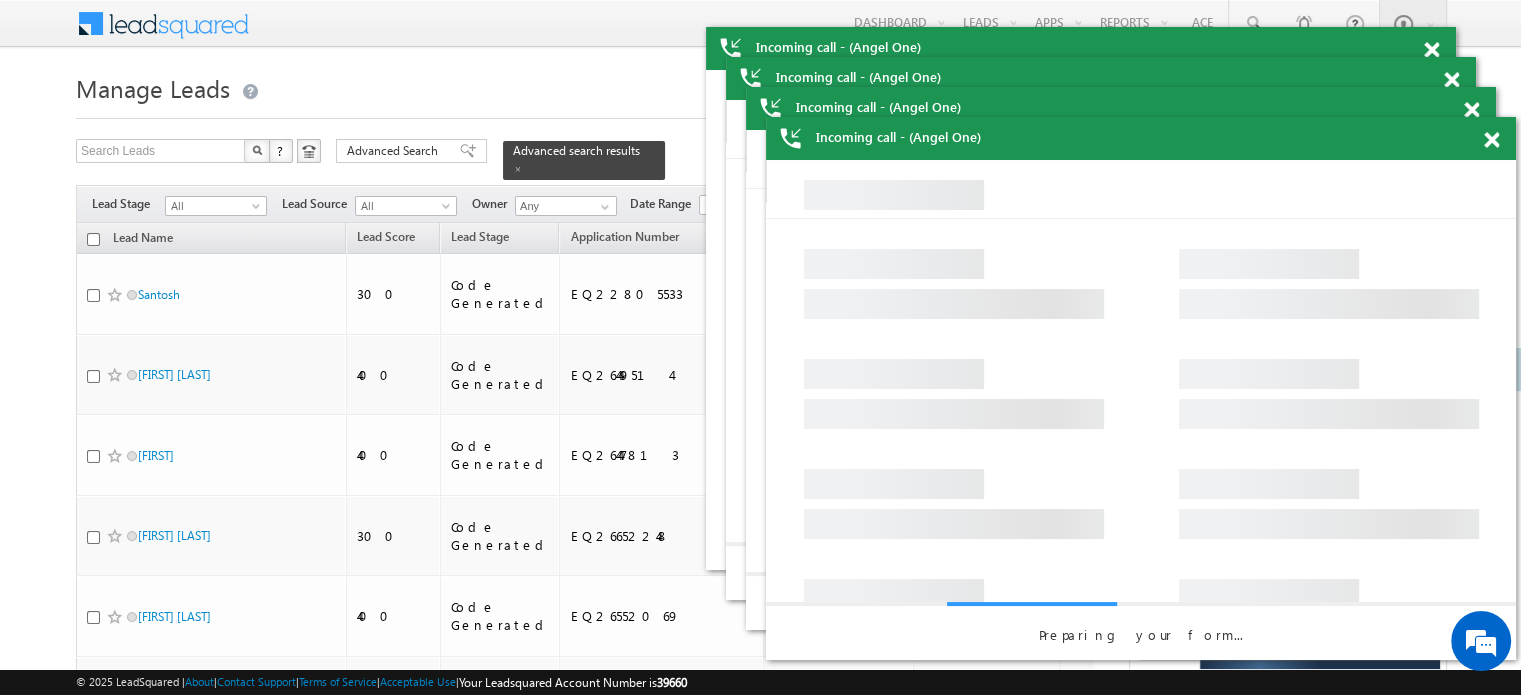 click at bounding box center [1431, 50] 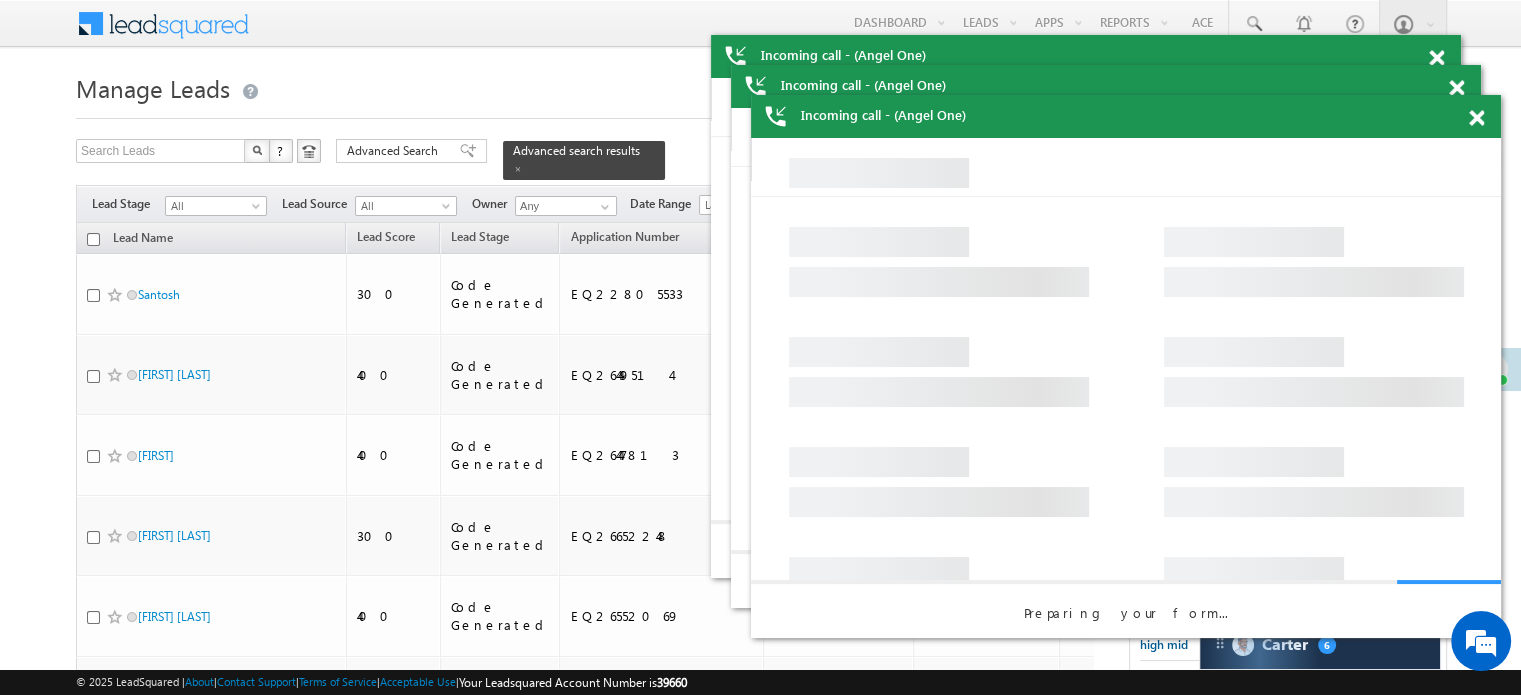 click on "×" at bounding box center [1126, 167] 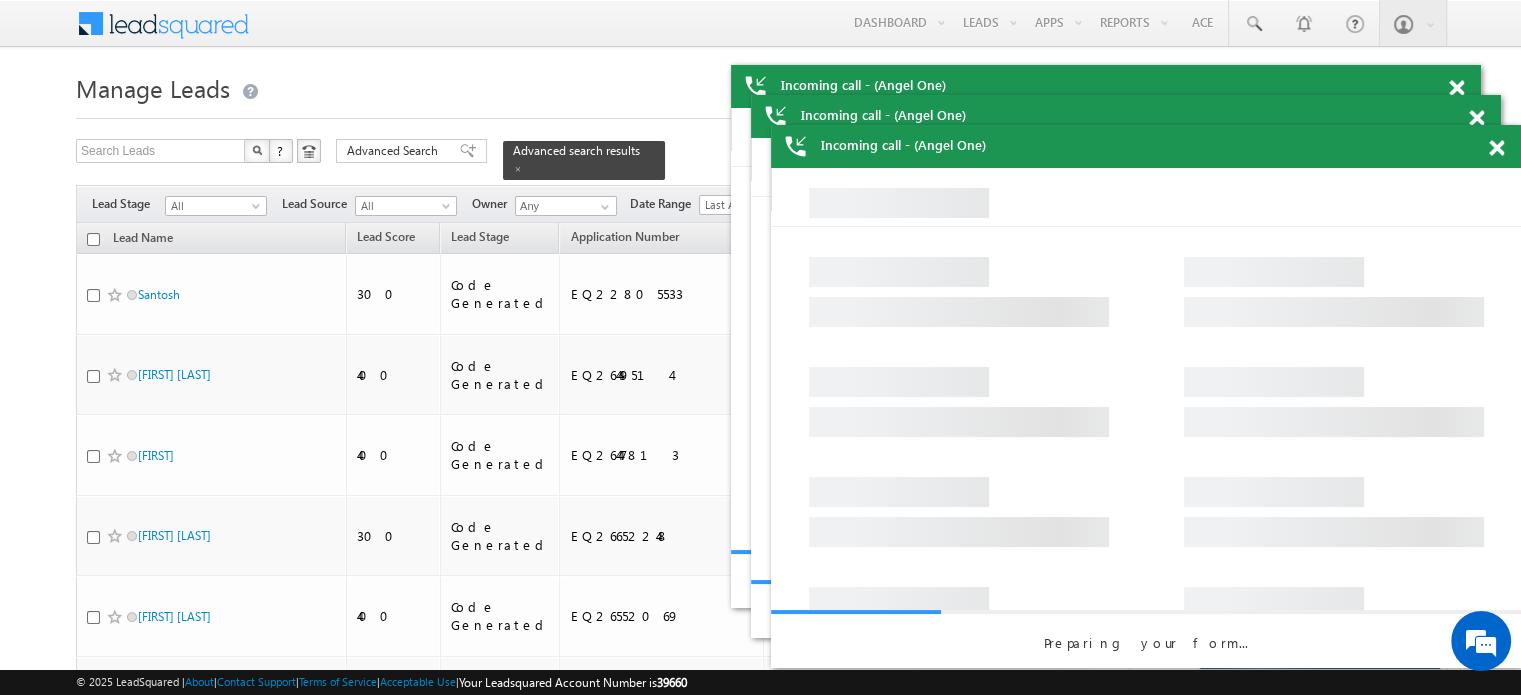 scroll, scrollTop: 8871, scrollLeft: 0, axis: vertical 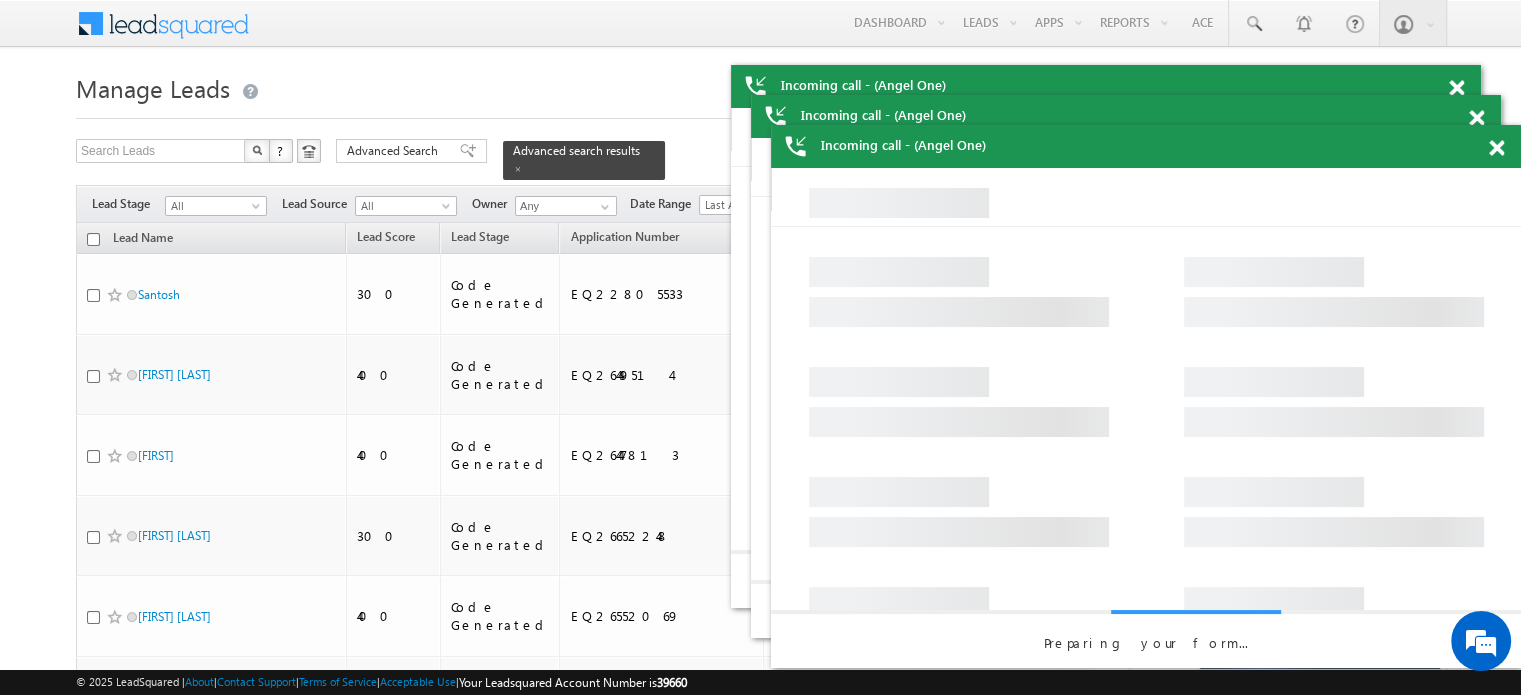 click at bounding box center (1456, 88) 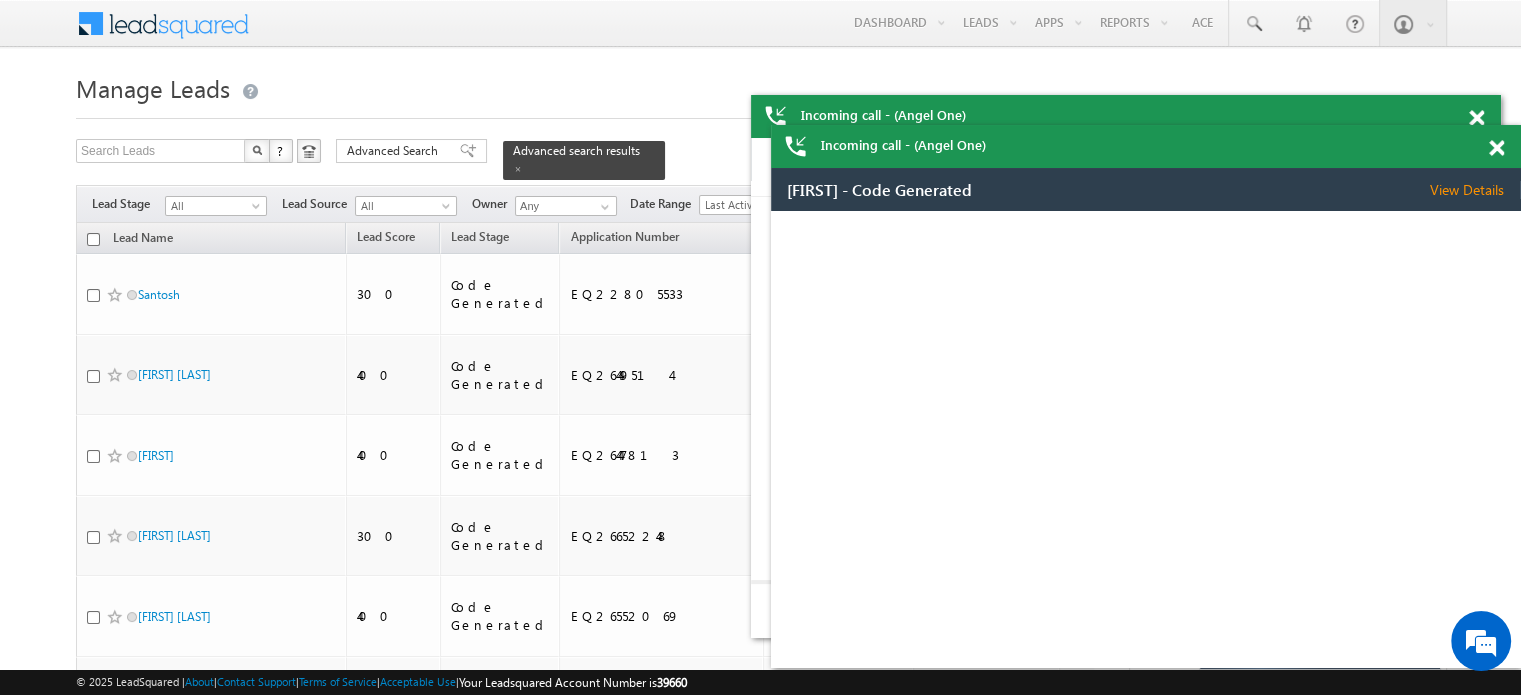 click at bounding box center [1476, 118] 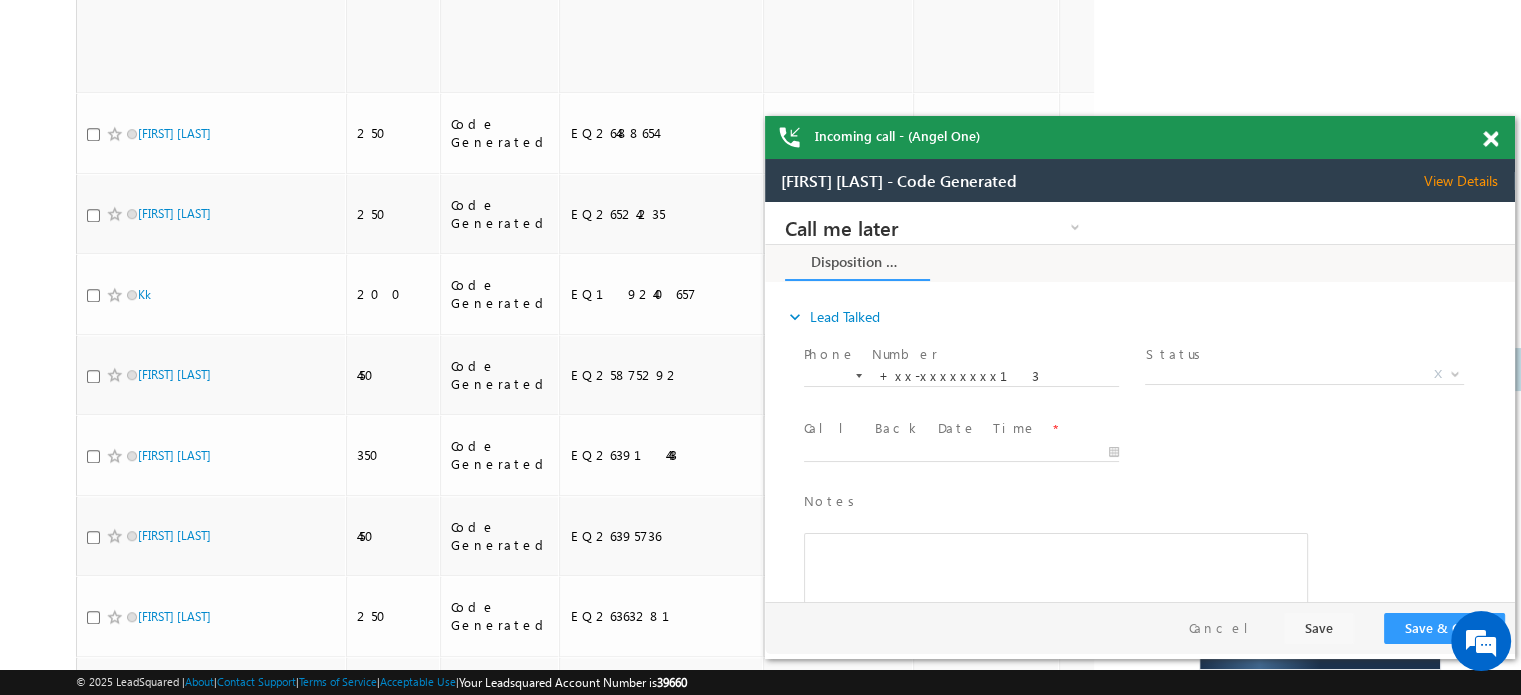 scroll, scrollTop: 0, scrollLeft: 0, axis: both 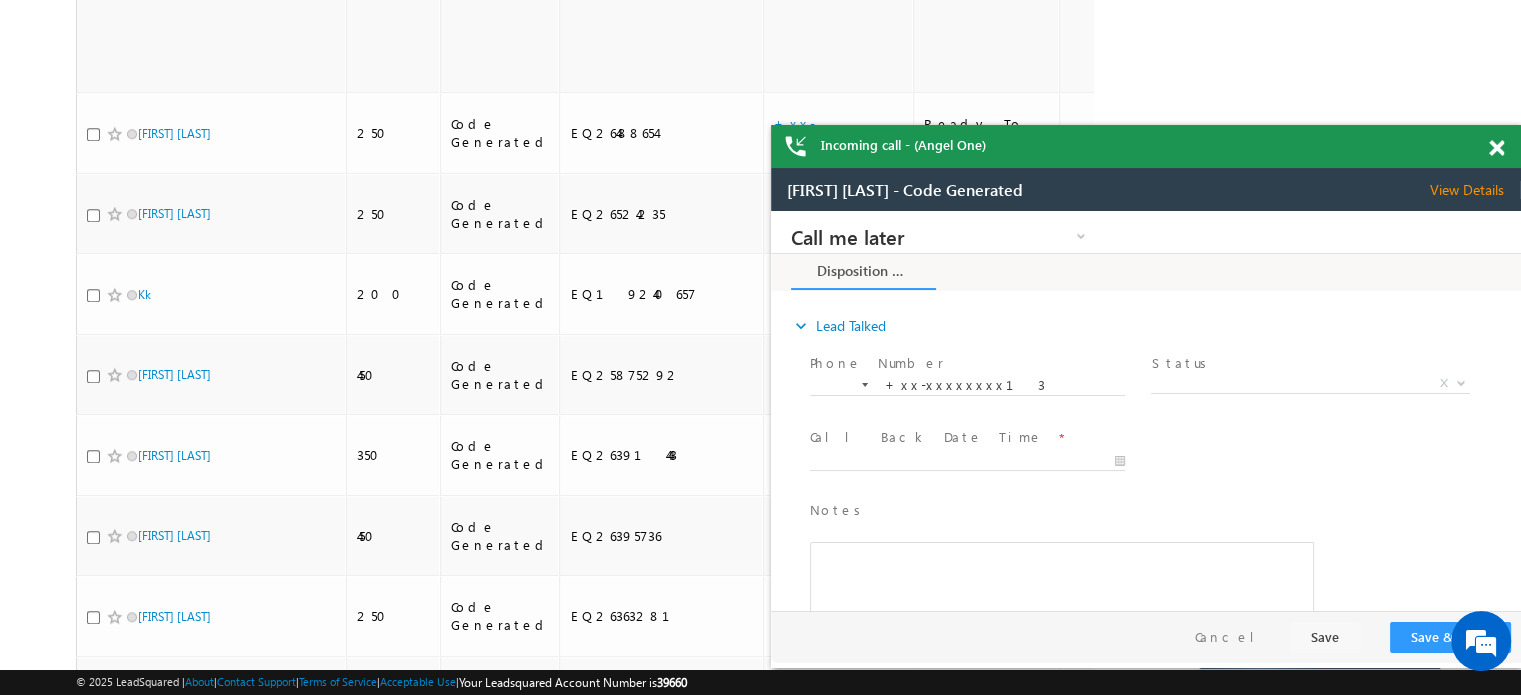 click at bounding box center (1496, 148) 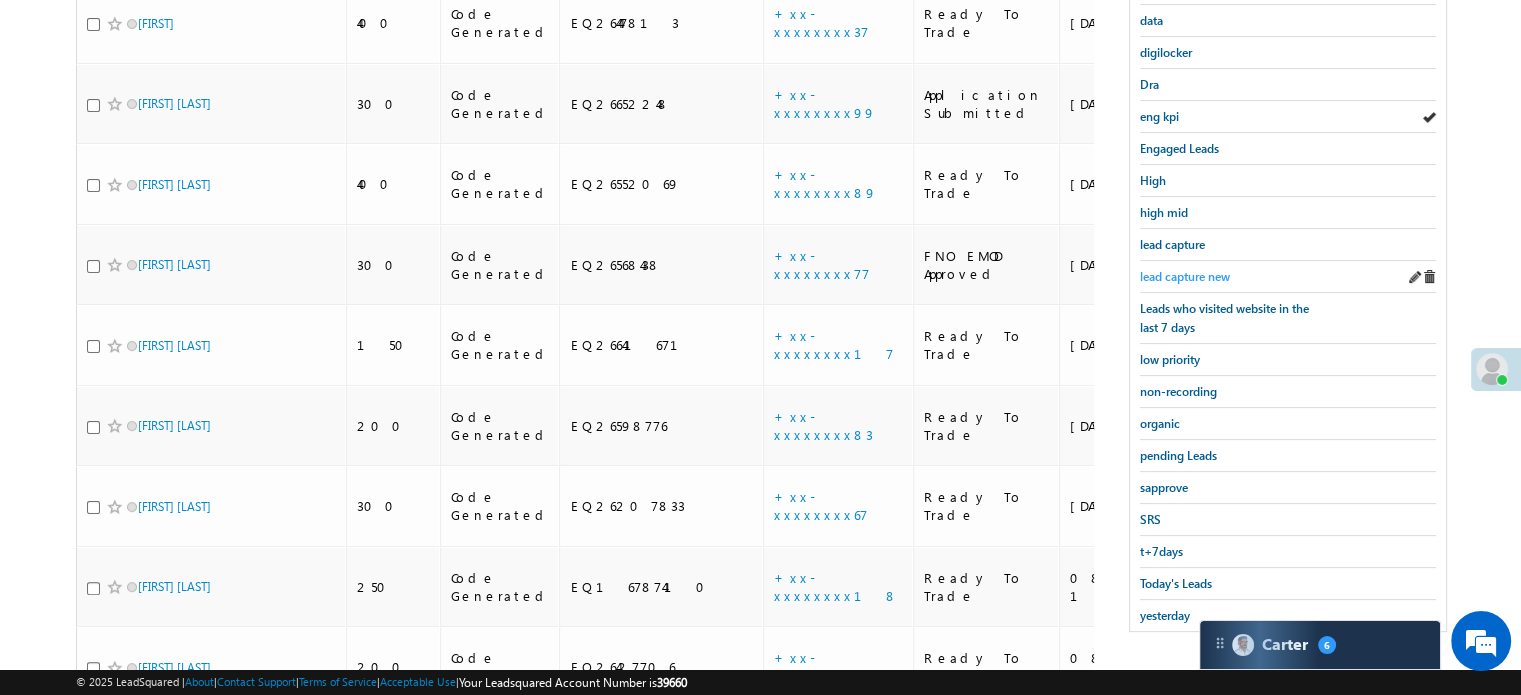 click on "lead capture new" at bounding box center [1185, 276] 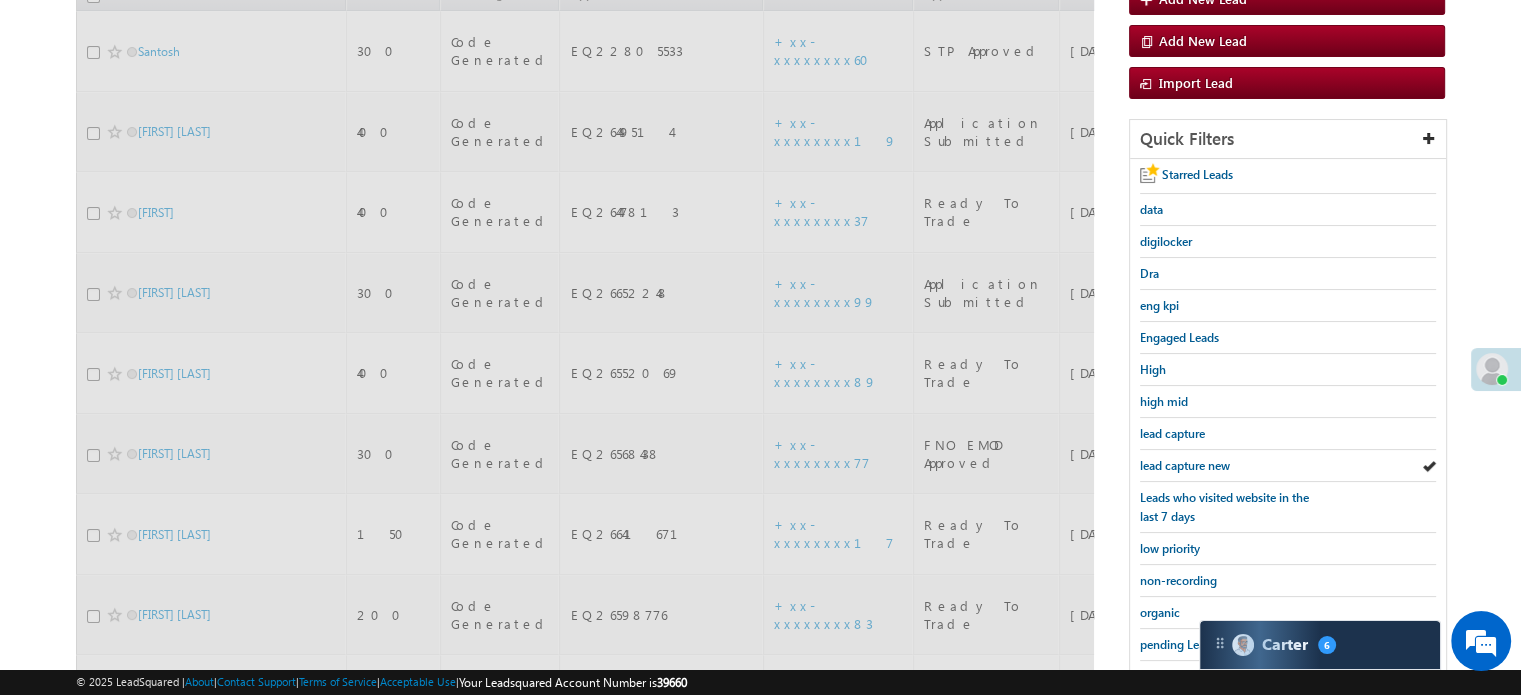 scroll, scrollTop: 32, scrollLeft: 0, axis: vertical 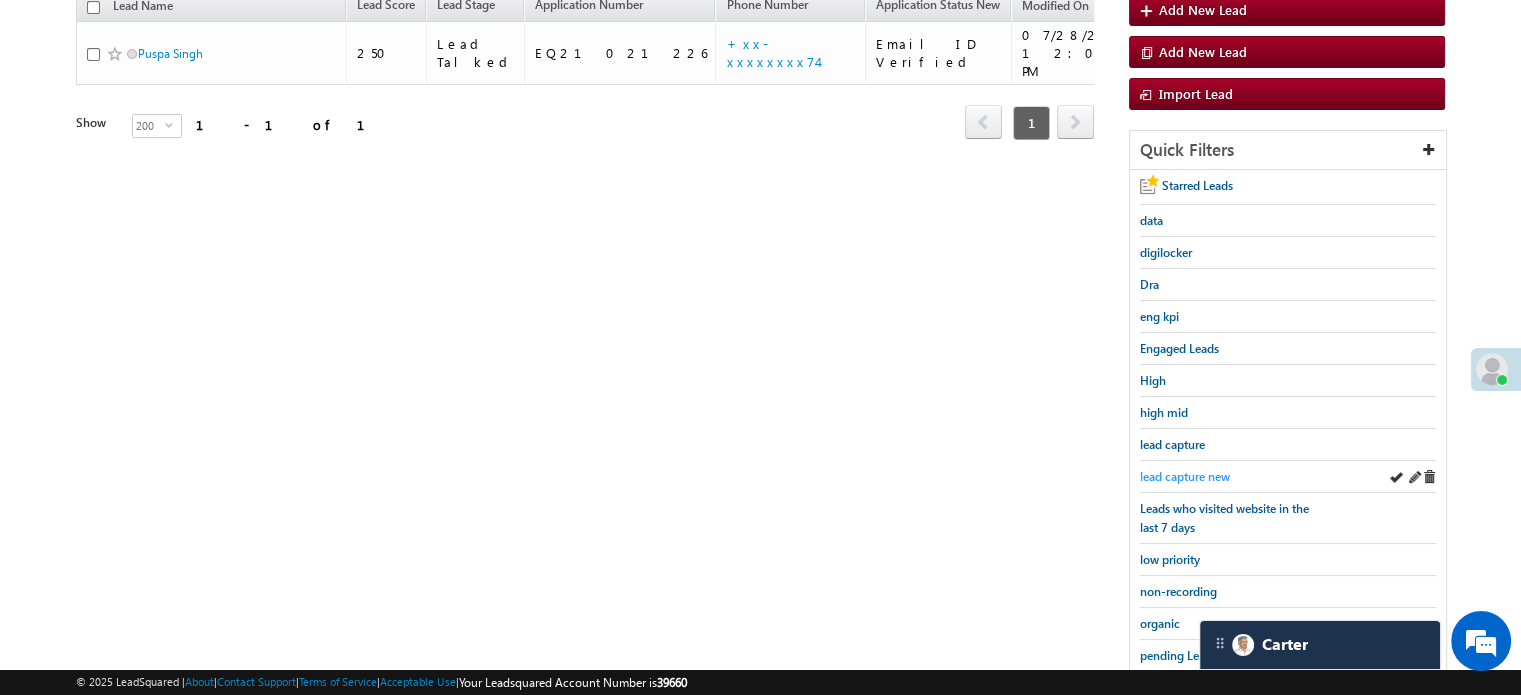 click on "lead capture new" at bounding box center [1185, 476] 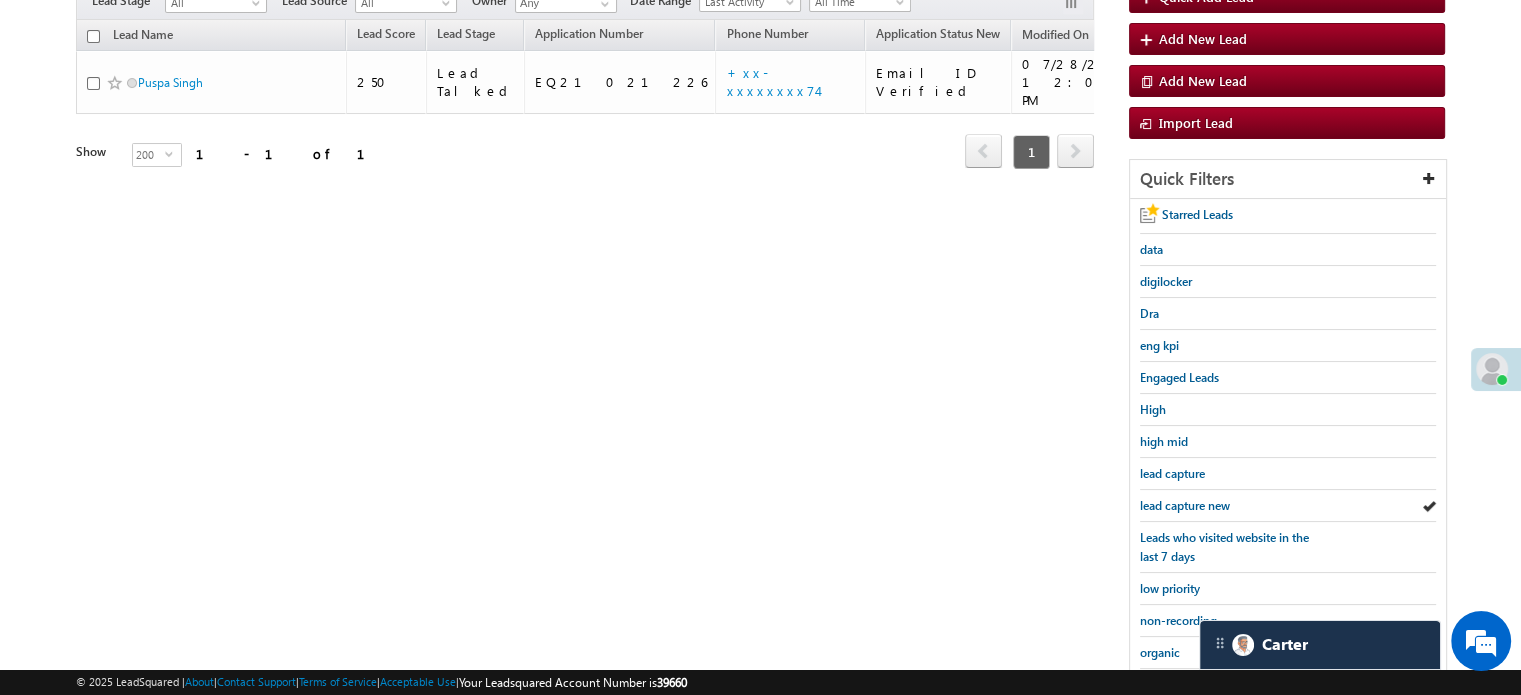 scroll, scrollTop: 232, scrollLeft: 0, axis: vertical 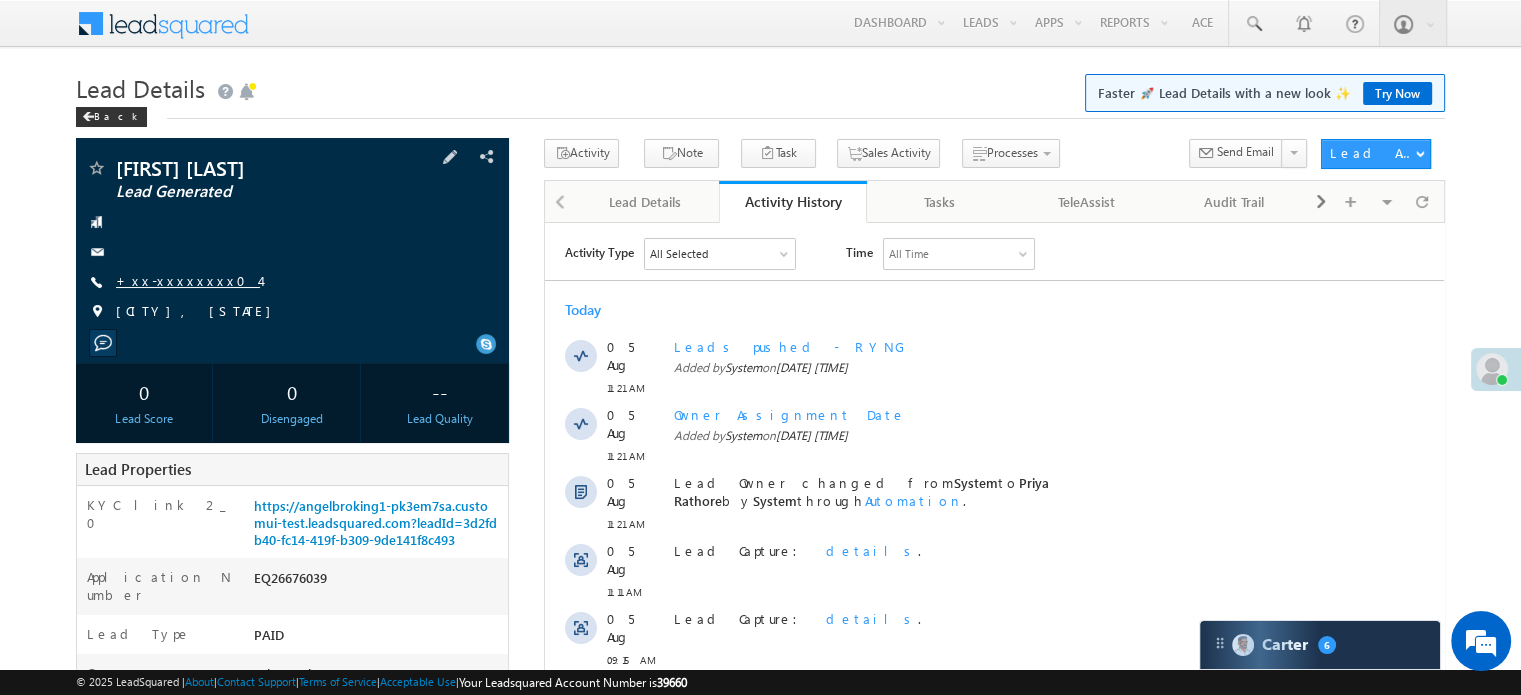 click on "+xx-xxxxxxxx04" at bounding box center (188, 280) 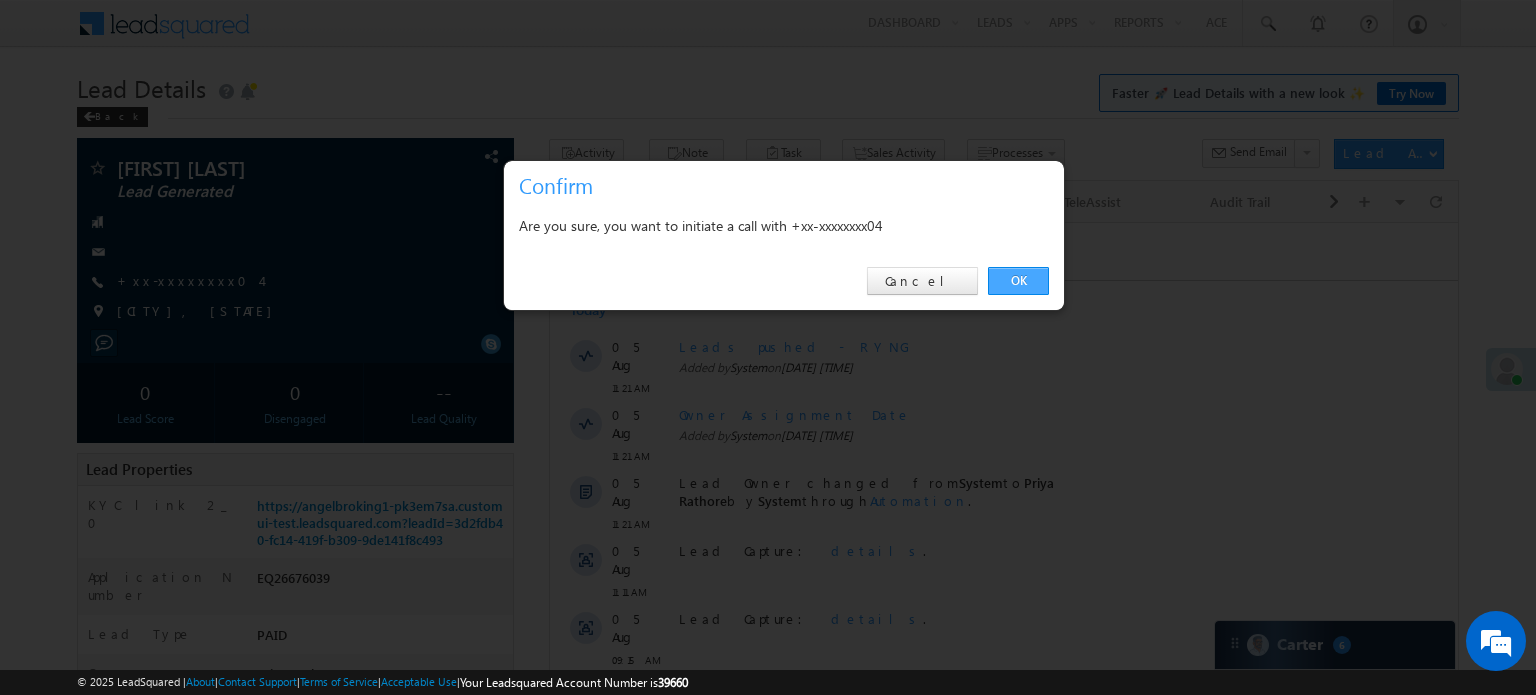 click on "OK" at bounding box center [1018, 281] 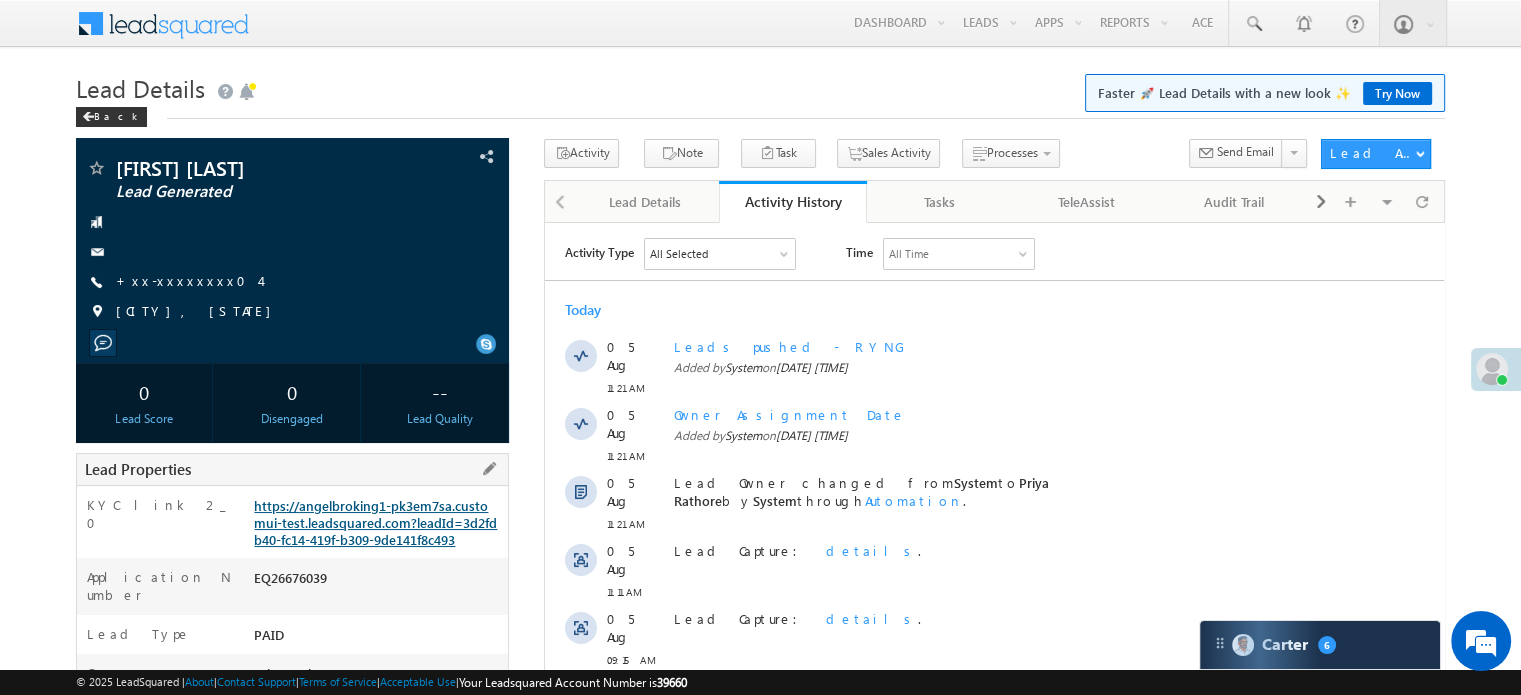 click on "https://angelbroking1-pk3em7sa.customui-test.leadsquared.com?leadId=3d2fdb40-fc14-419f-b309-9de141f8c493" at bounding box center [375, 522] 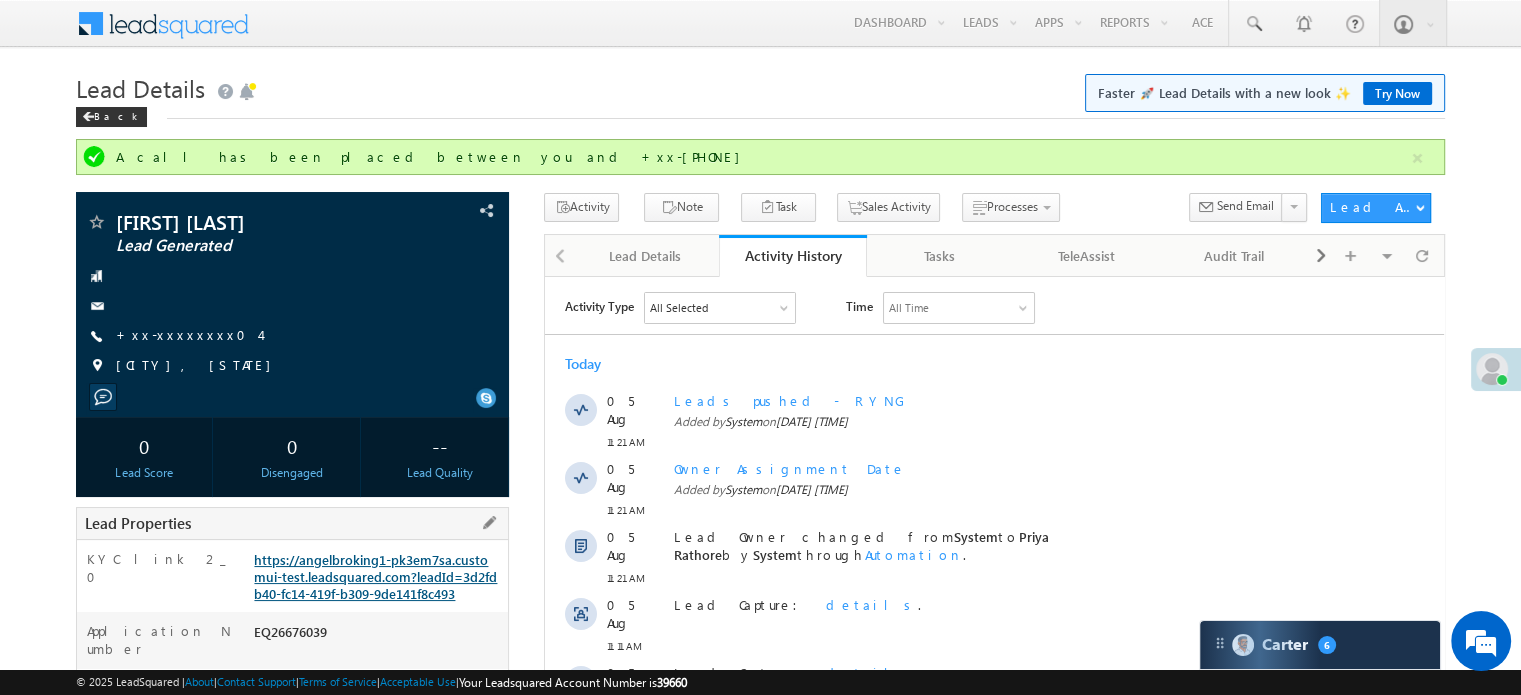 scroll, scrollTop: 0, scrollLeft: 0, axis: both 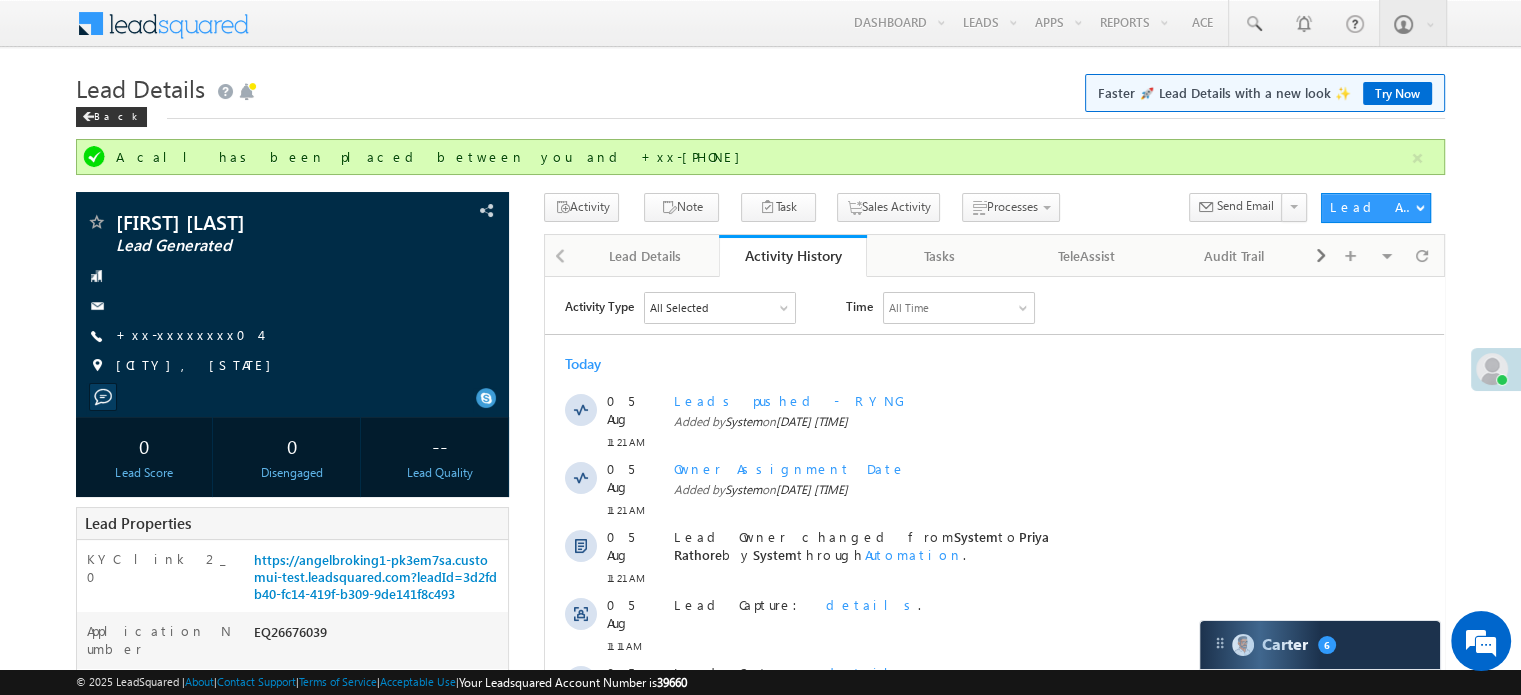 drag, startPoint x: 978, startPoint y: 57, endPoint x: 388, endPoint y: 3, distance: 592.466 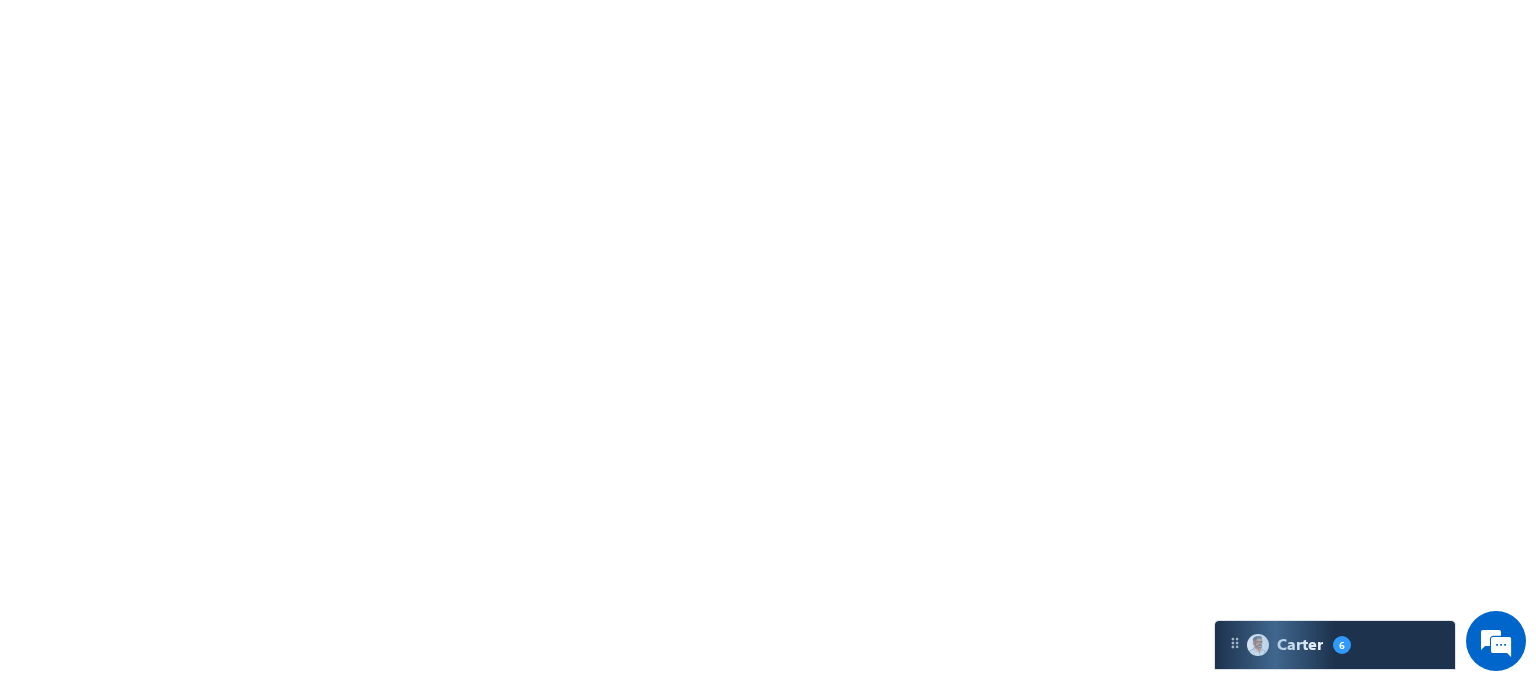 scroll, scrollTop: 0, scrollLeft: 0, axis: both 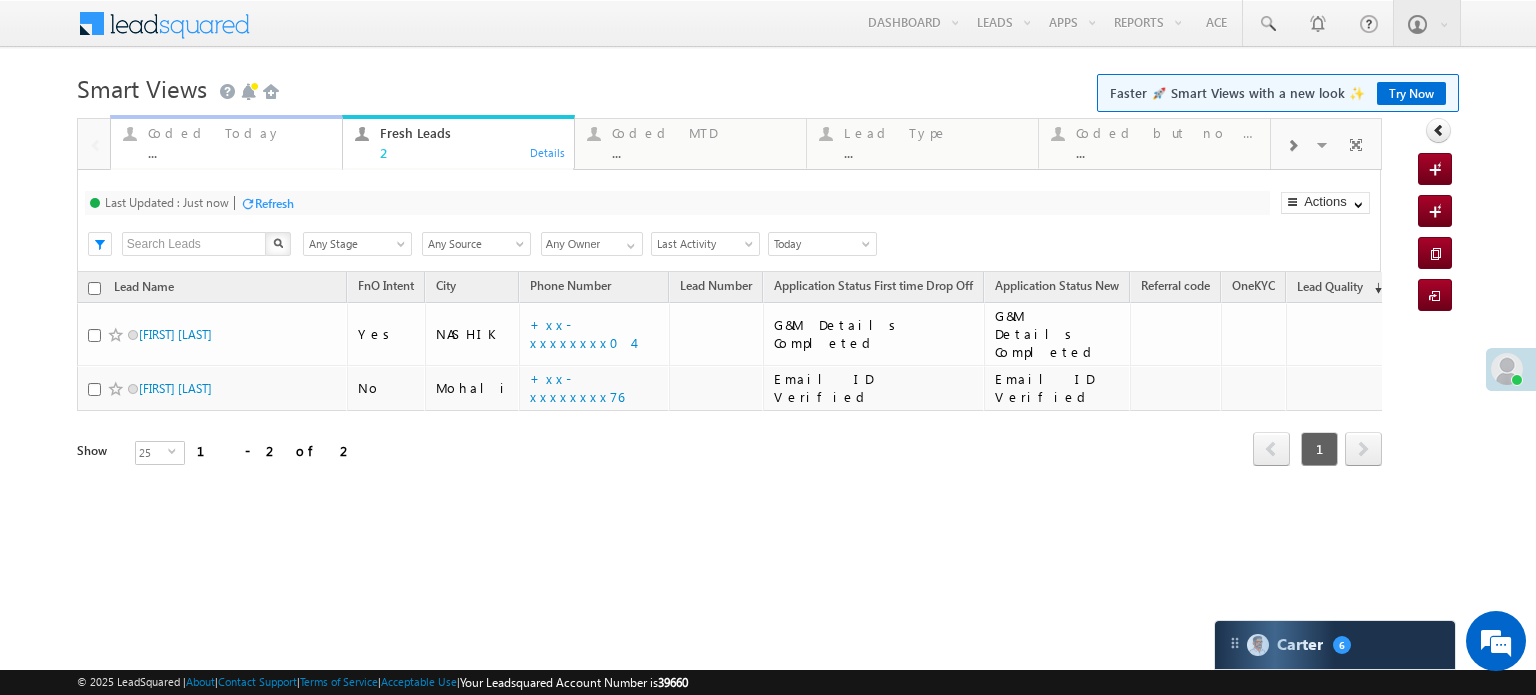 click on "..." at bounding box center (239, 152) 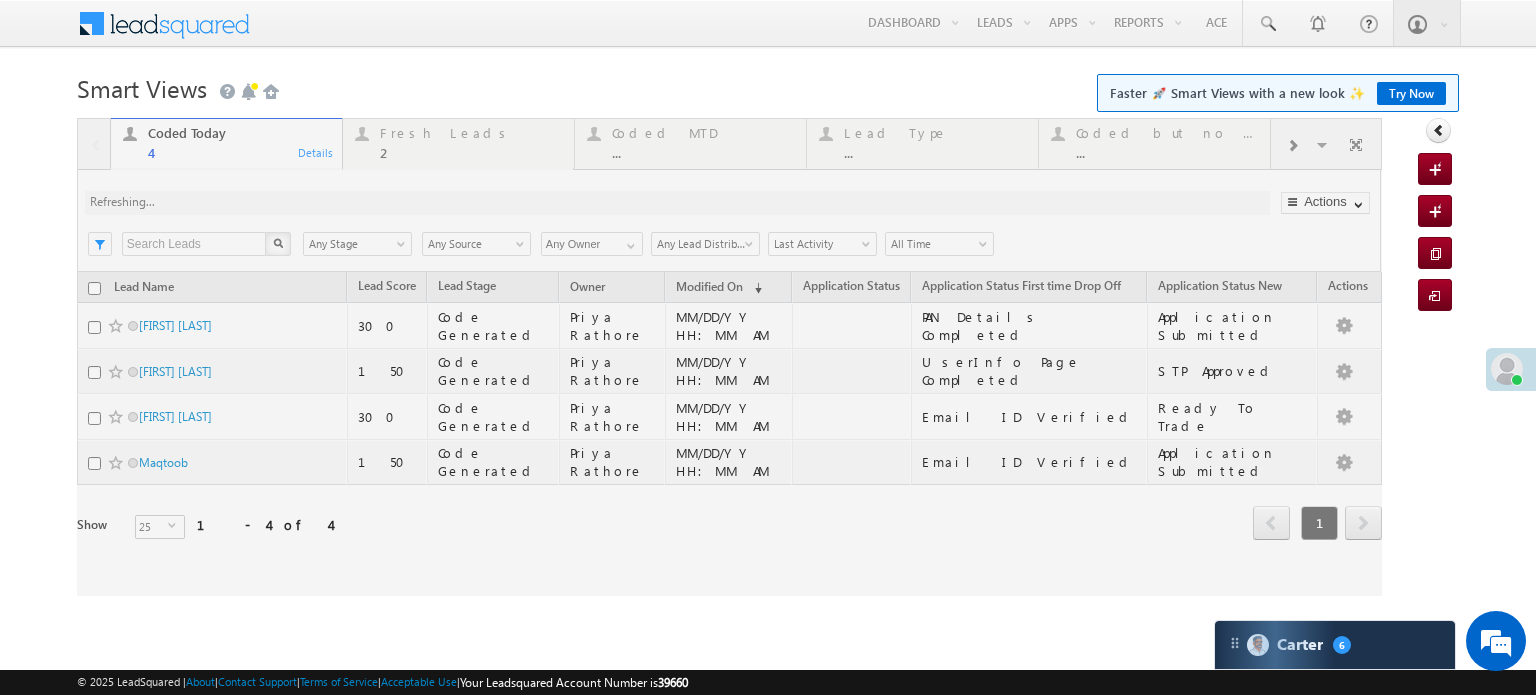 scroll, scrollTop: 0, scrollLeft: 0, axis: both 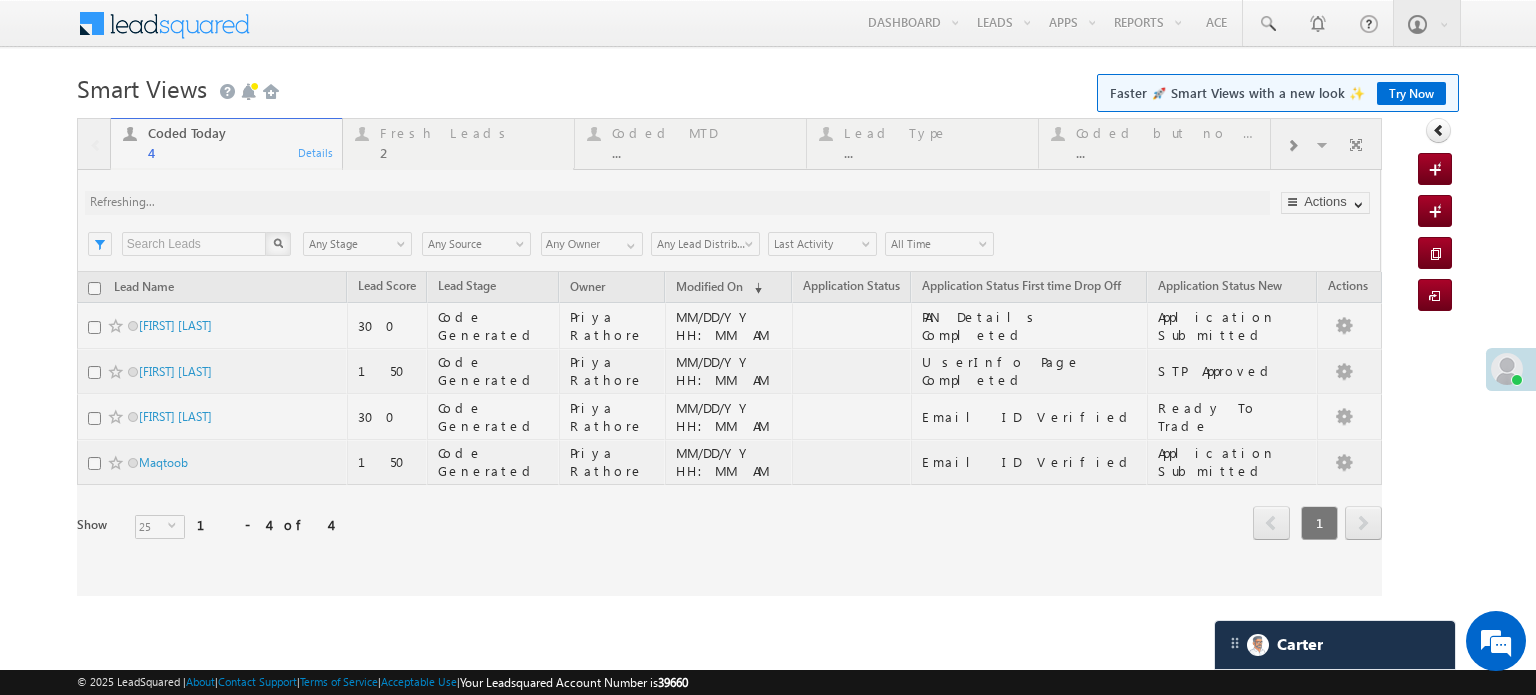click at bounding box center [729, 357] 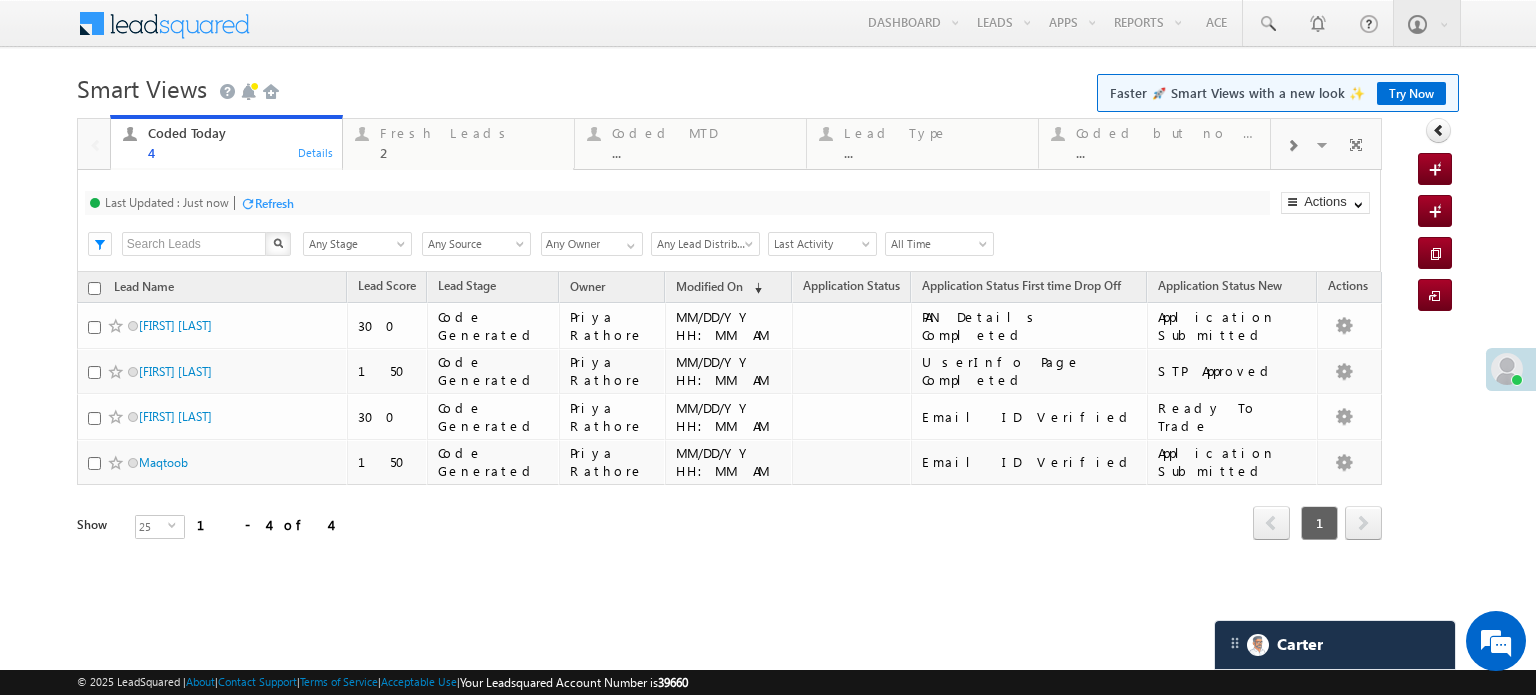 click on "Fresh Leads 2" at bounding box center (471, 140) 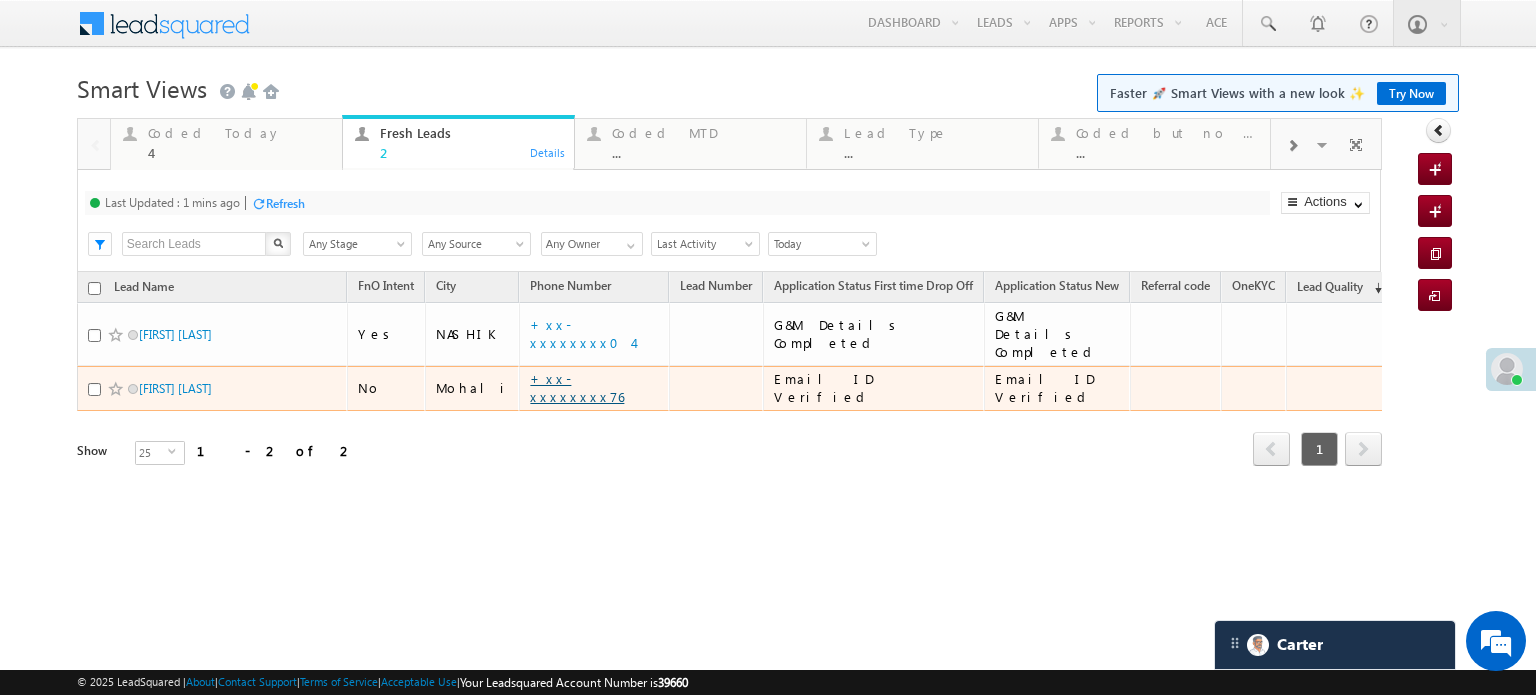 click on "+xx-xxxxxxxx76" at bounding box center (577, 387) 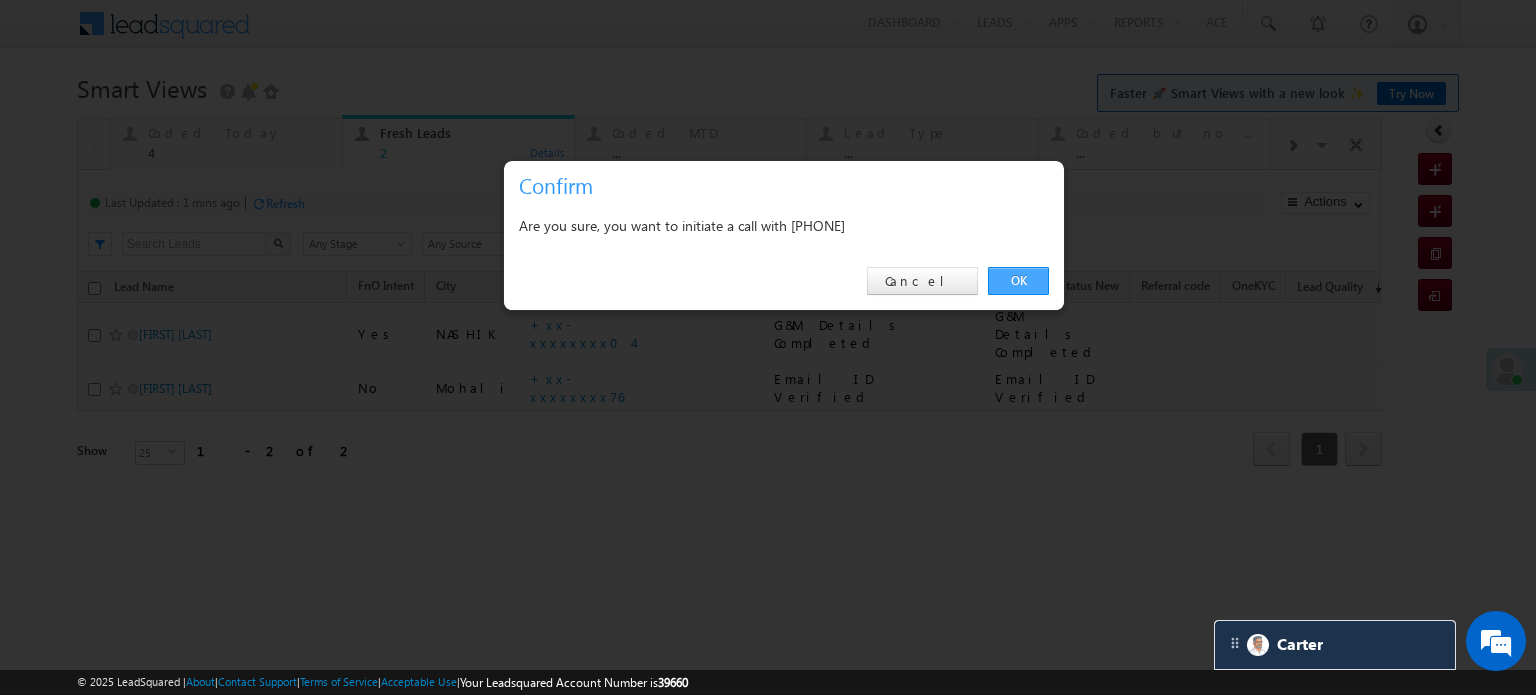 click on "OK" at bounding box center (1018, 281) 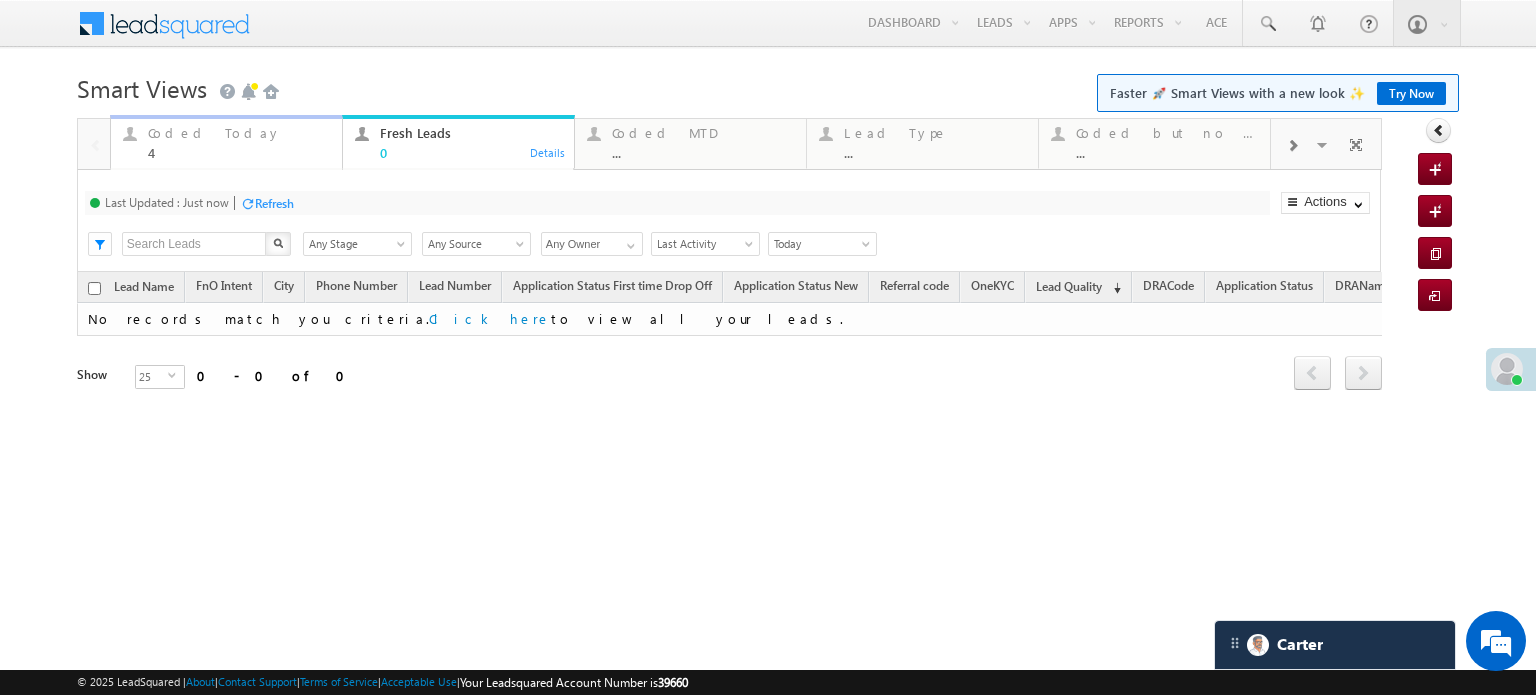click on "4" at bounding box center [239, 152] 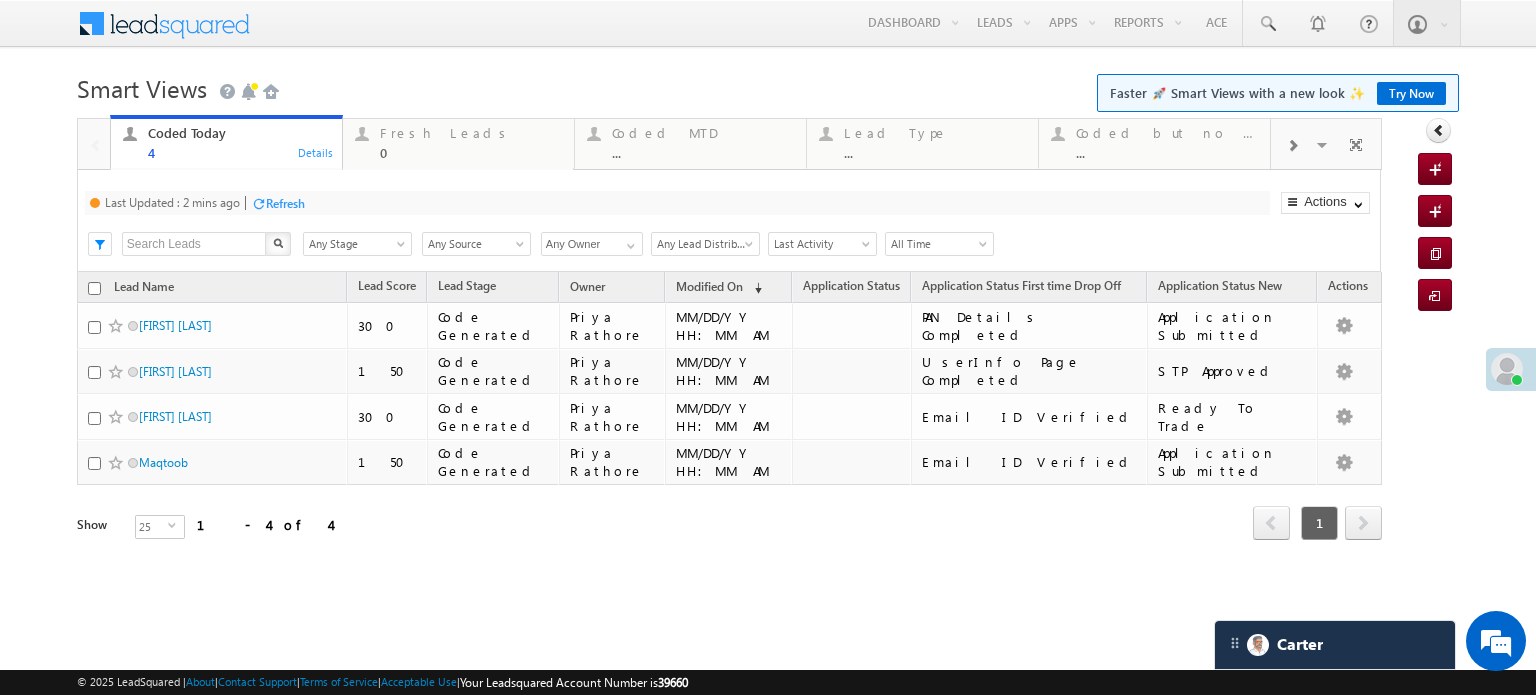 drag, startPoint x: 252, startPoint y: 193, endPoint x: 261, endPoint y: 198, distance: 10.29563 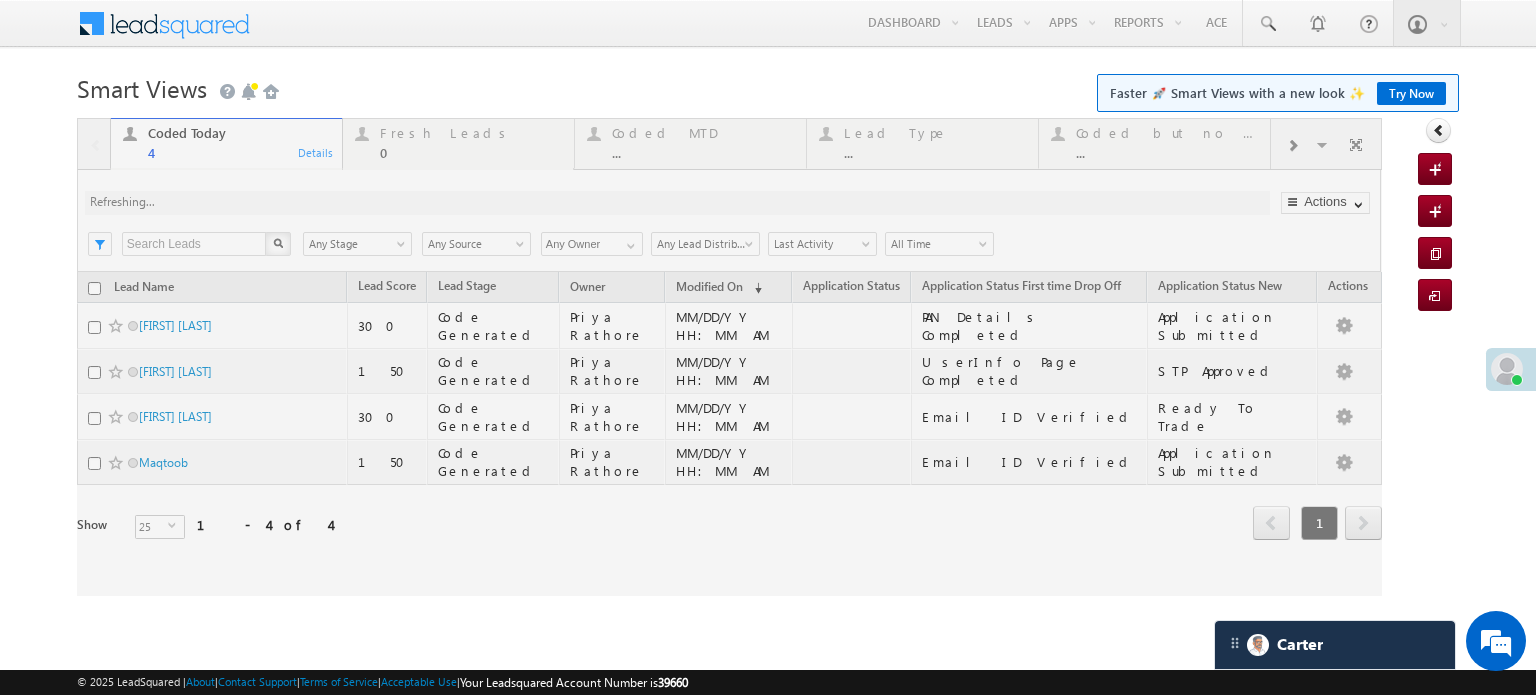 click at bounding box center (729, 357) 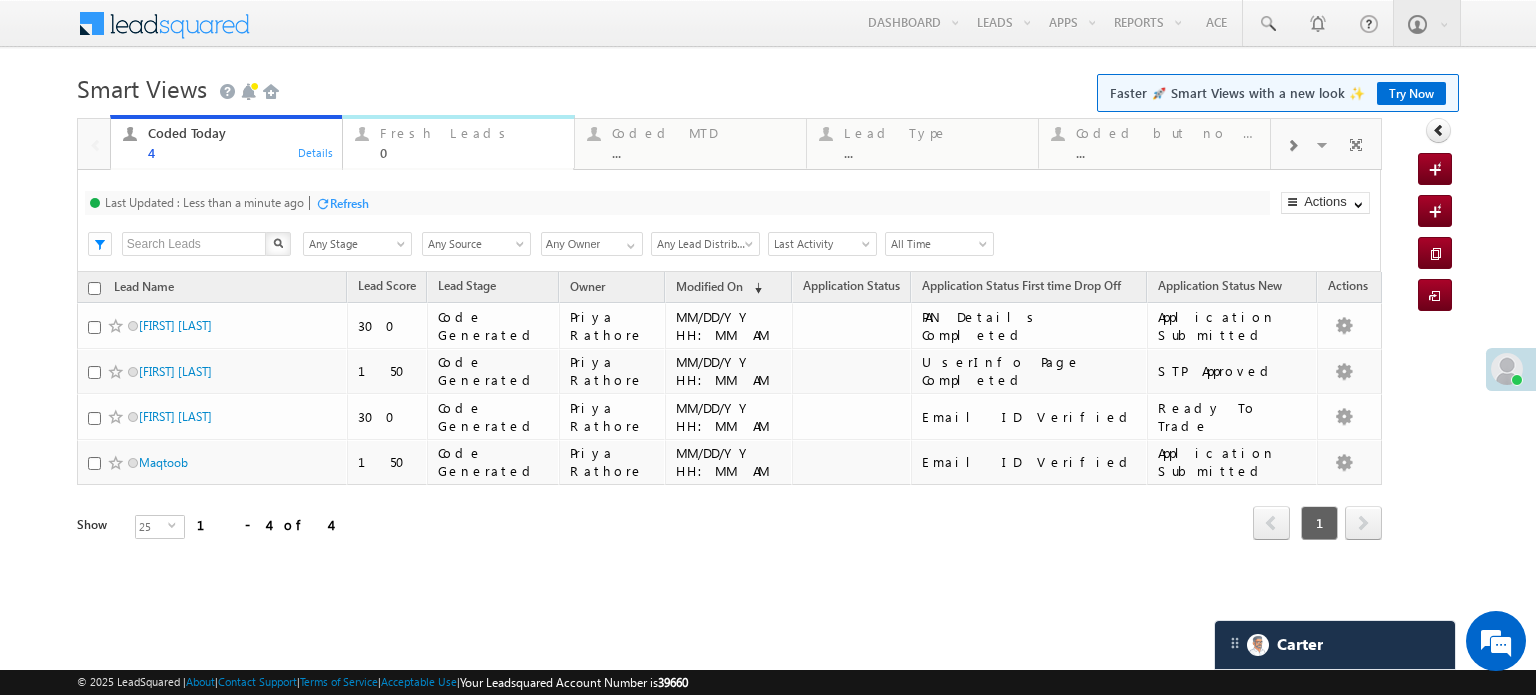 click on "Fresh Leads" at bounding box center [471, 133] 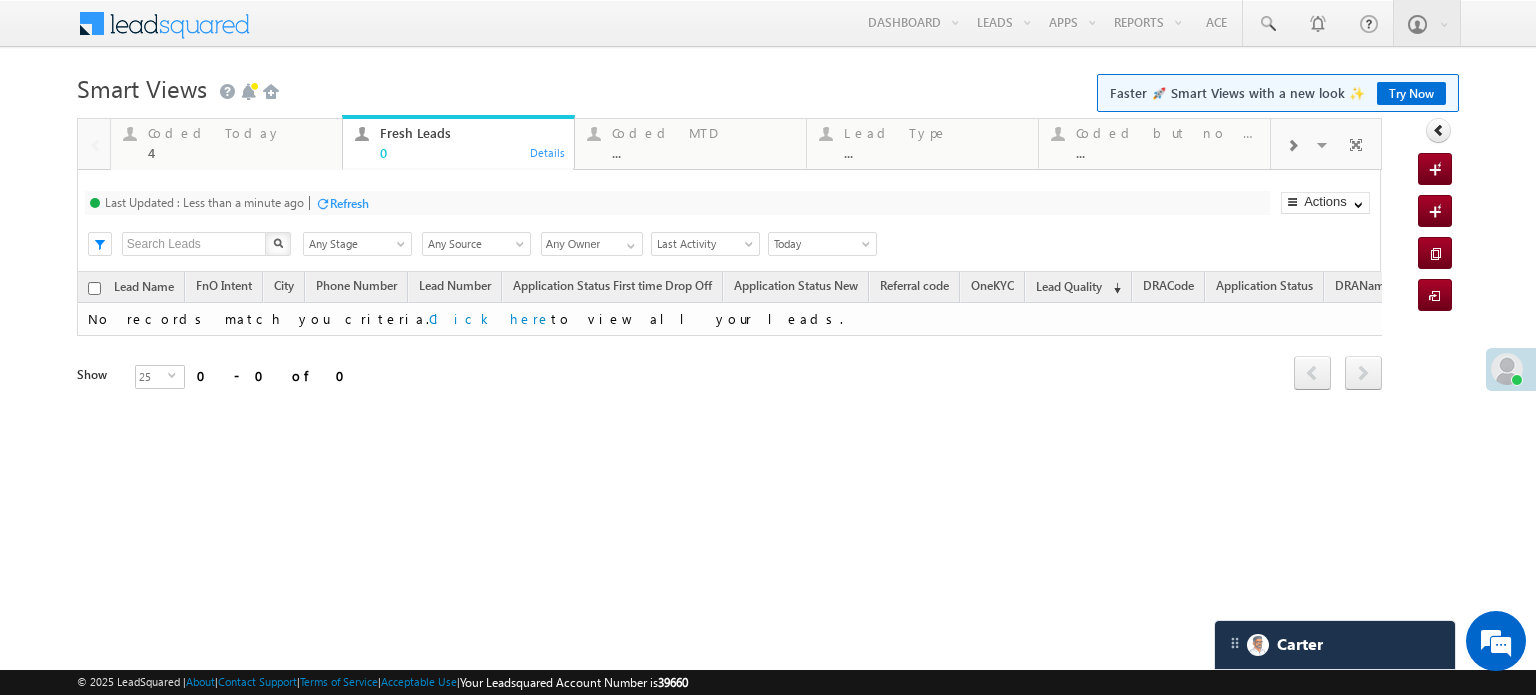 click at bounding box center [322, 203] 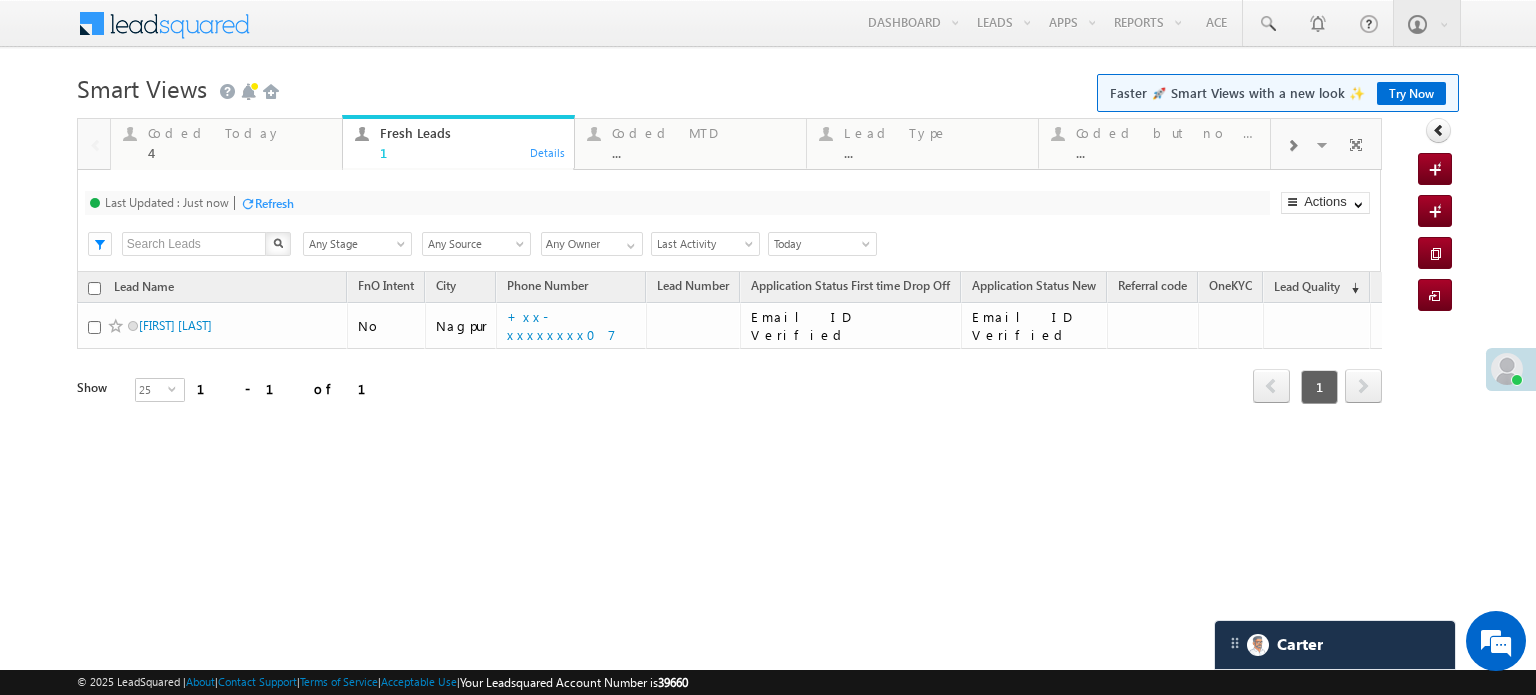 scroll, scrollTop: 9070, scrollLeft: 0, axis: vertical 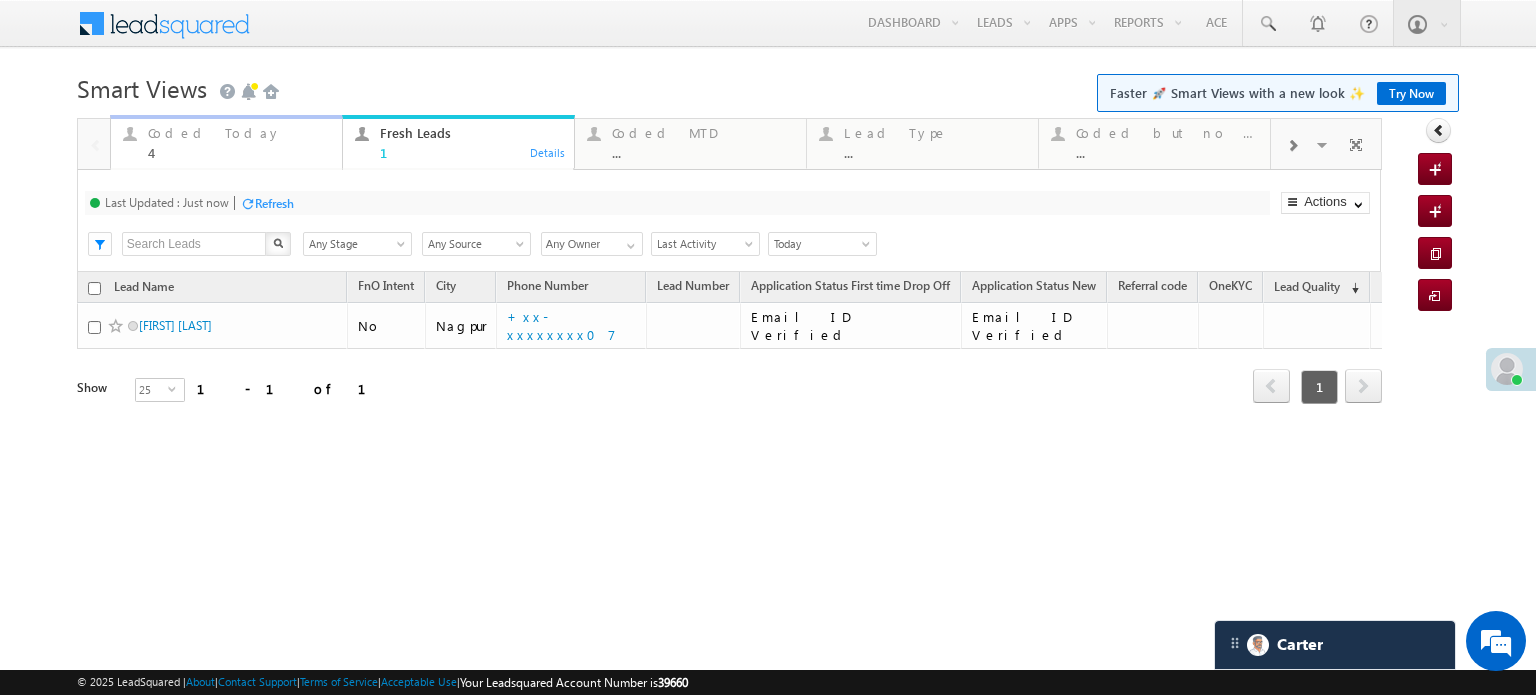 drag, startPoint x: 208, startPoint y: 146, endPoint x: 263, endPoint y: 224, distance: 95.44108 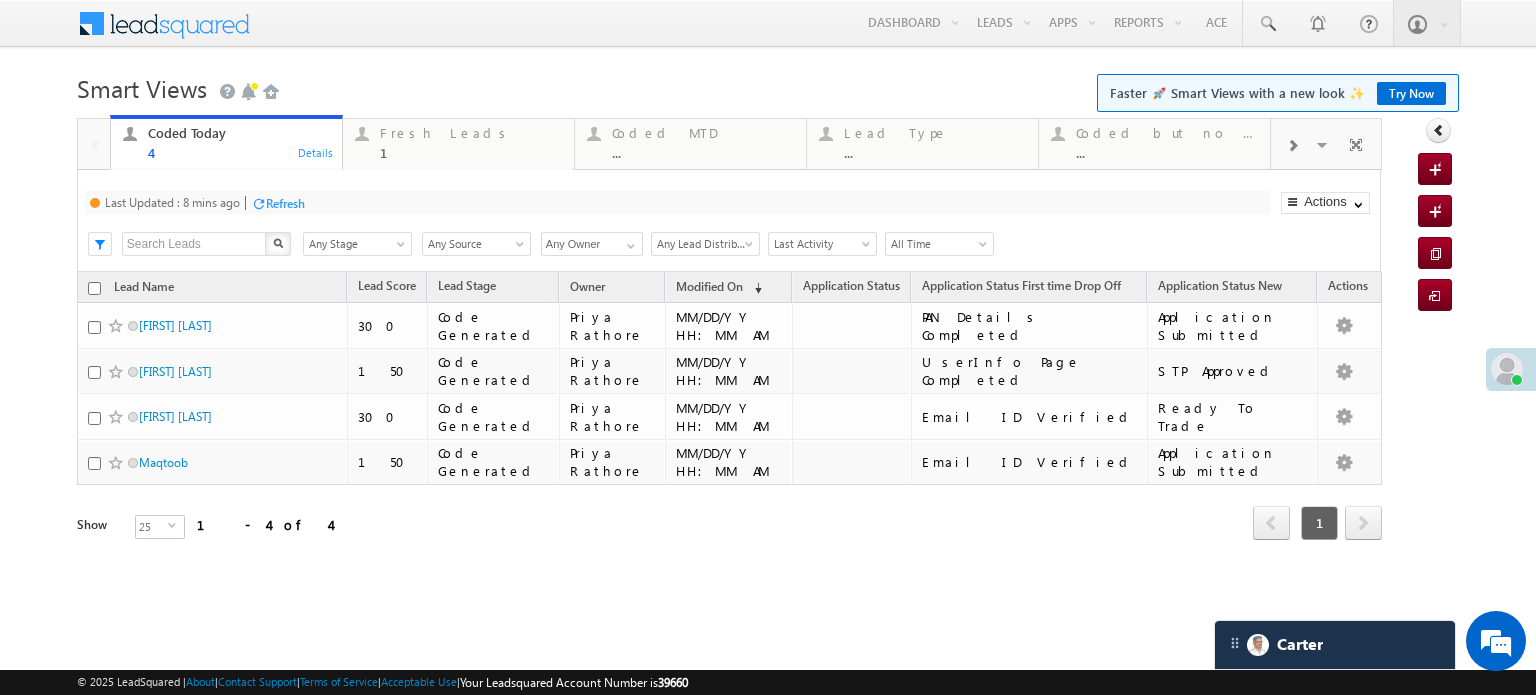 click on "Last Updated : 8 mins ago Refresh Refreshing...
Search
X
Lead Stage
Any Stage Any Stage
Lead Source
Any Source Any Source
Owner
Any Owner Any Owner Any Owner
Lead Distribution
Any Lead Distribution Online-Organic Online-Paid Referral DRA Any Lead Distribution
Date Range
Go maxdate mindate All Time
Custom
Yesterday
Today
Last Week
This Week
Last Month
This Month
Last Year
This Year
Last 7 Days
Last 30 Days
All Time
Last Activity
Created On
Modified On" at bounding box center (729, 221) 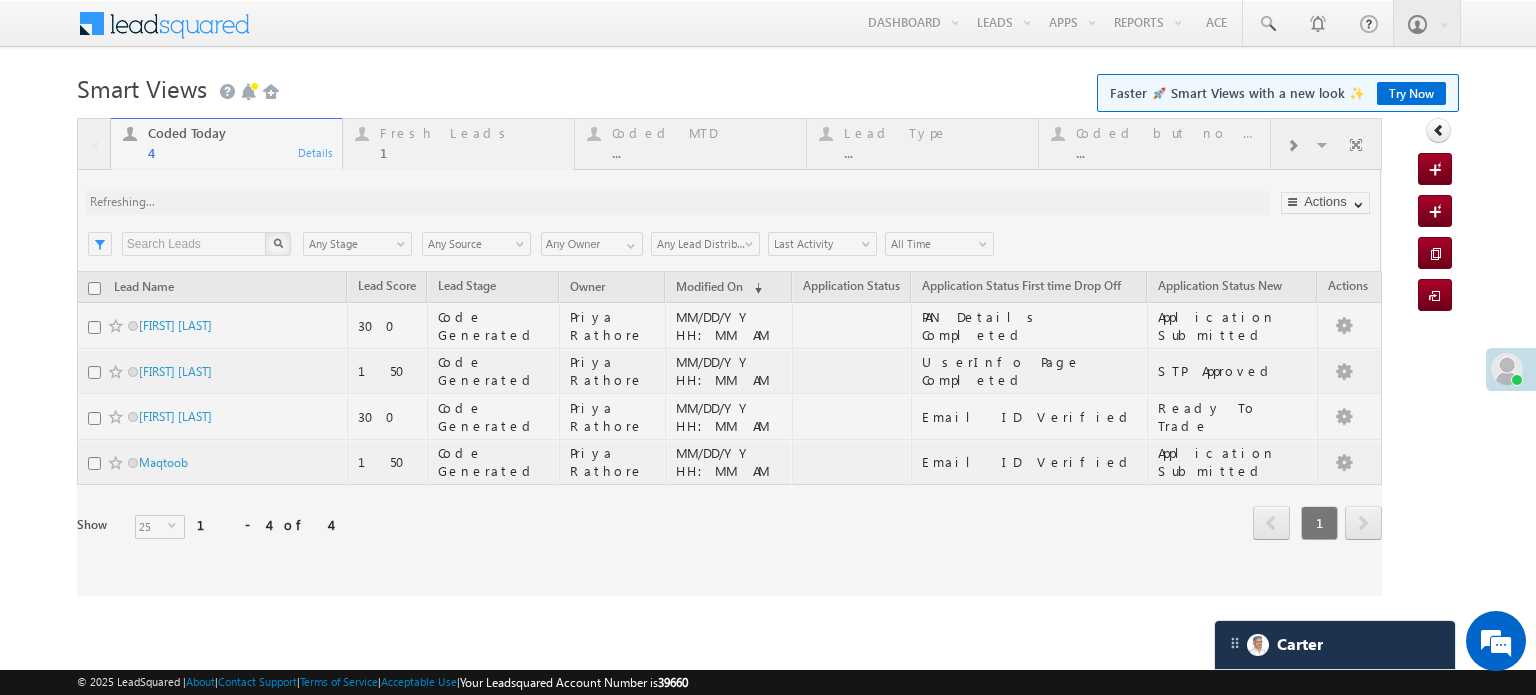 click at bounding box center (729, 357) 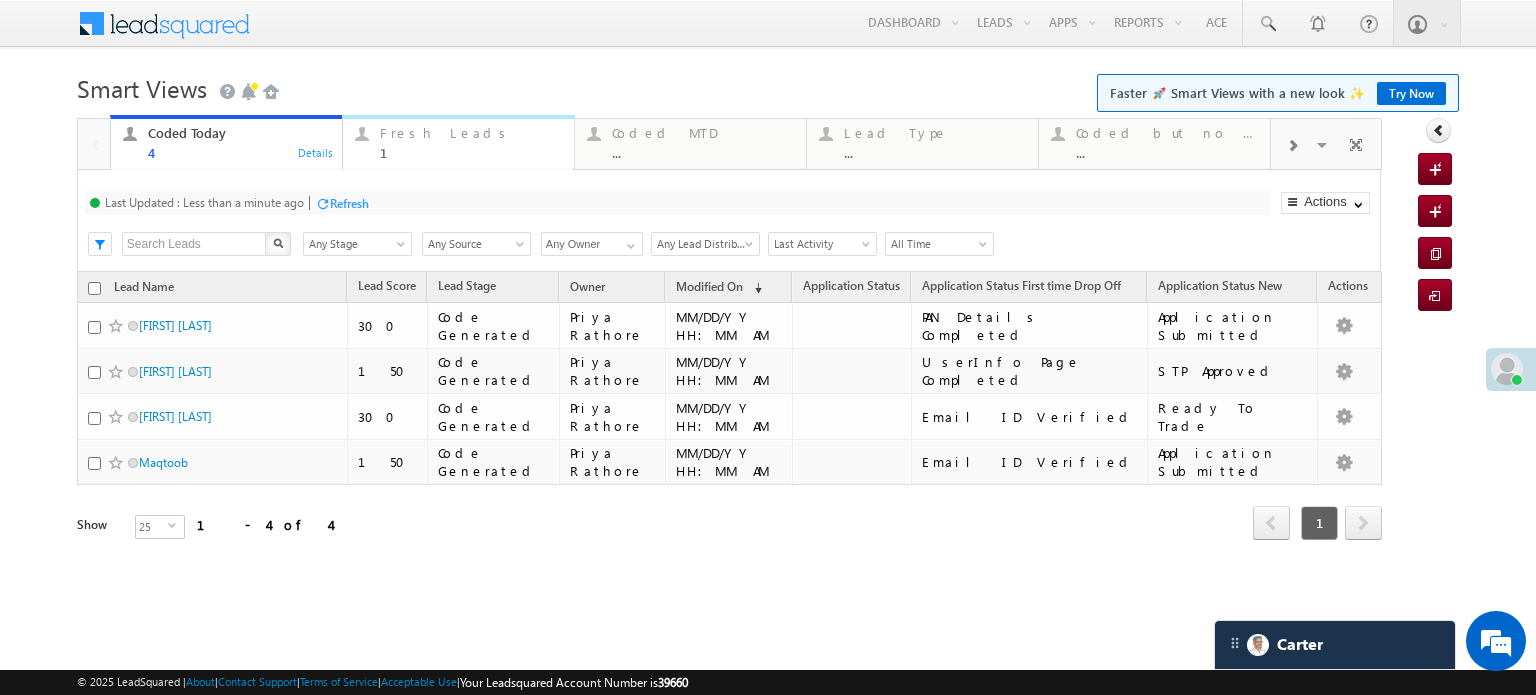 click on "Fresh Leads" at bounding box center [471, 133] 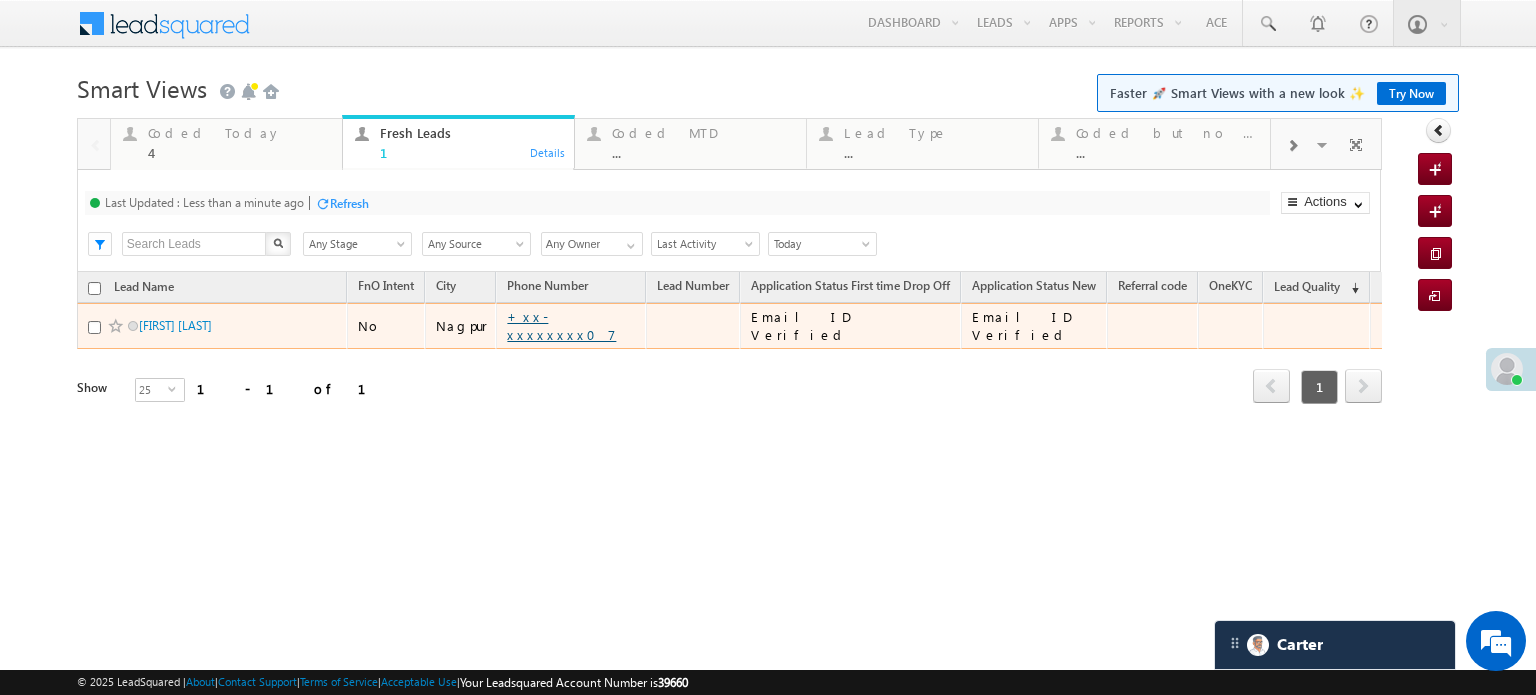 click on "+xx-xxxxxxxx07" at bounding box center [561, 325] 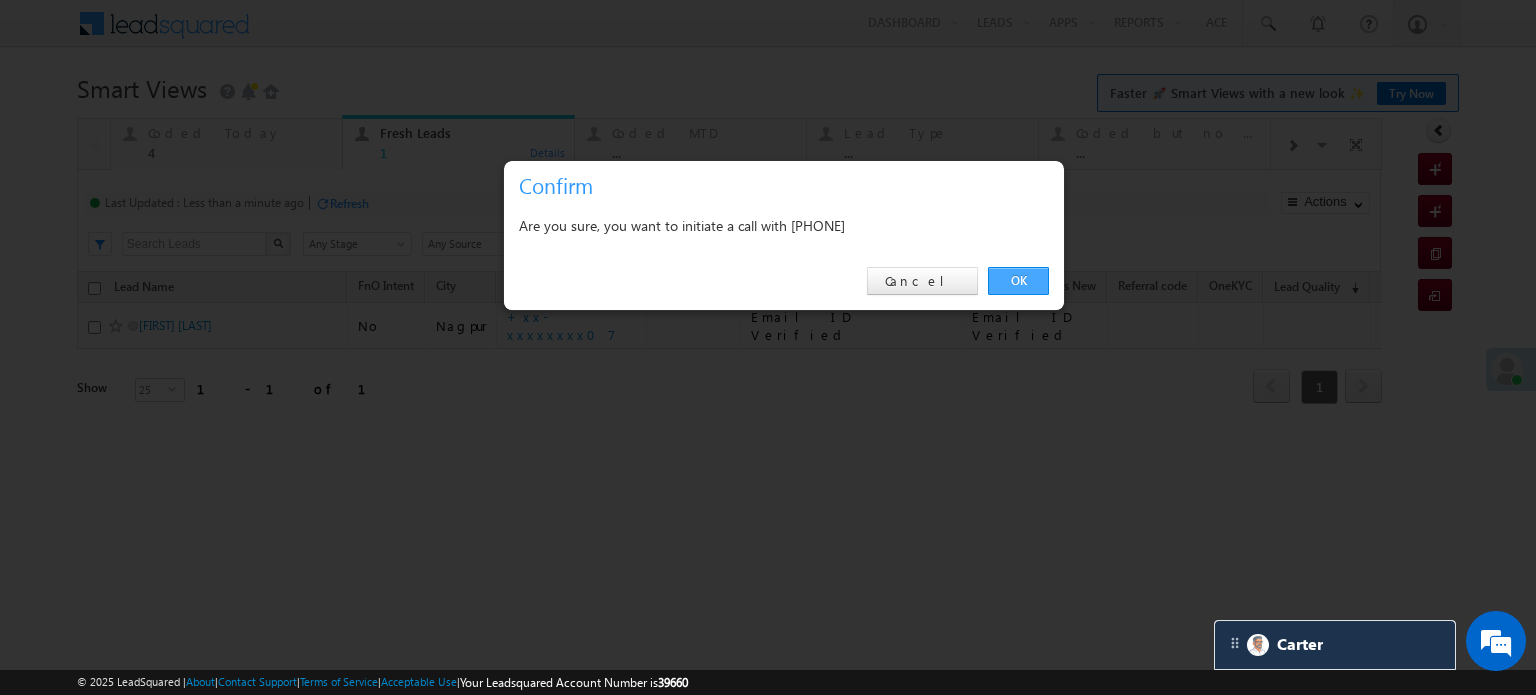 click on "OK" at bounding box center [1018, 281] 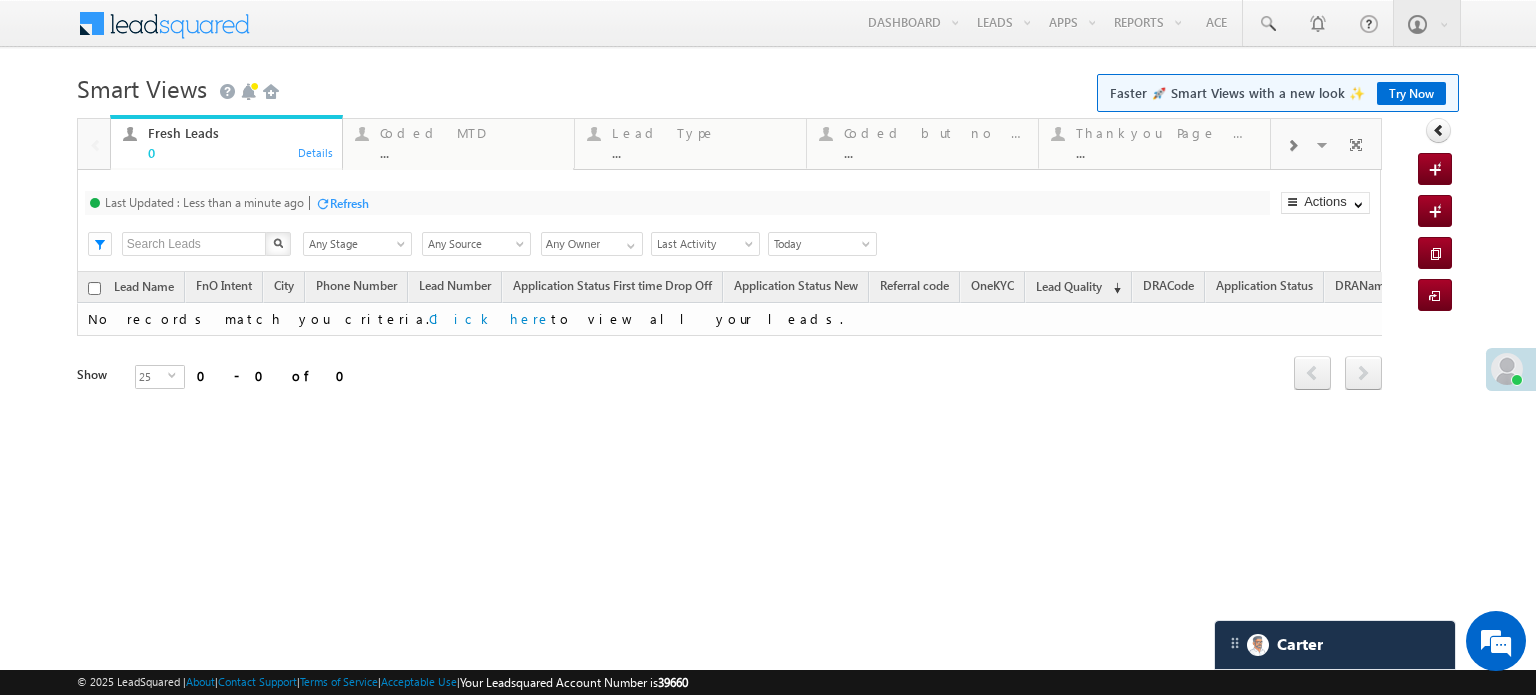 click at bounding box center [1292, 144] 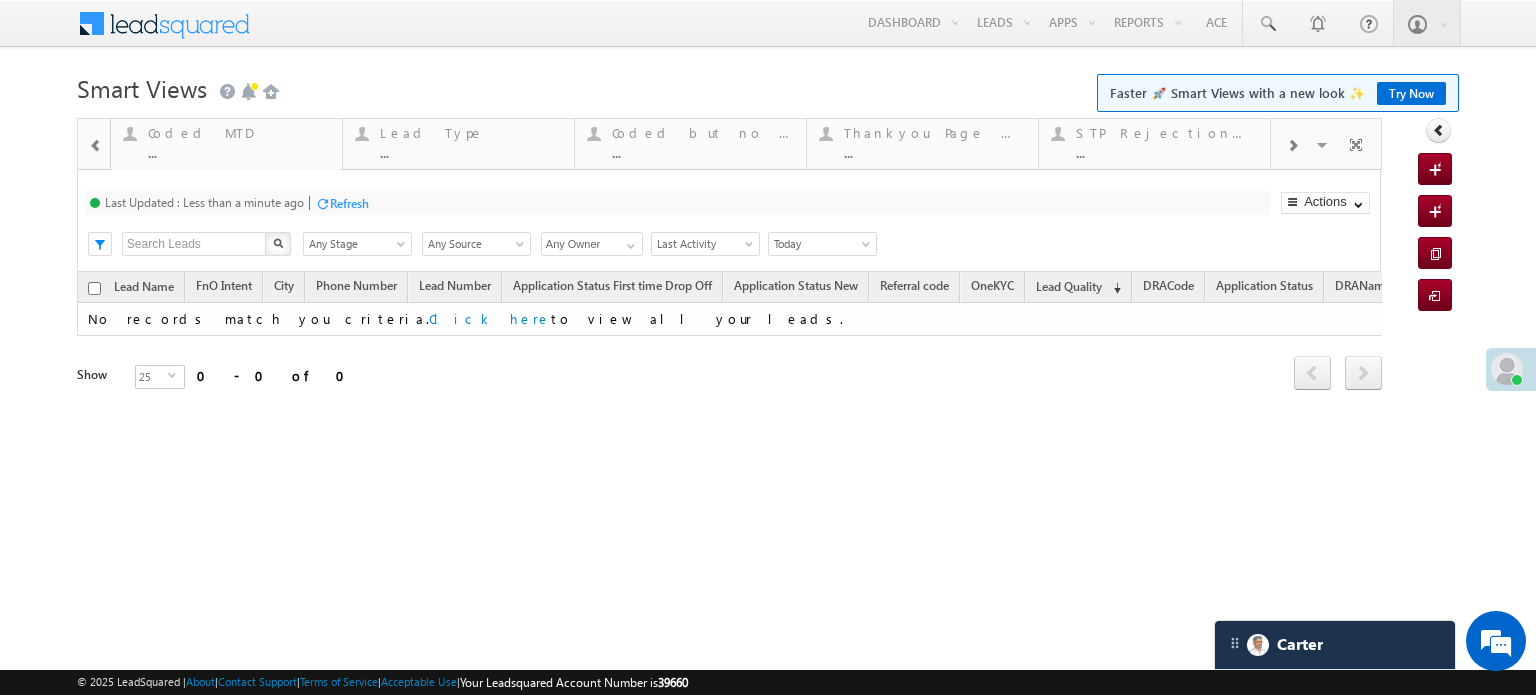 click at bounding box center [1292, 144] 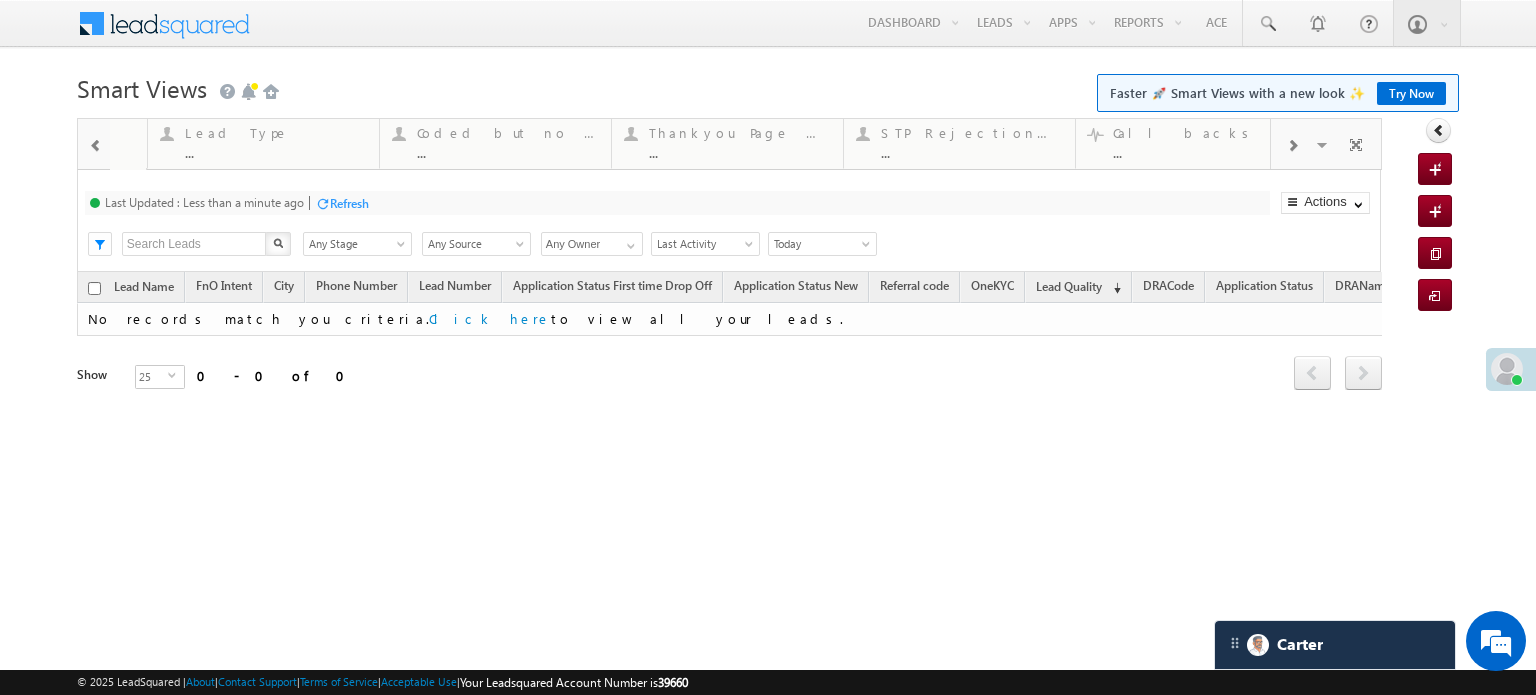 click at bounding box center [1292, 144] 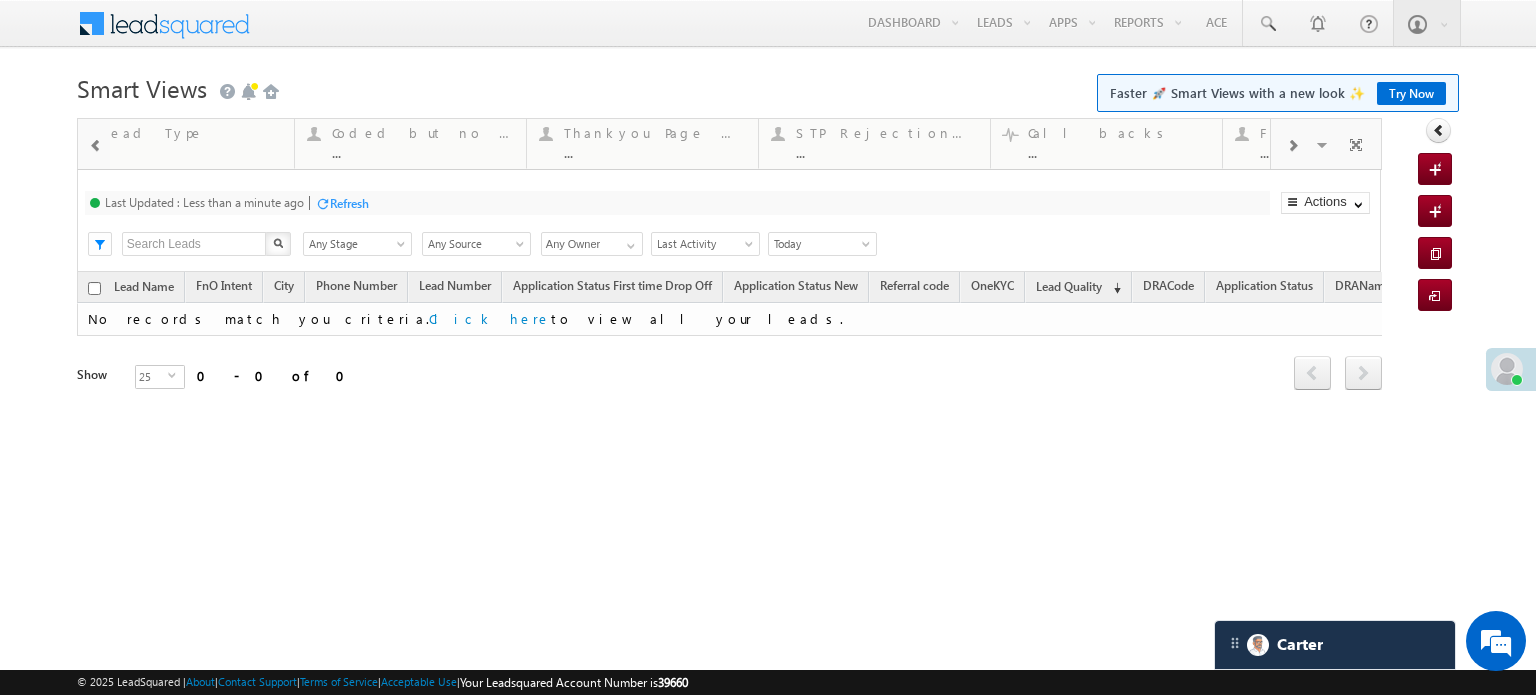 click at bounding box center (1292, 144) 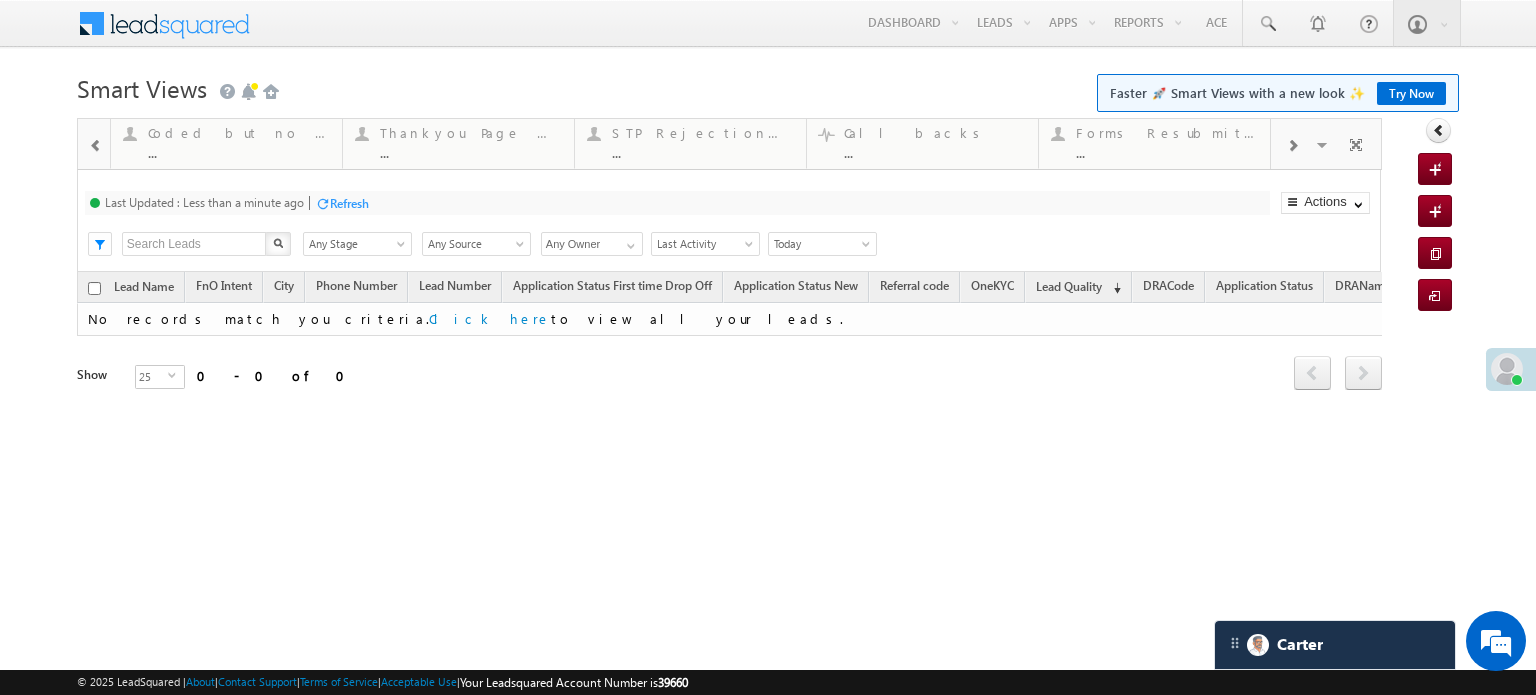 click at bounding box center (1292, 144) 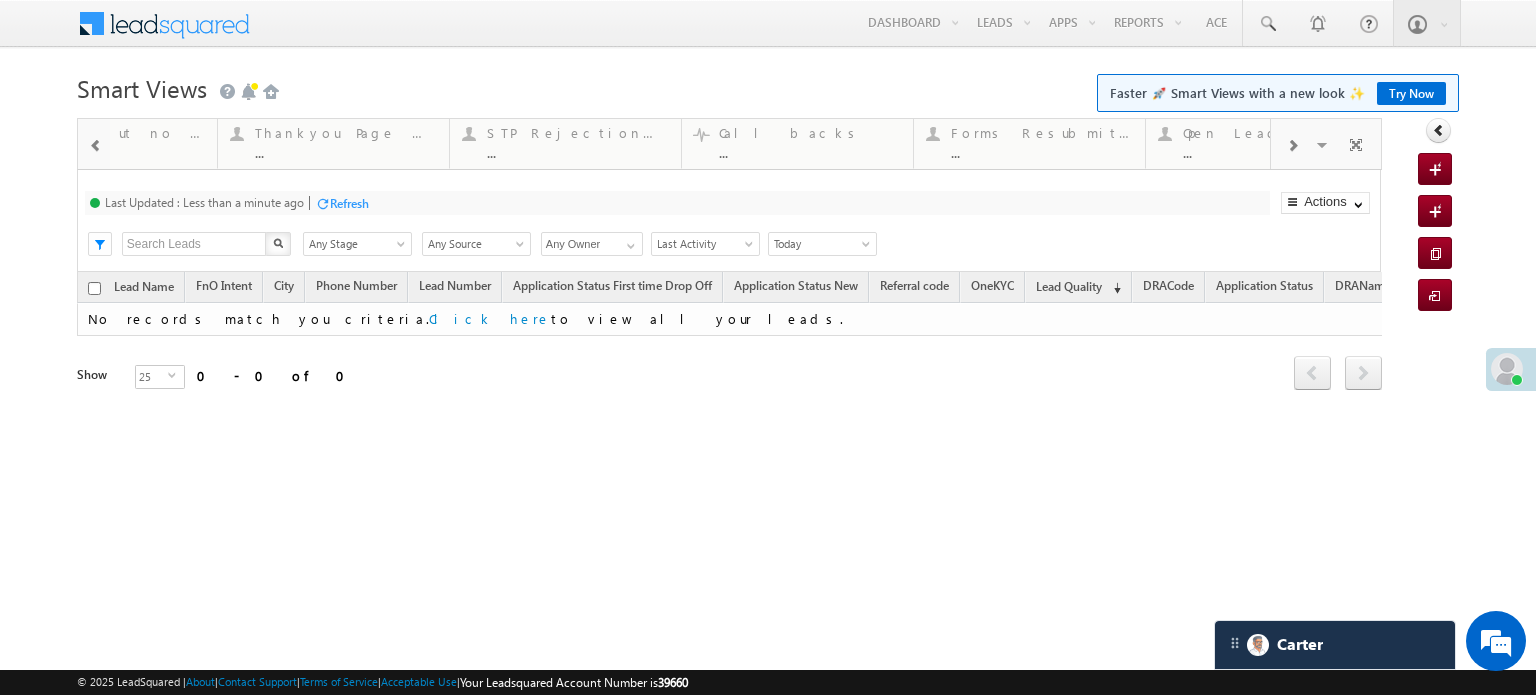 click at bounding box center [1292, 144] 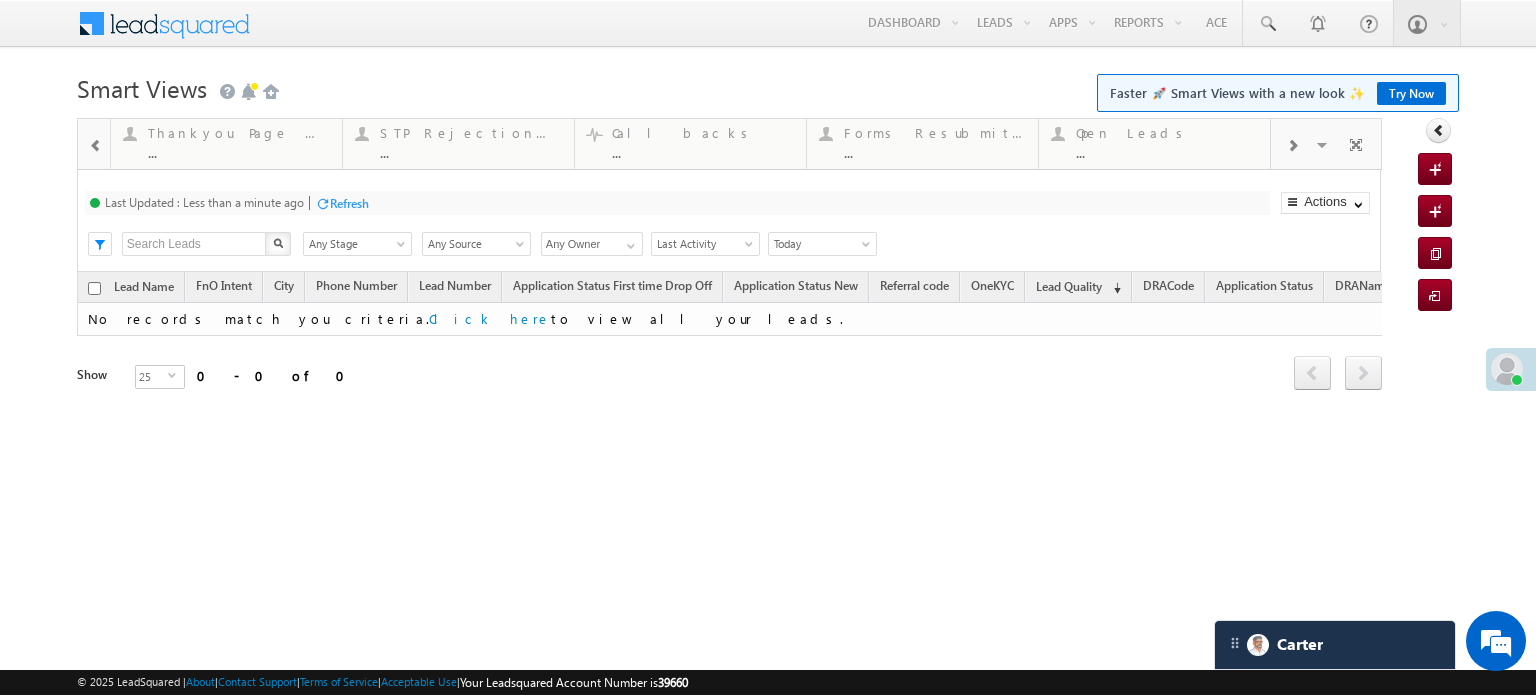 click at bounding box center (1292, 144) 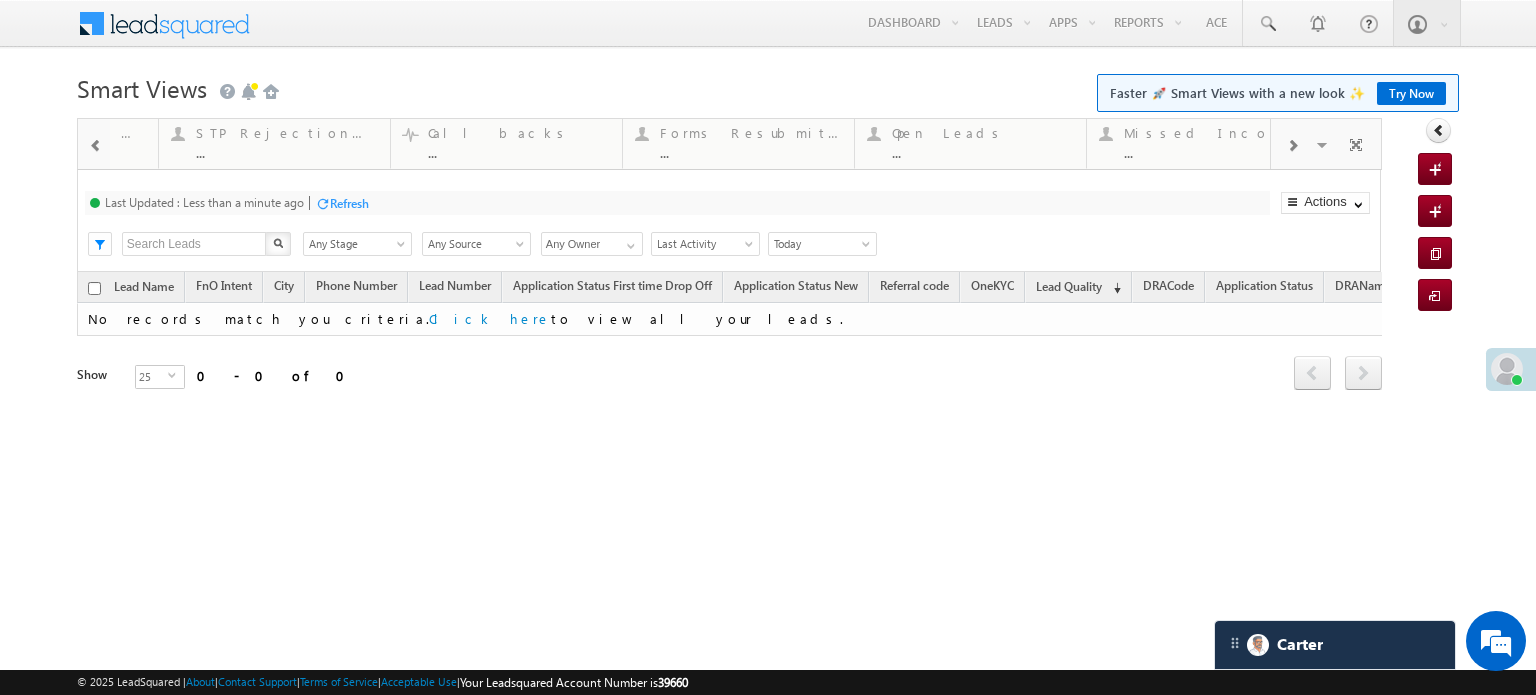 click at bounding box center (1292, 144) 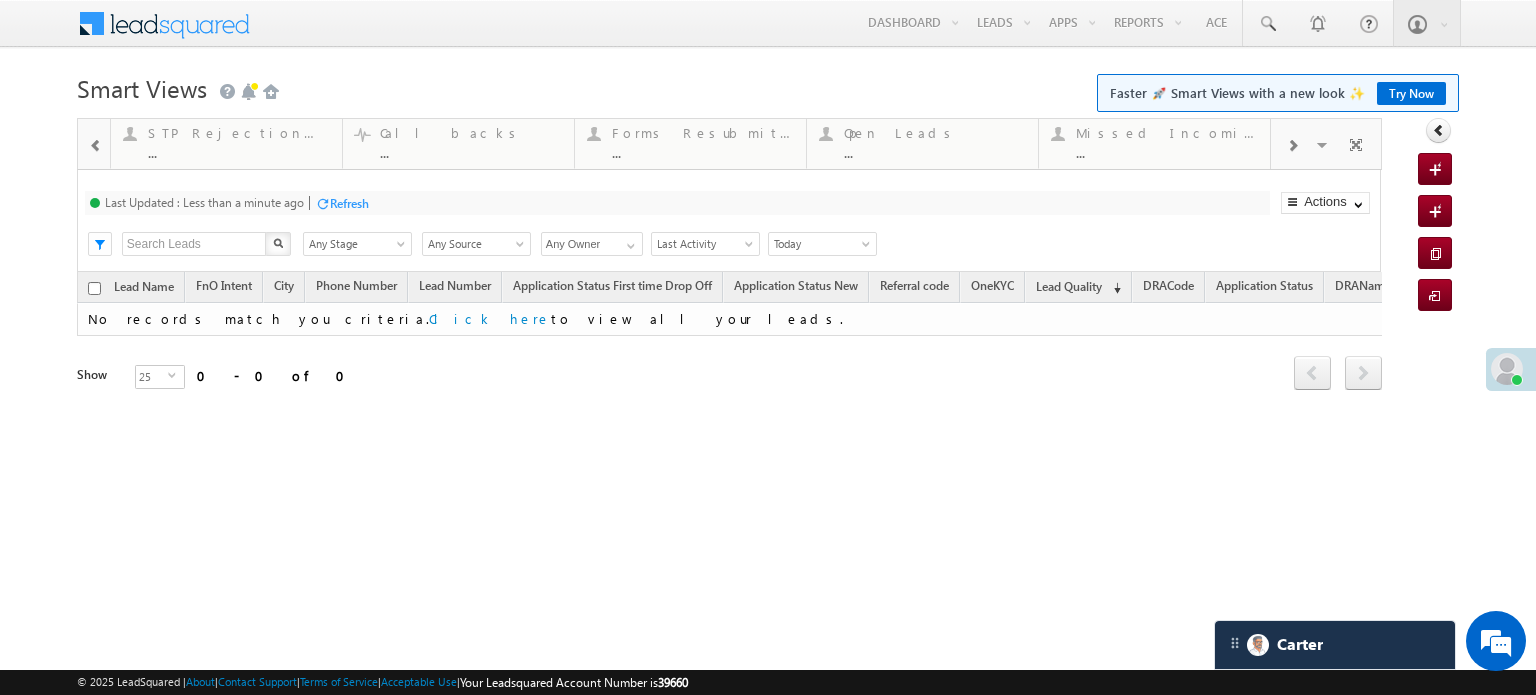 click at bounding box center (1292, 144) 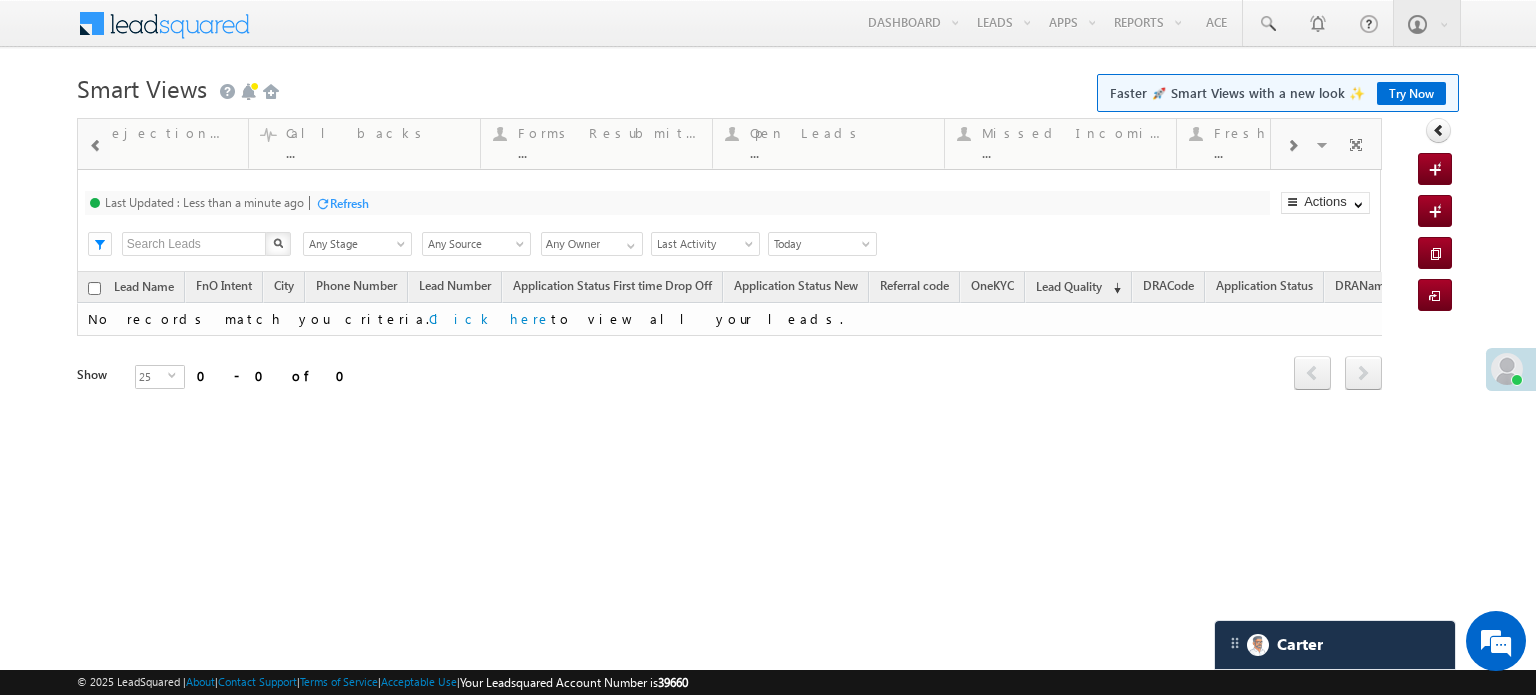 click at bounding box center [1292, 144] 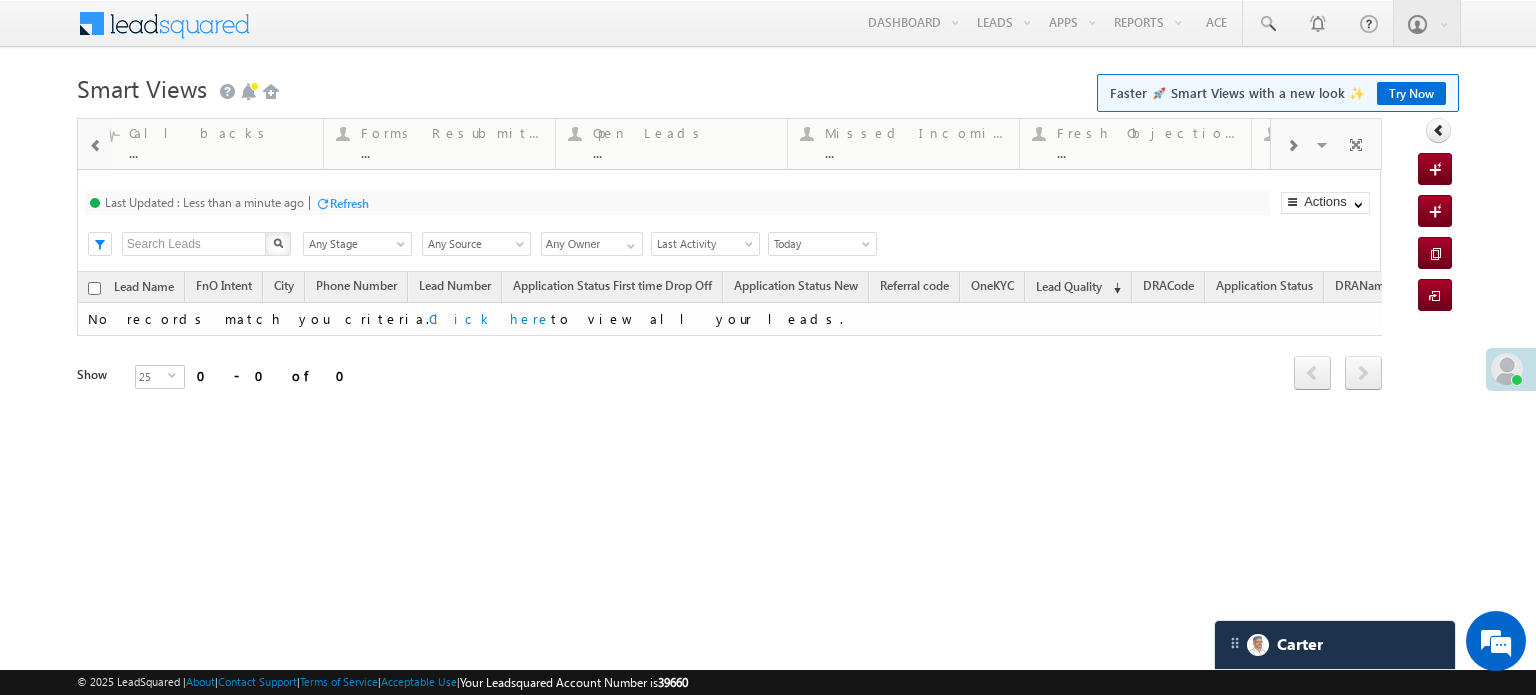 click at bounding box center [1292, 144] 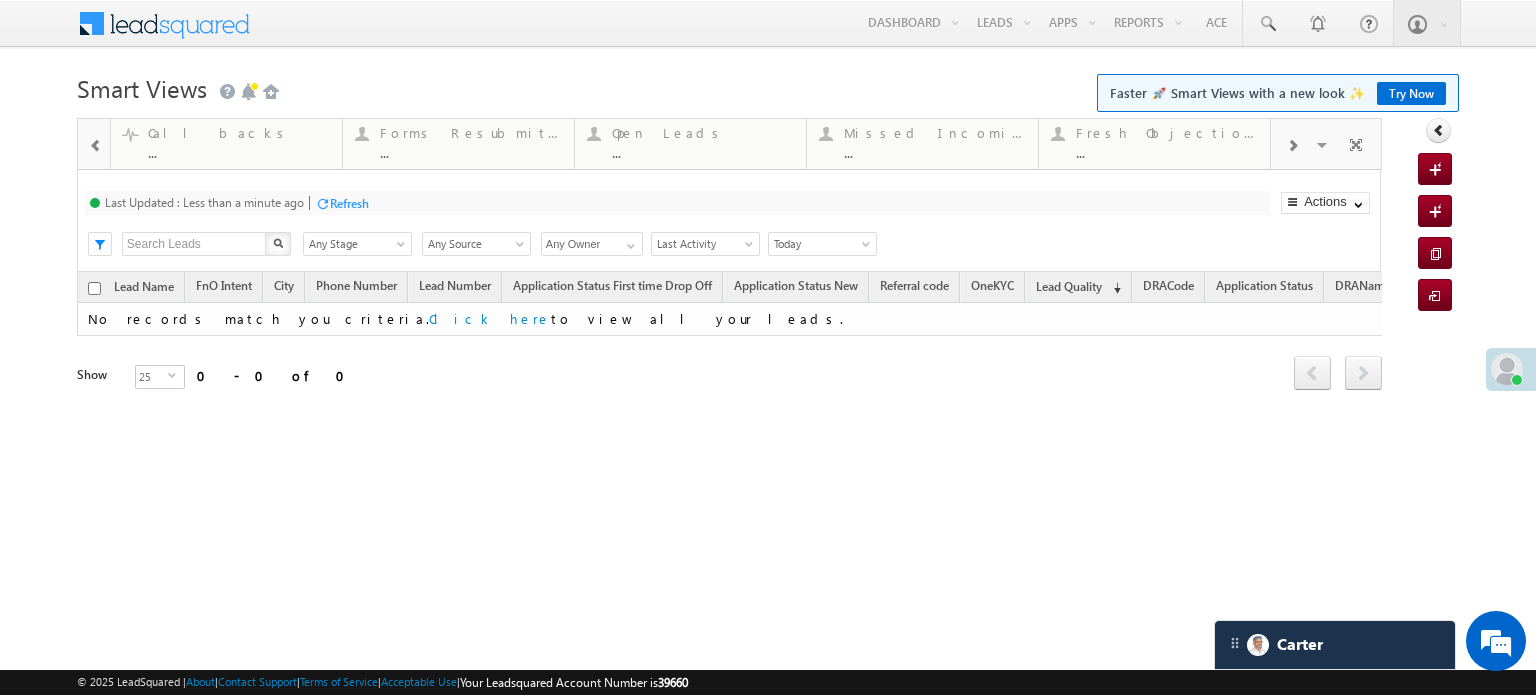 click at bounding box center [1292, 144] 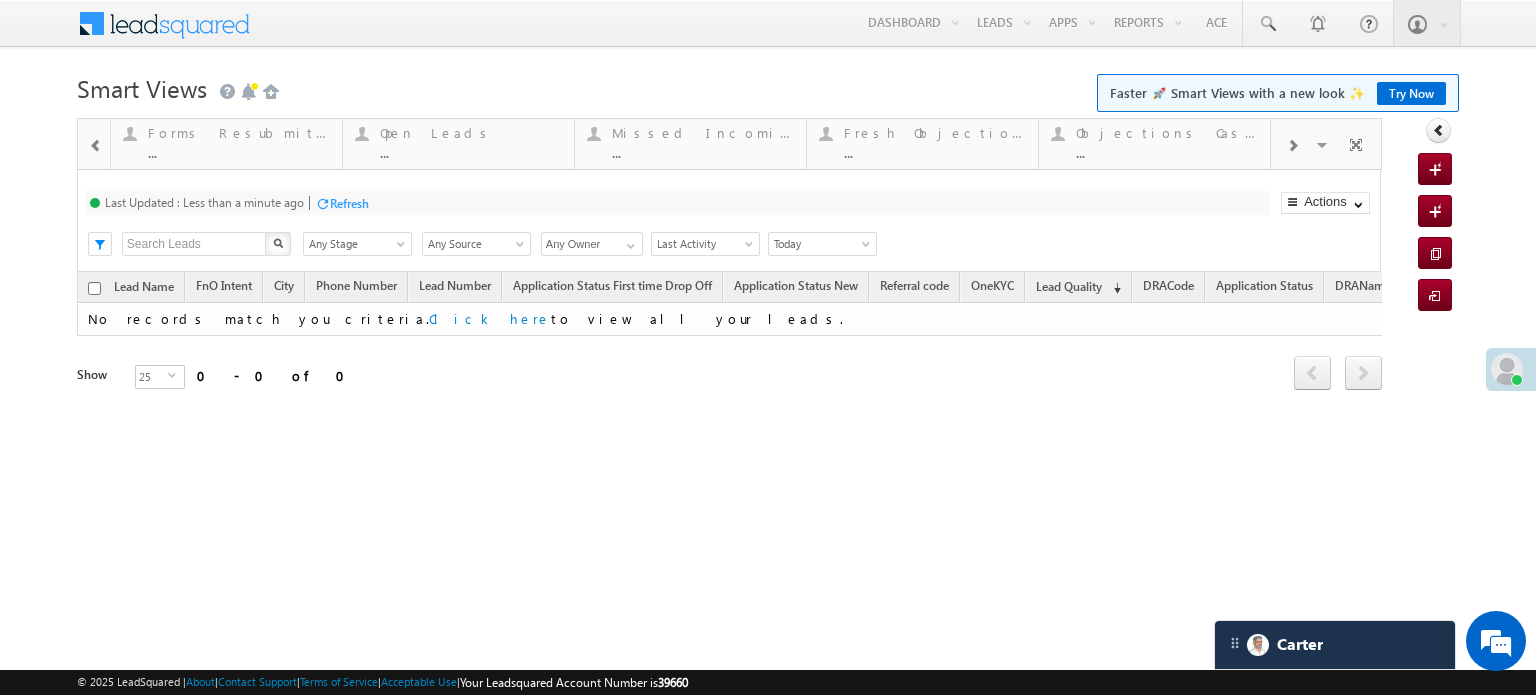 click at bounding box center (1292, 144) 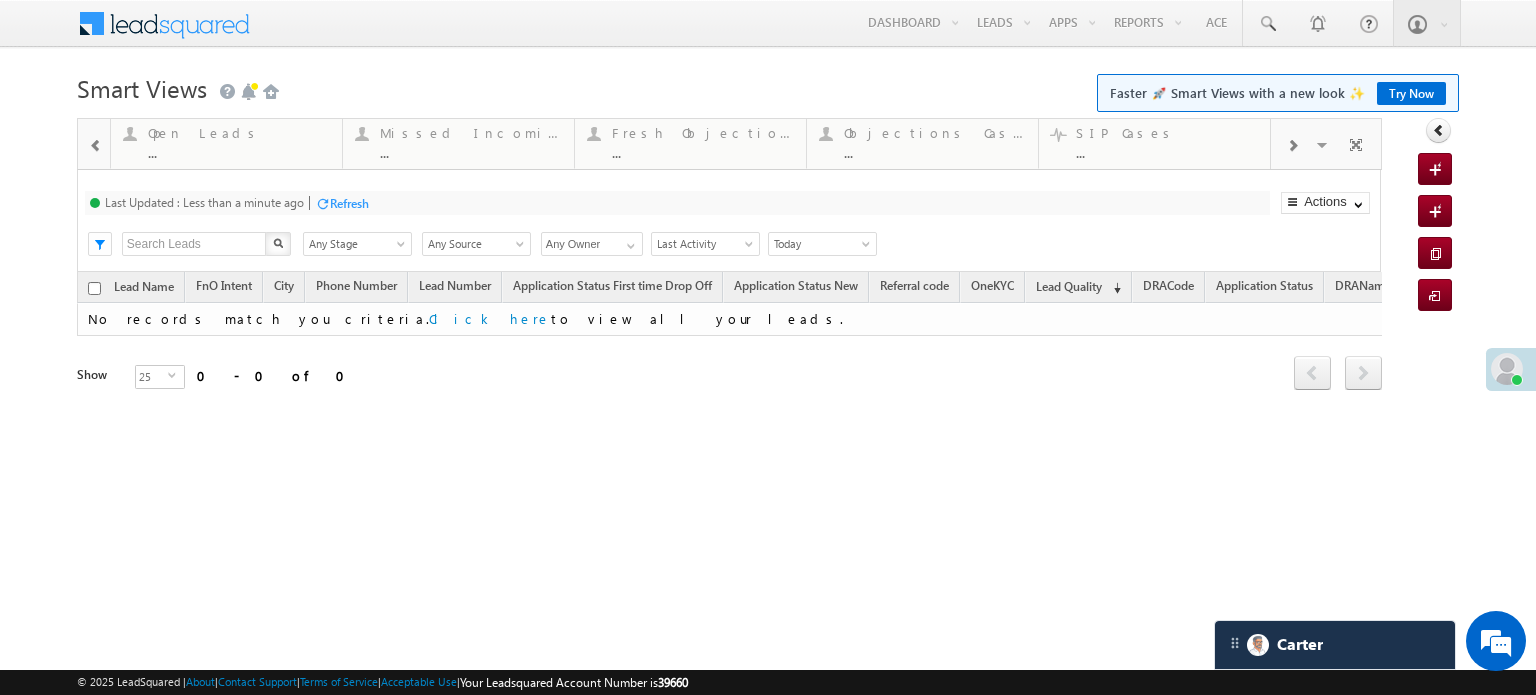 click at bounding box center (1292, 144) 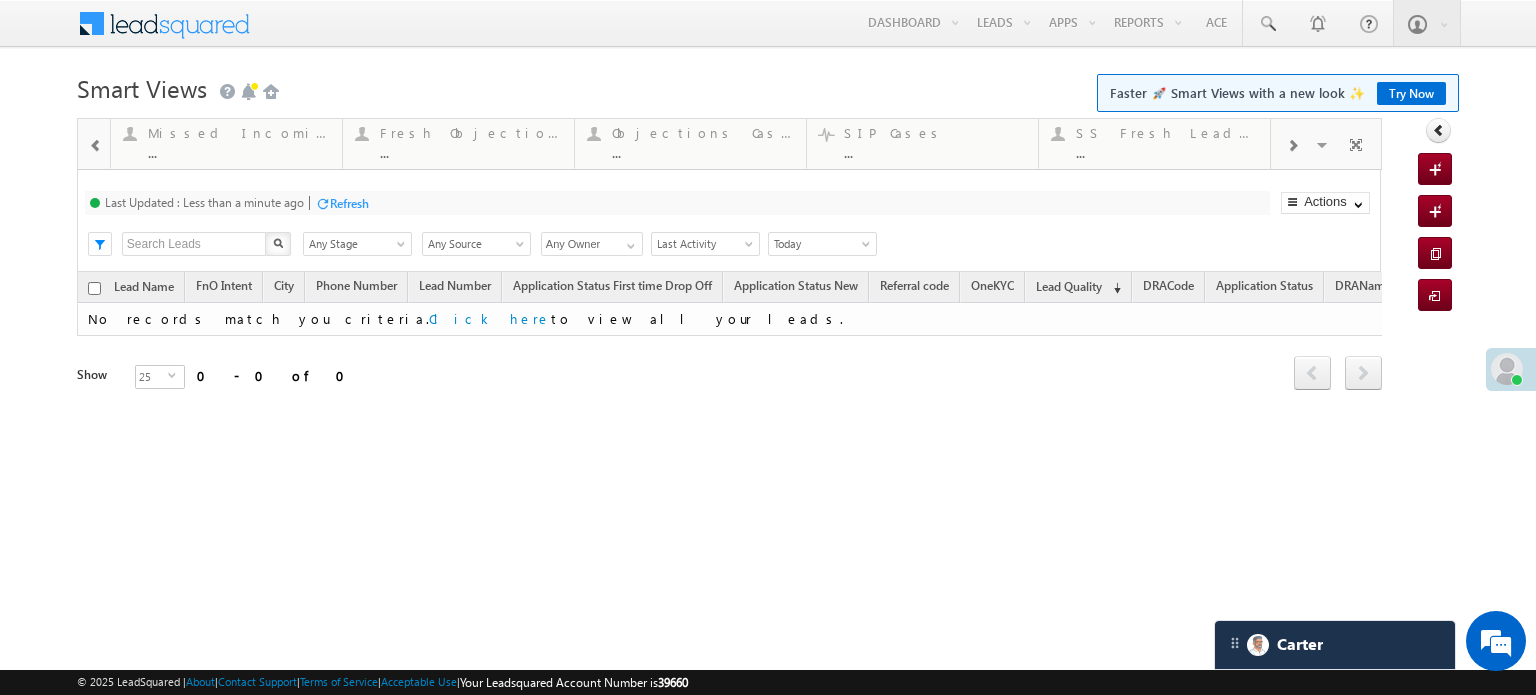 click at bounding box center [1292, 144] 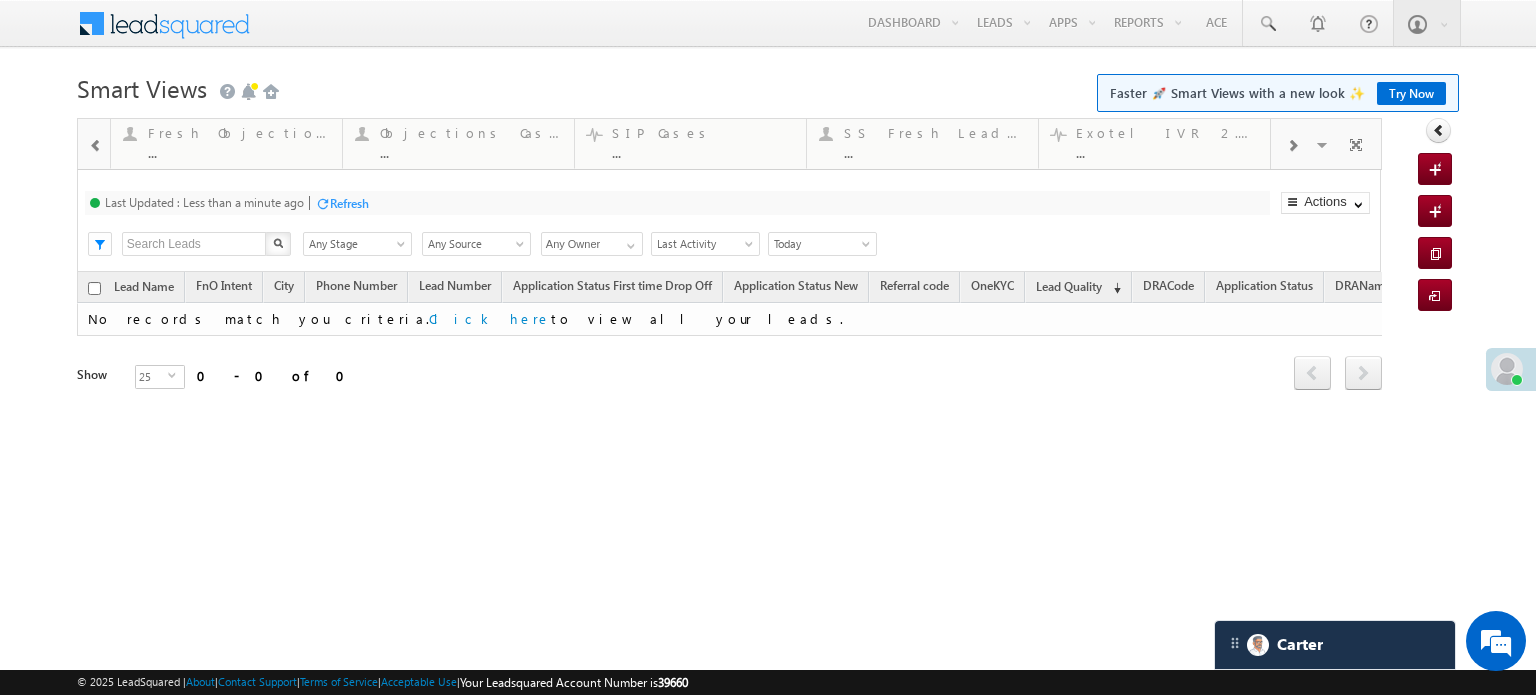 click at bounding box center (1292, 144) 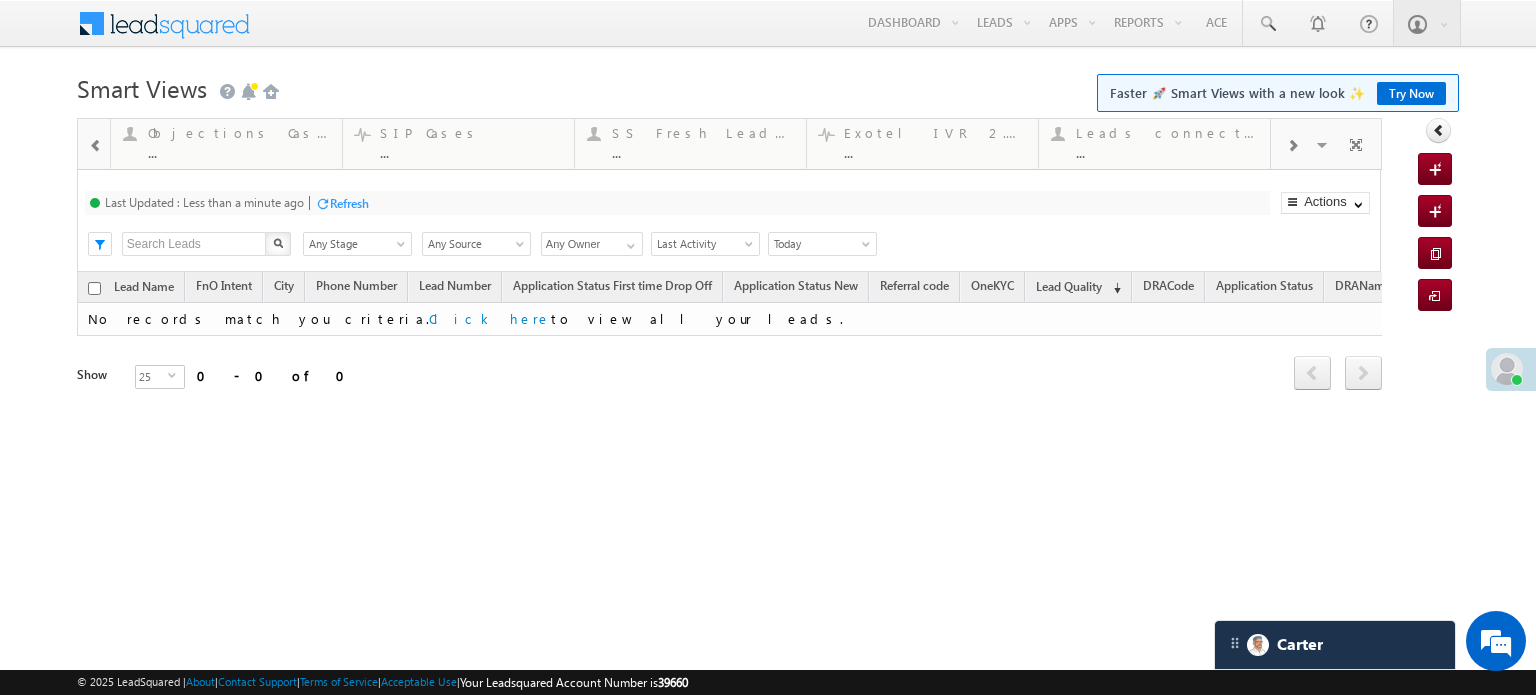 click at bounding box center [1292, 144] 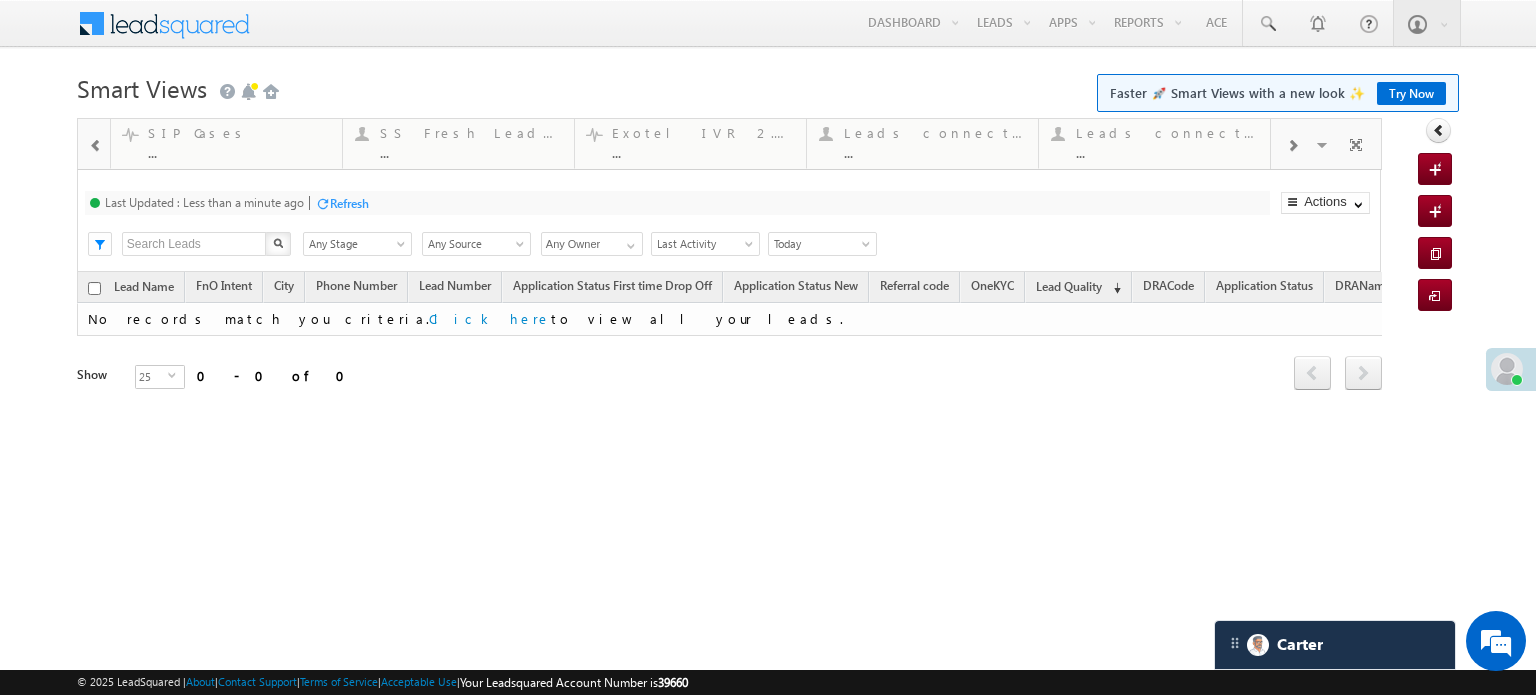 click at bounding box center (1292, 144) 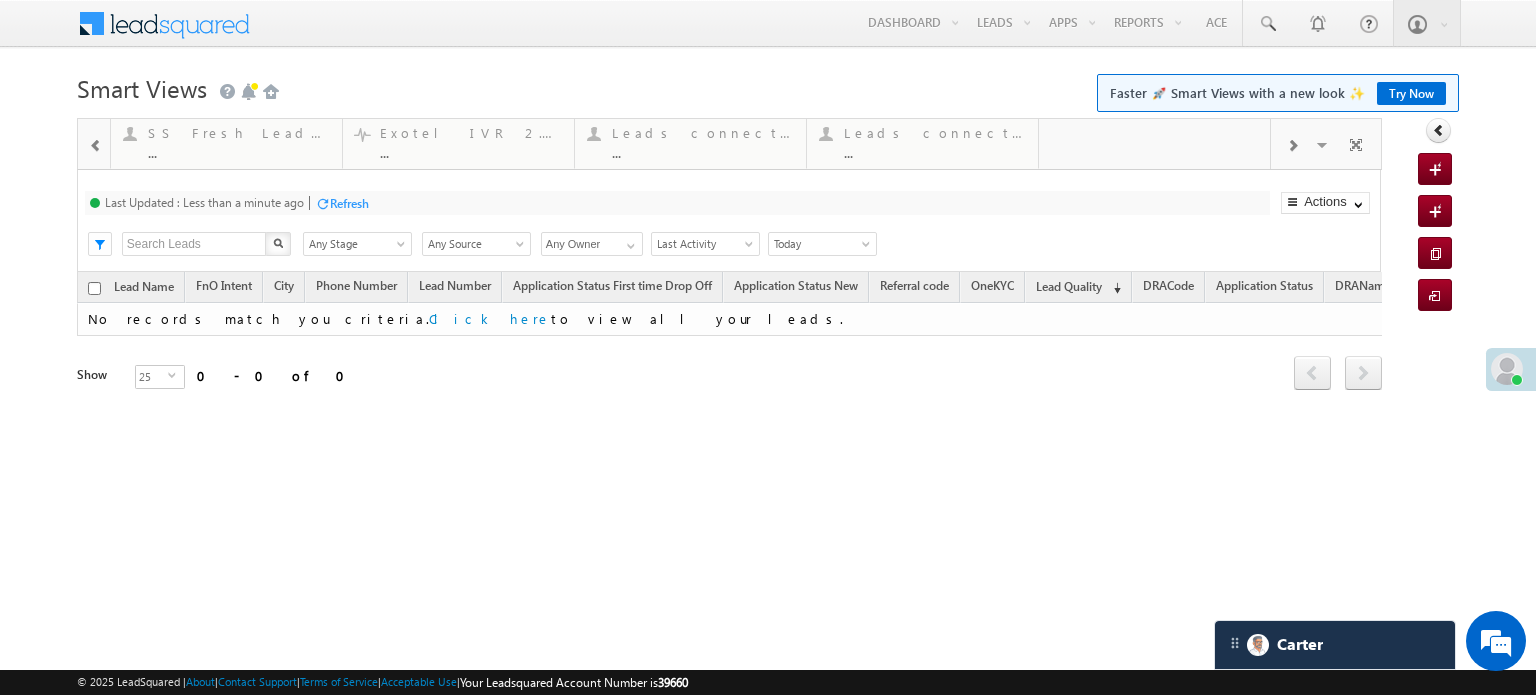 click at bounding box center [1292, 144] 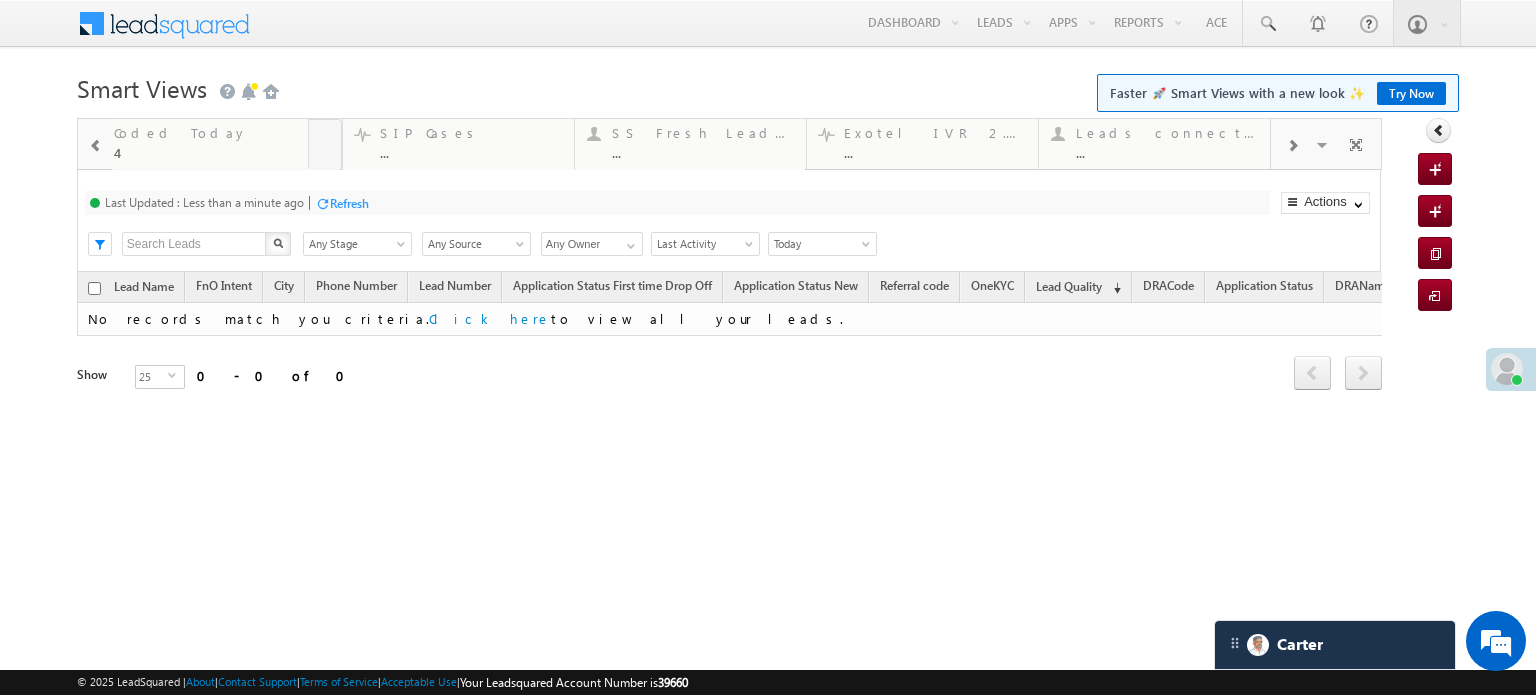 drag, startPoint x: 962, startPoint y: 124, endPoint x: 2, endPoint y: 235, distance: 966.3959 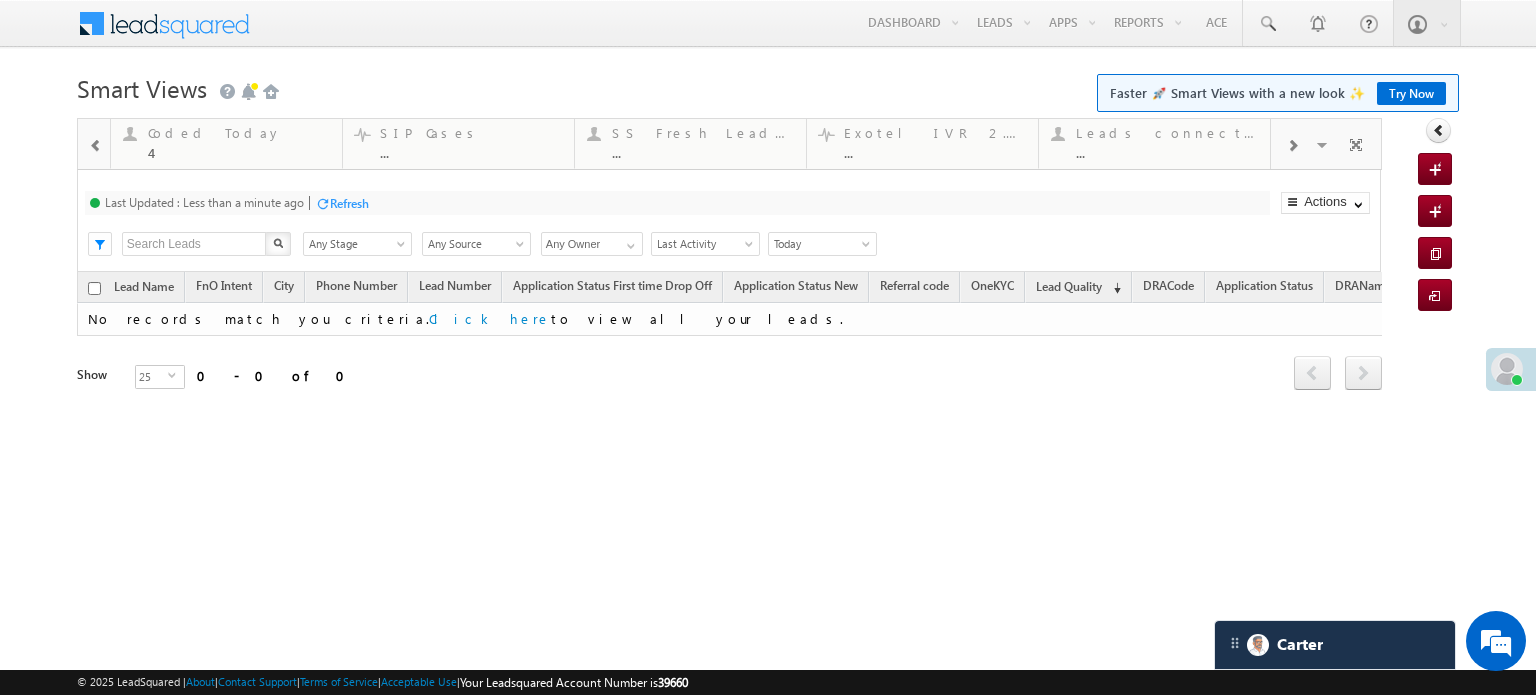 click at bounding box center (95, 144) 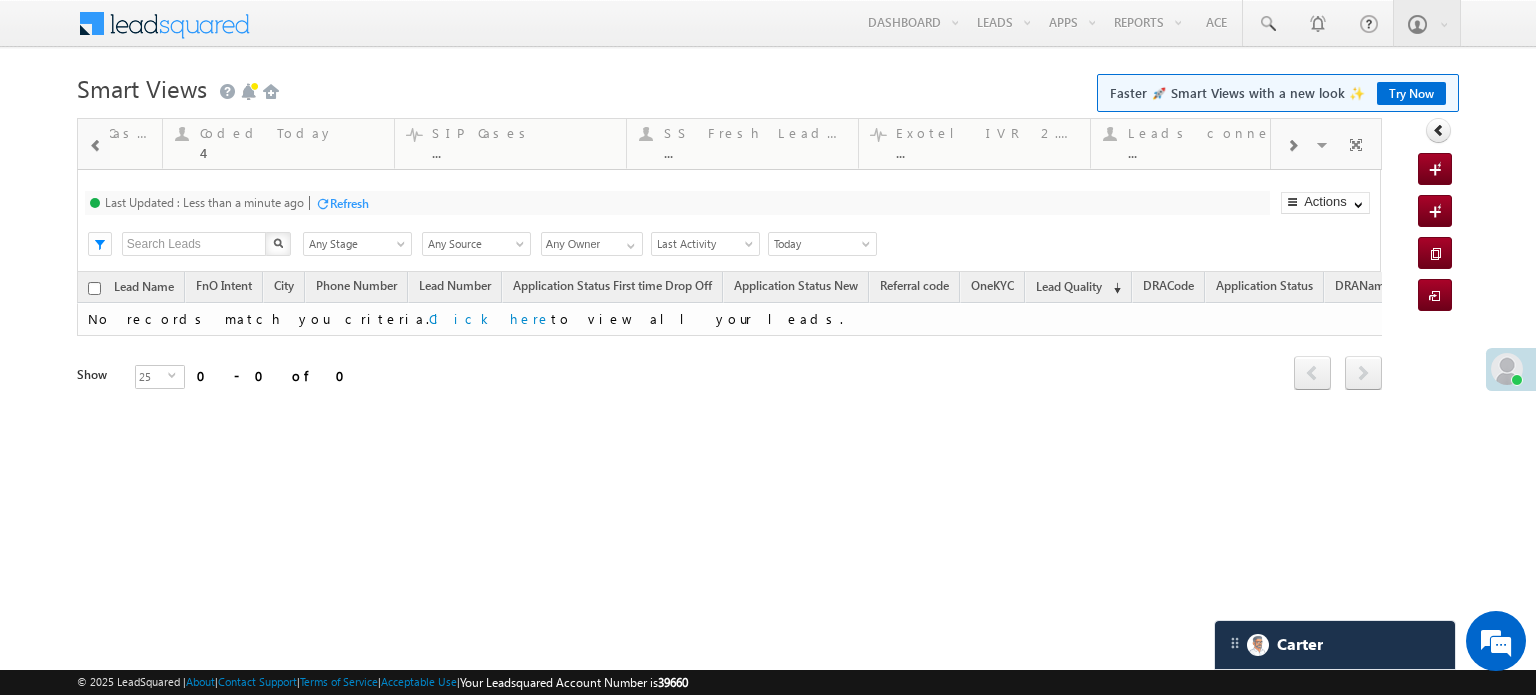 click at bounding box center (95, 144) 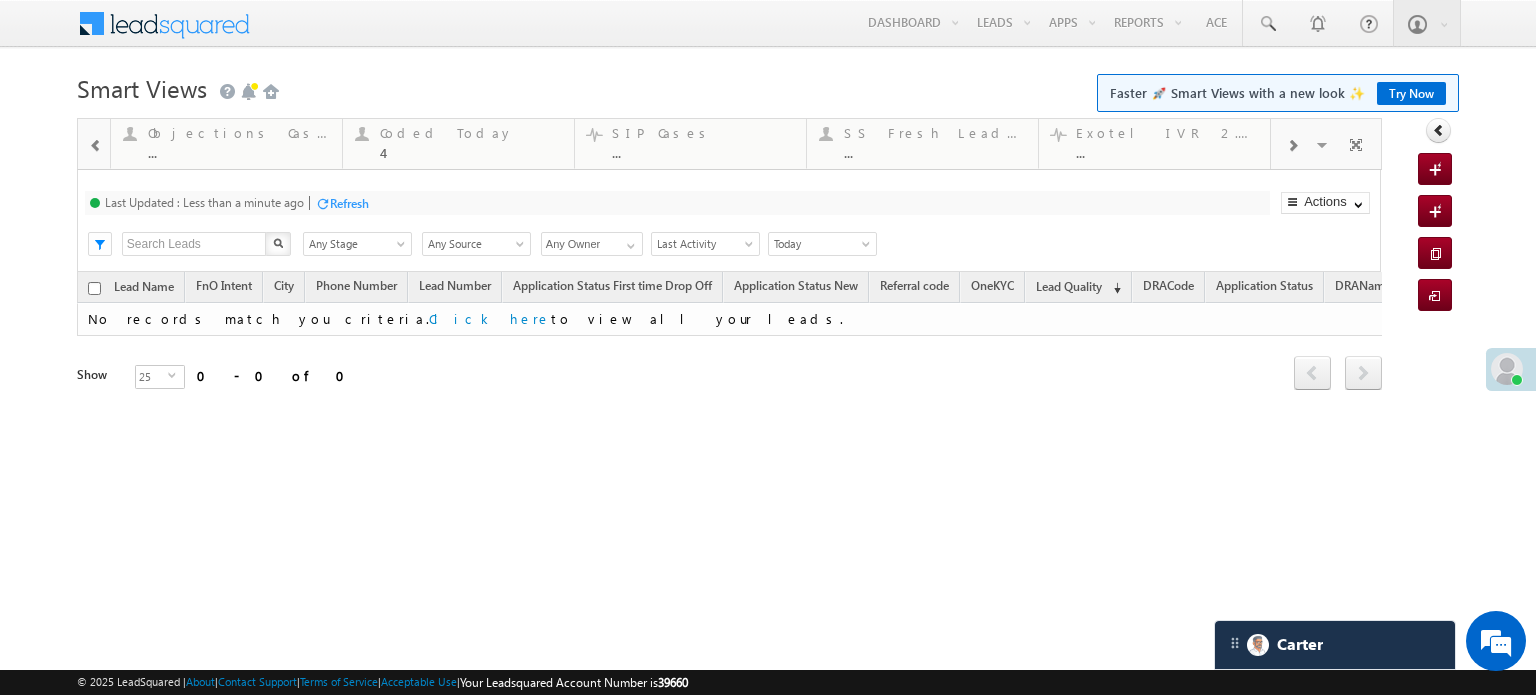 click at bounding box center [95, 144] 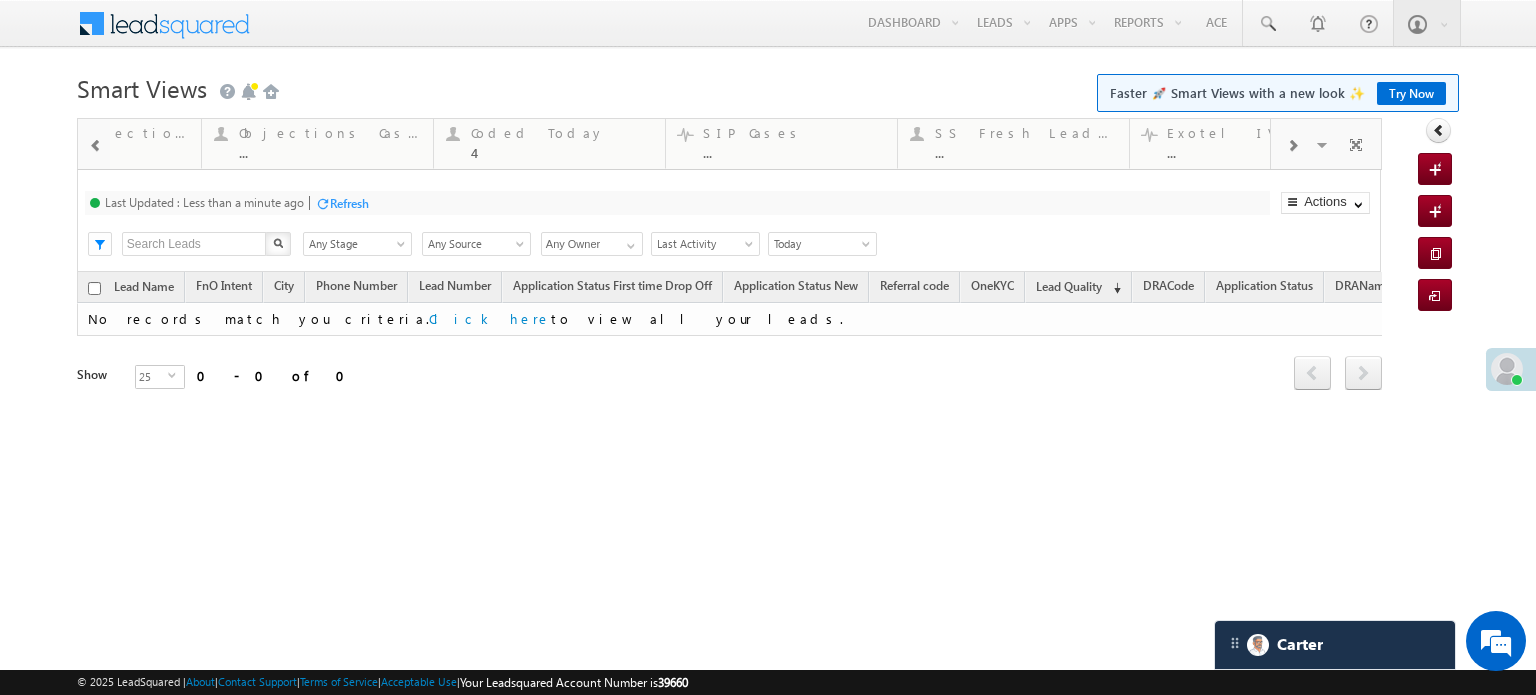 click at bounding box center (95, 144) 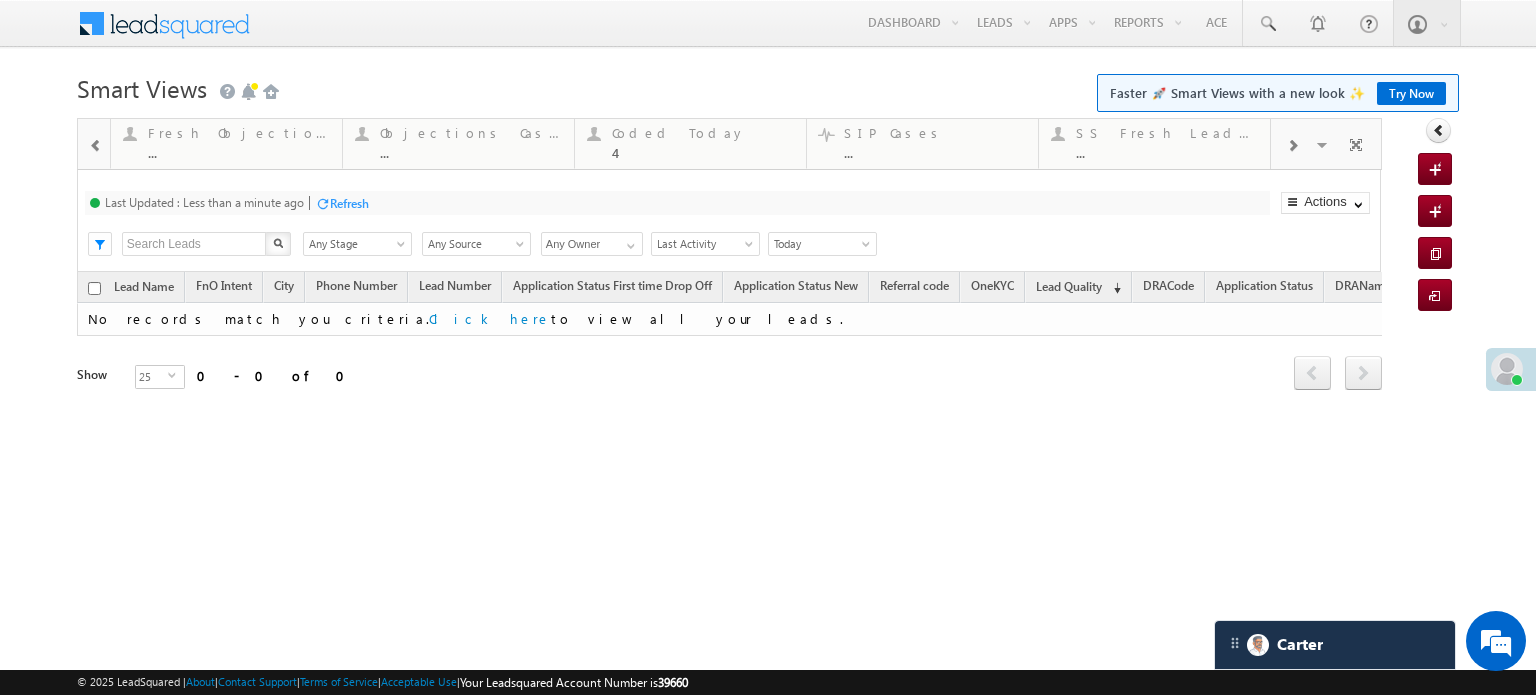 click at bounding box center [95, 144] 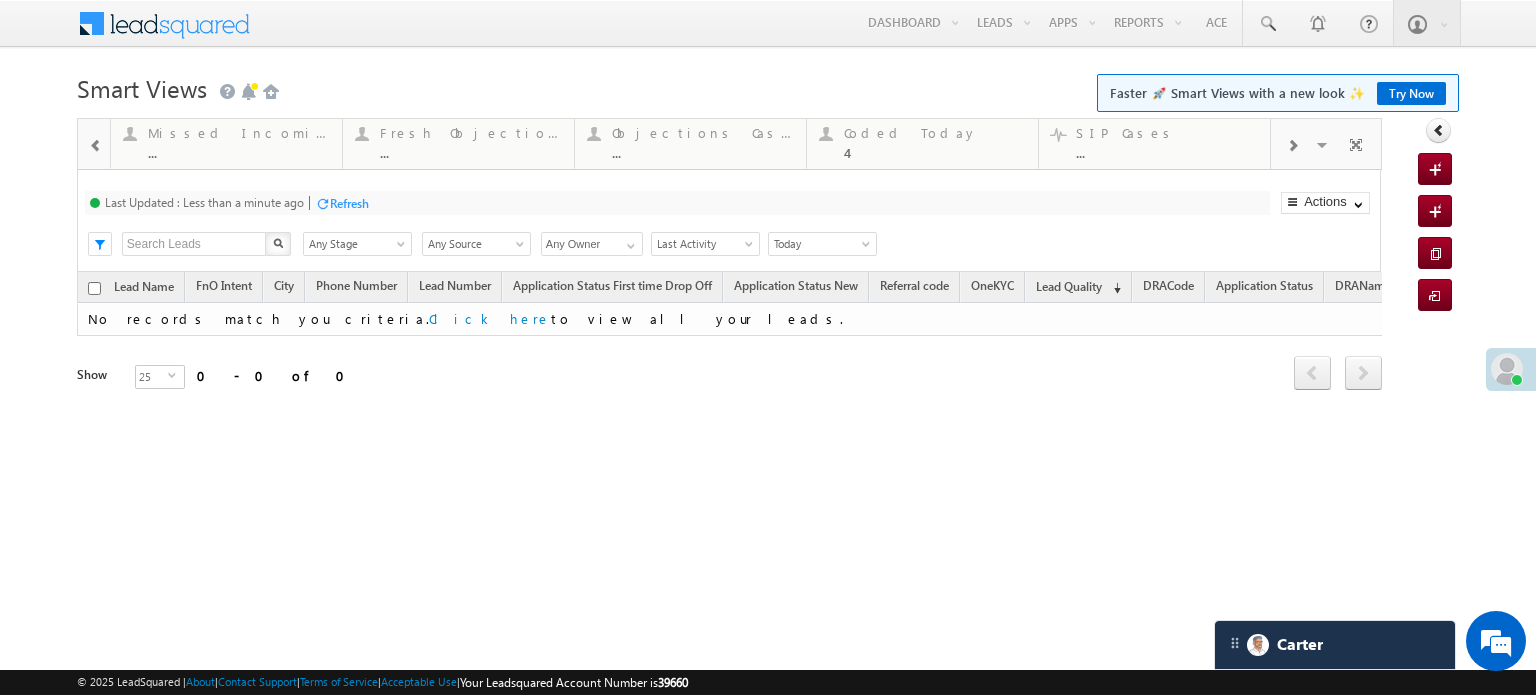 click at bounding box center [95, 144] 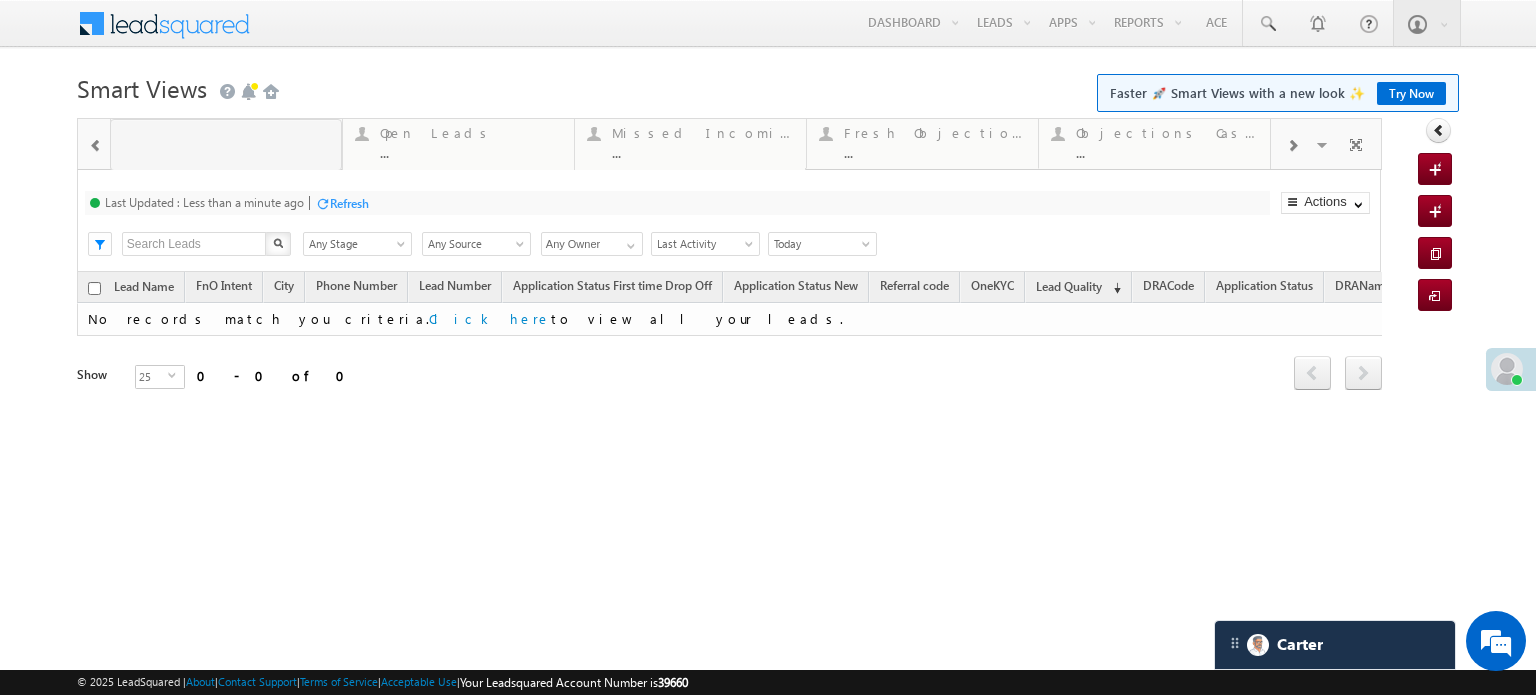 drag, startPoint x: 1187, startPoint y: 167, endPoint x: 0, endPoint y: 233, distance: 1188.8335 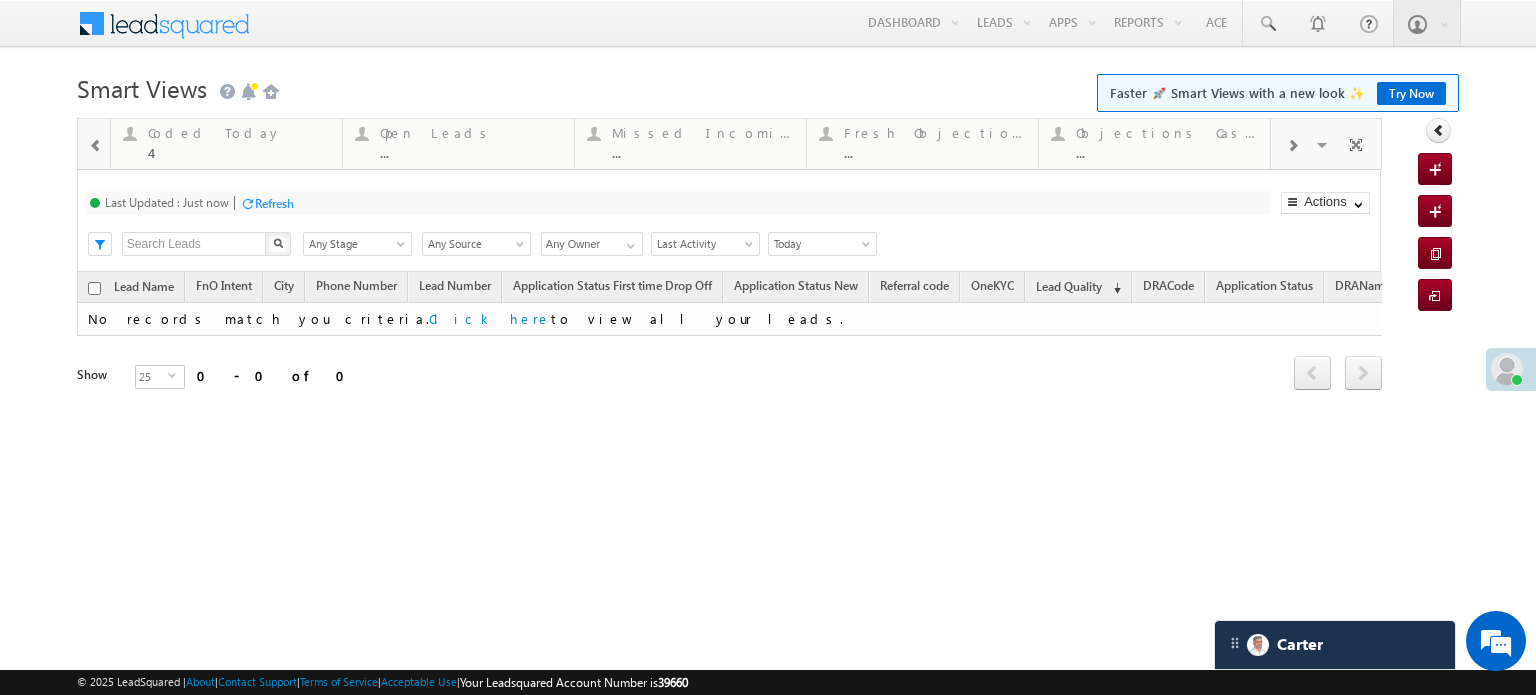 click at bounding box center (96, 146) 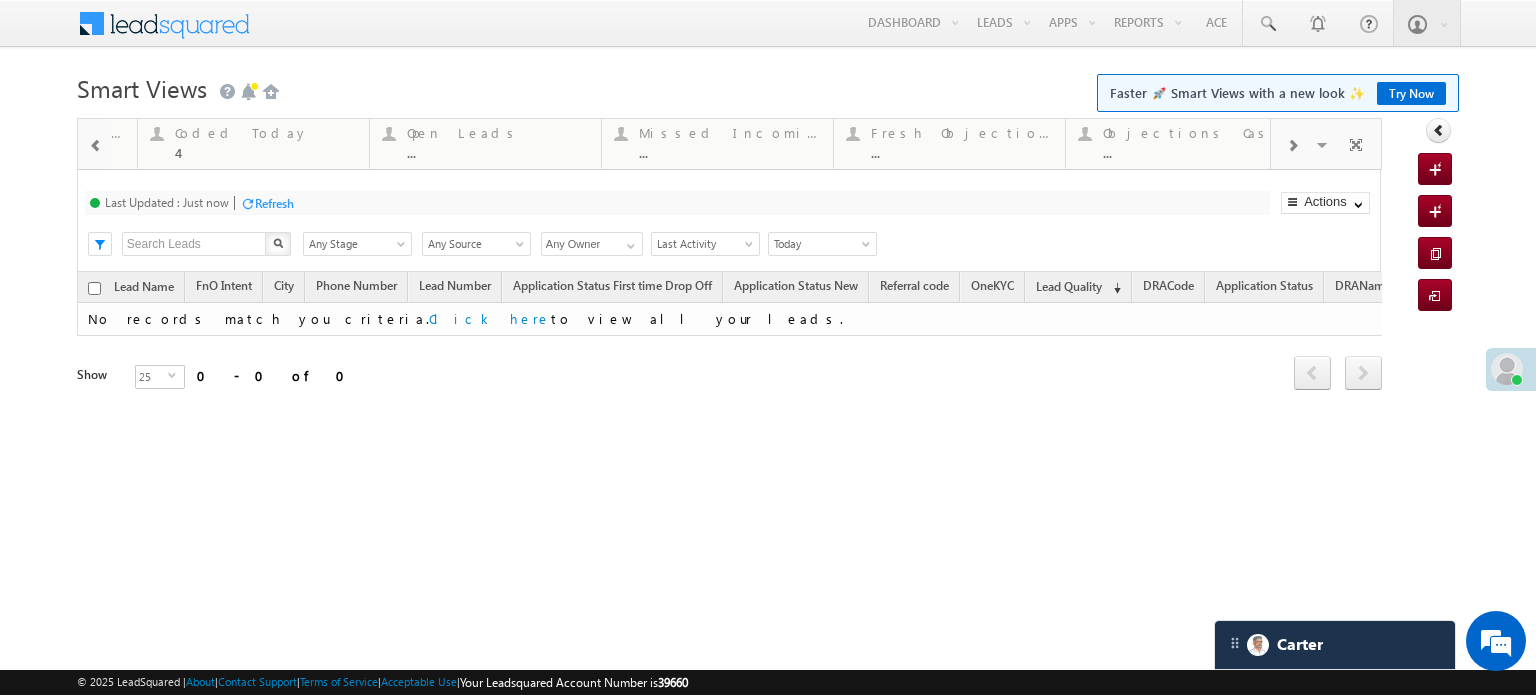 click at bounding box center (96, 146) 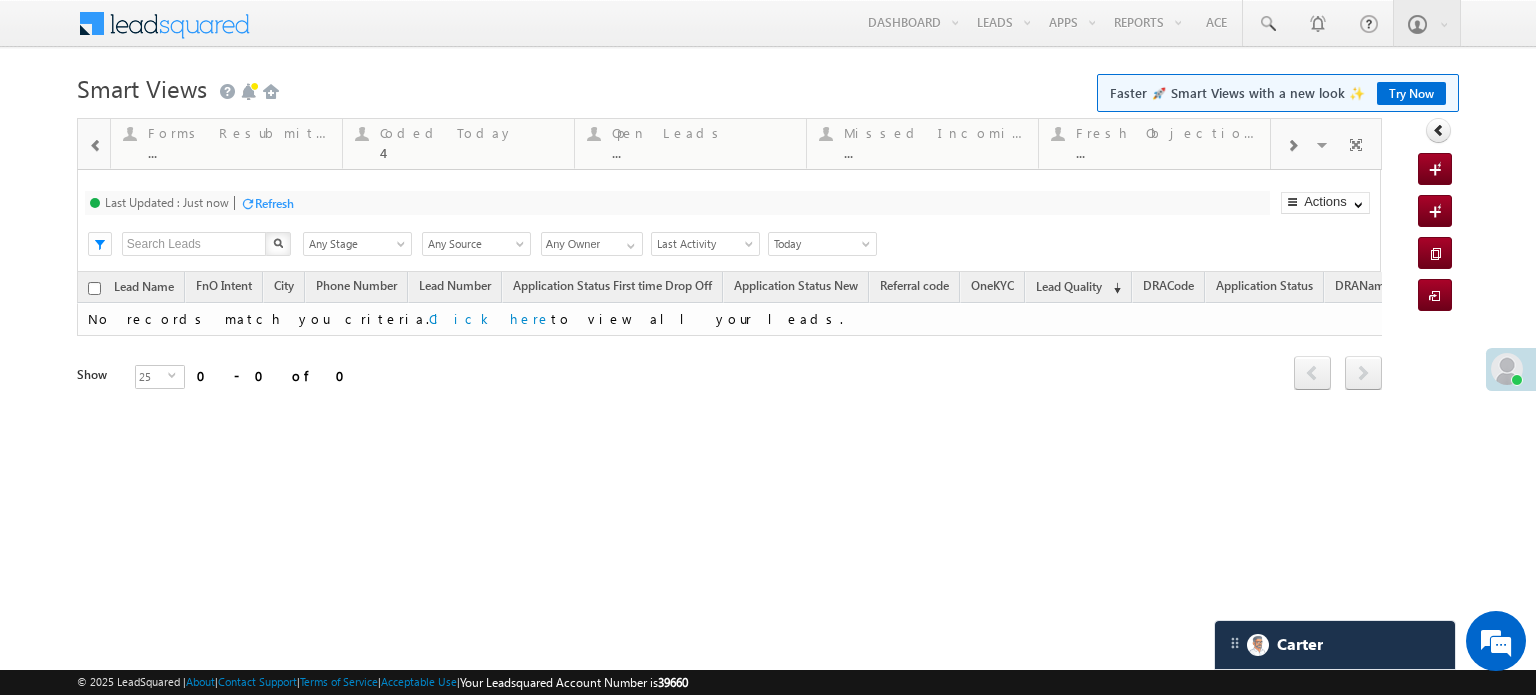 click at bounding box center (96, 146) 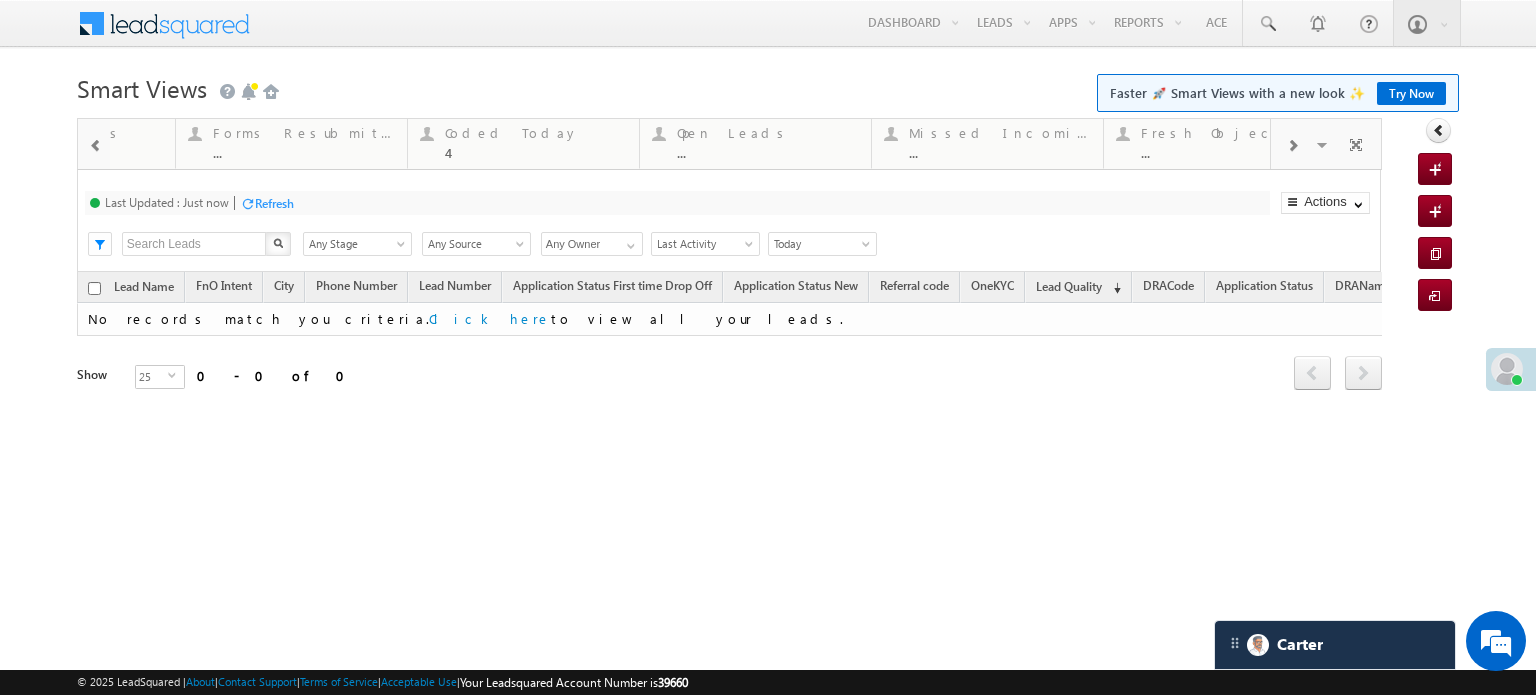 click at bounding box center (96, 146) 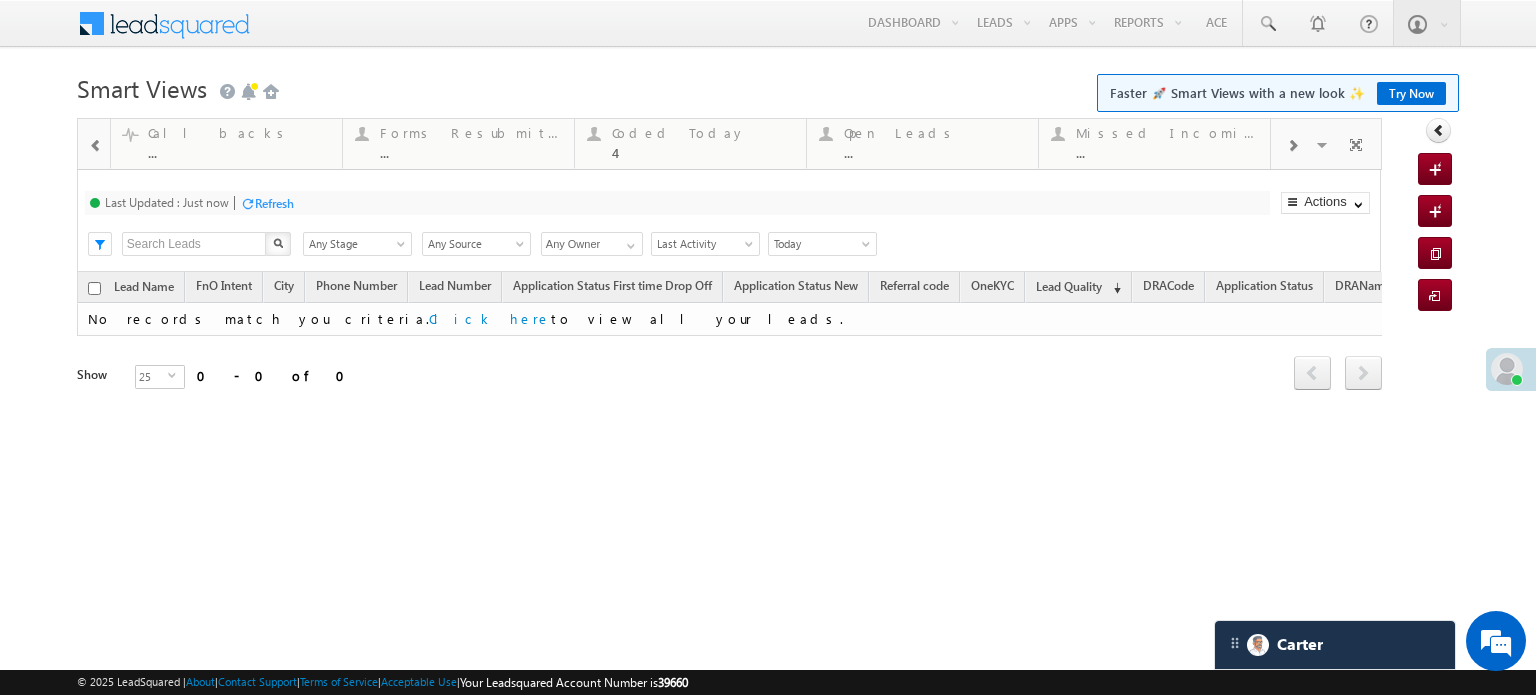 click at bounding box center [96, 146] 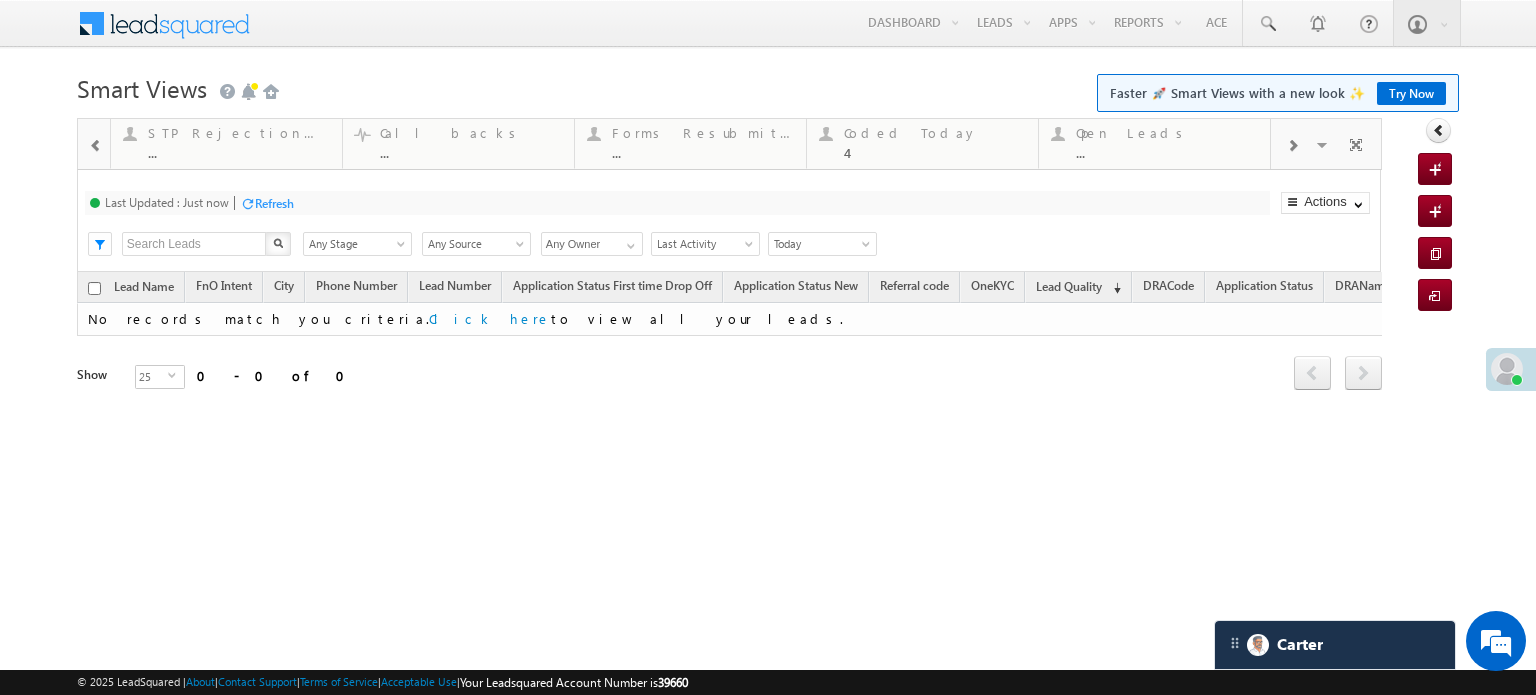 click at bounding box center [96, 146] 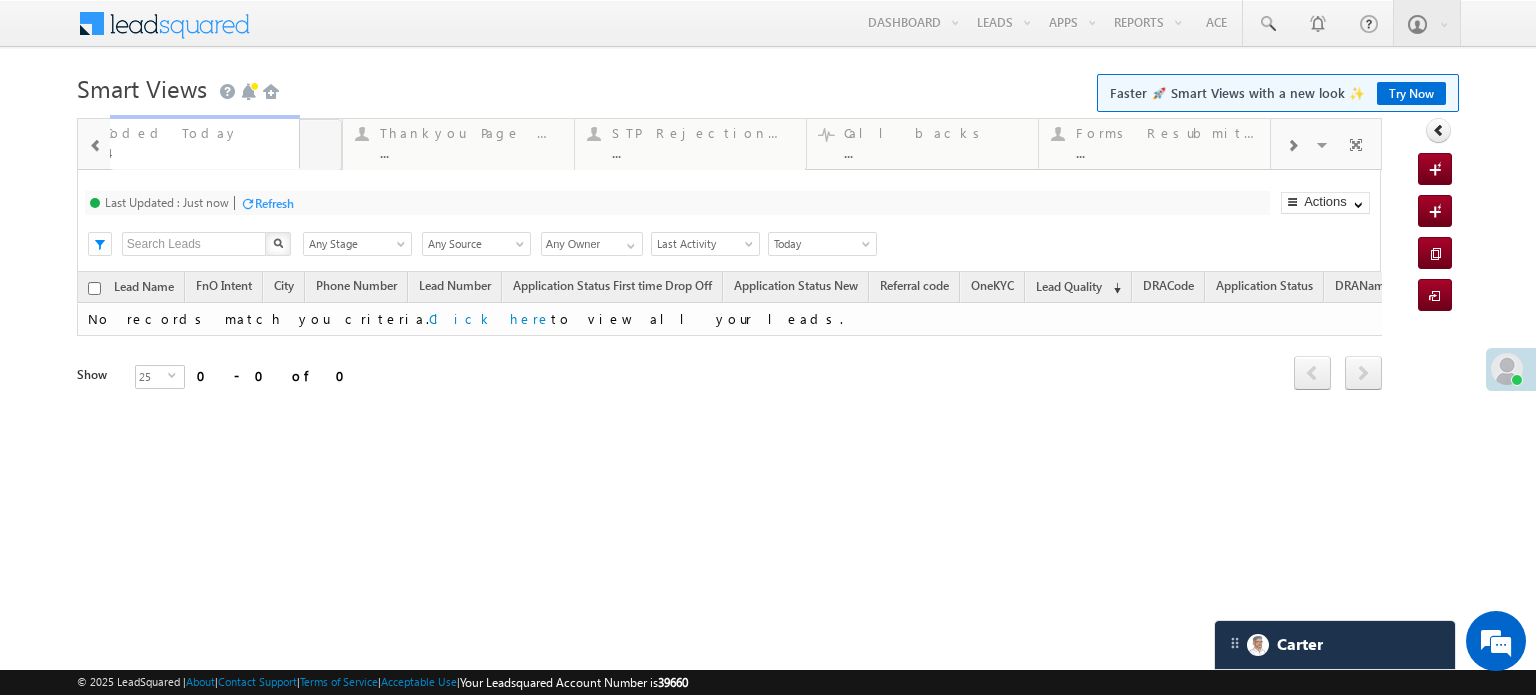 drag, startPoint x: 1187, startPoint y: 151, endPoint x: 160, endPoint y: 123, distance: 1027.3816 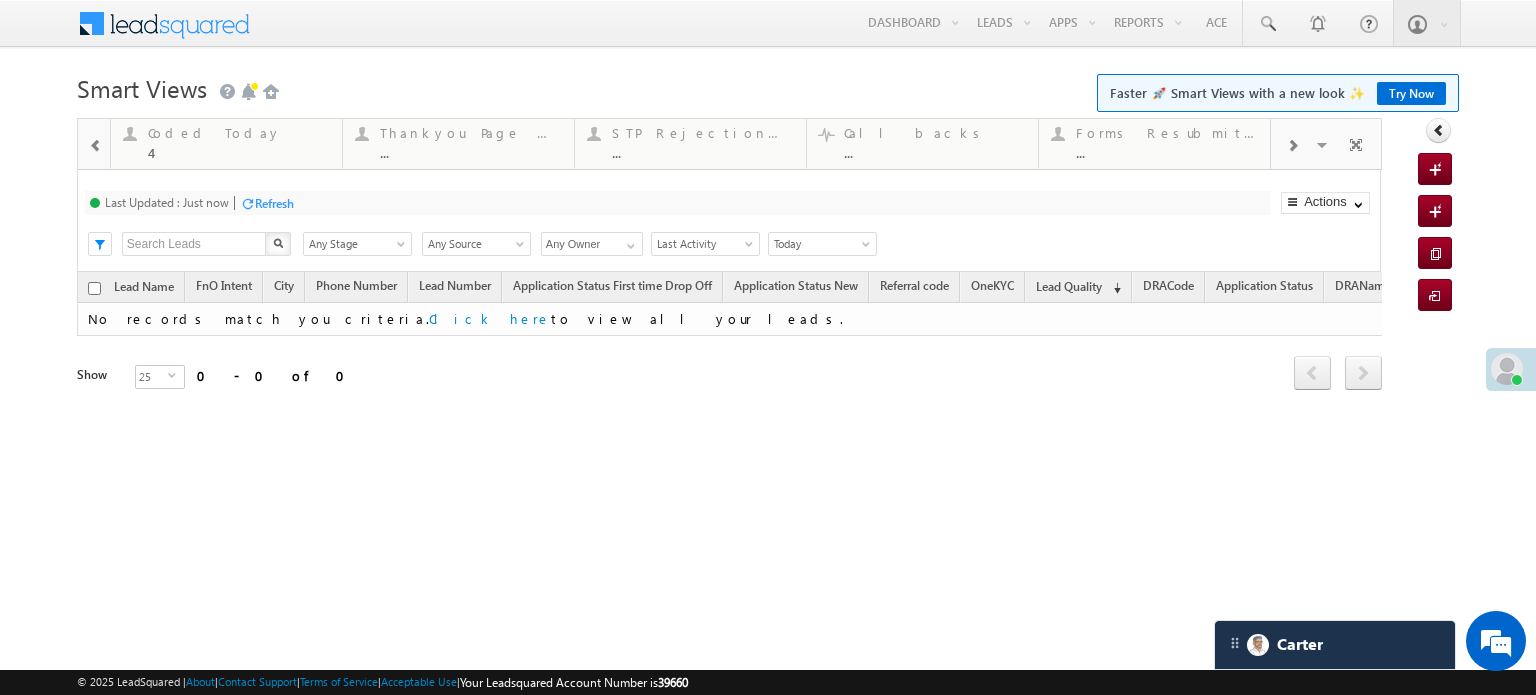 click at bounding box center (96, 146) 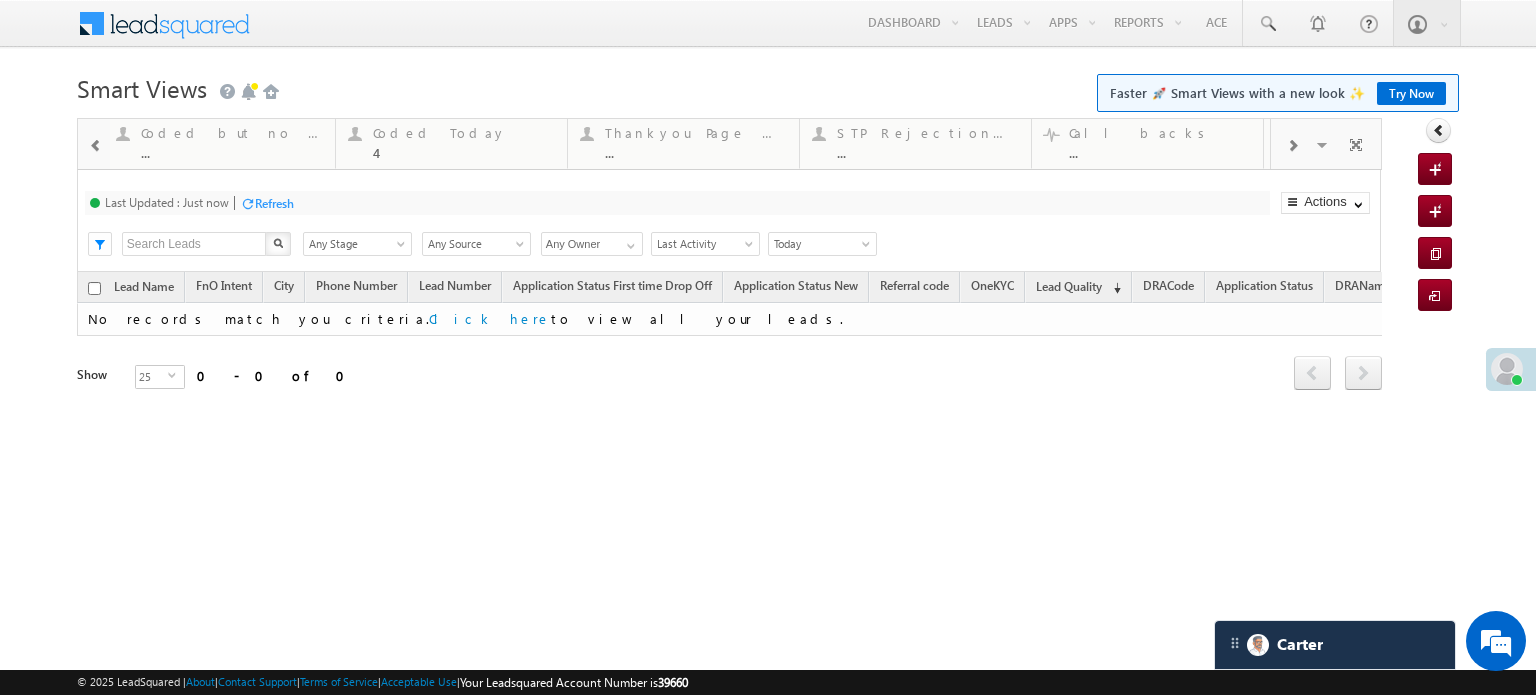 click at bounding box center [96, 146] 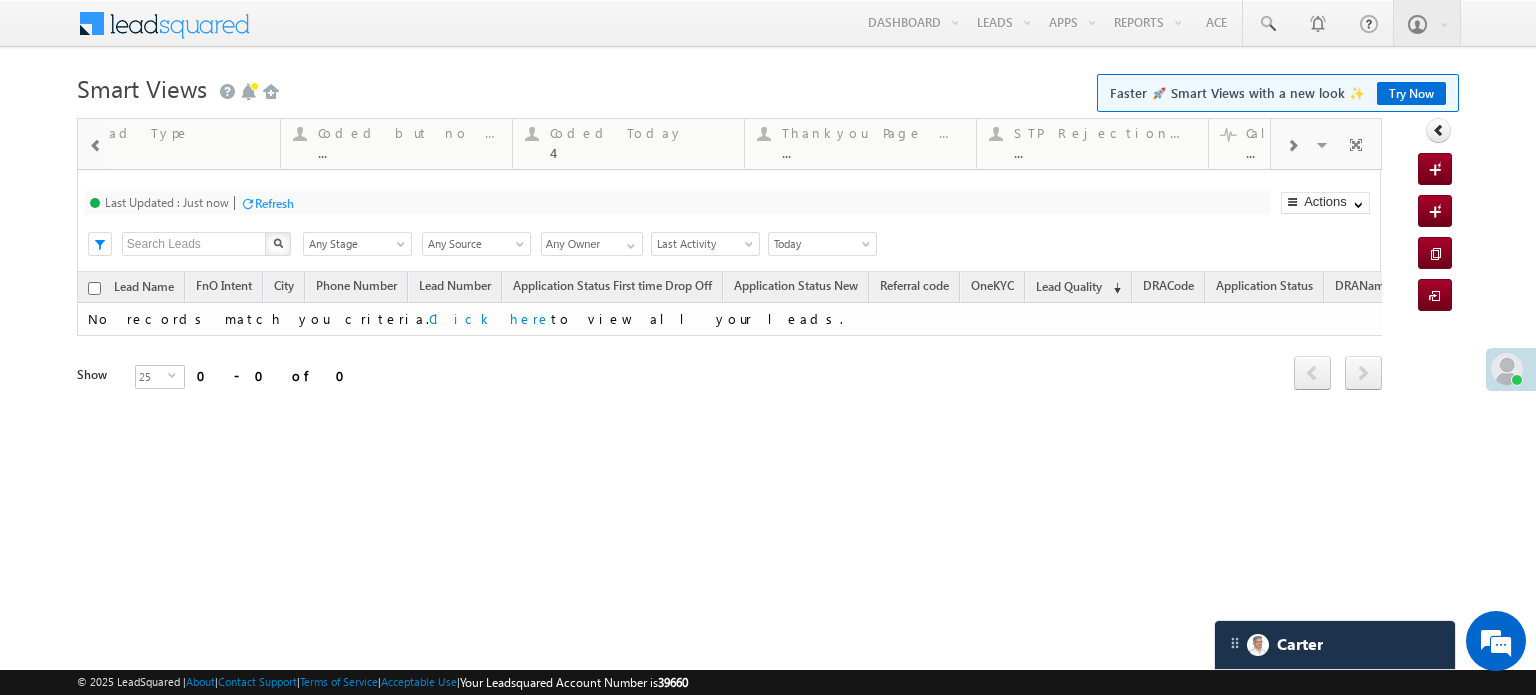click at bounding box center [96, 146] 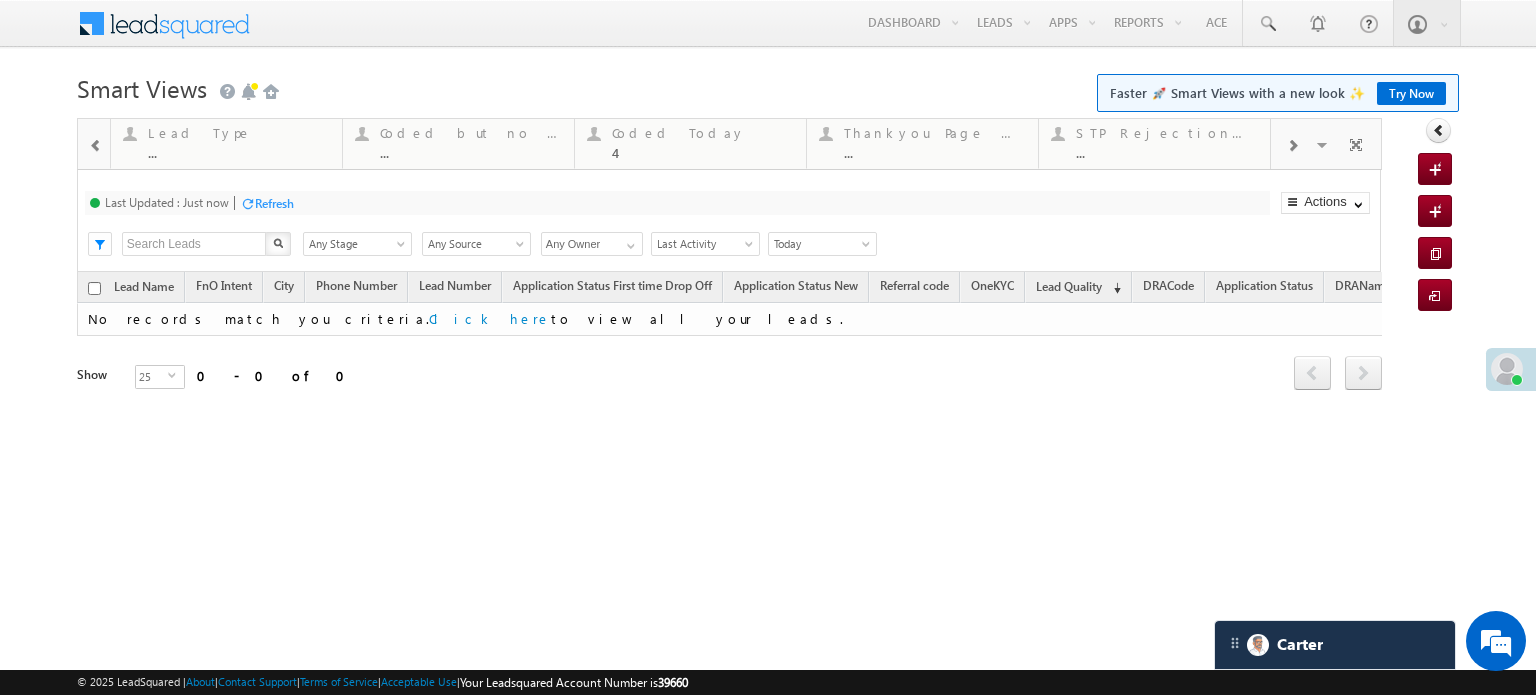 click at bounding box center (96, 146) 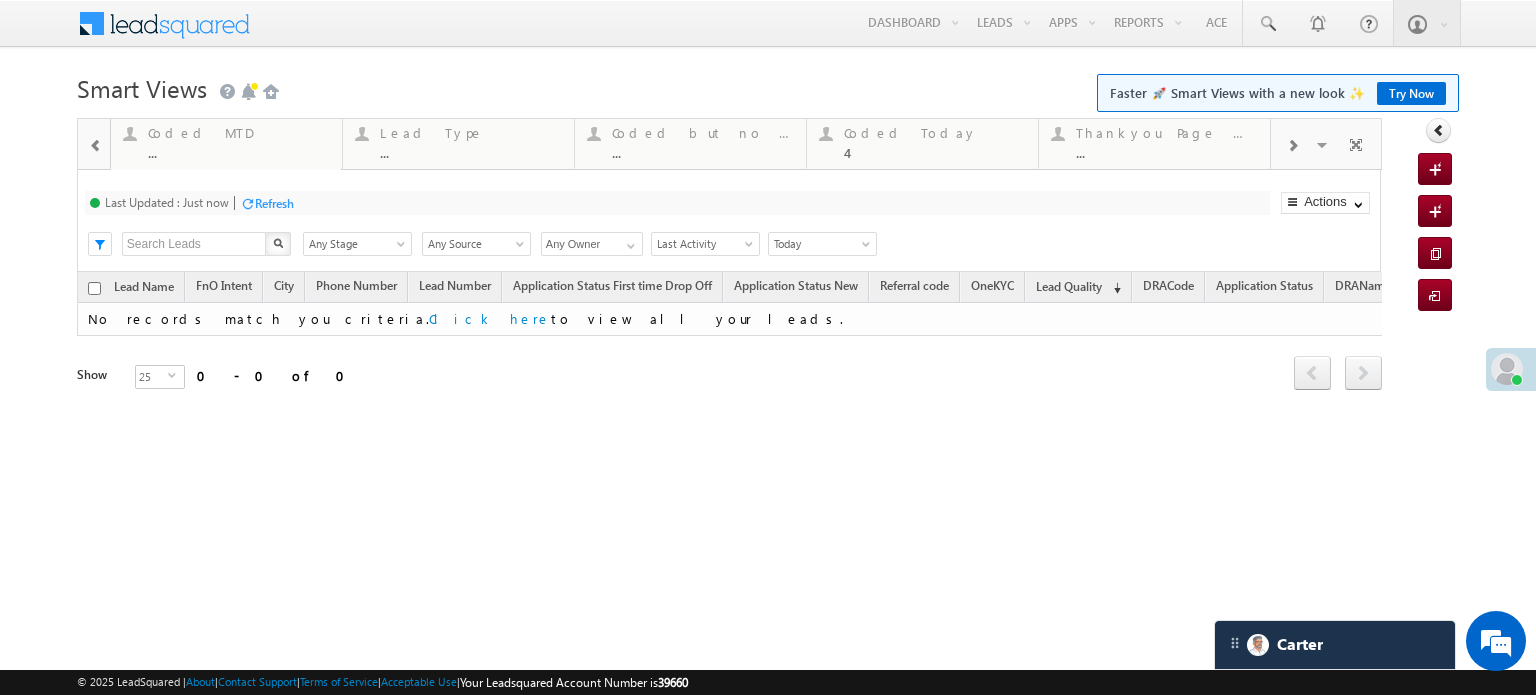 click at bounding box center [96, 146] 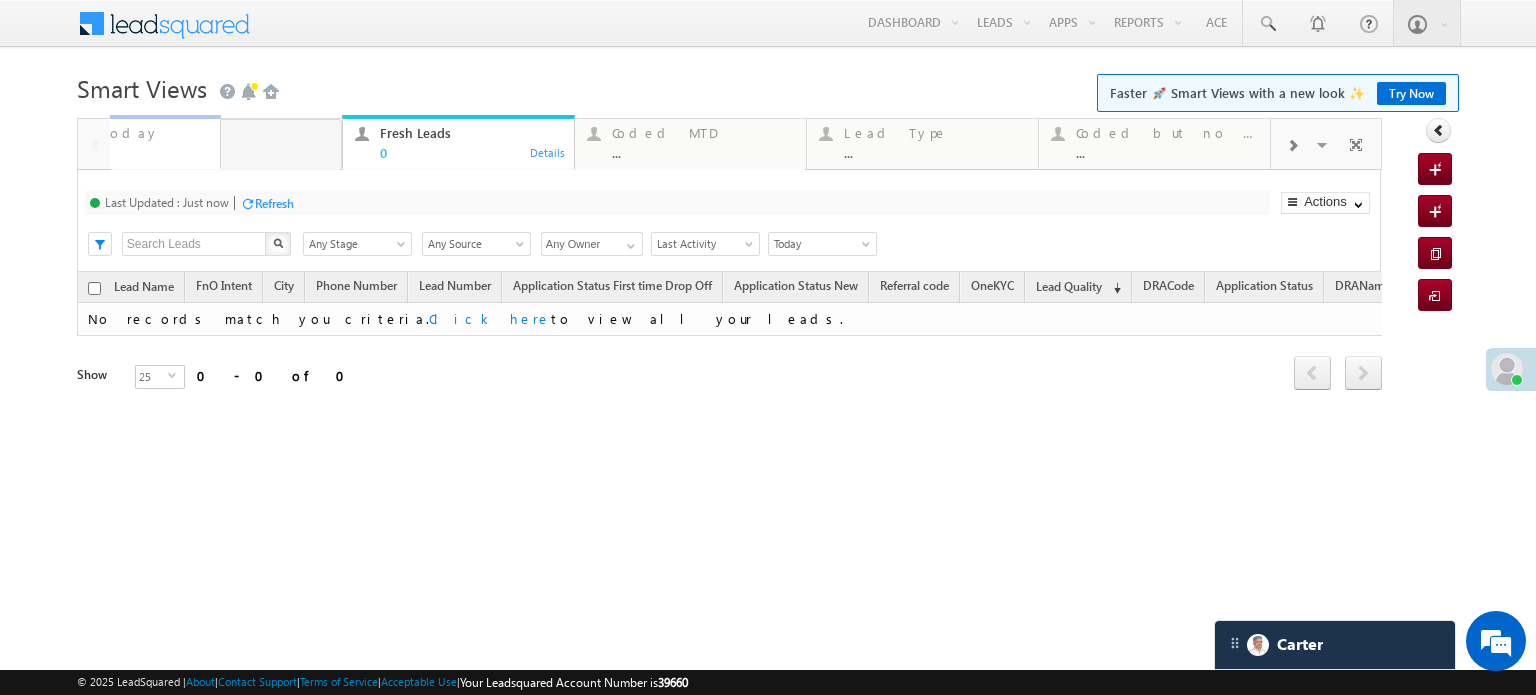 drag, startPoint x: 1159, startPoint y: 151, endPoint x: 109, endPoint y: 148, distance: 1050.0043 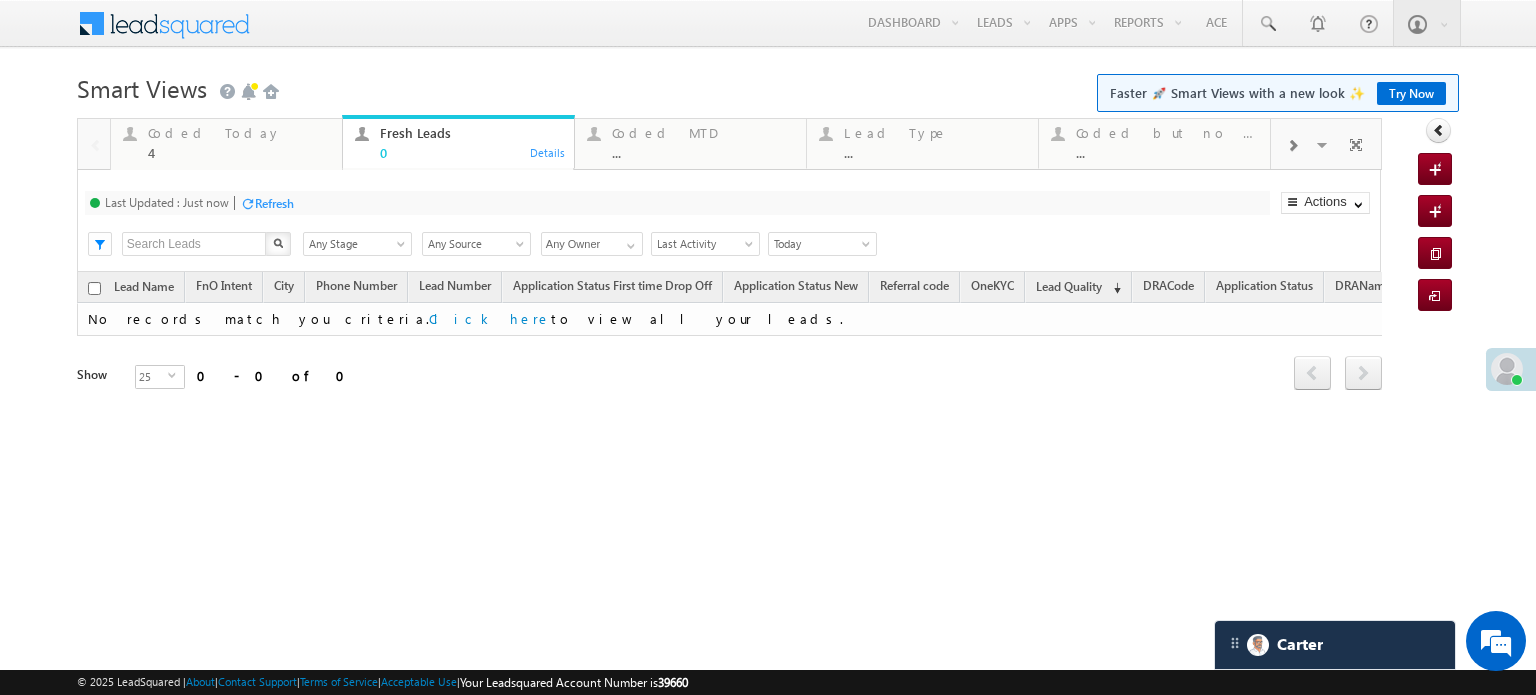 click on "Refresh" at bounding box center [274, 203] 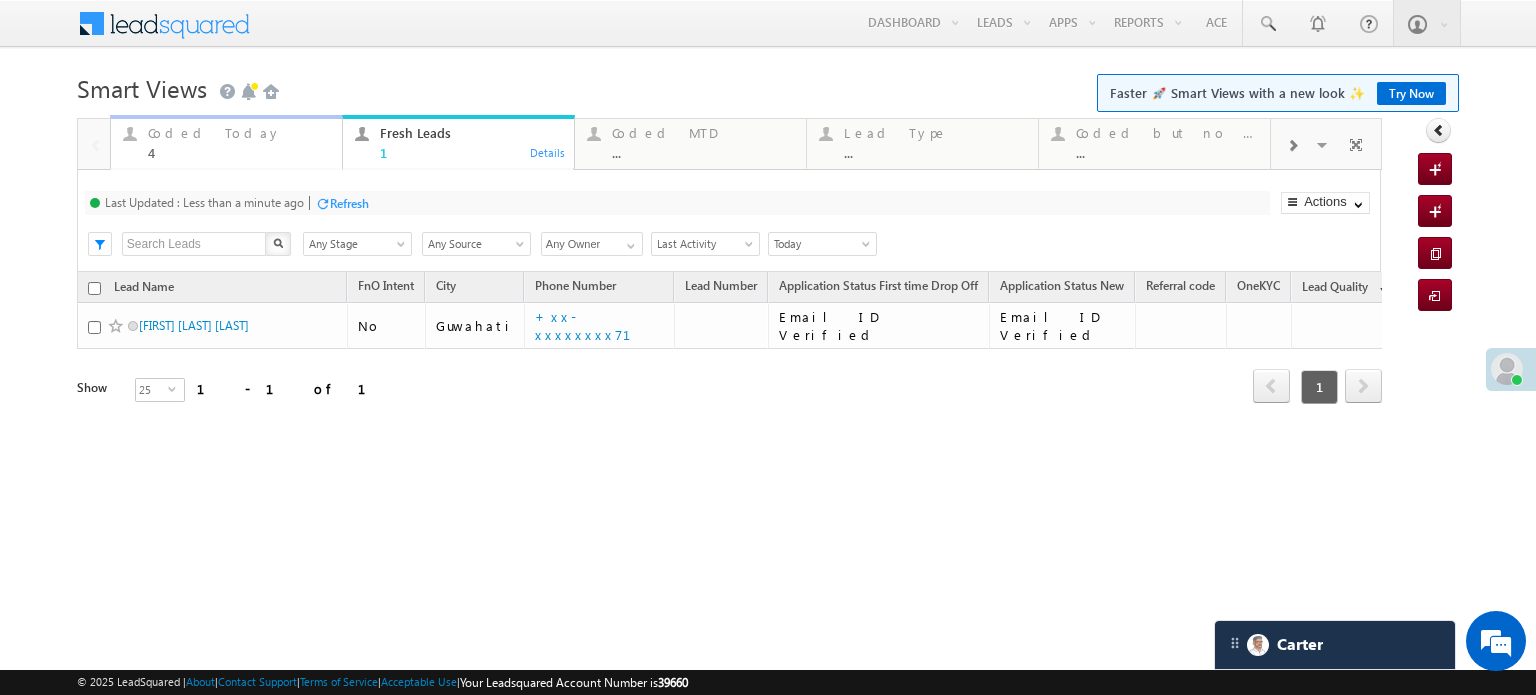click on "4" at bounding box center (239, 152) 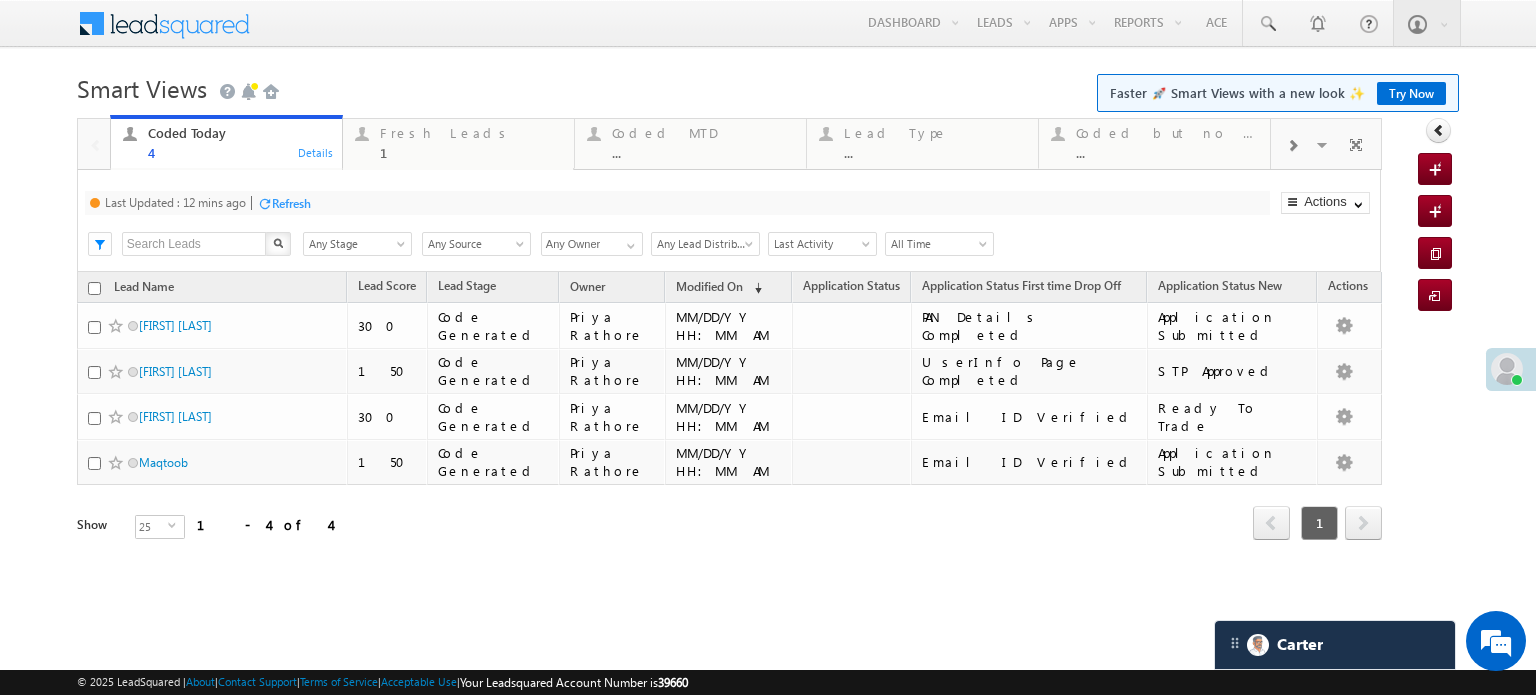 click on "Refresh" at bounding box center (291, 203) 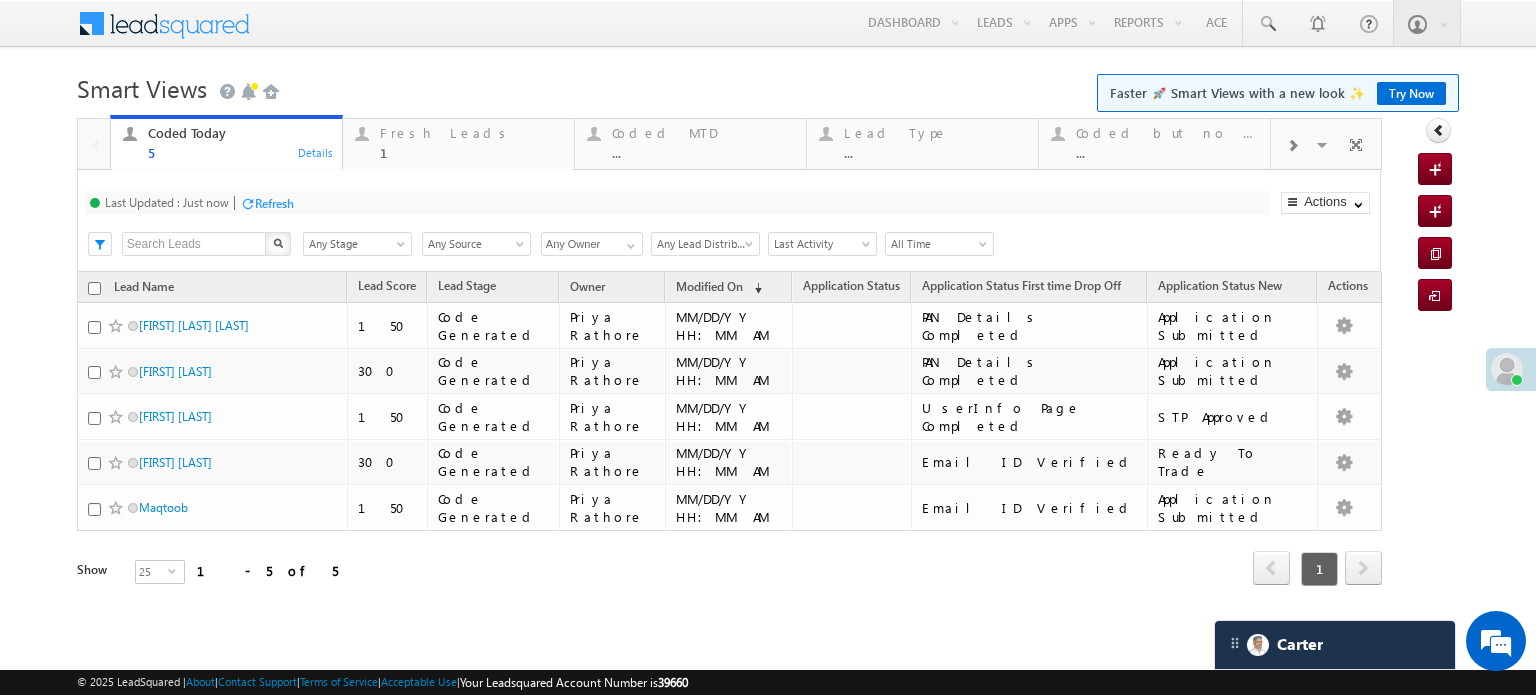 click on "Fresh Leads" at bounding box center [471, 133] 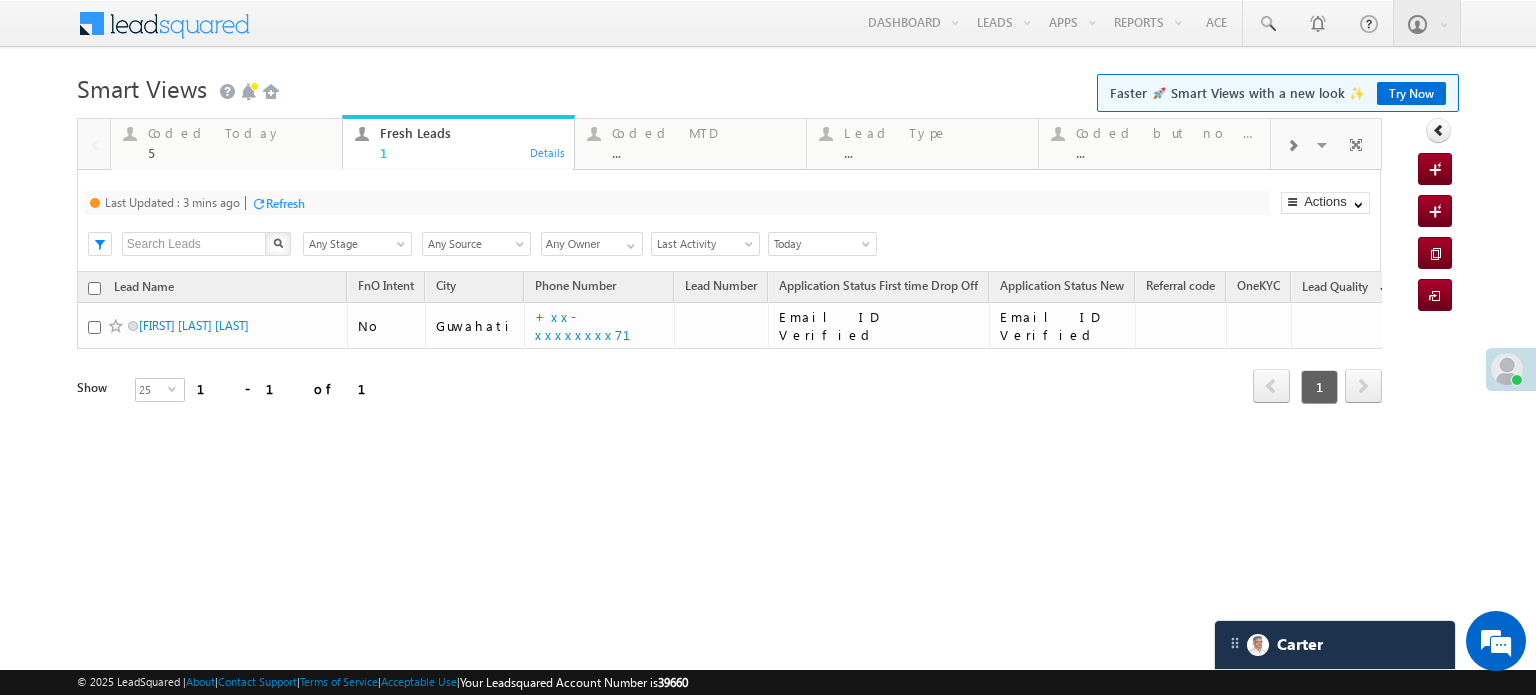click on "Refresh" at bounding box center (285, 203) 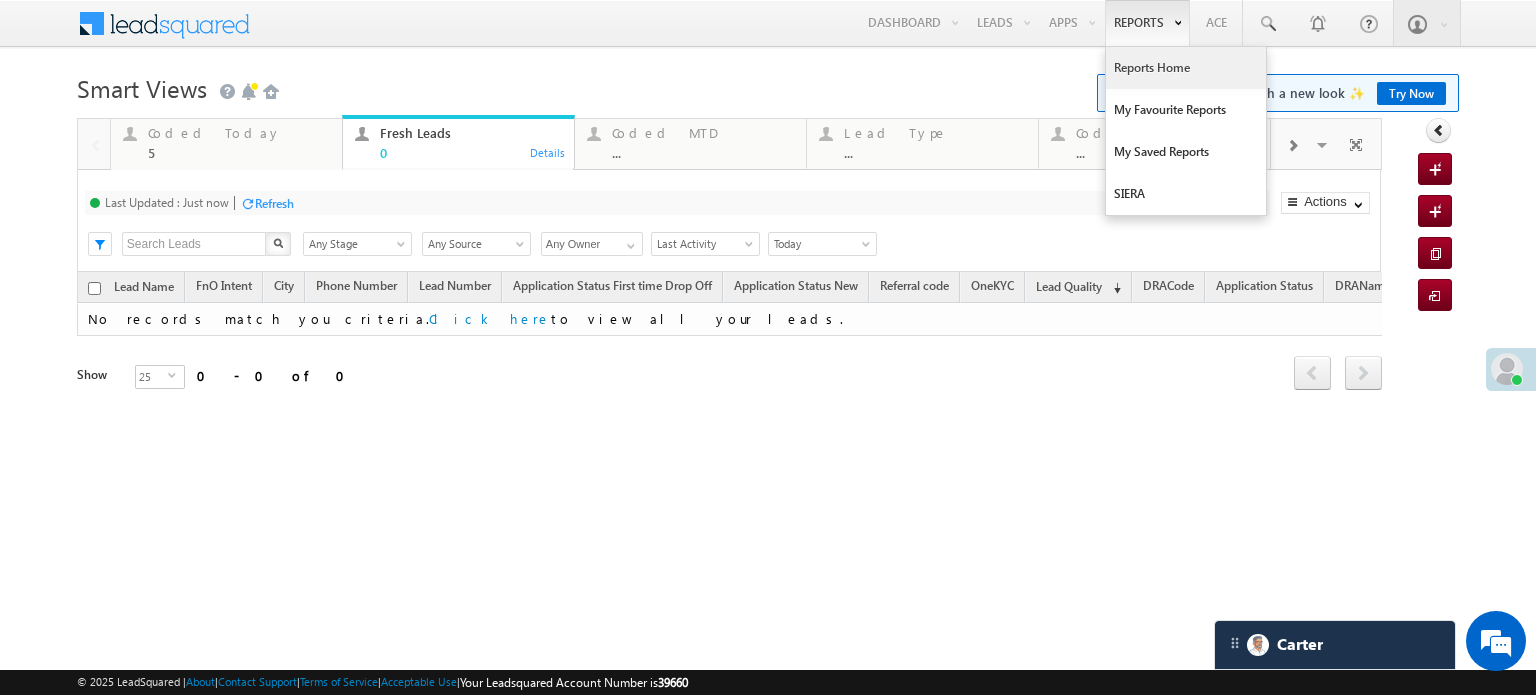 click on "Reports Home" at bounding box center [1186, 68] 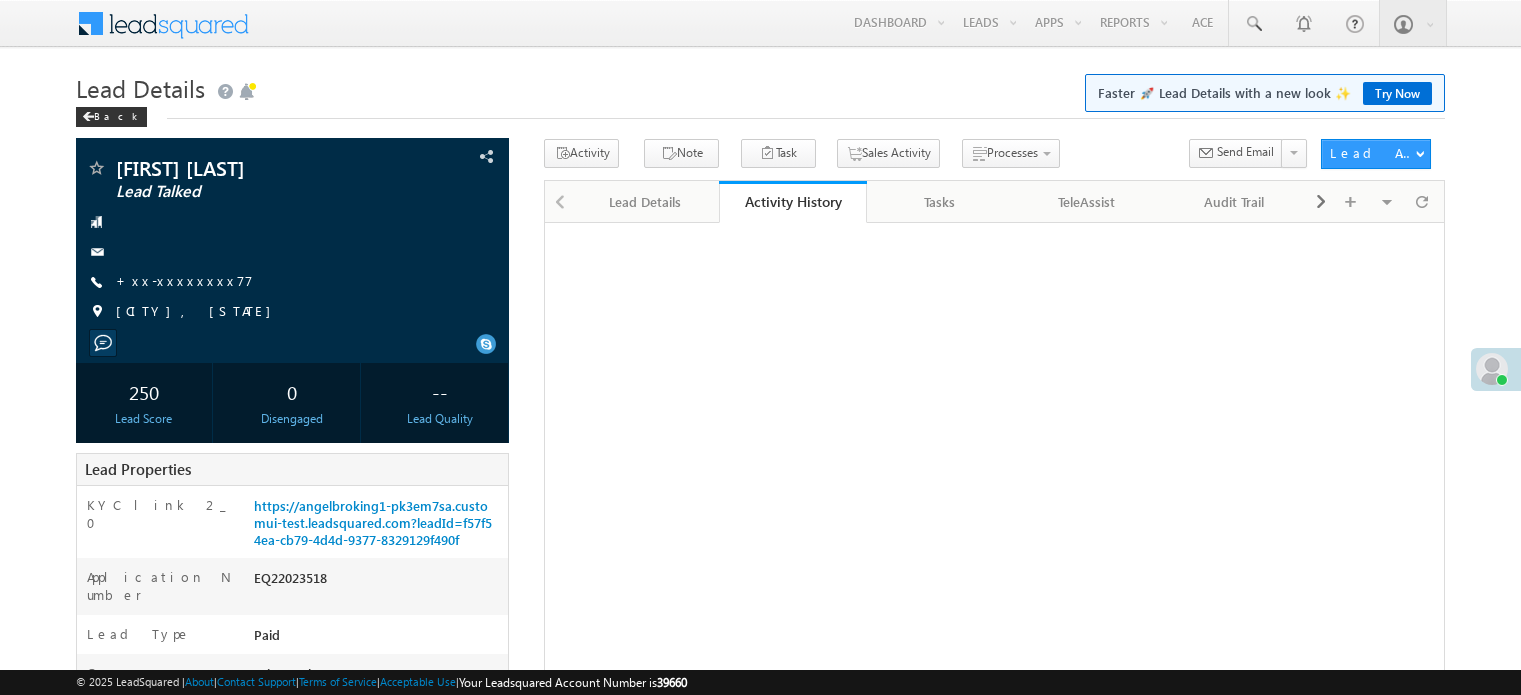 scroll, scrollTop: 0, scrollLeft: 0, axis: both 